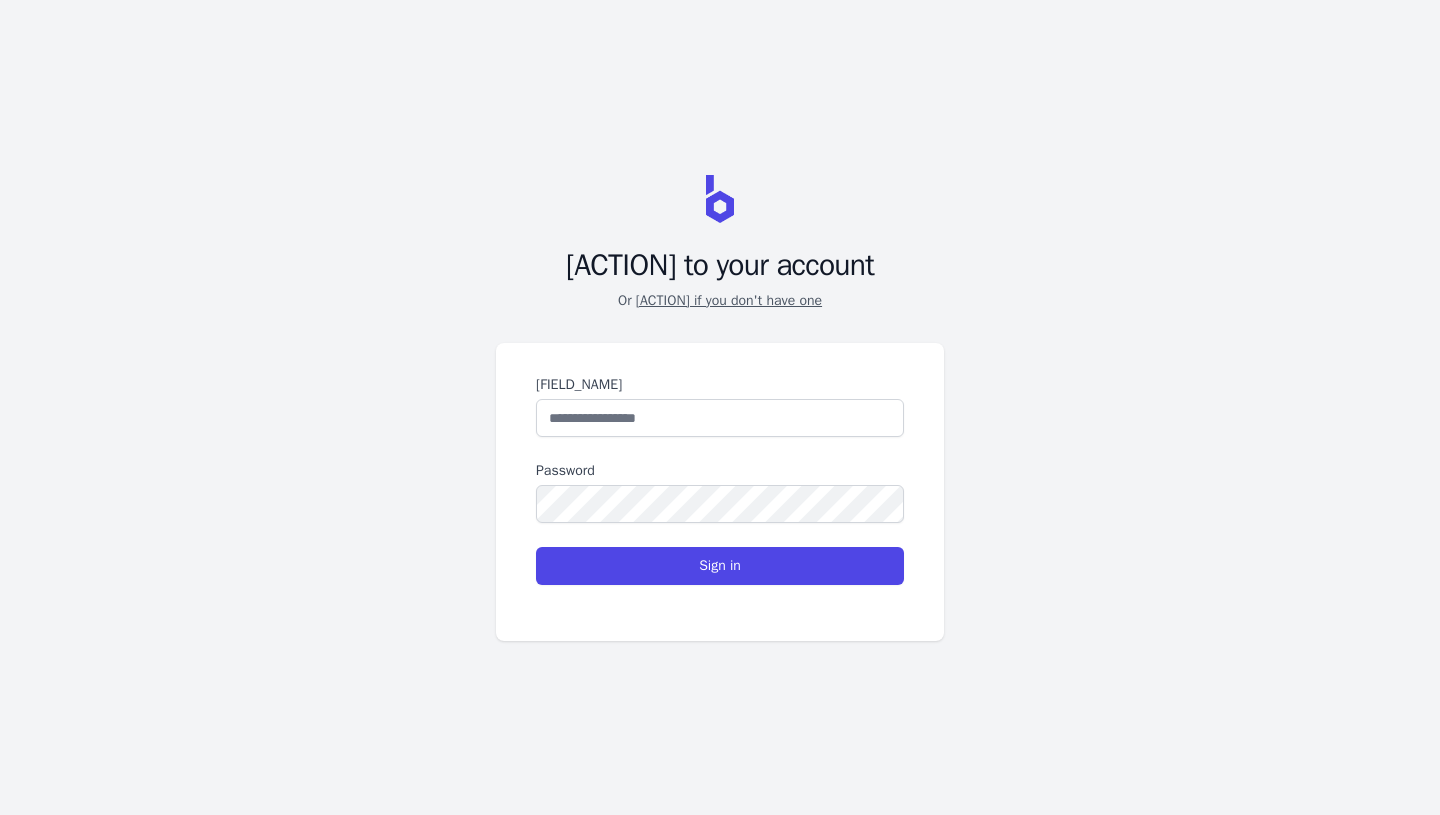 scroll, scrollTop: 0, scrollLeft: 0, axis: both 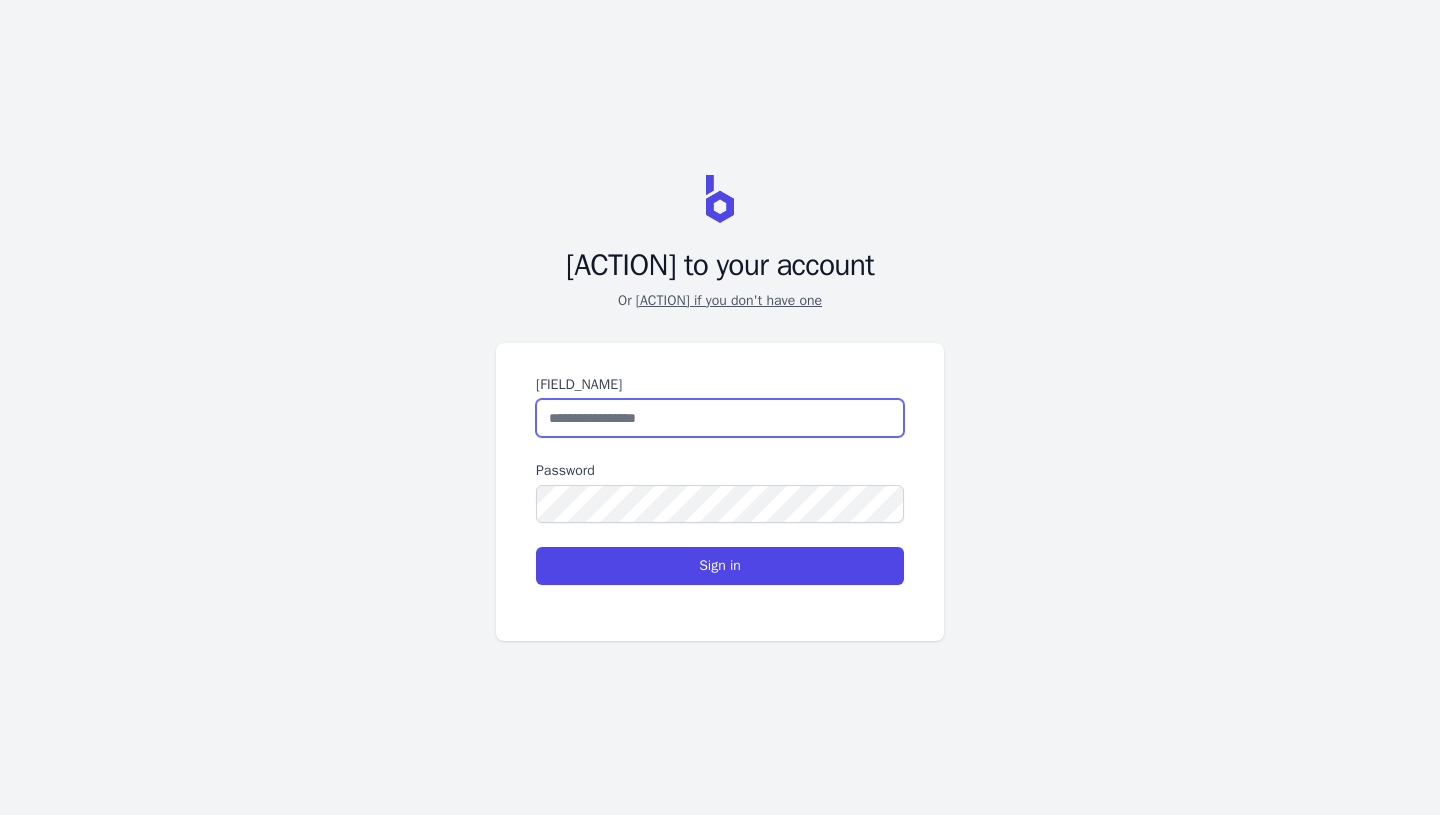 click on "[FIELD_NAME]" at bounding box center (720, 418) 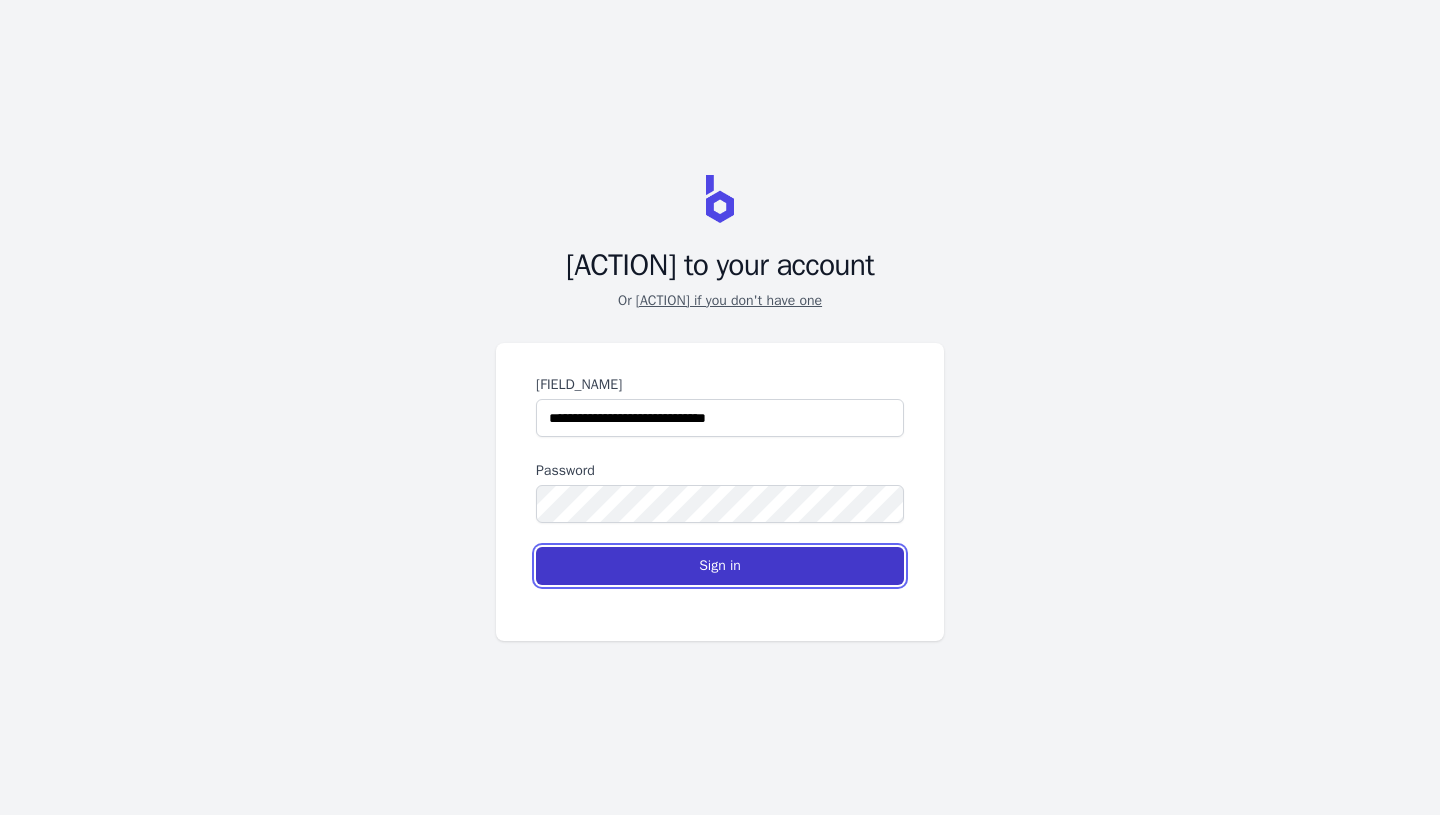 click on "Sign in" at bounding box center (720, 566) 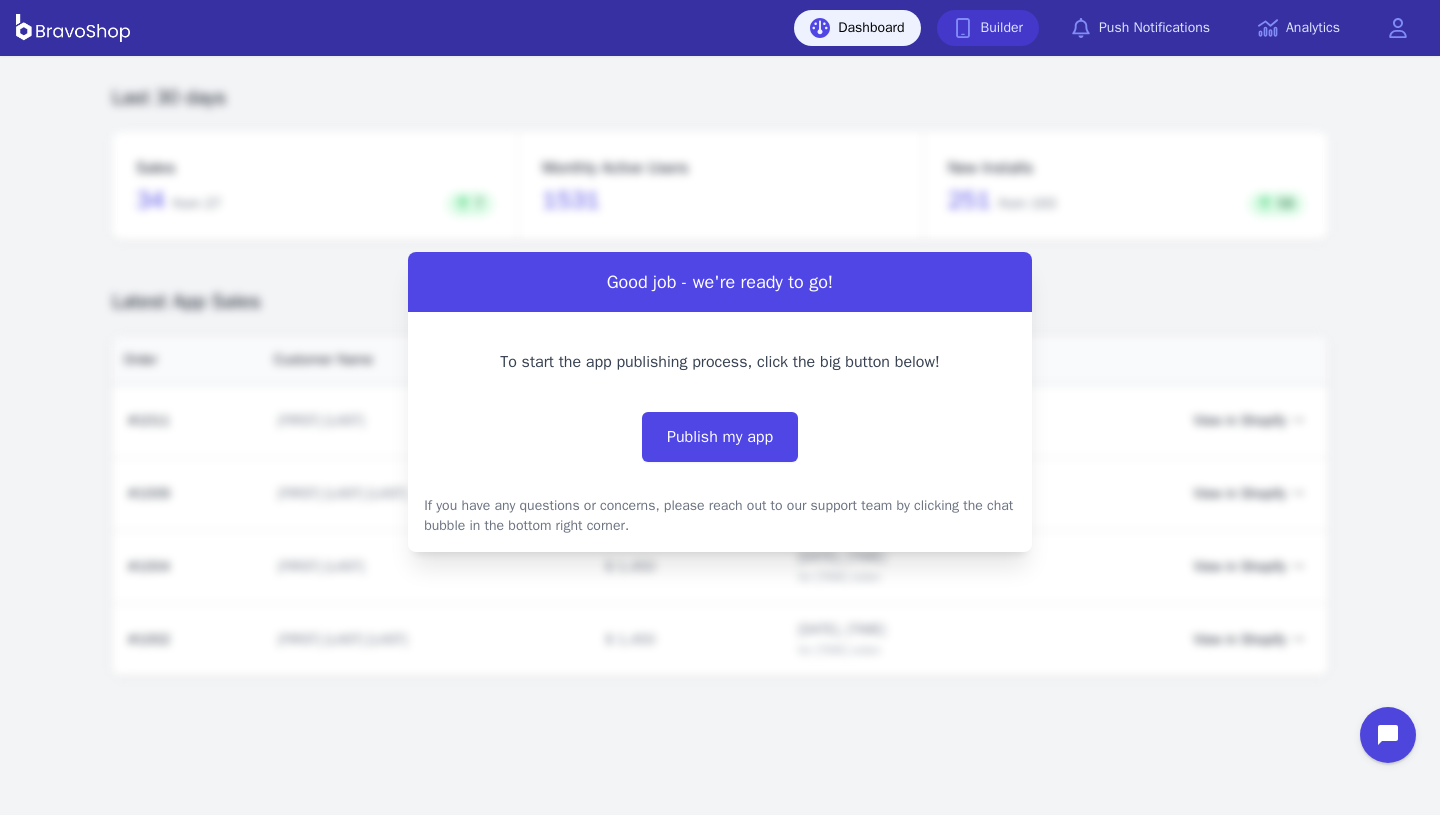 click on "Builder" at bounding box center [988, 28] 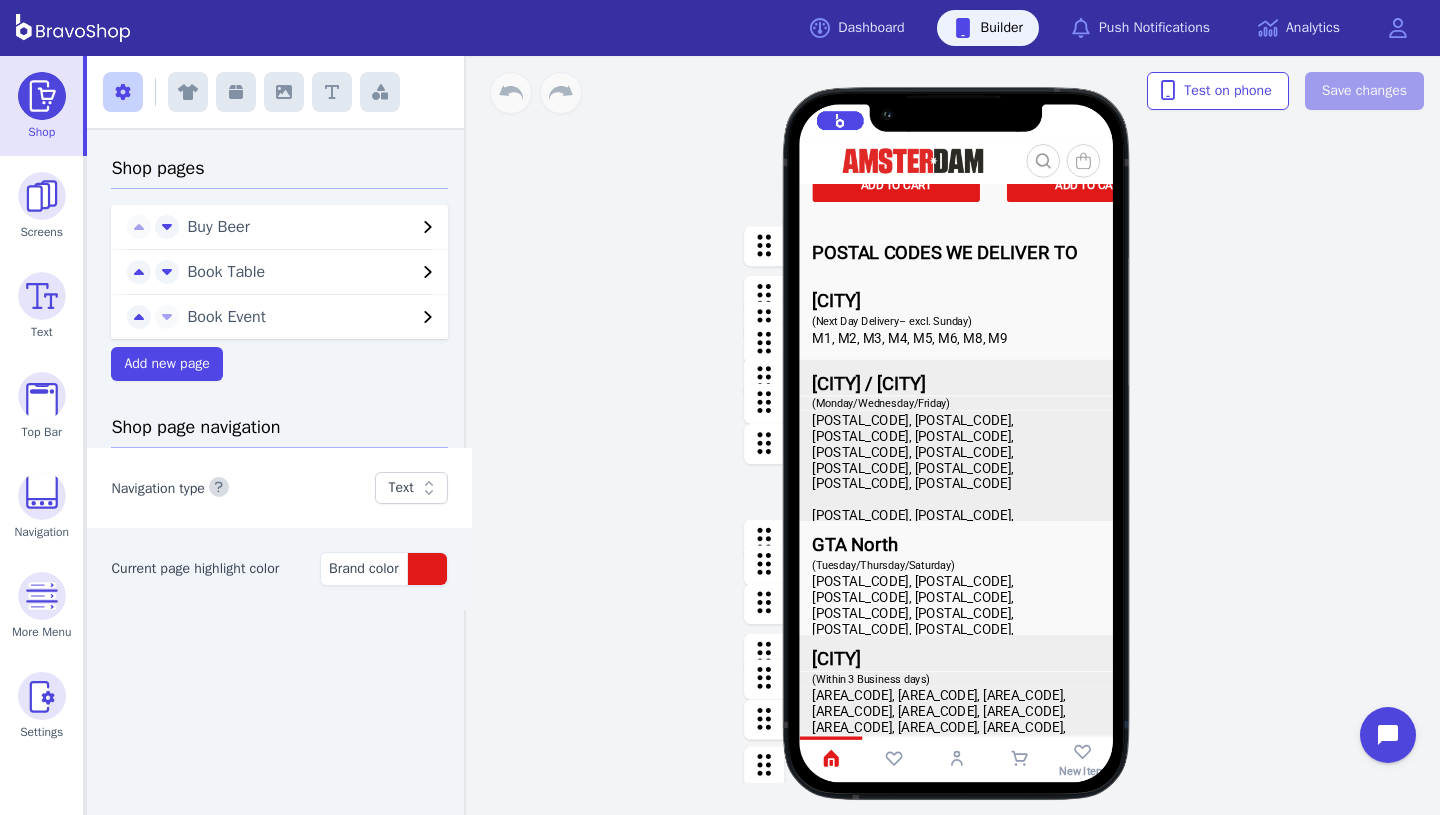 scroll, scrollTop: 2002, scrollLeft: 0, axis: vertical 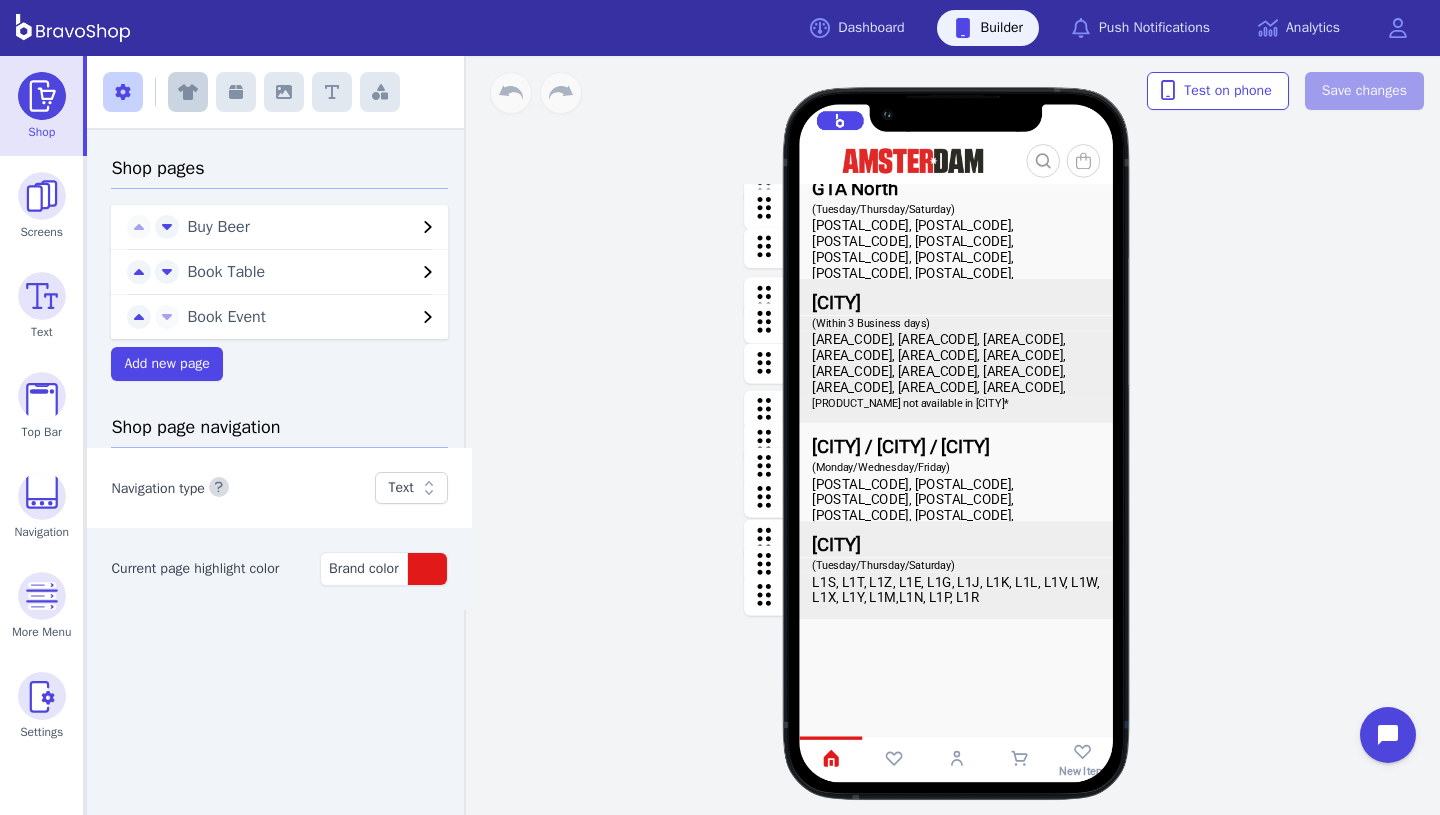 click at bounding box center (188, 92) 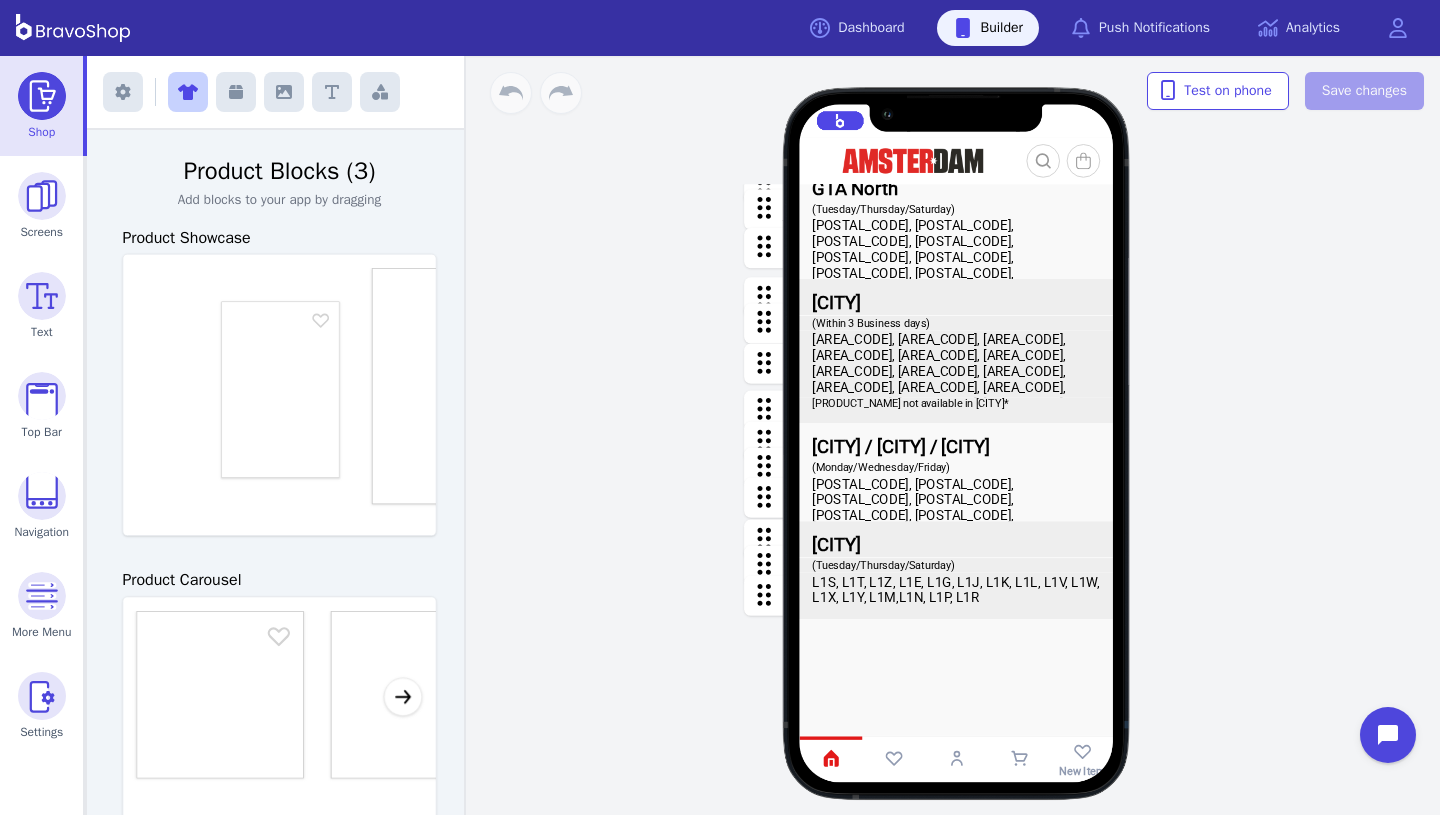 scroll, scrollTop: 0, scrollLeft: 203, axis: horizontal 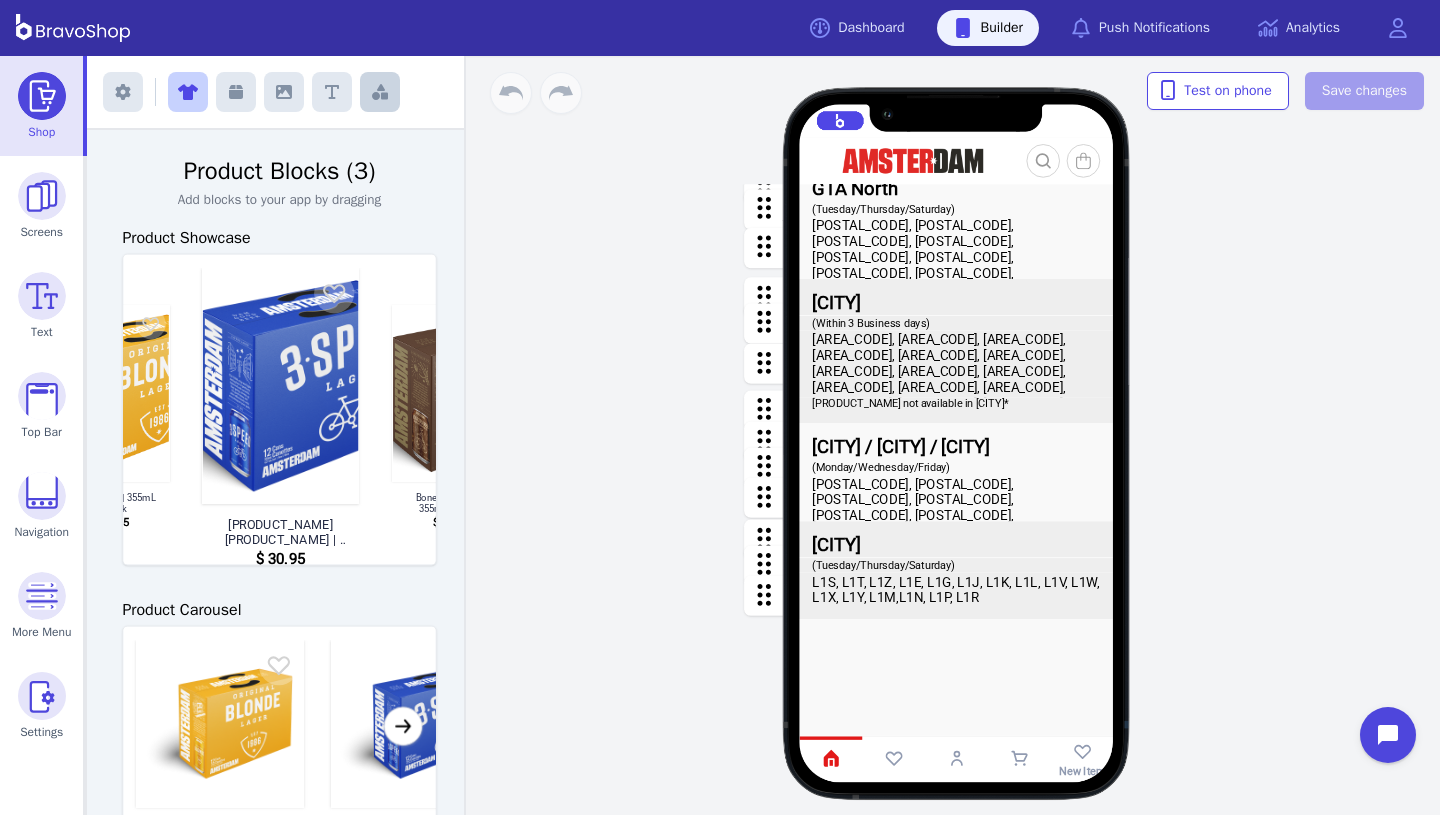 click at bounding box center [380, 92] 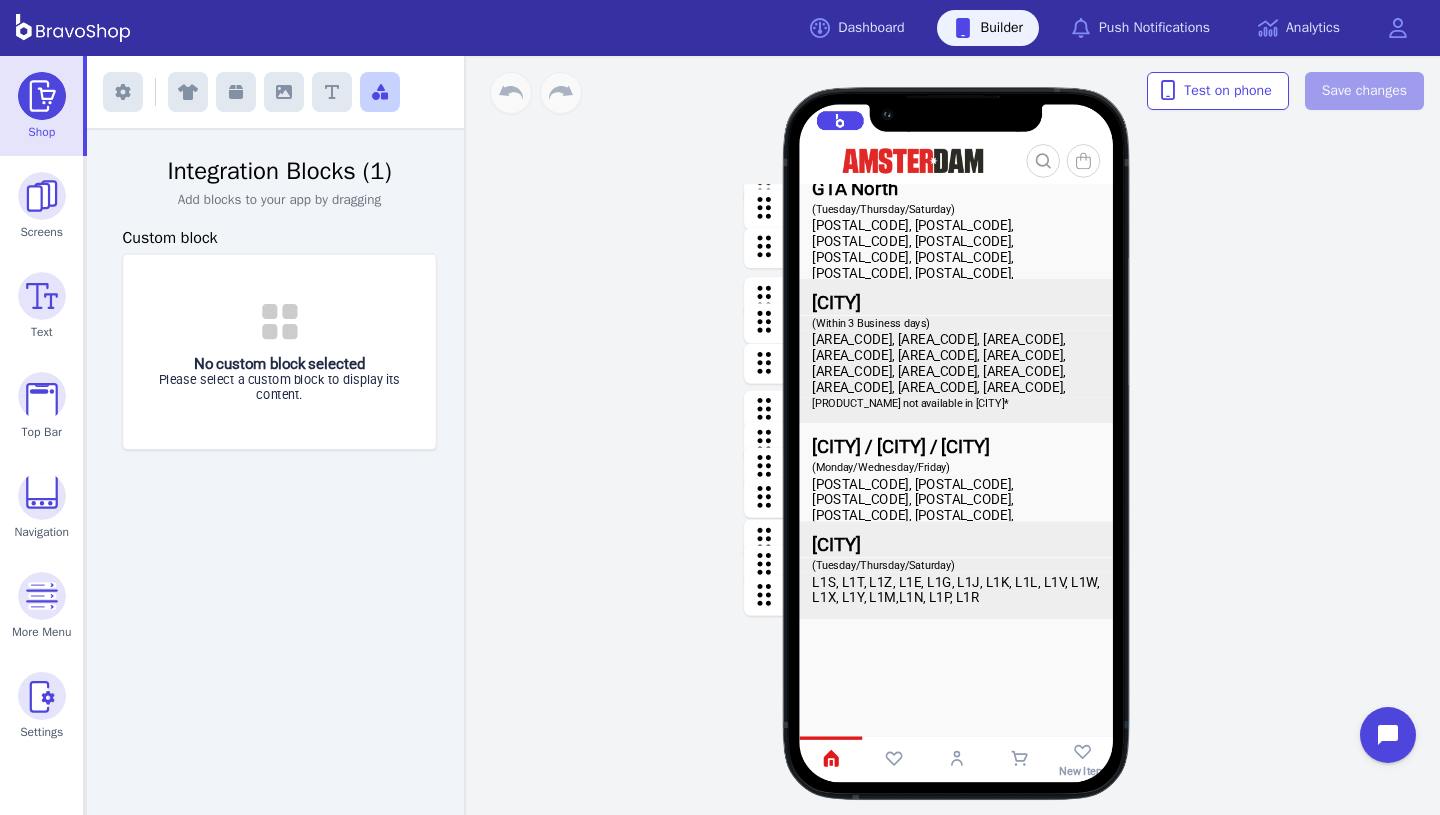 click on "Integration Blocks   (1)" at bounding box center [279, 172] 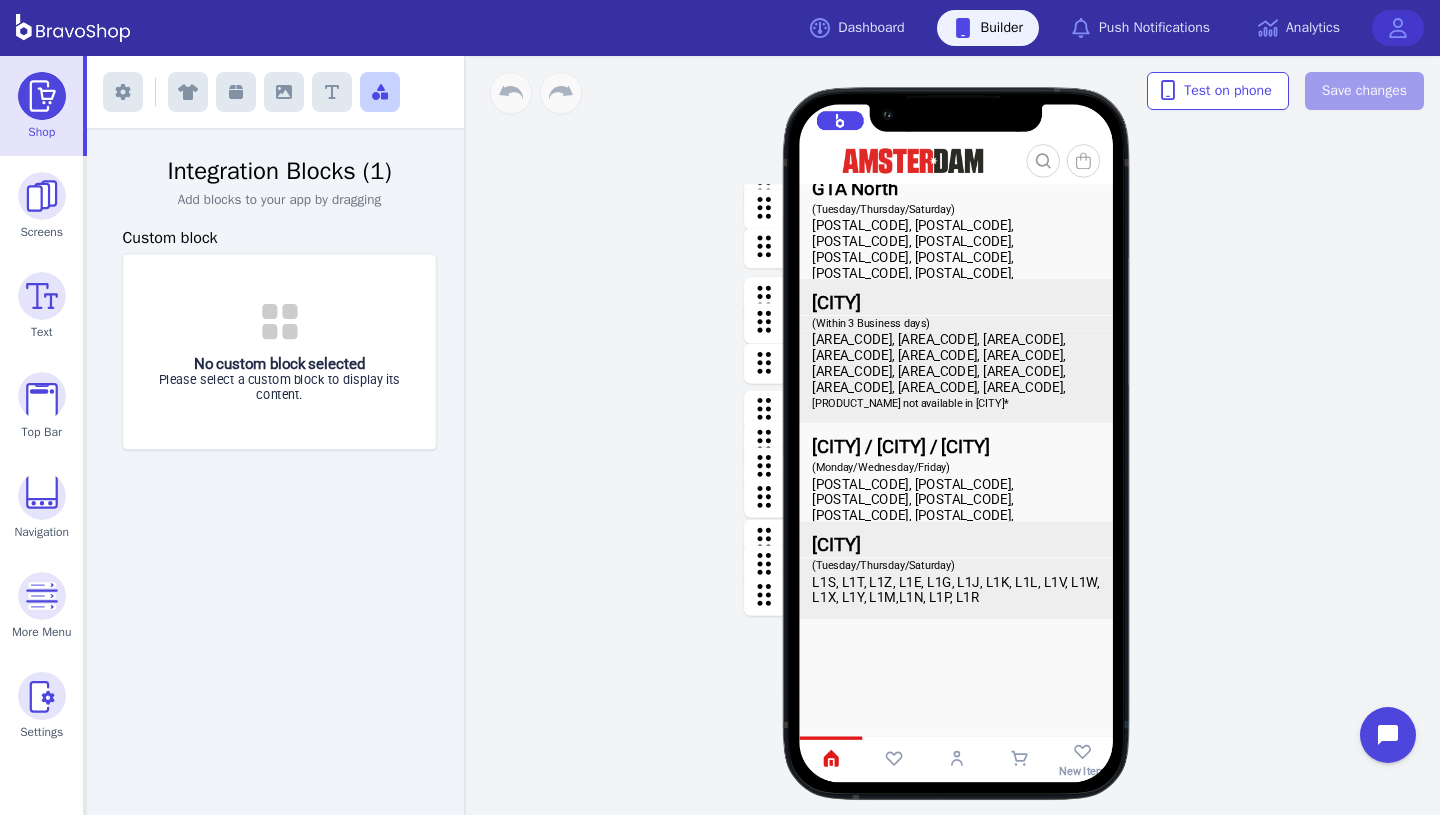 click 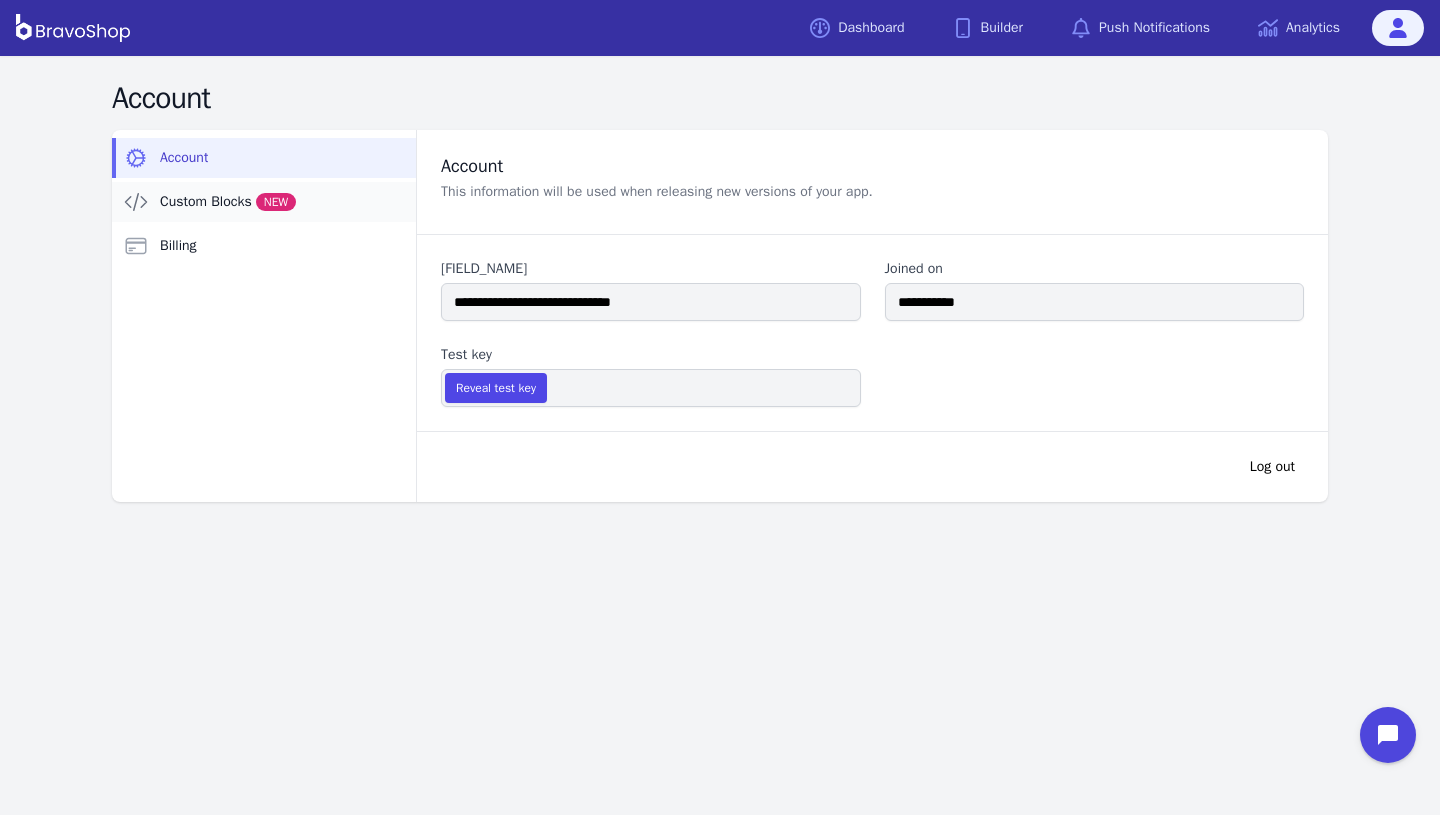 click on "Custom Blocks NEW" at bounding box center (228, 202) 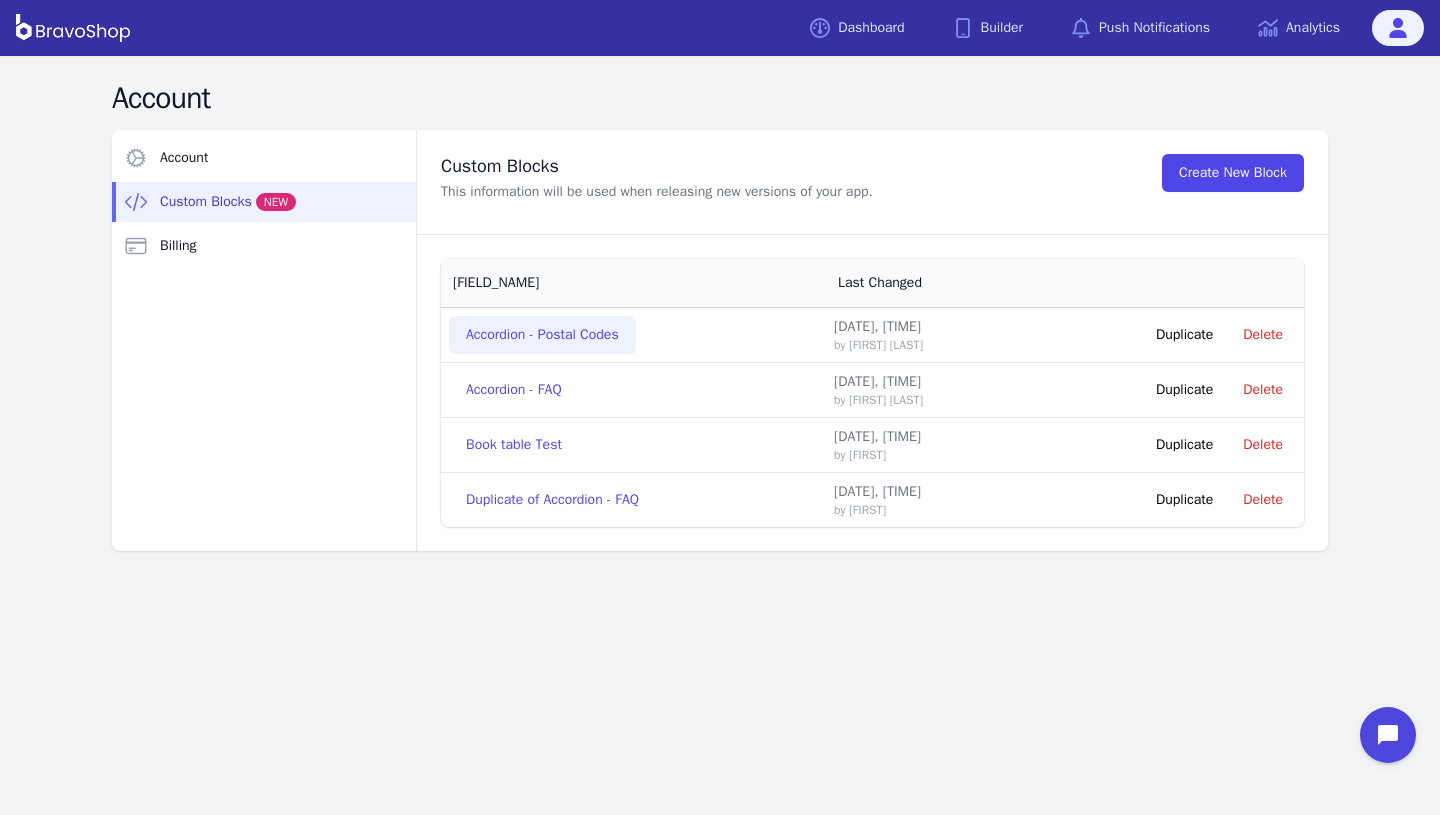 click on "Accordion - Postal Codes" at bounding box center (542, 335) 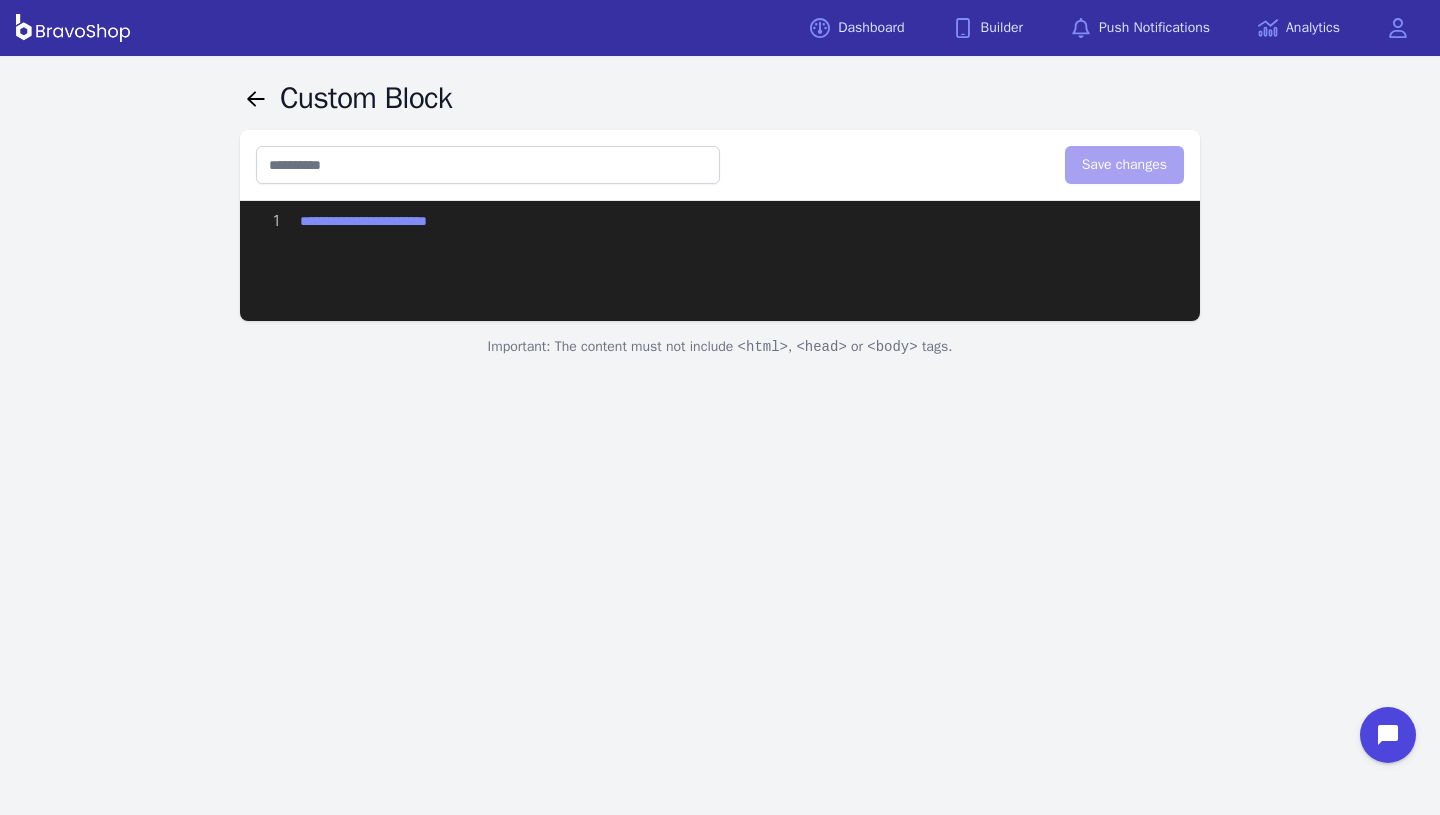type on "**********" 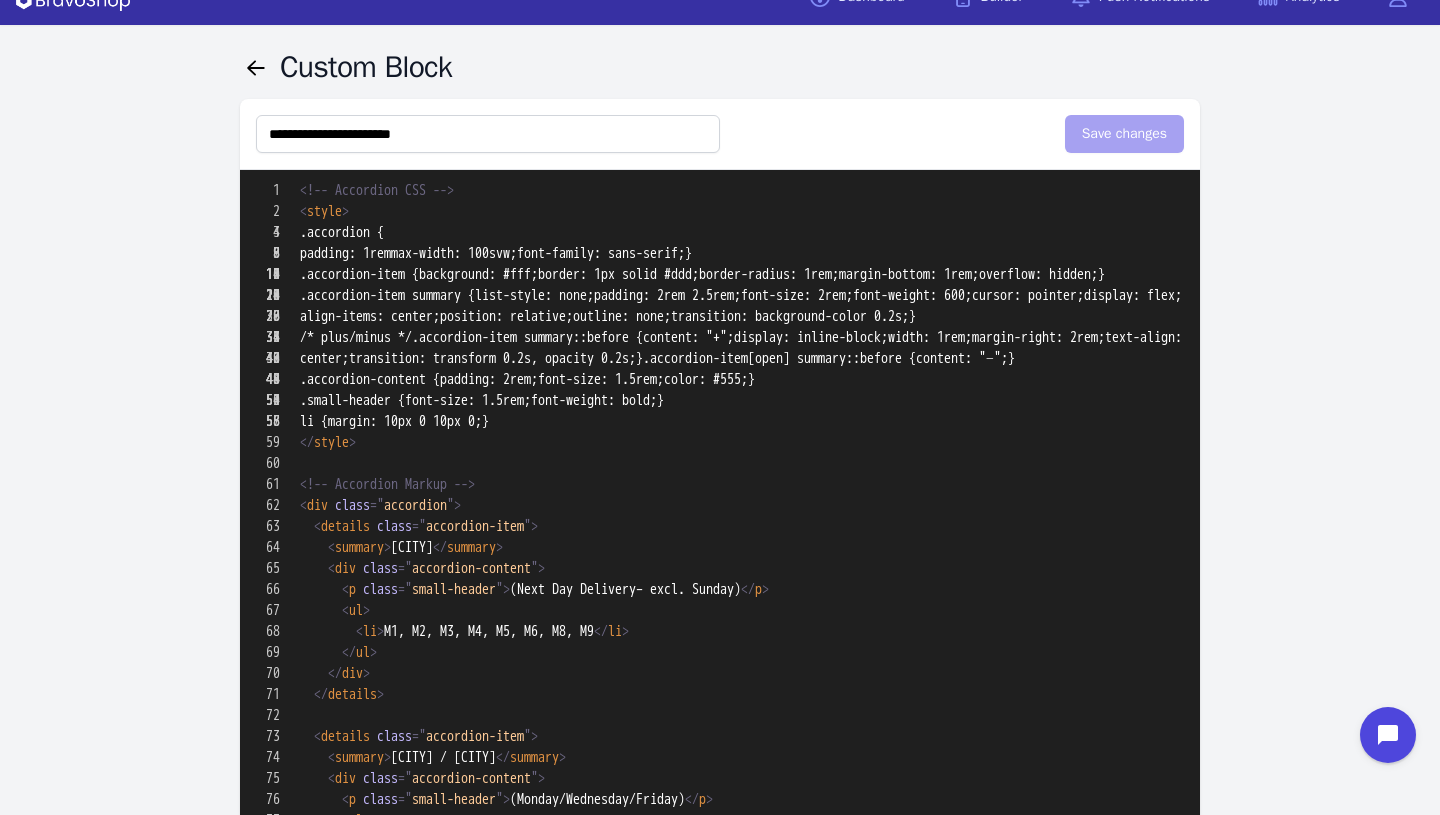 scroll, scrollTop: 0, scrollLeft: 0, axis: both 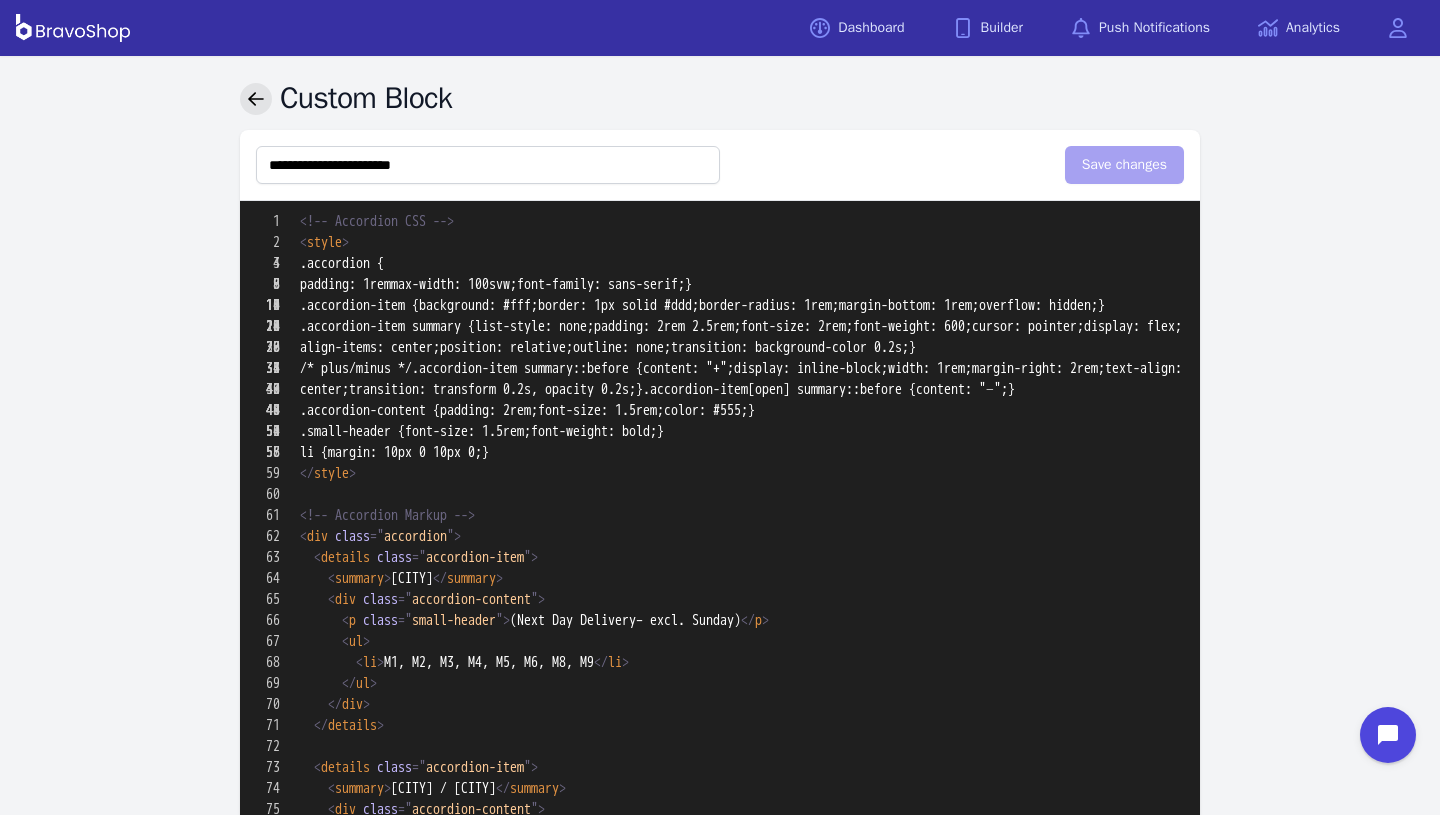 click 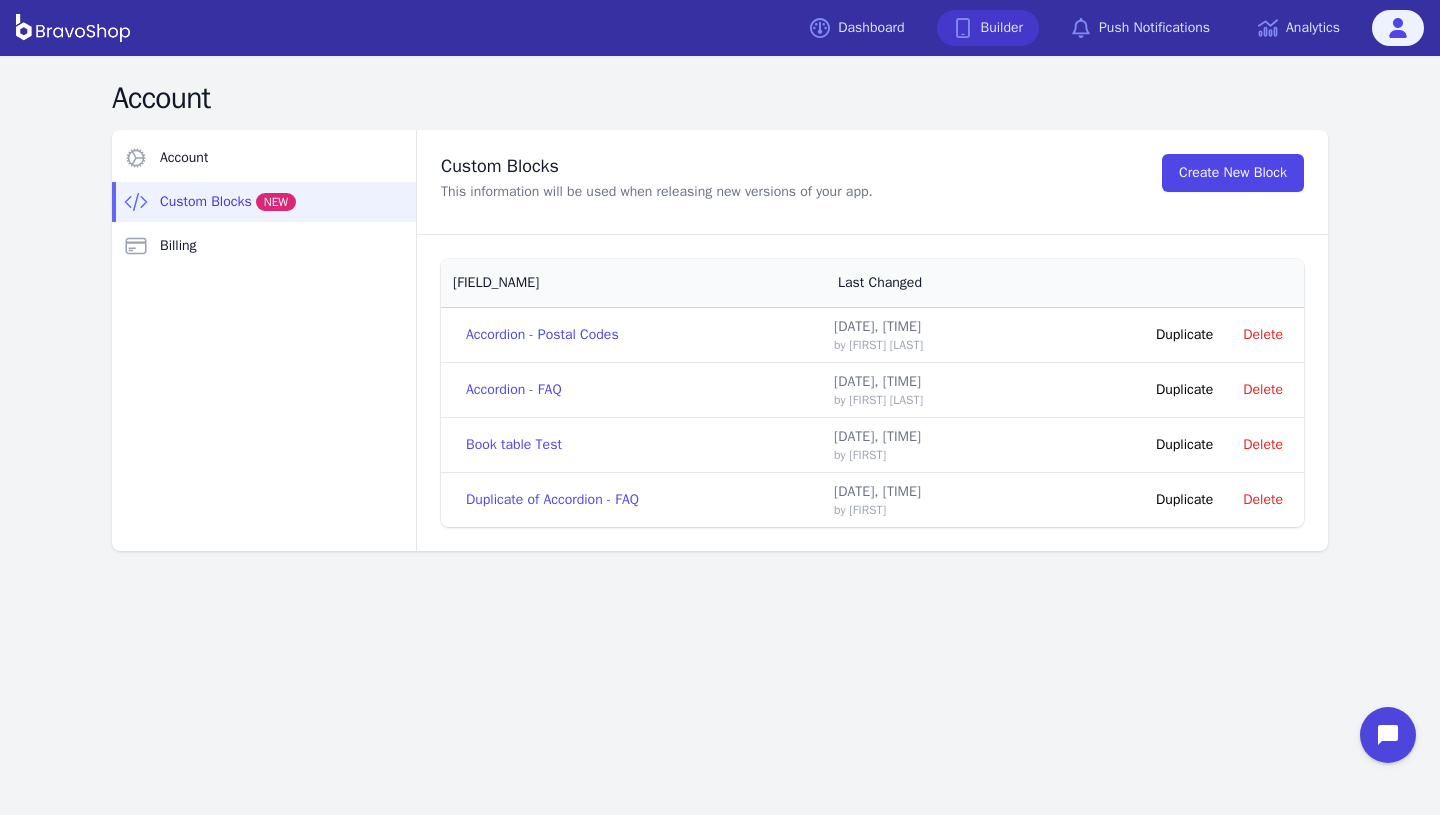 click on "Builder" at bounding box center [988, 28] 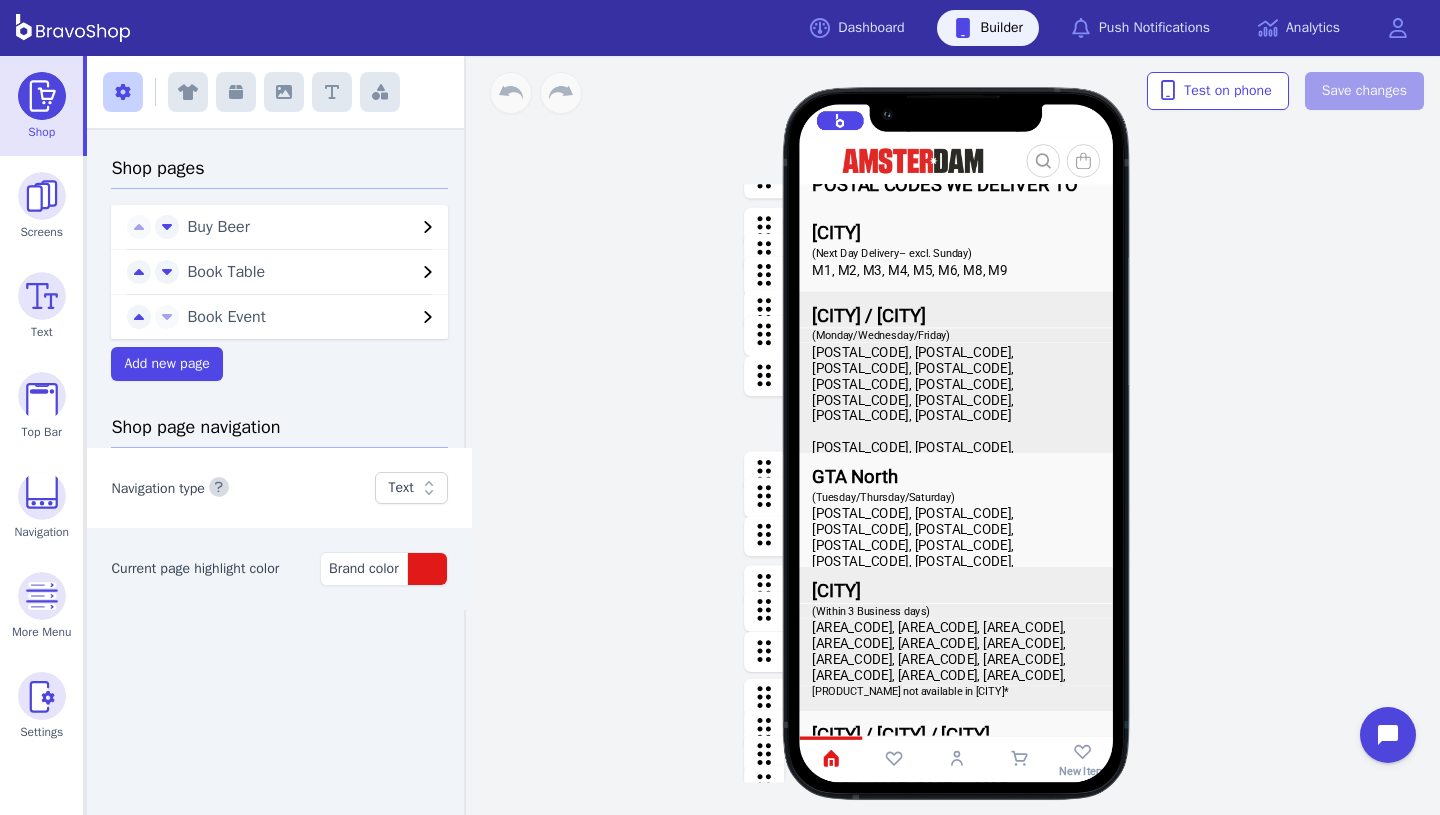 scroll, scrollTop: 2002, scrollLeft: 0, axis: vertical 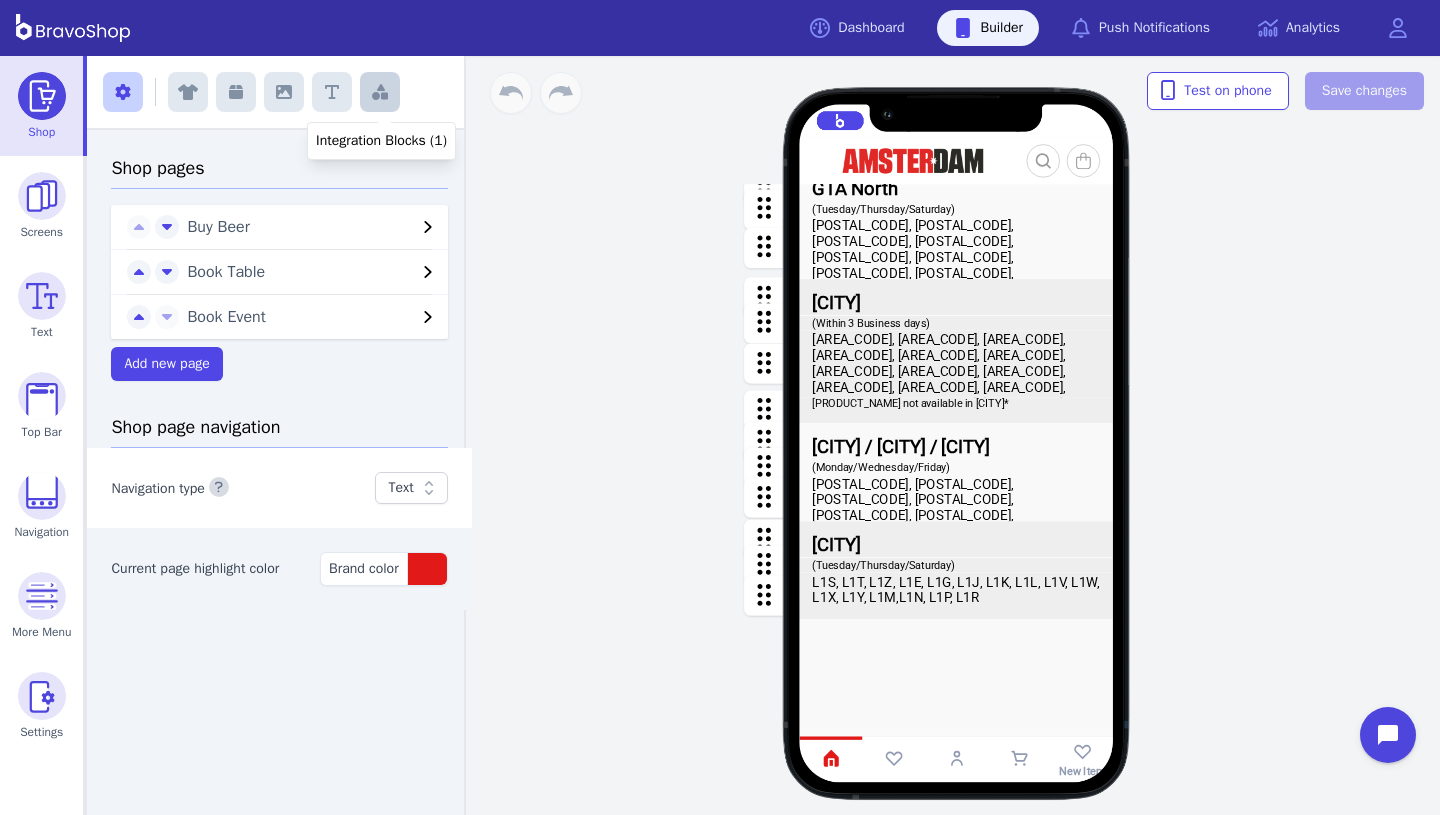 click 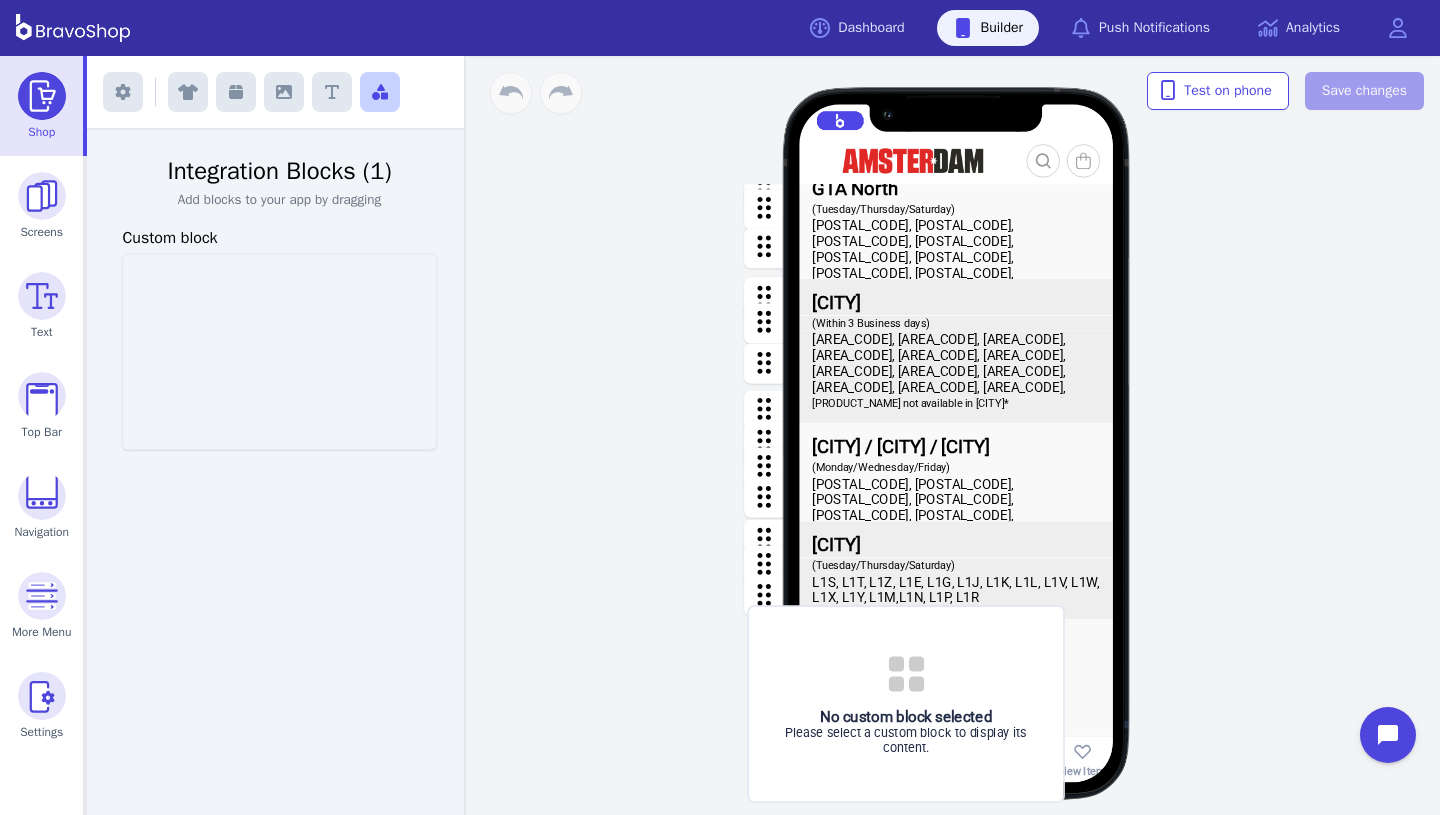 drag, startPoint x: 302, startPoint y: 327, endPoint x: 928, endPoint y: 680, distance: 718.6689 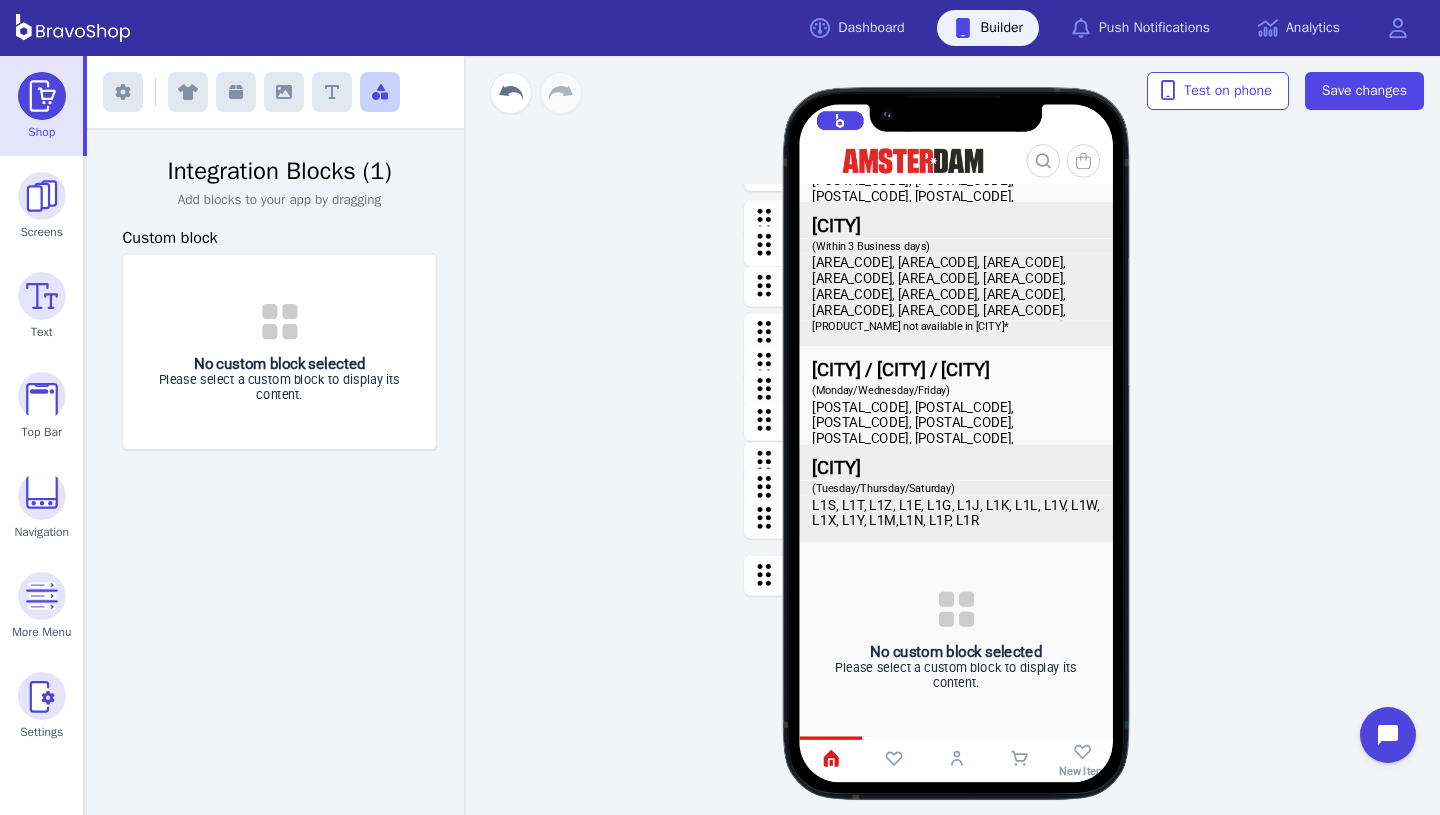 scroll, scrollTop: 2234, scrollLeft: 0, axis: vertical 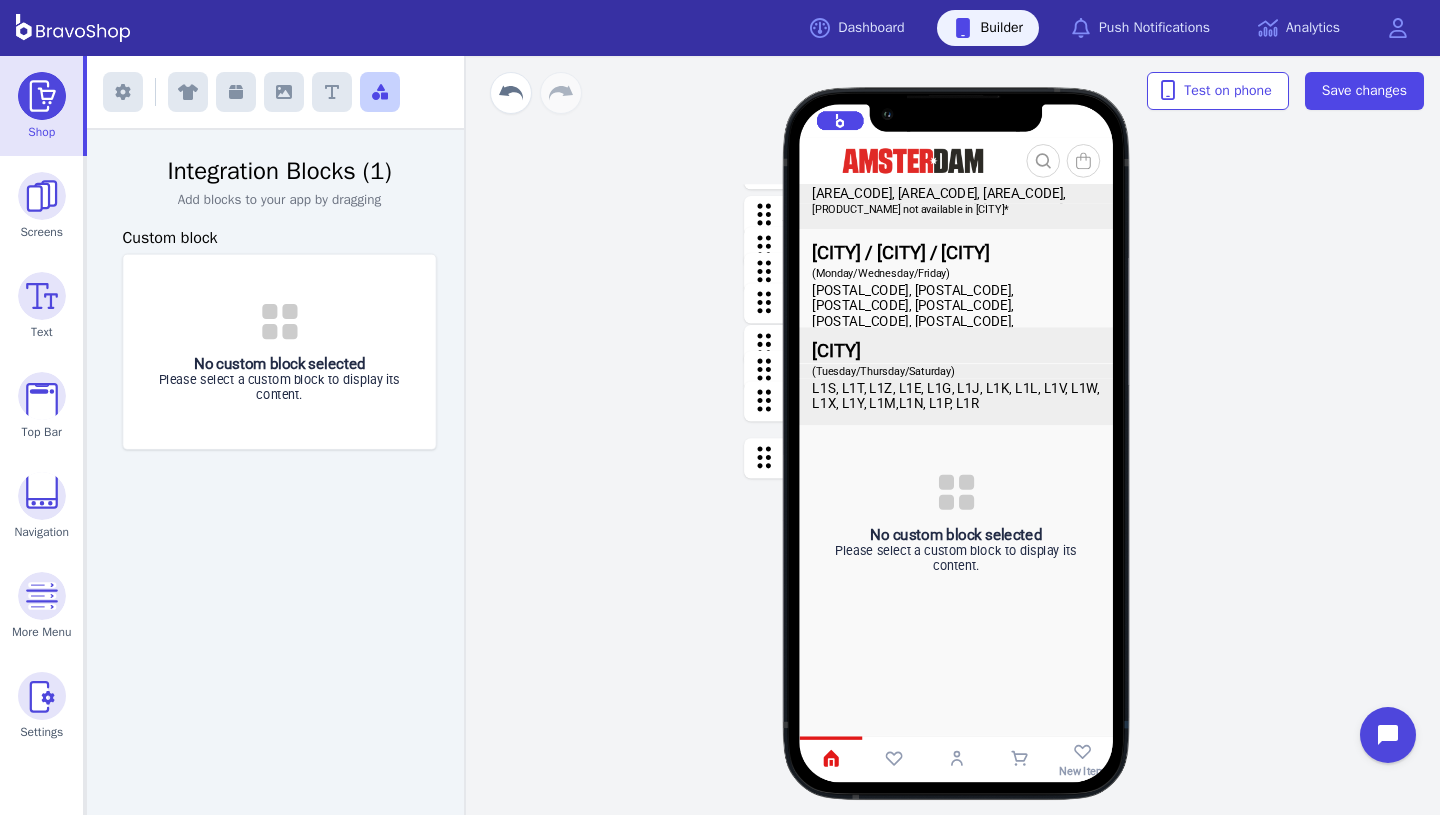 click at bounding box center (957, 521) 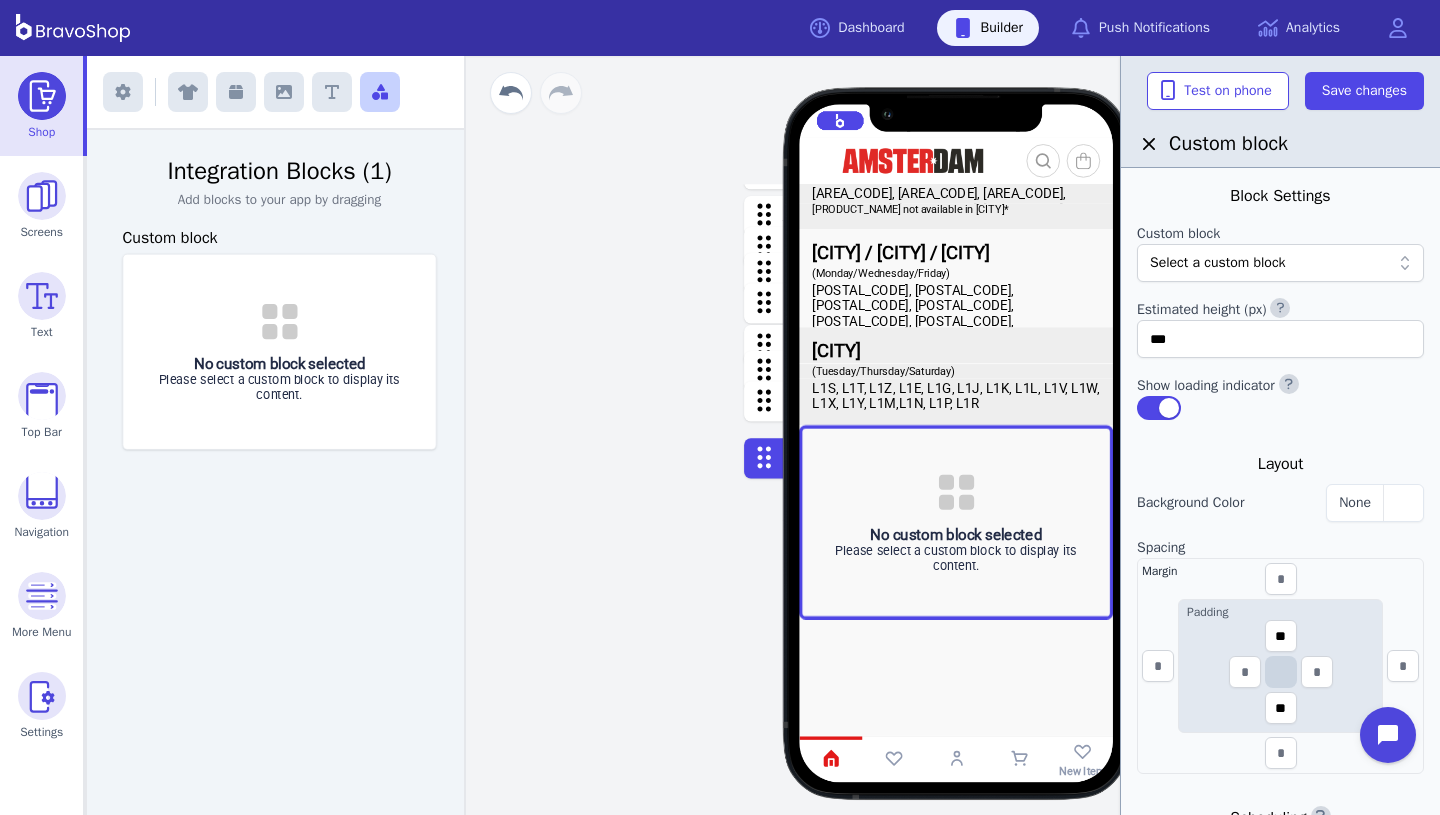 click on "Select a custom block" at bounding box center [1270, 263] 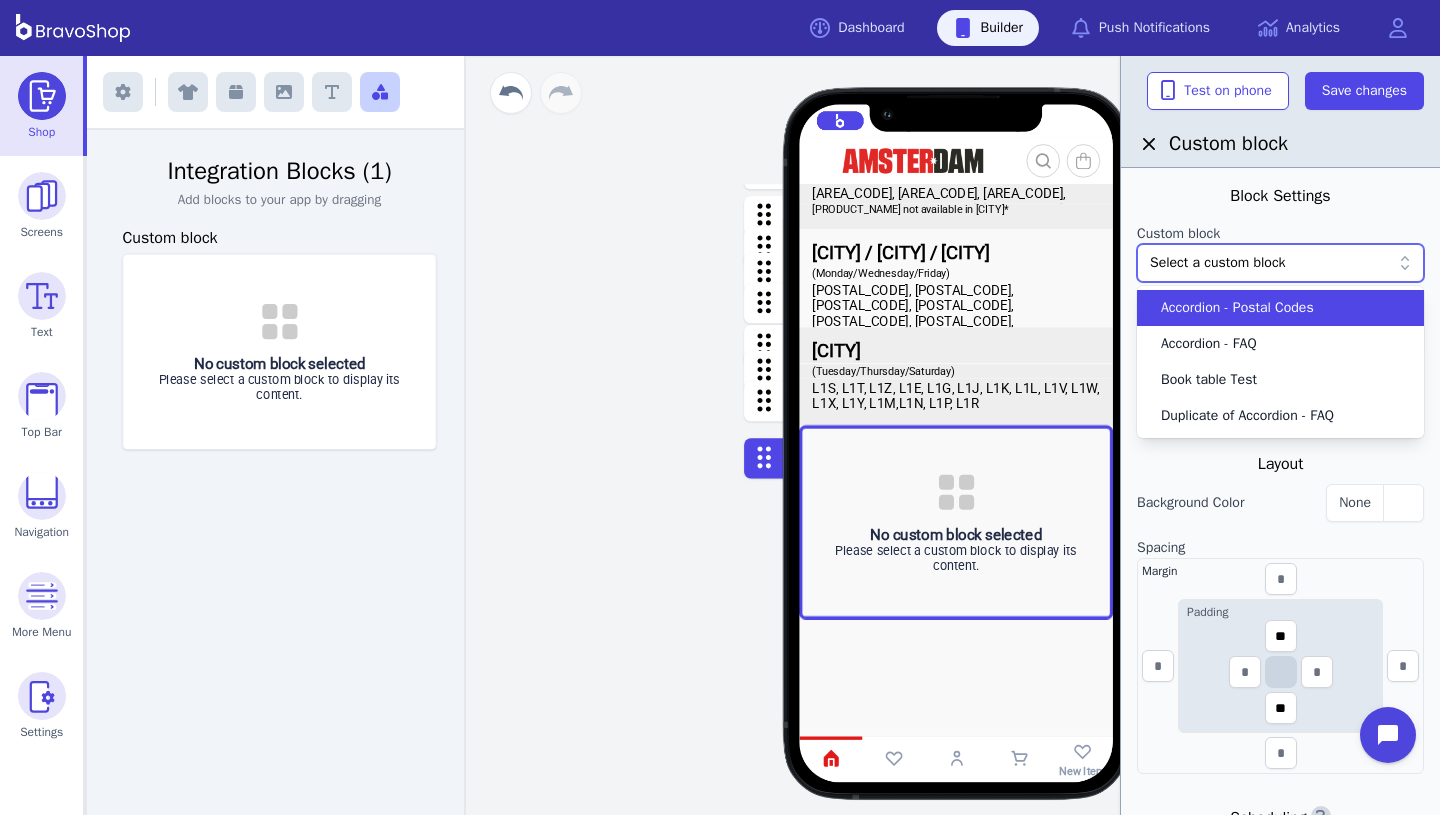click on "Accordion - Postal Codes" at bounding box center (1237, 308) 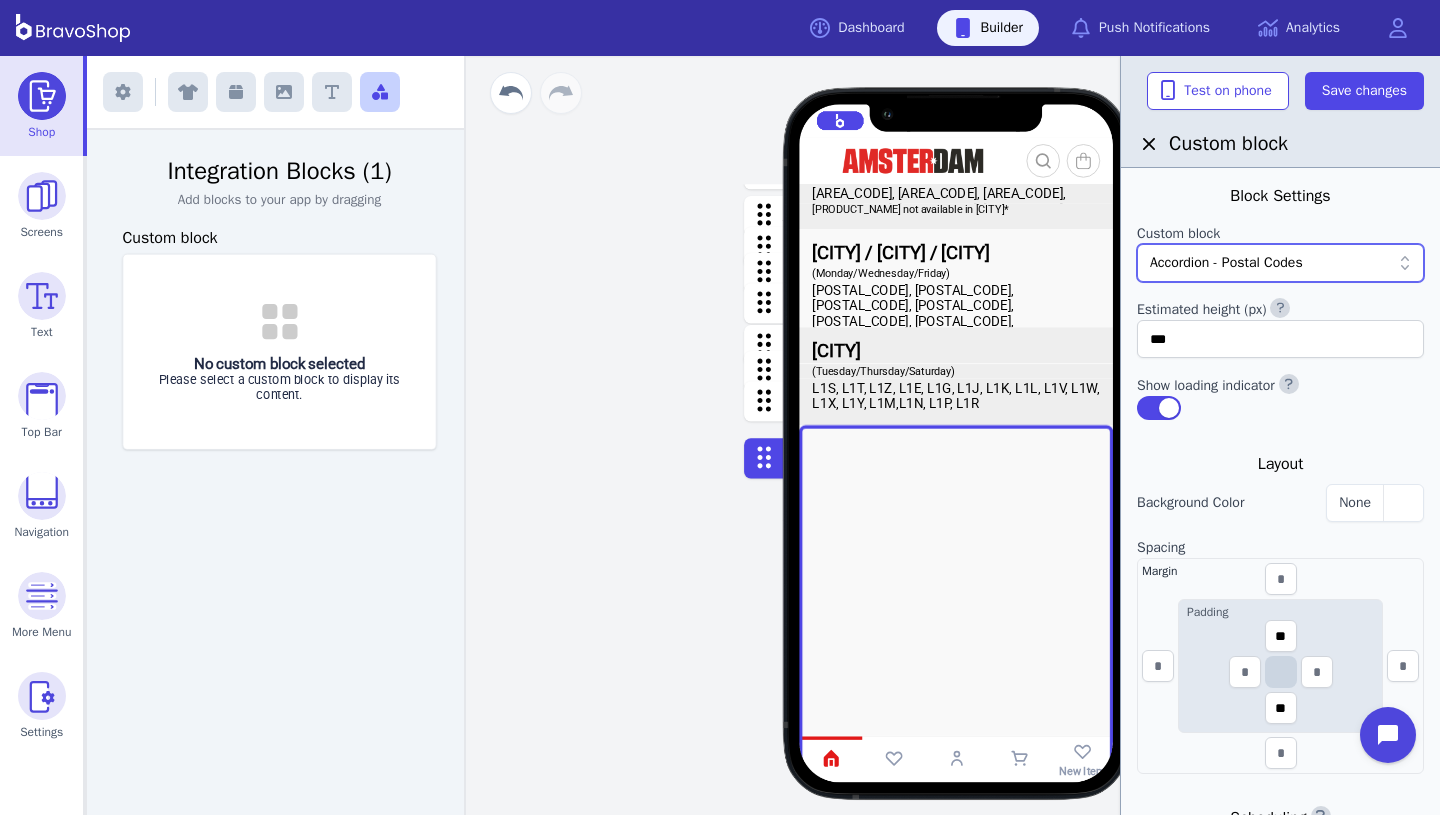 click at bounding box center (957, 761) 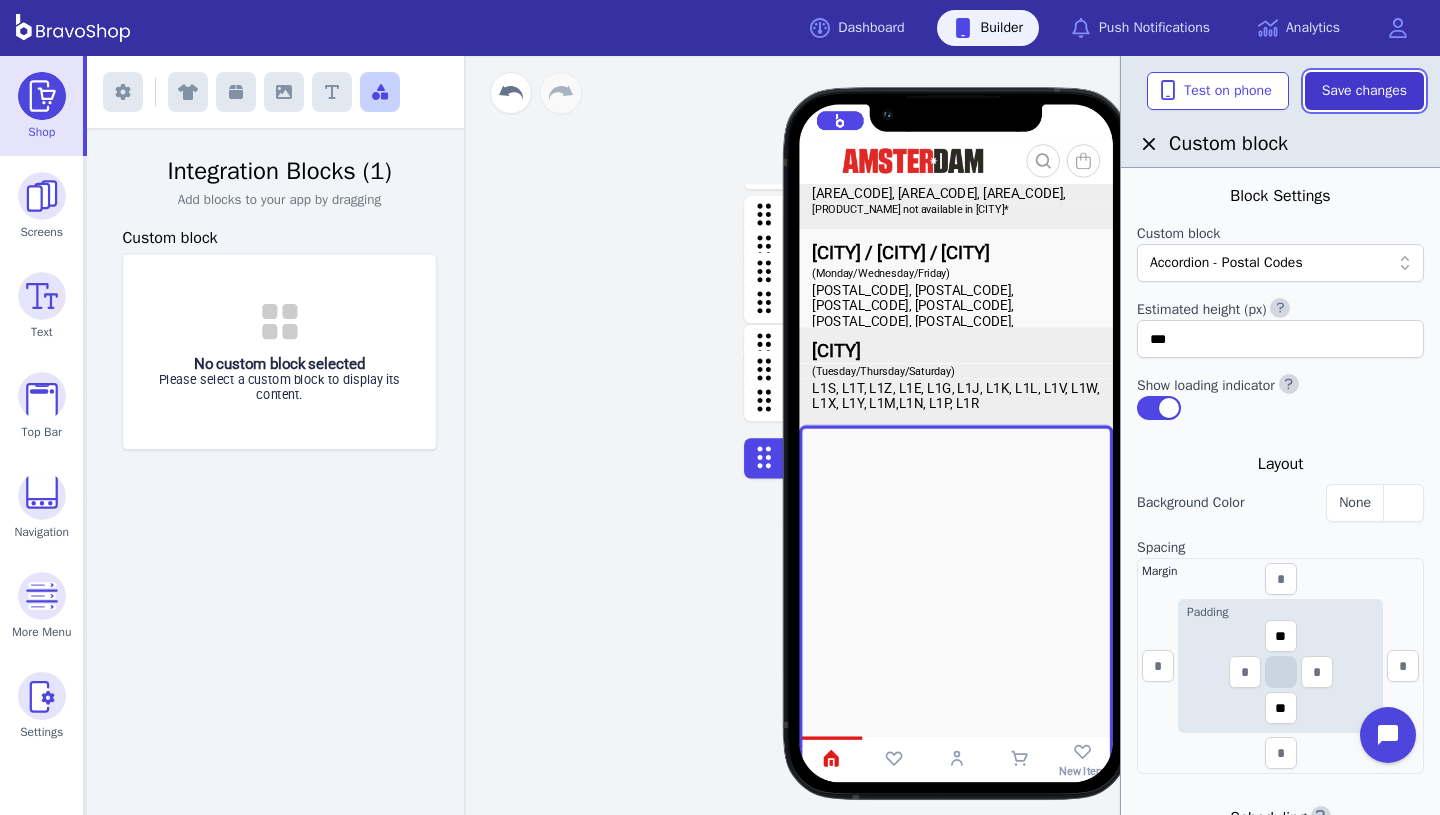 click on "Save changes" at bounding box center (1364, 91) 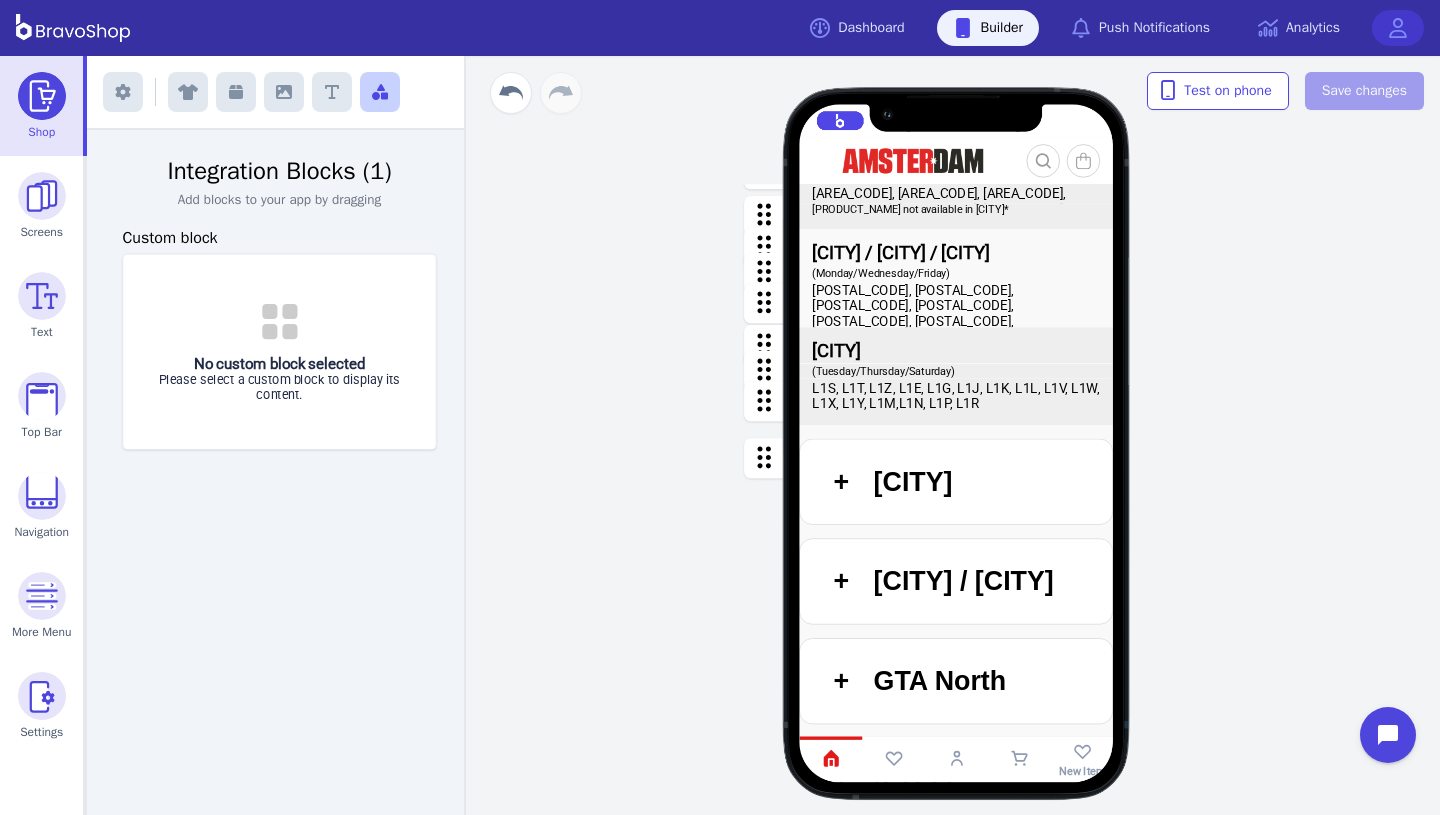 scroll, scrollTop: 0, scrollLeft: 0, axis: both 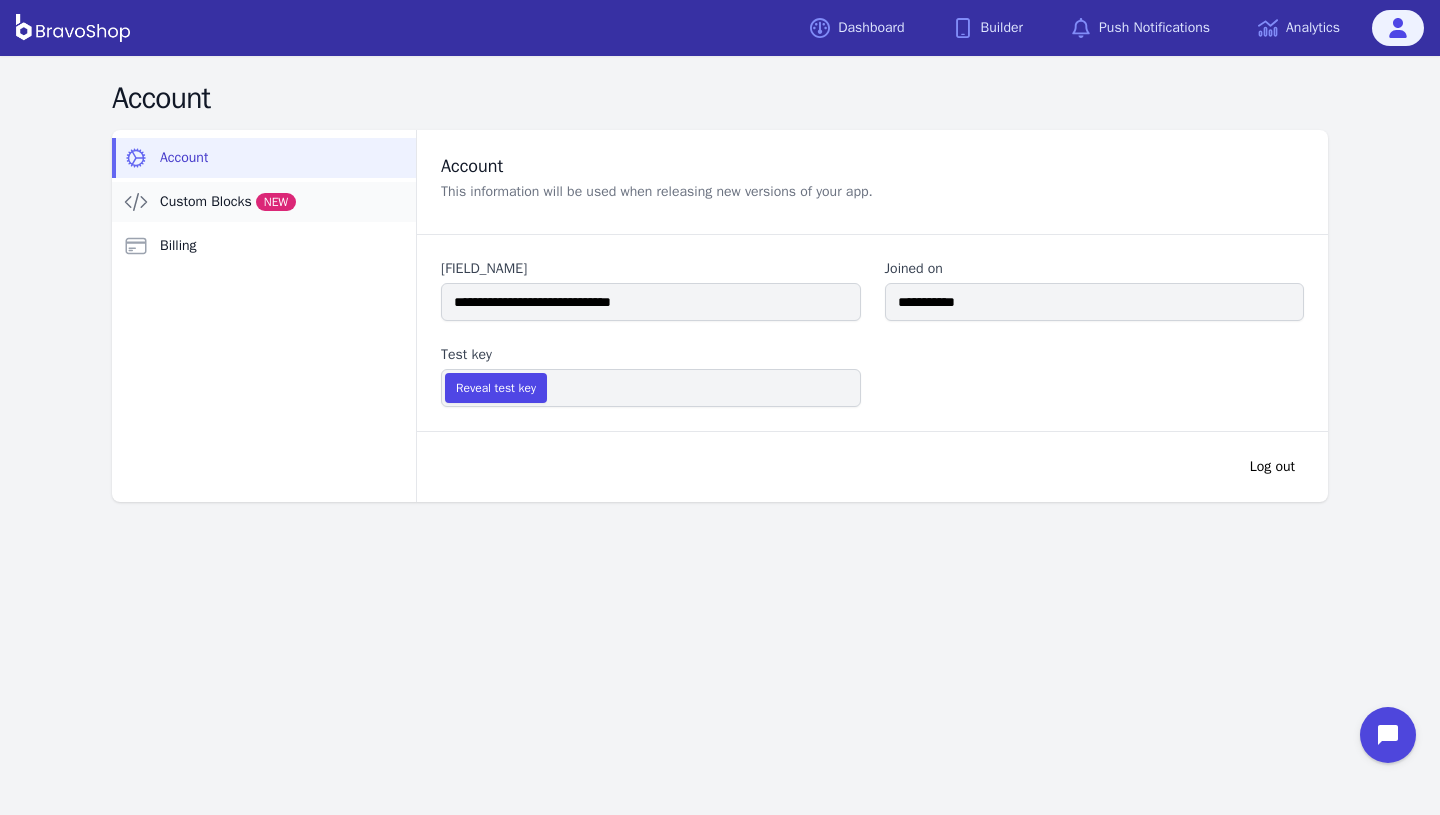 click on "Custom Blocks NEW" at bounding box center (264, 202) 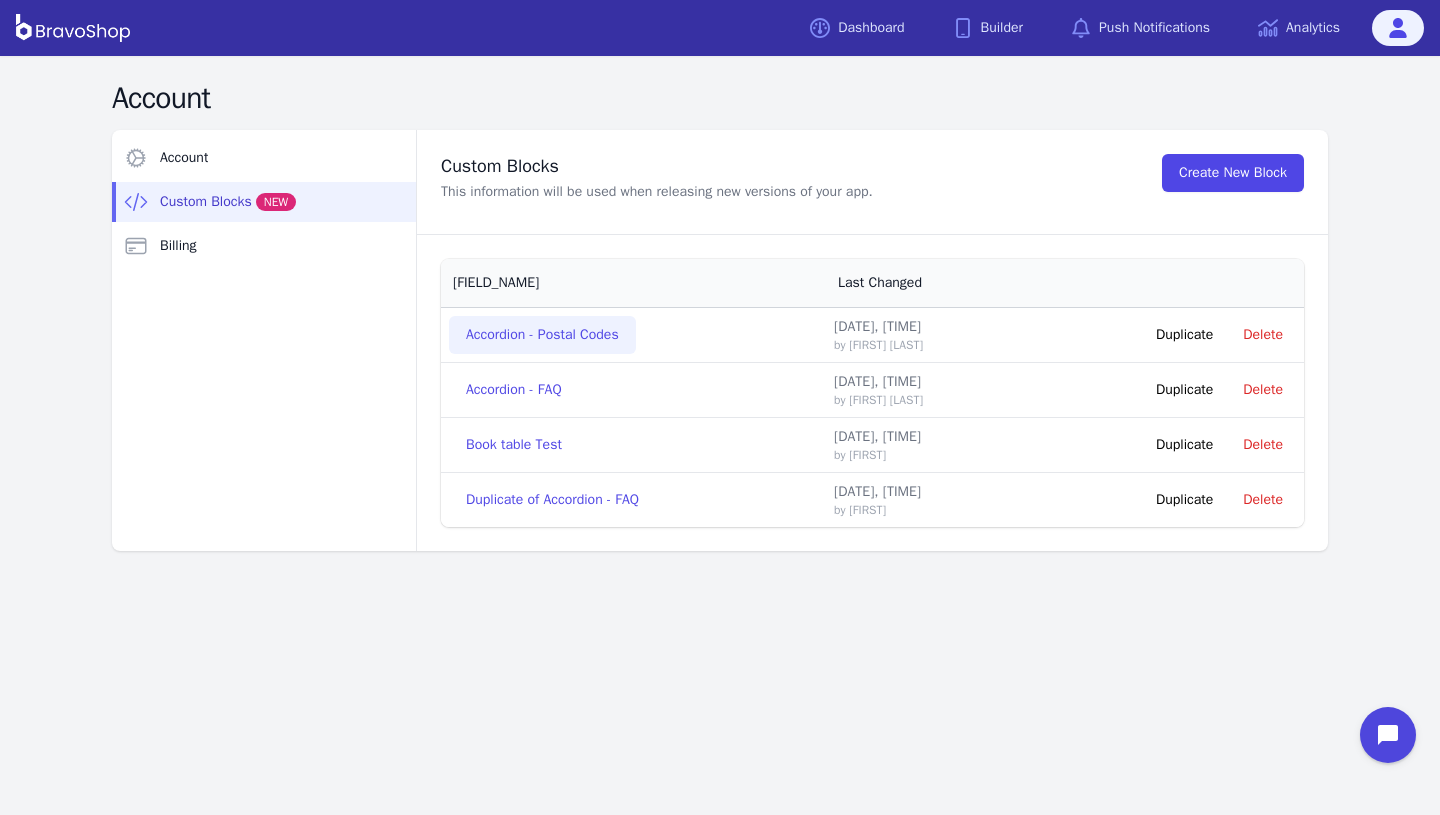 click on "Accordion - Postal Codes" at bounding box center [542, 335] 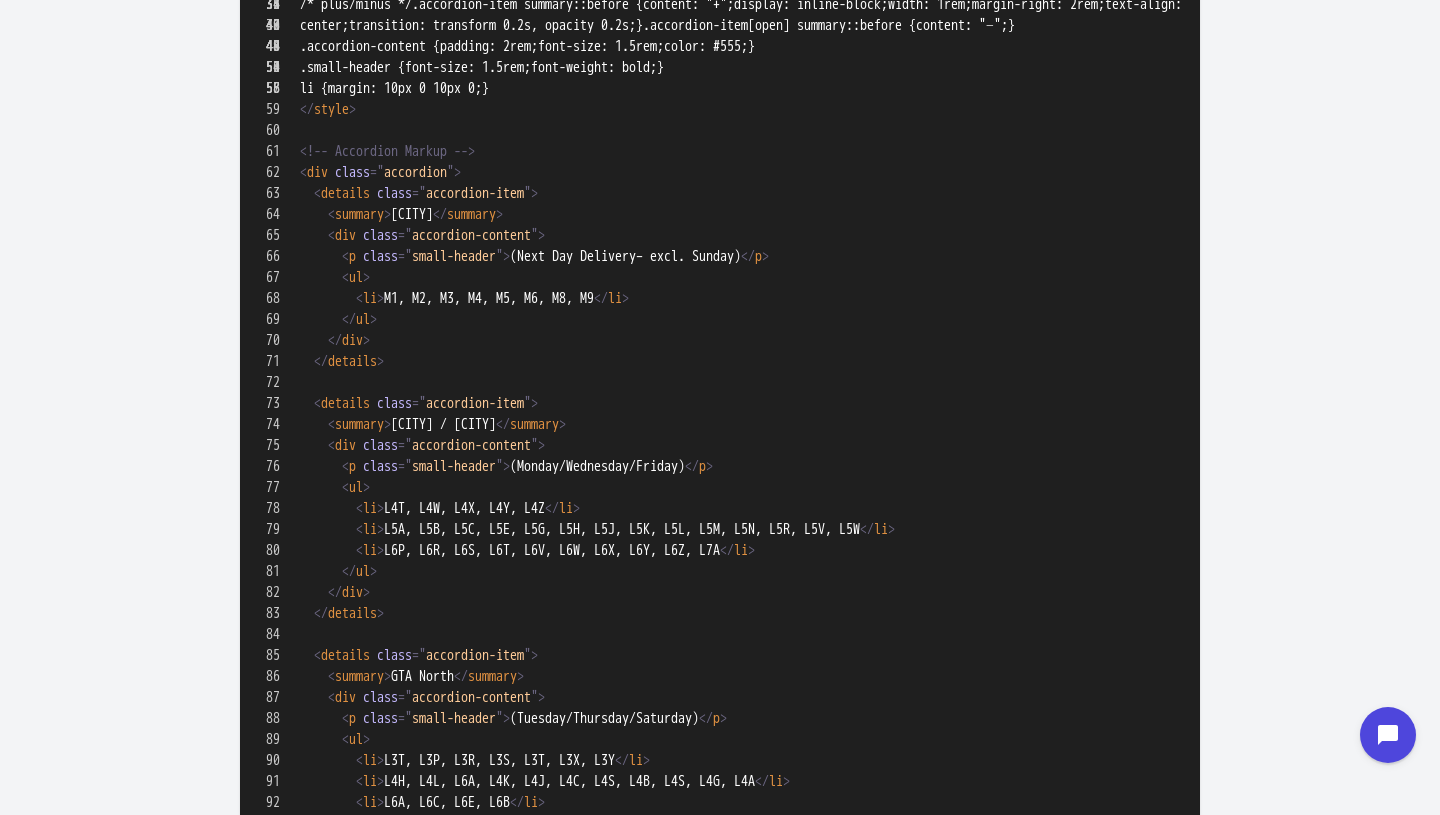 scroll, scrollTop: 368, scrollLeft: 0, axis: vertical 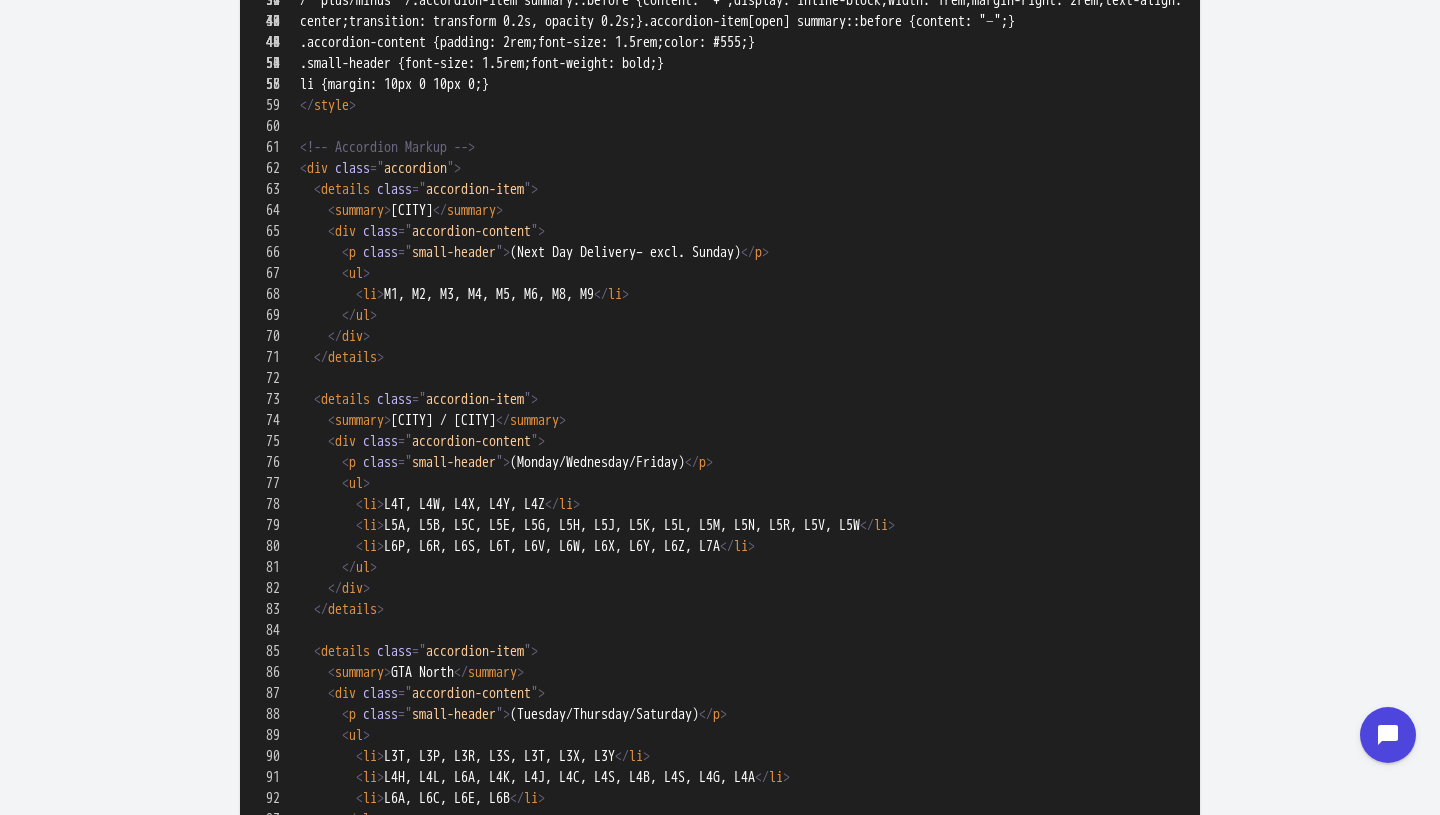 click at bounding box center (720, 1229) 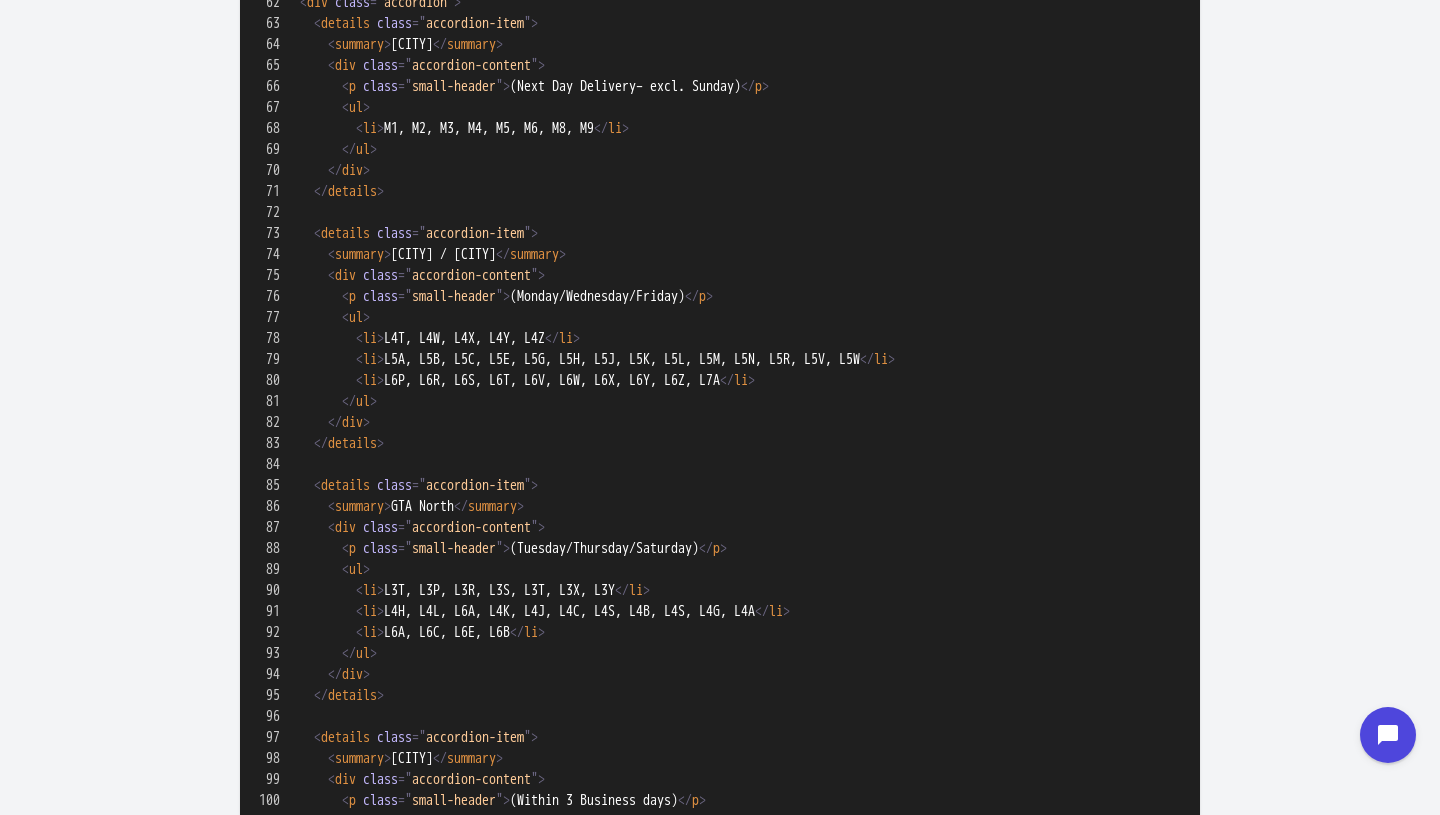 scroll, scrollTop: 538, scrollLeft: 0, axis: vertical 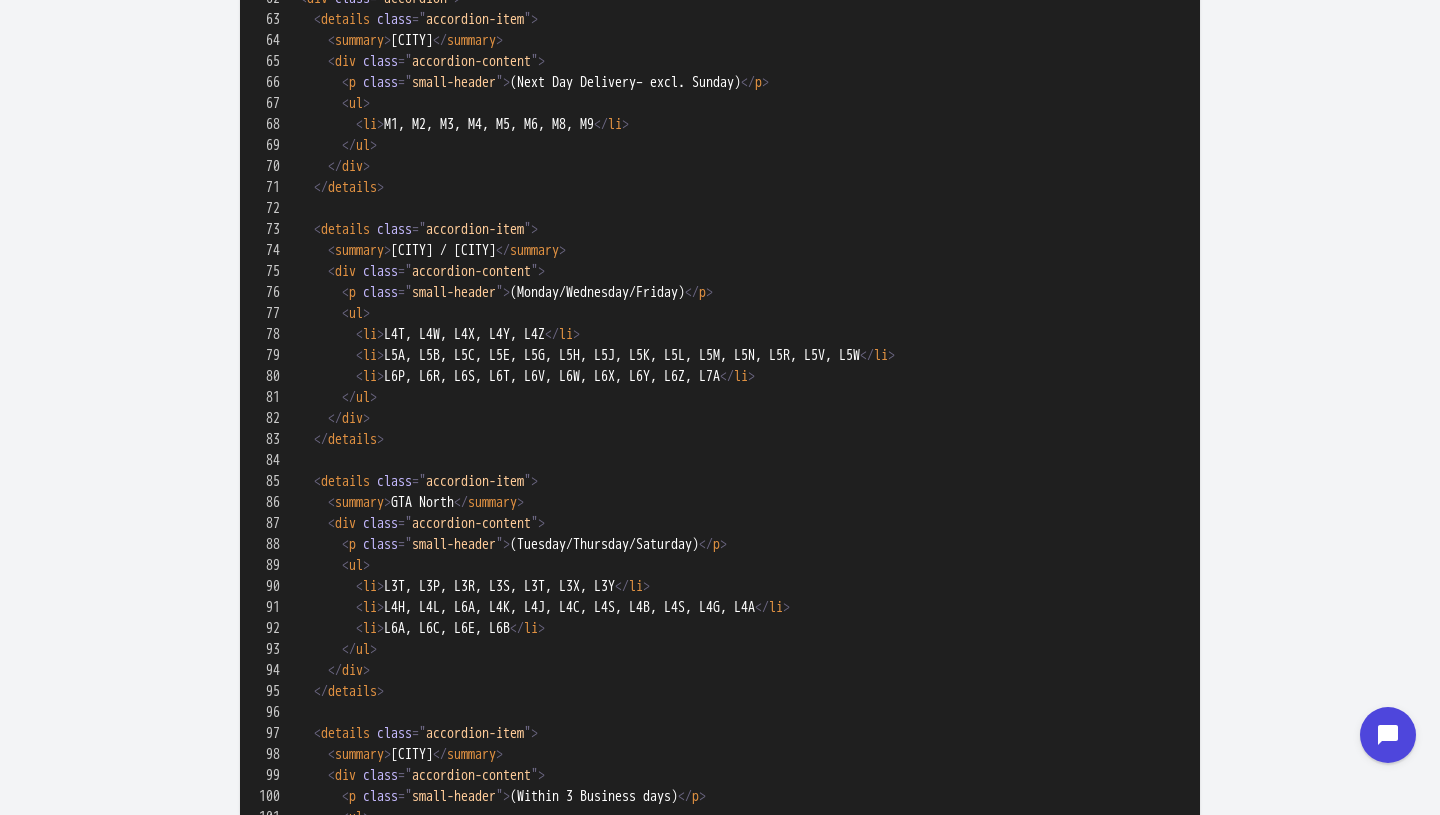 click at bounding box center (720, 1059) 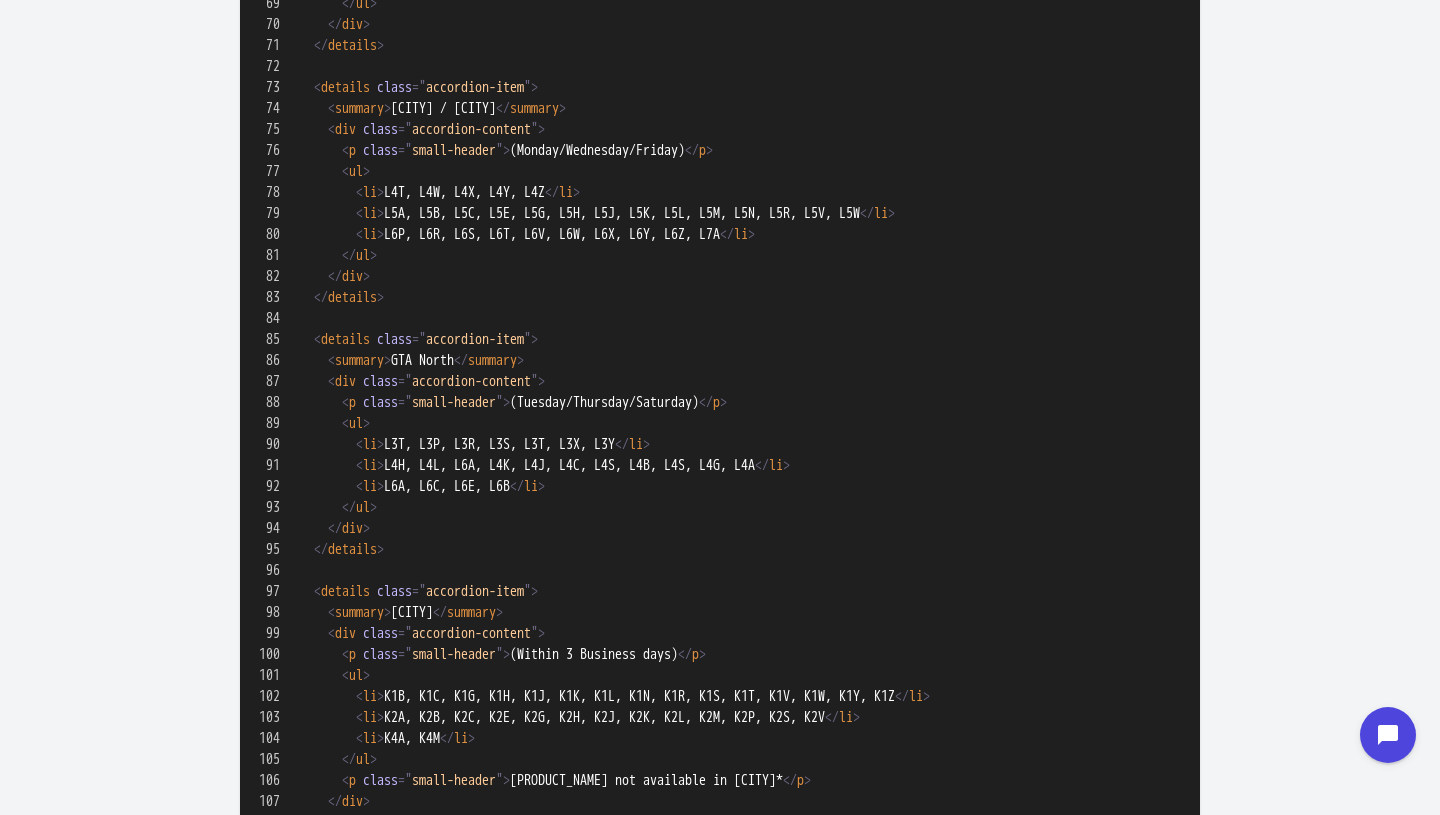 scroll, scrollTop: 698, scrollLeft: 0, axis: vertical 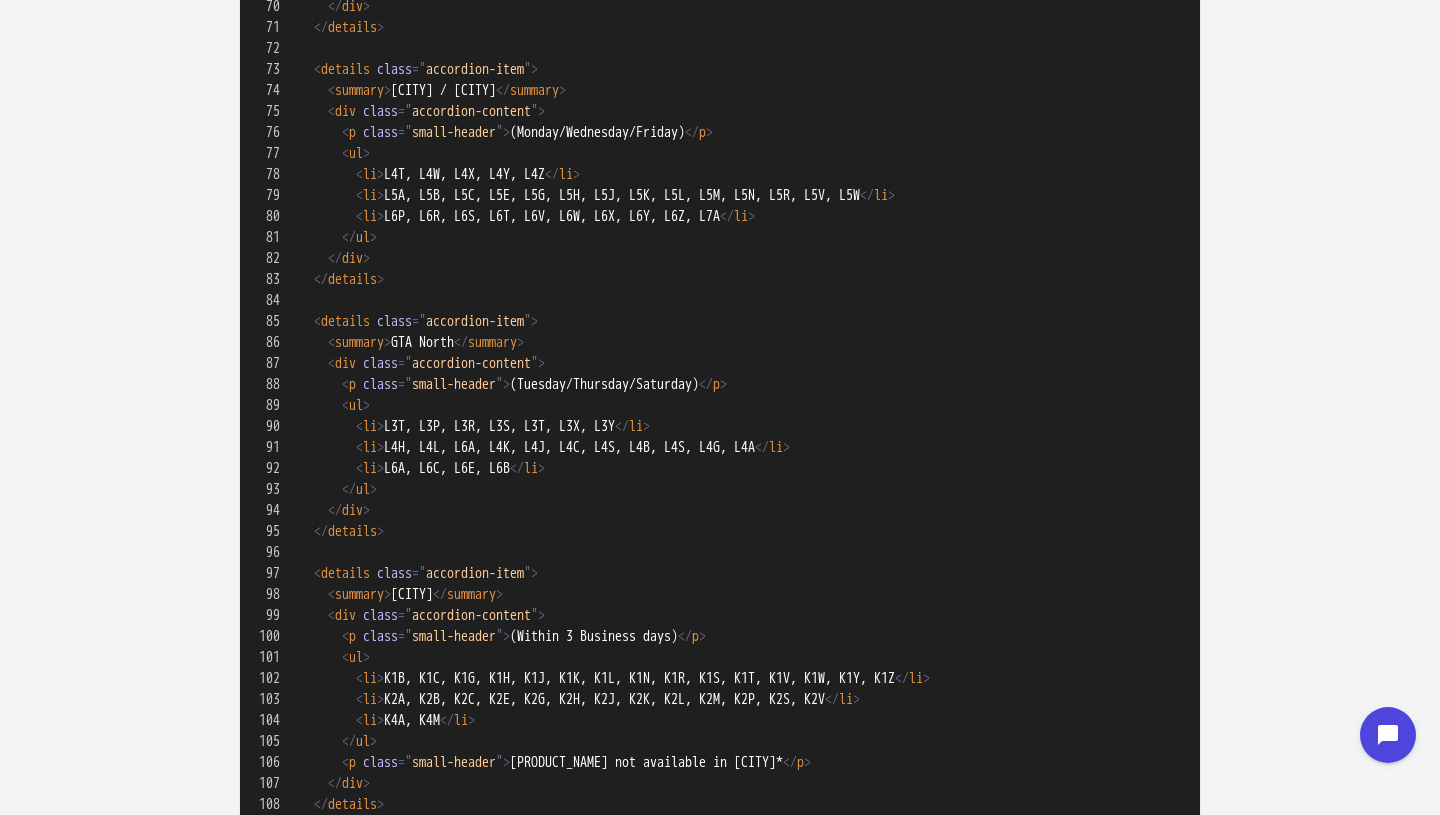 click at bounding box center (720, 899) 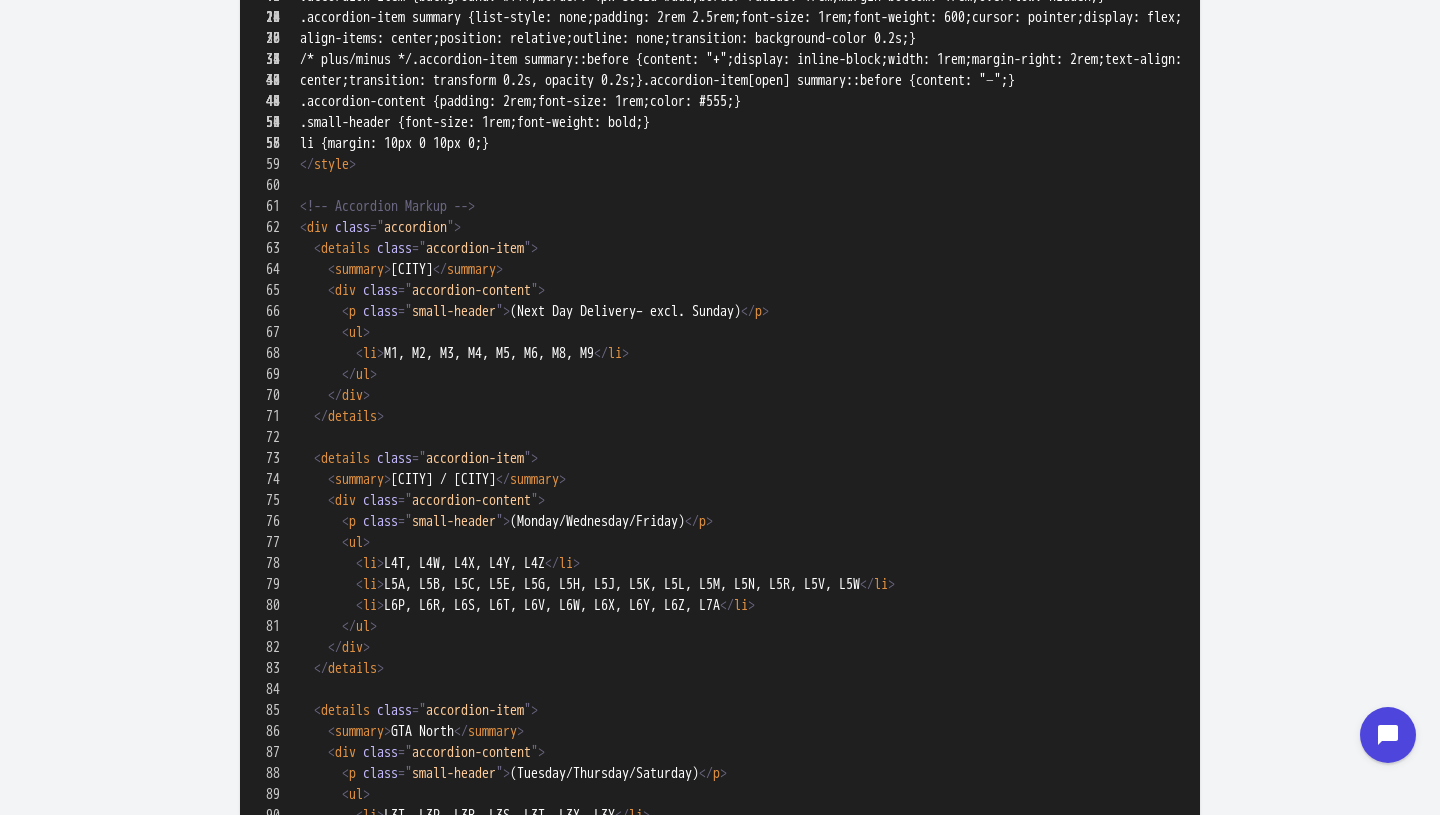 scroll, scrollTop: 306, scrollLeft: 0, axis: vertical 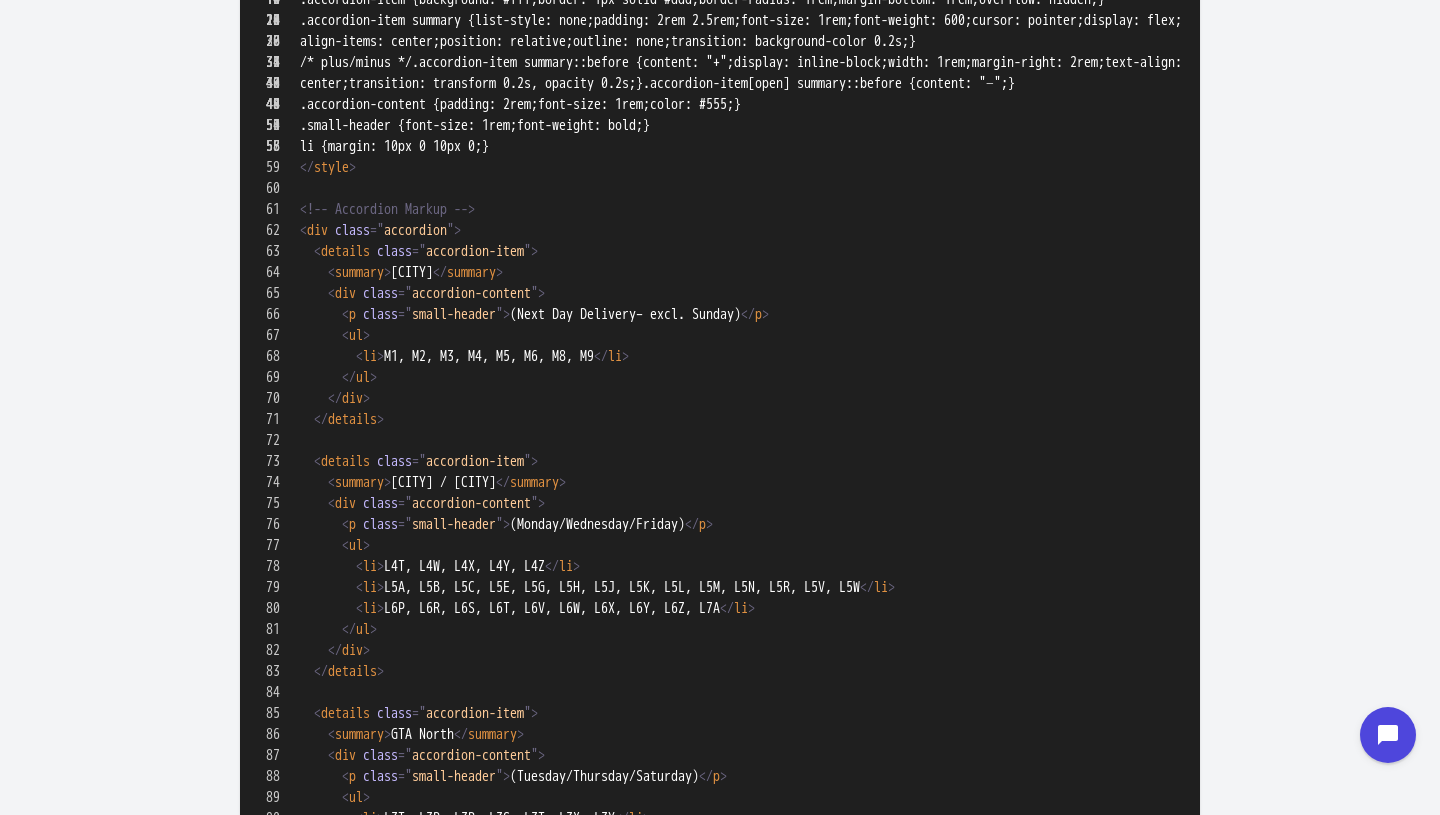 click at bounding box center (720, 1291) 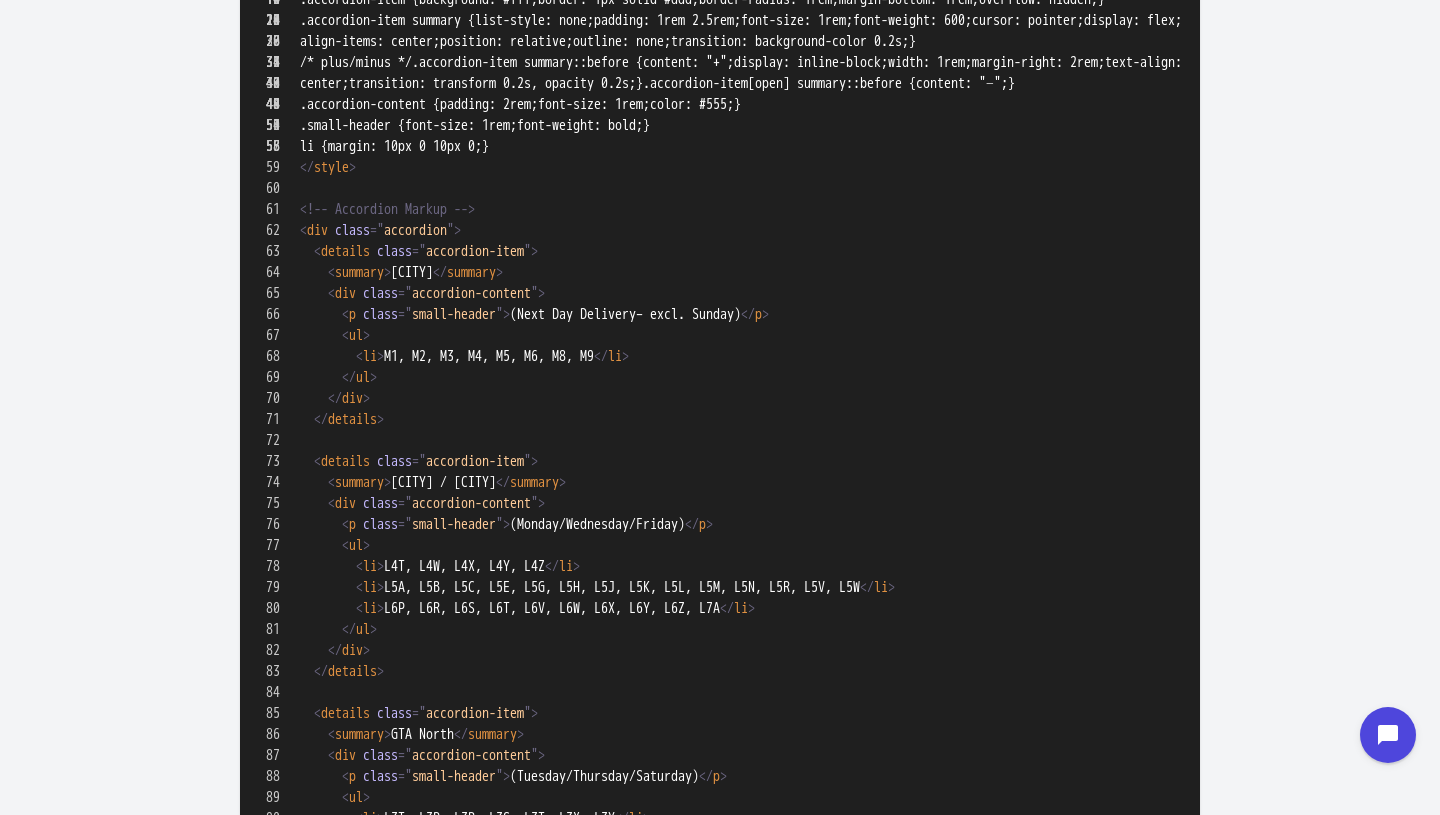 click at bounding box center (720, 1291) 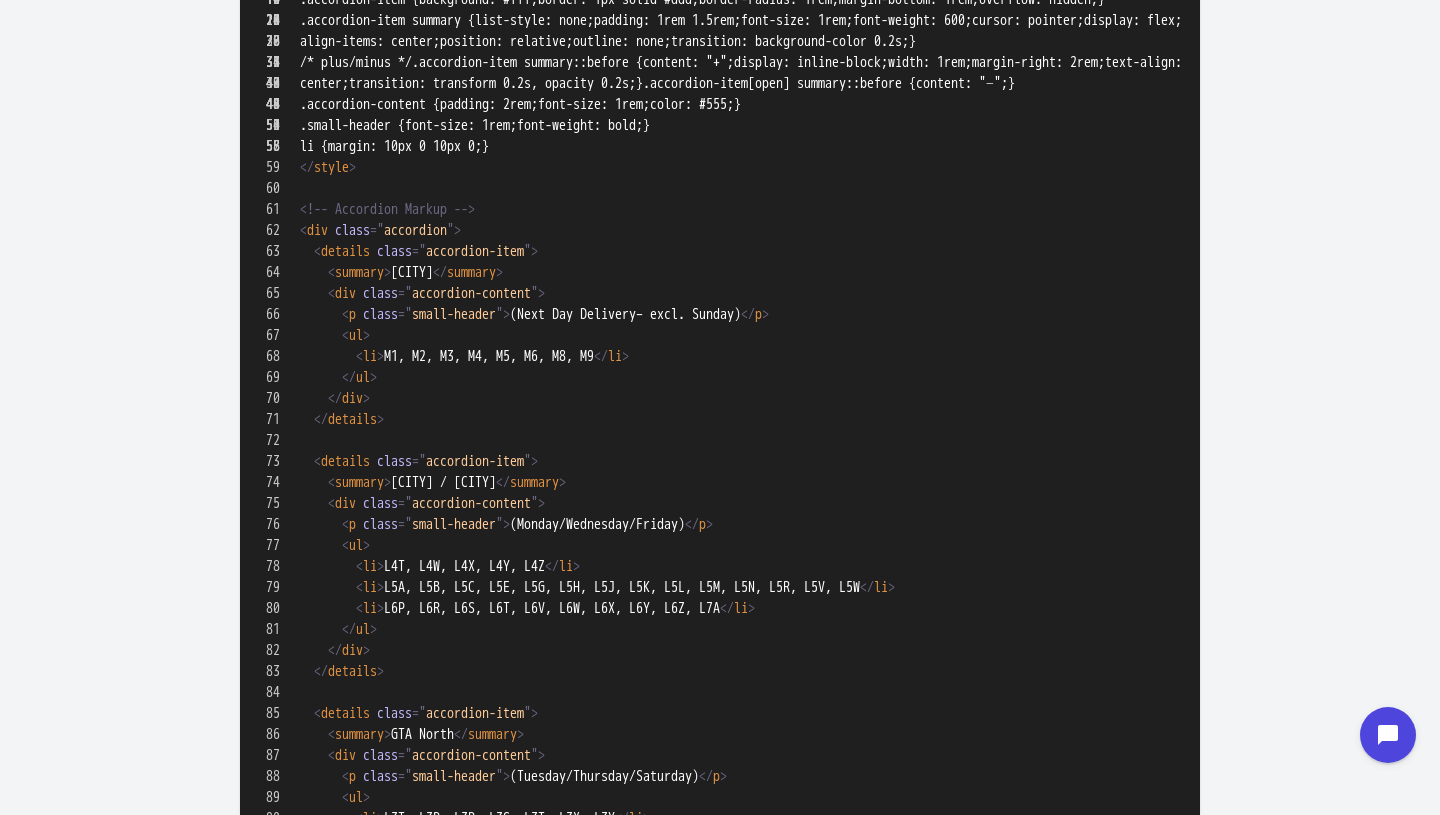 scroll, scrollTop: 0, scrollLeft: 0, axis: both 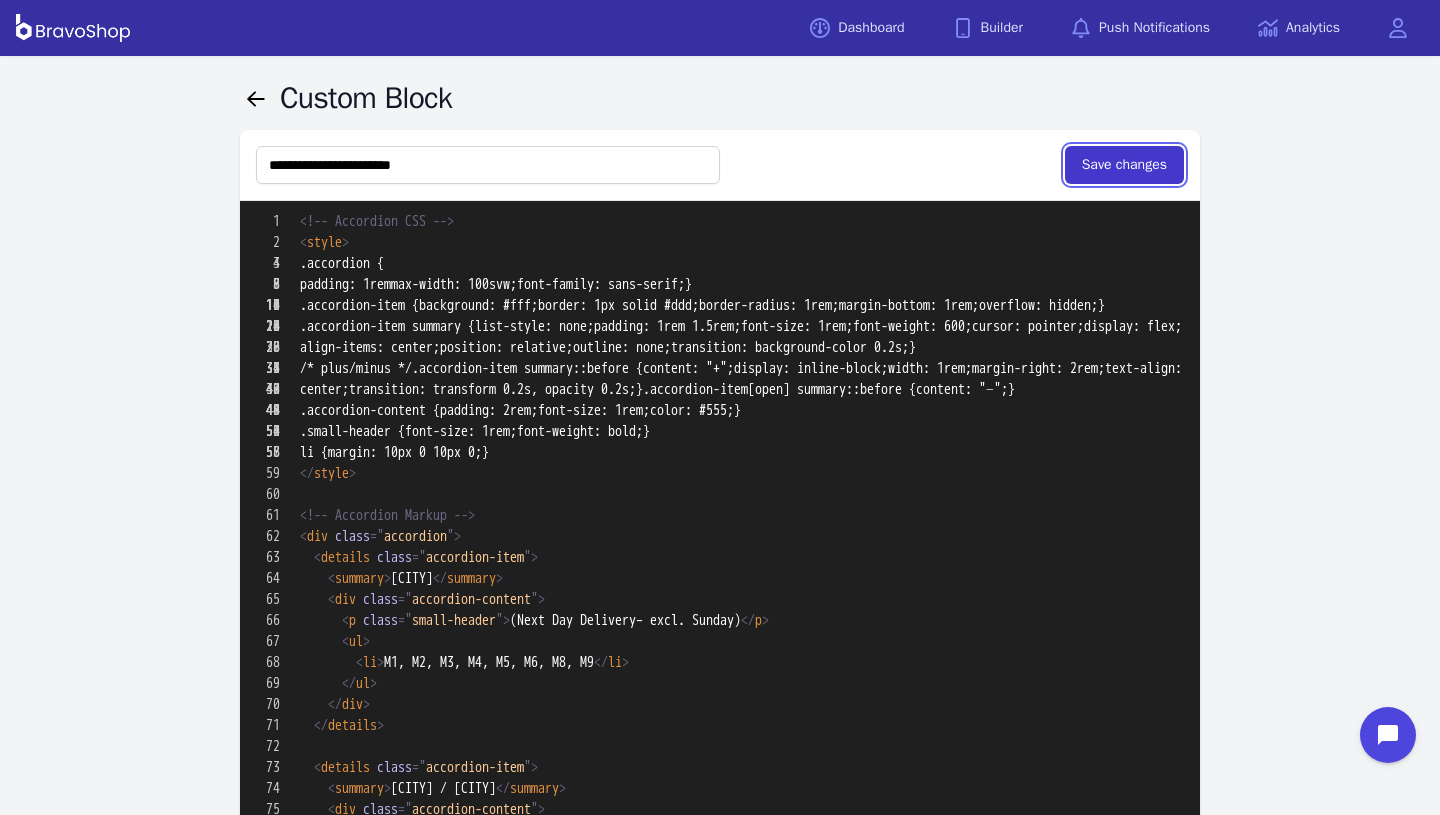 click on "Save changes" at bounding box center (1124, 165) 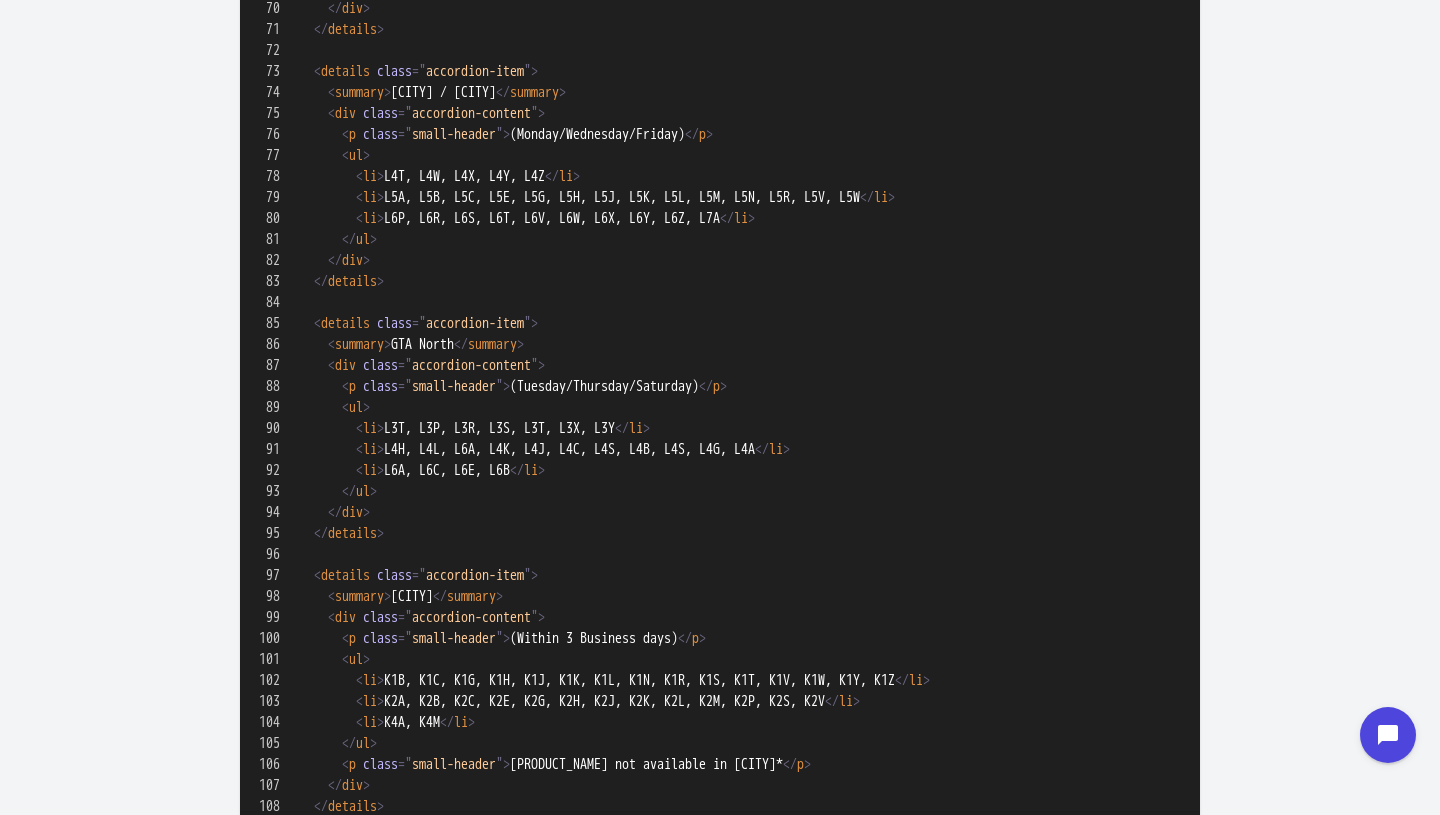 scroll, scrollTop: 702, scrollLeft: 0, axis: vertical 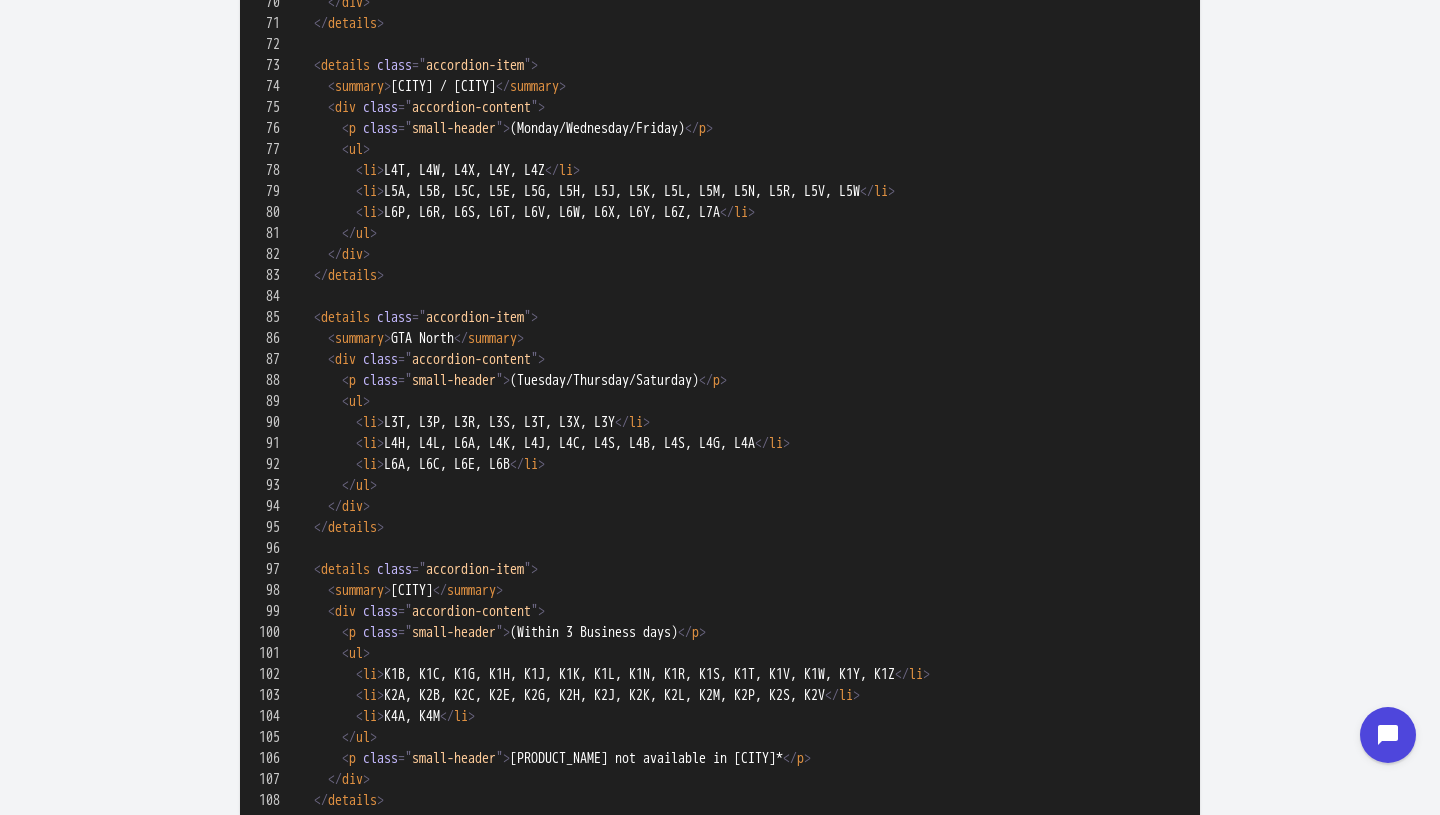 click at bounding box center (720, 895) 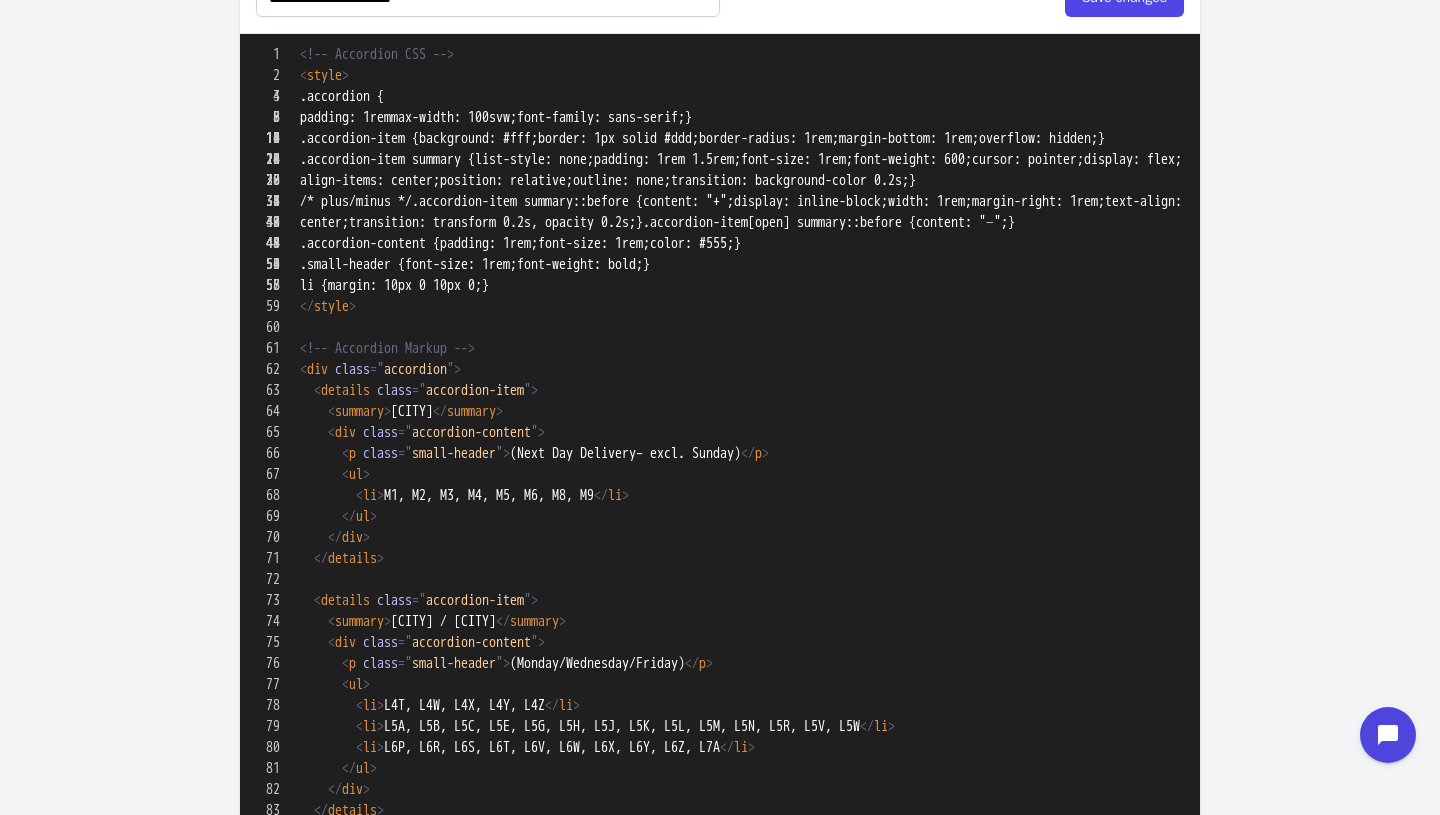 scroll, scrollTop: 0, scrollLeft: 0, axis: both 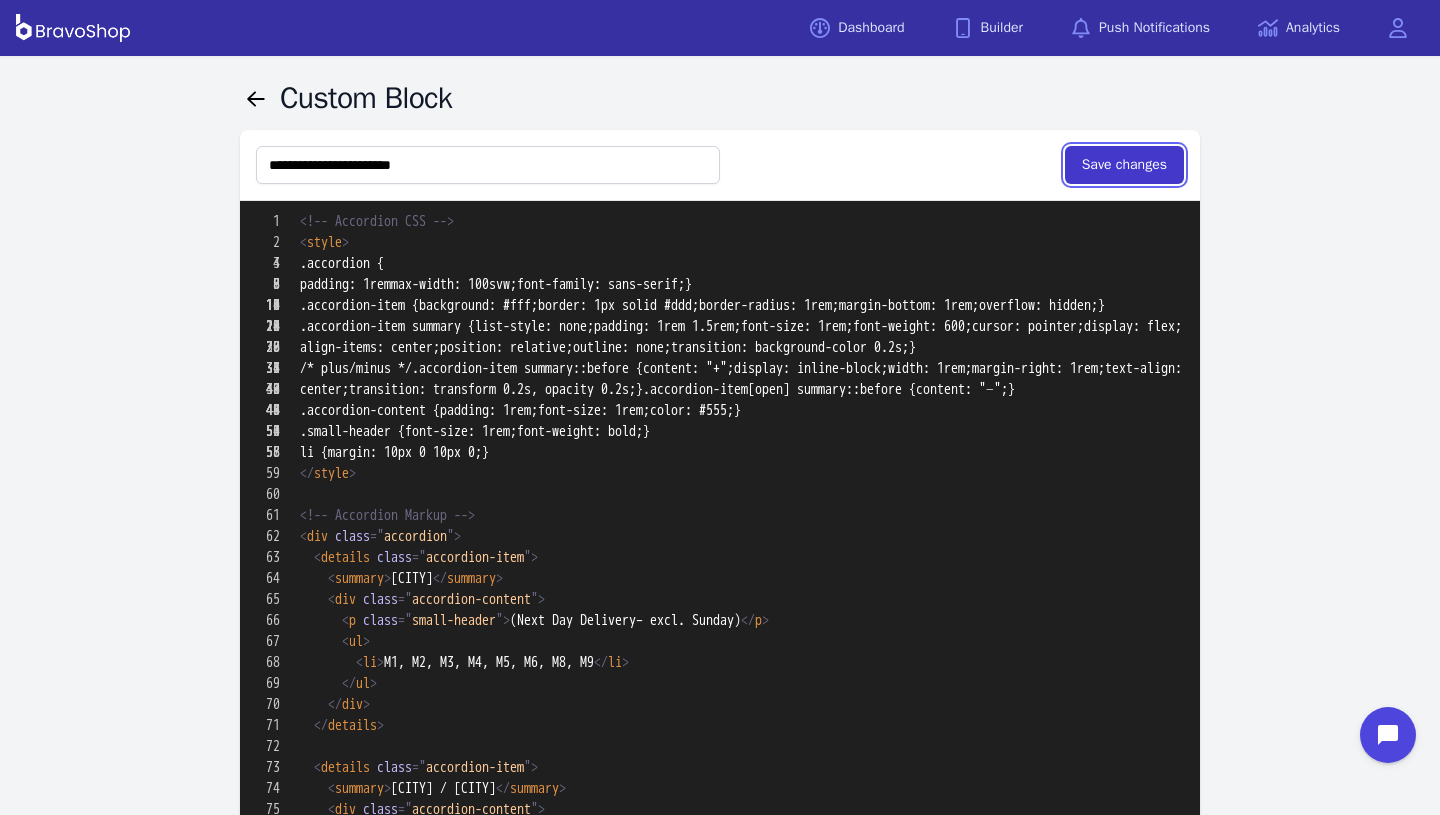 click on "Save changes" at bounding box center (1124, 165) 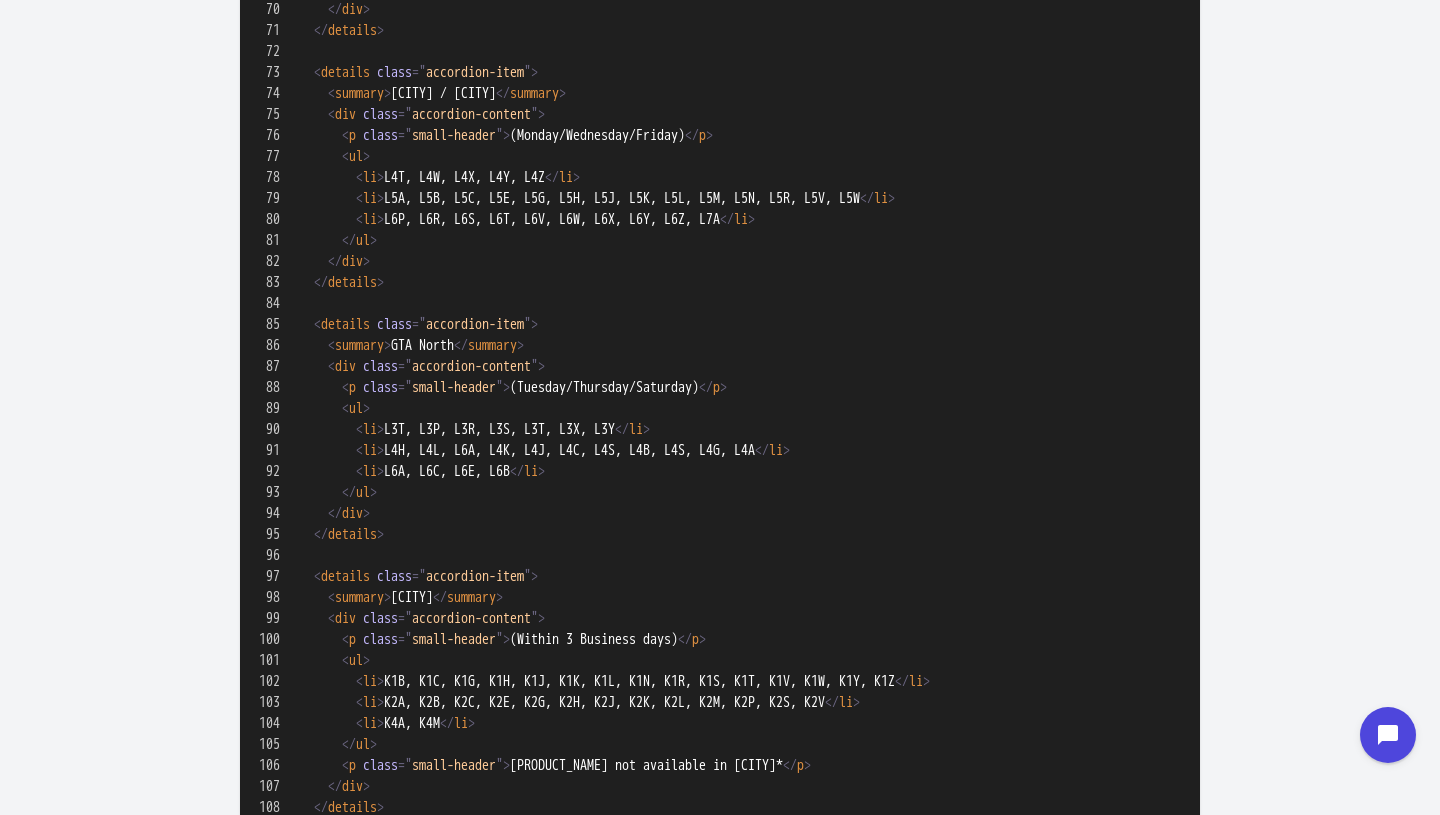scroll, scrollTop: 714, scrollLeft: 0, axis: vertical 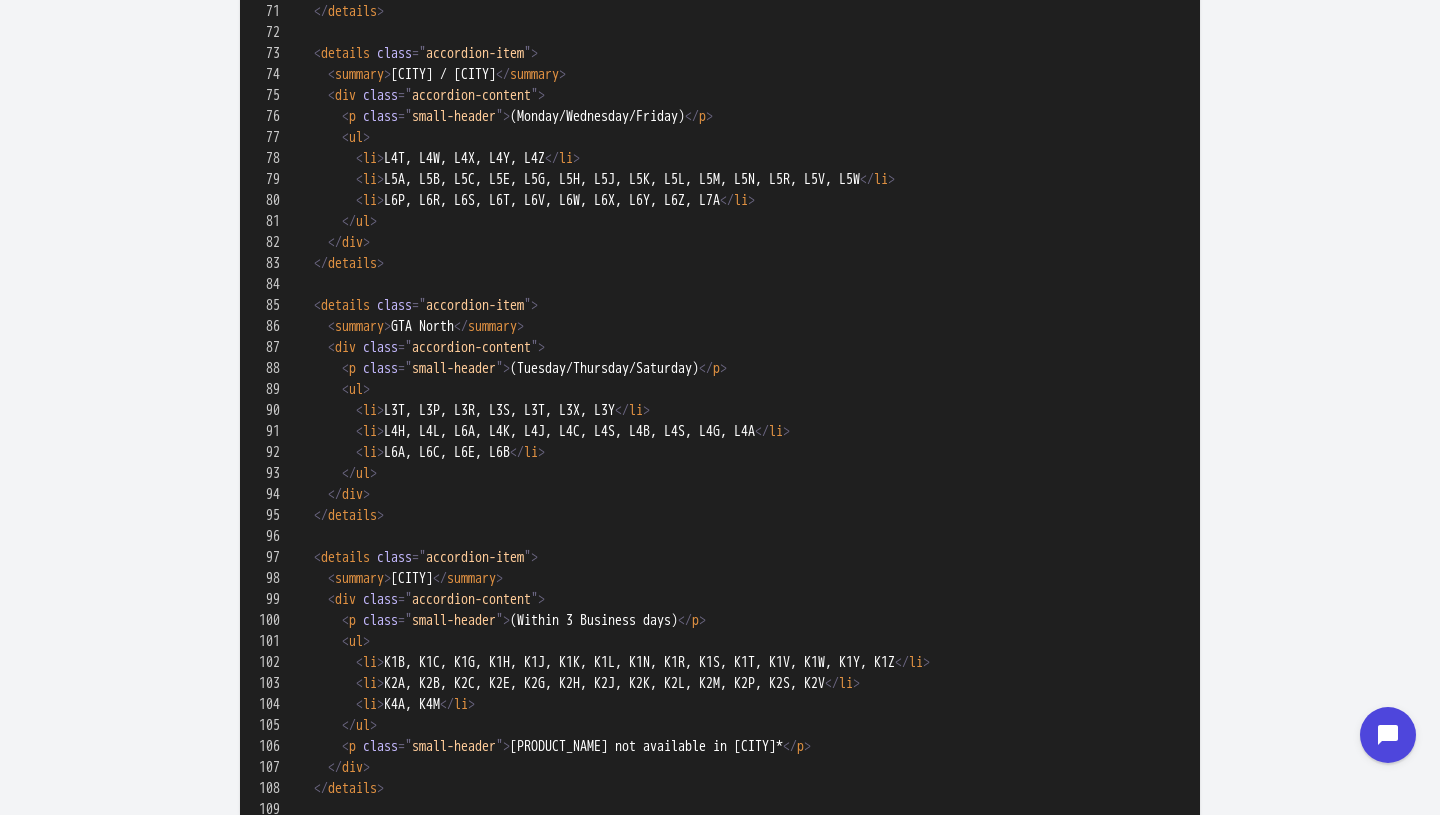 click at bounding box center (720, 883) 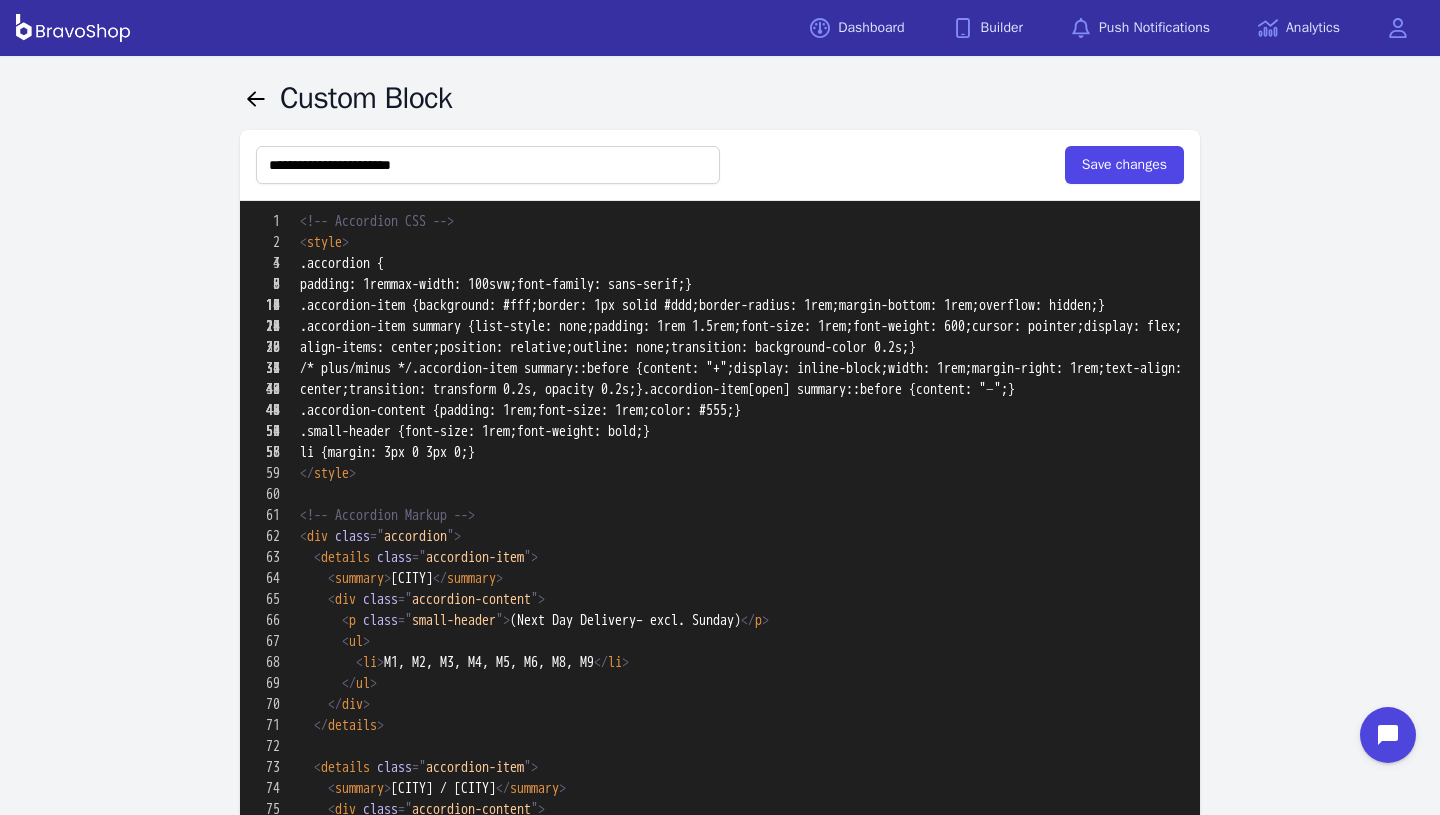 click on "**********" at bounding box center (720, 165) 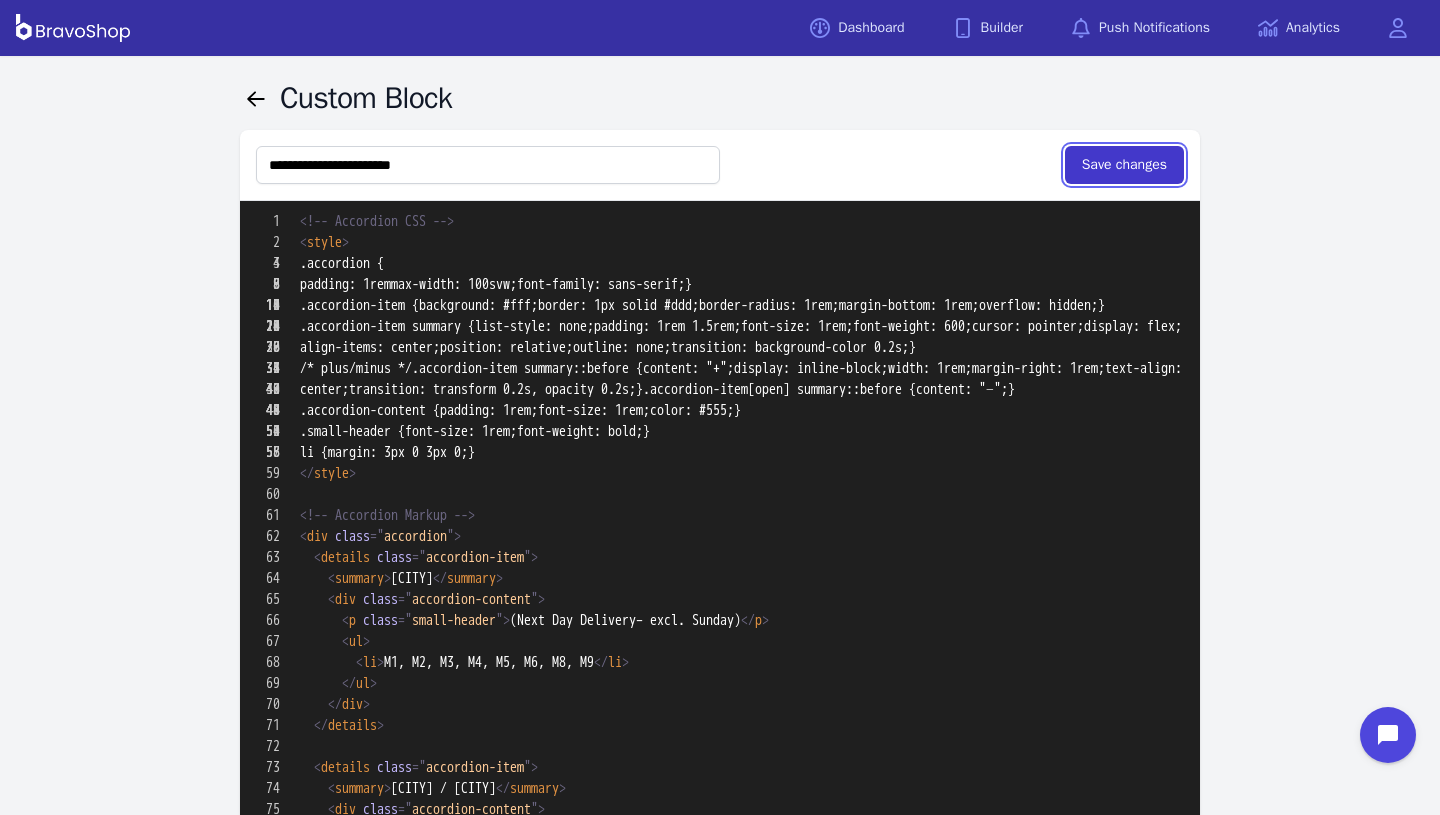 click on "Save changes" at bounding box center [1124, 165] 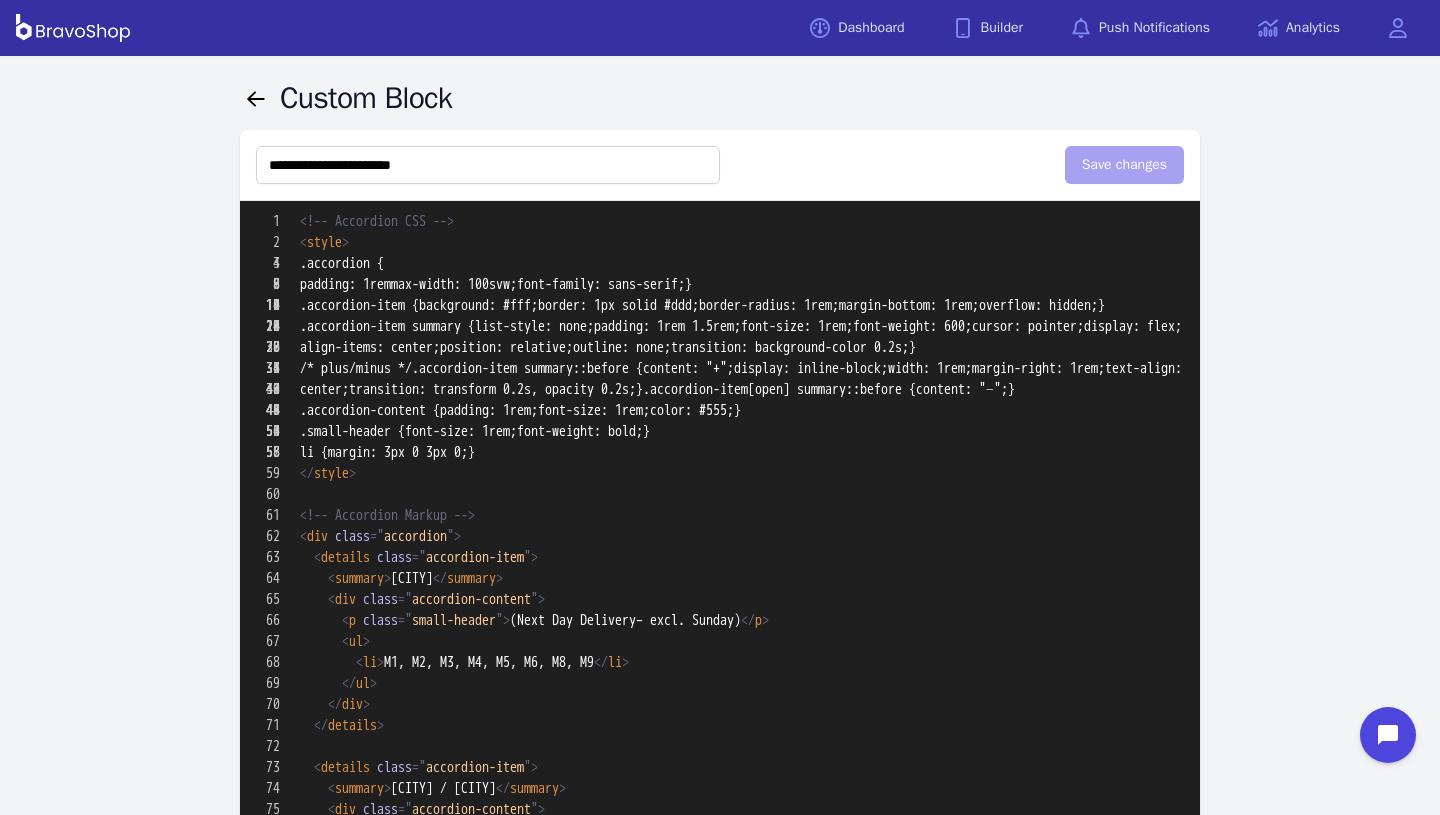 click at bounding box center [720, 1597] 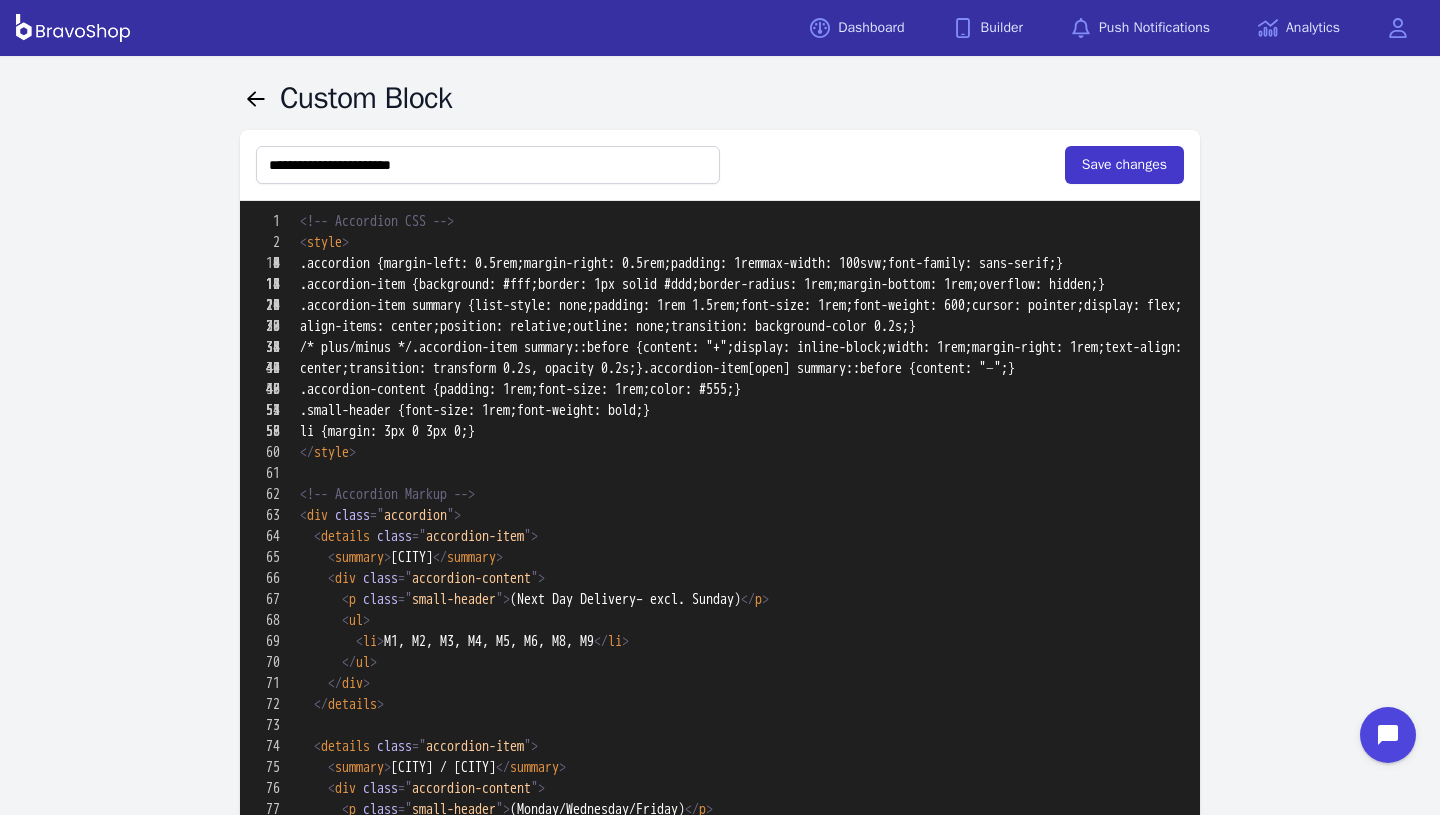 type on "**********" 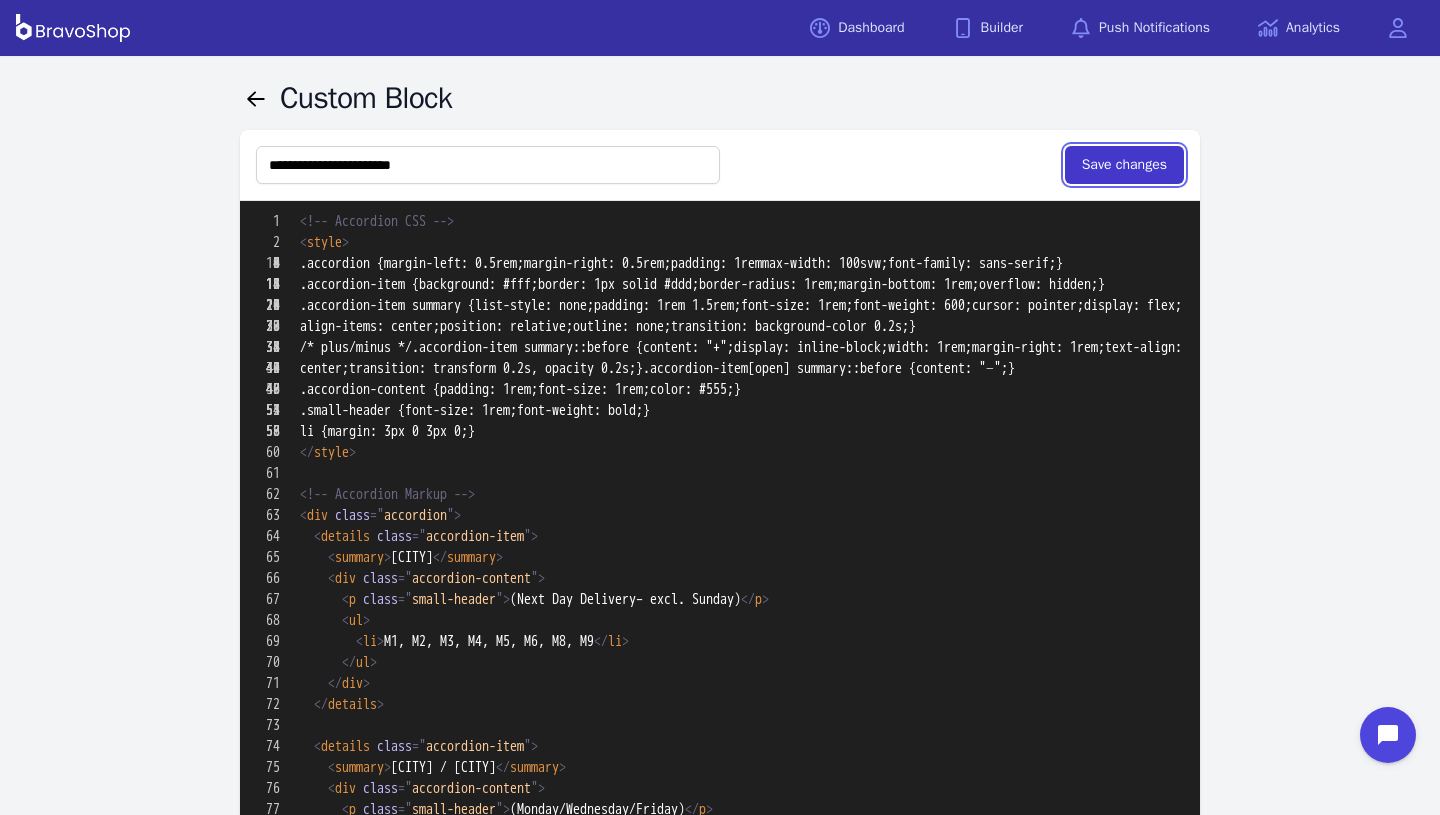 click on "Save changes" at bounding box center (1124, 165) 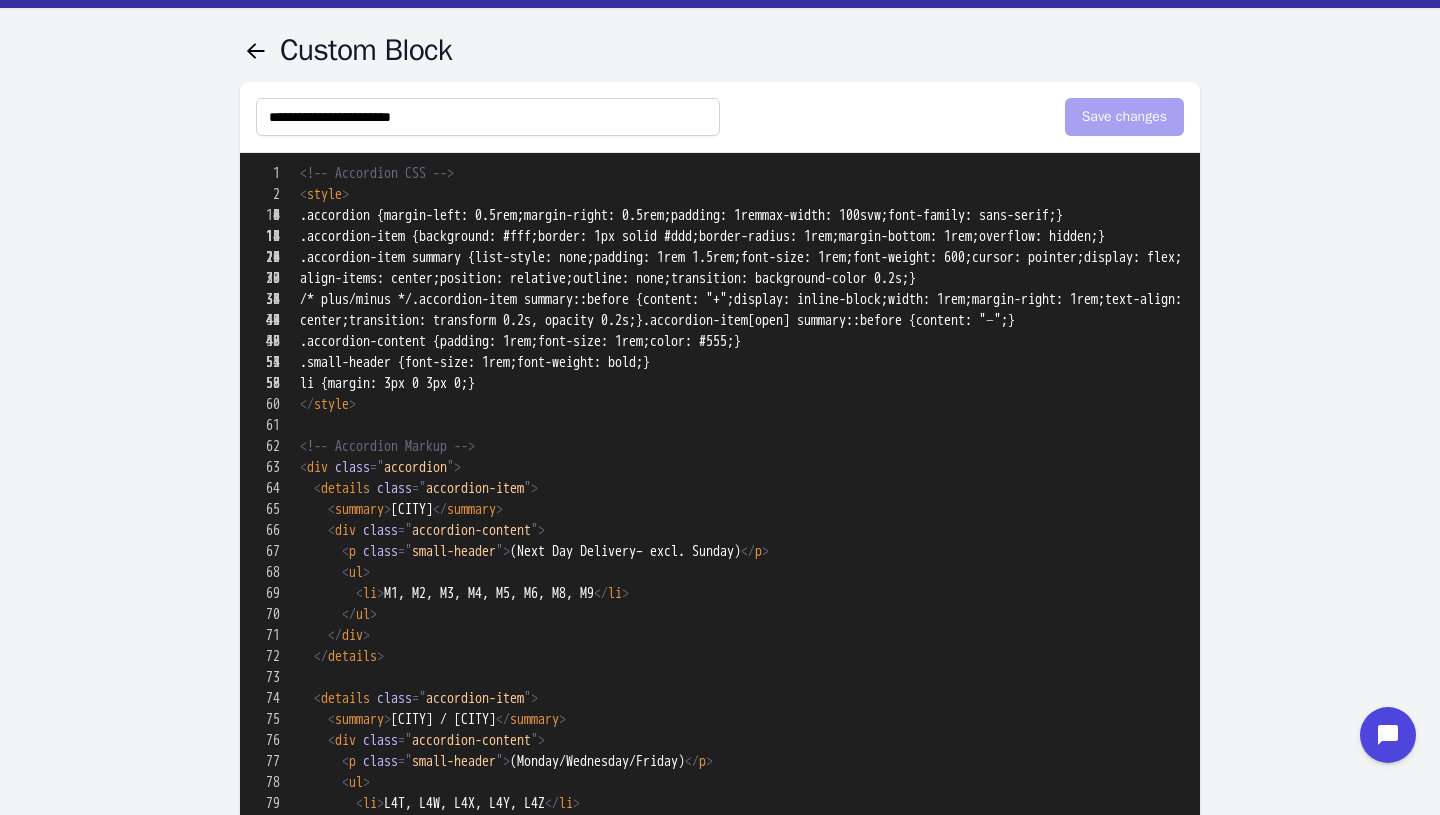 scroll, scrollTop: 54, scrollLeft: 0, axis: vertical 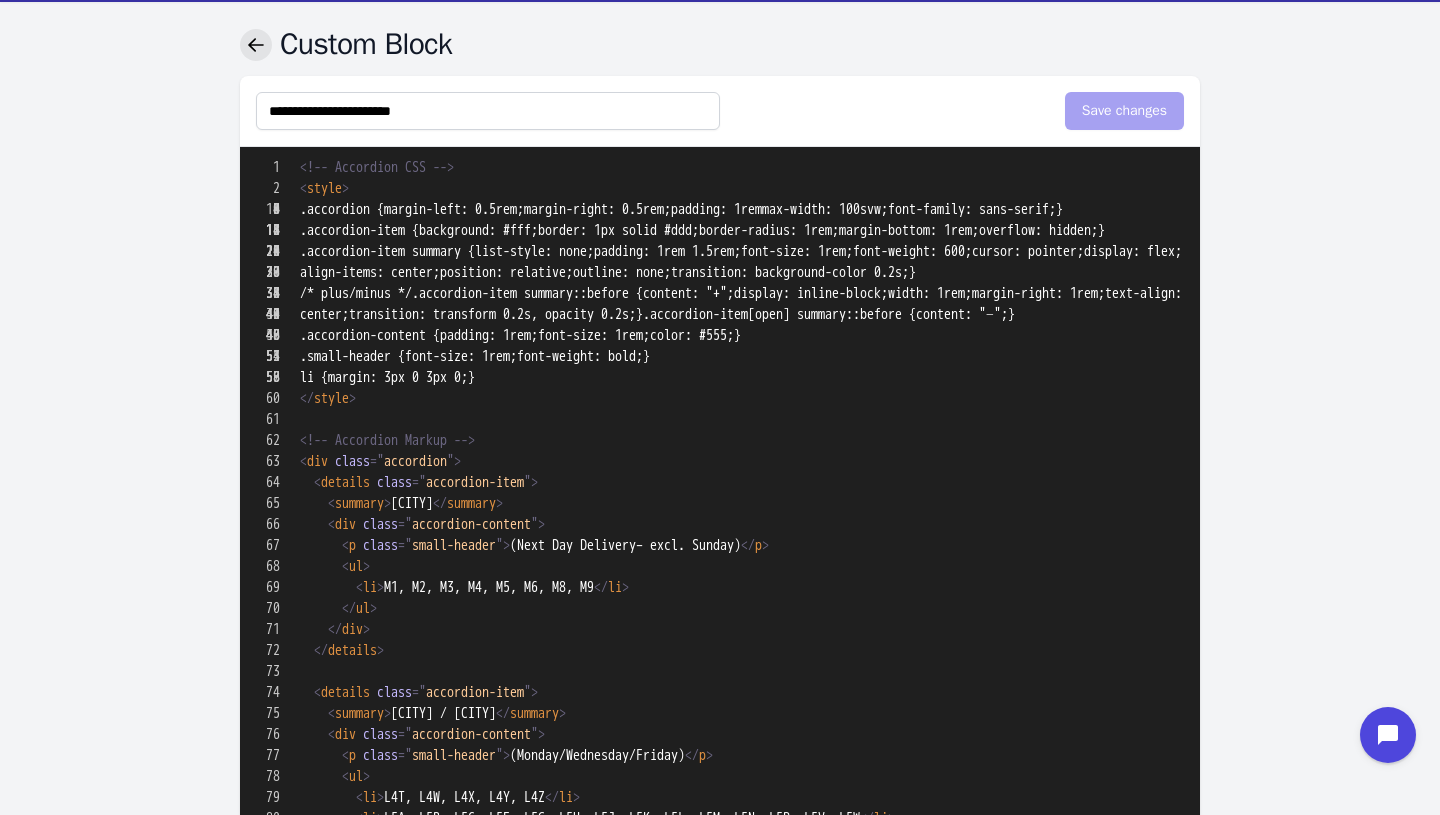click 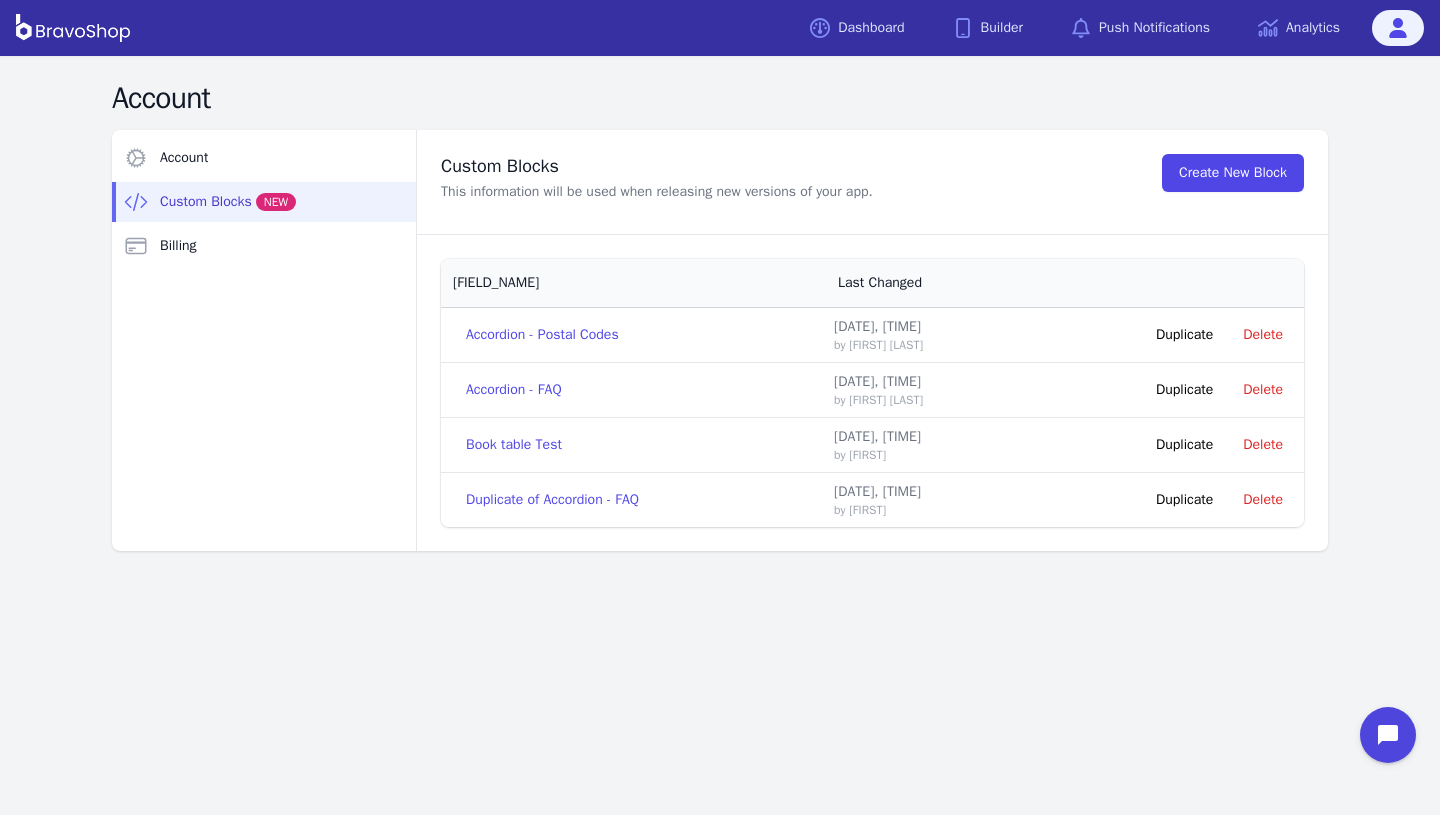 scroll, scrollTop: 0, scrollLeft: 0, axis: both 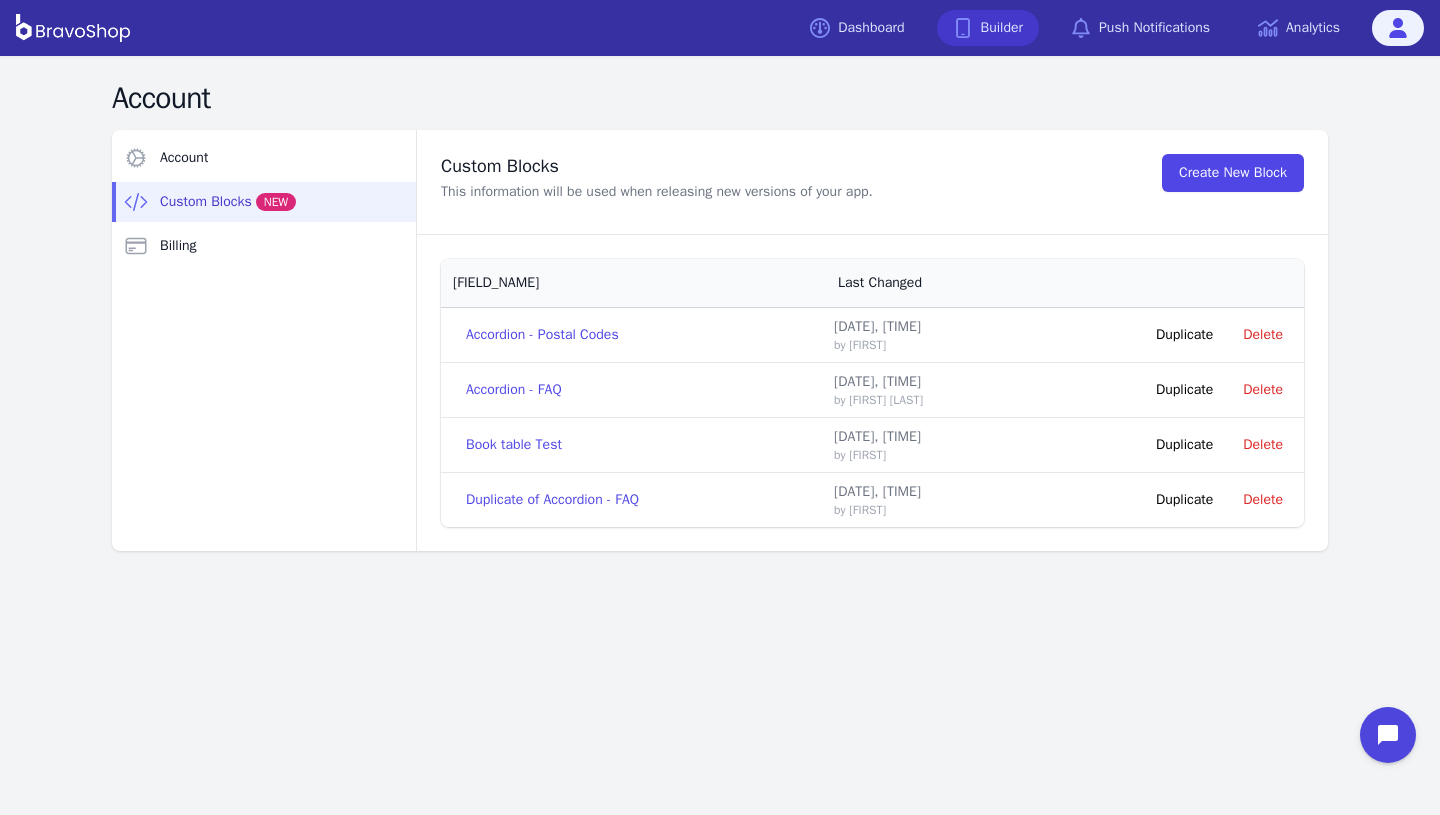 click on "Builder" at bounding box center [988, 28] 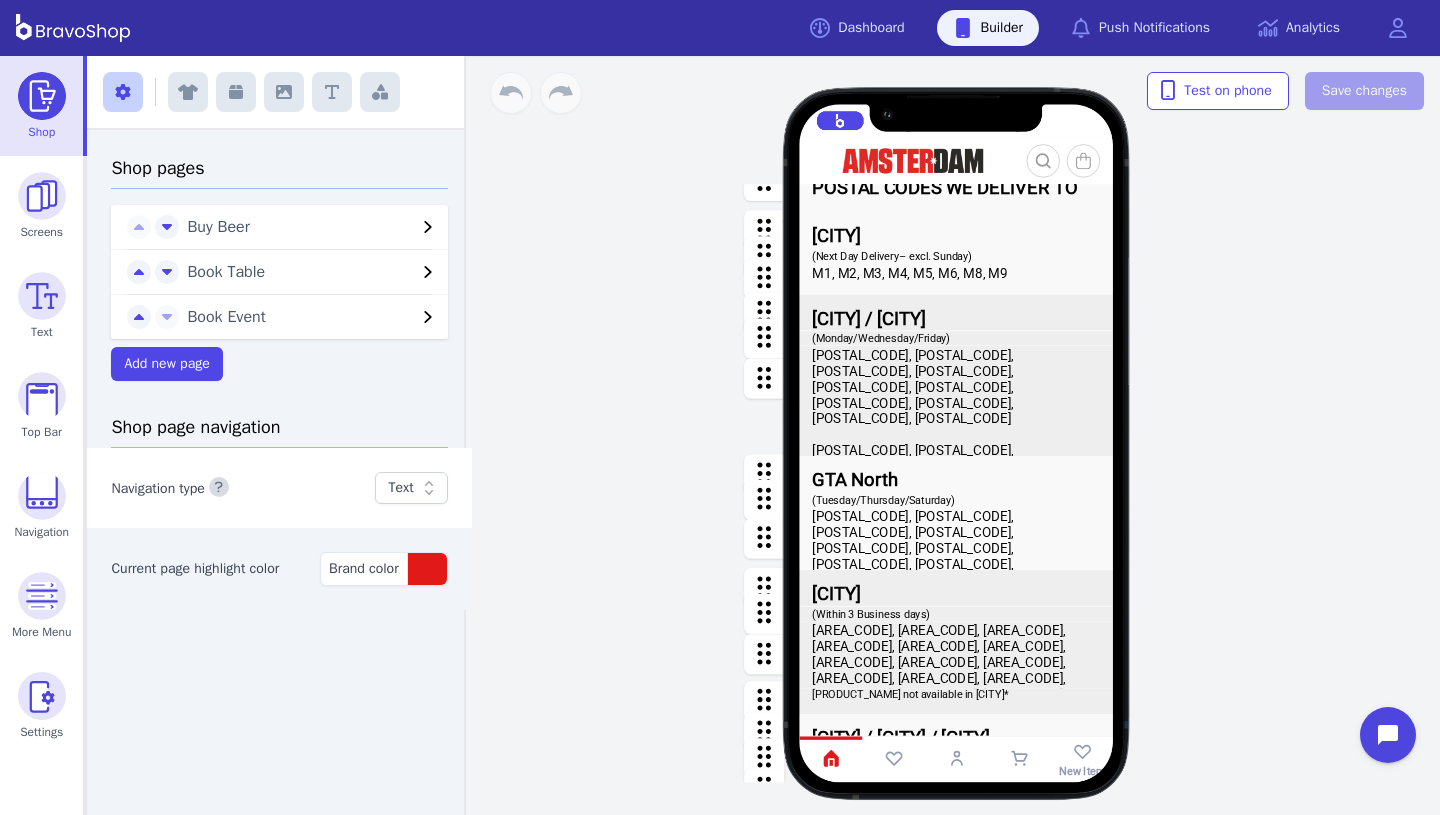 scroll, scrollTop: 2229, scrollLeft: 0, axis: vertical 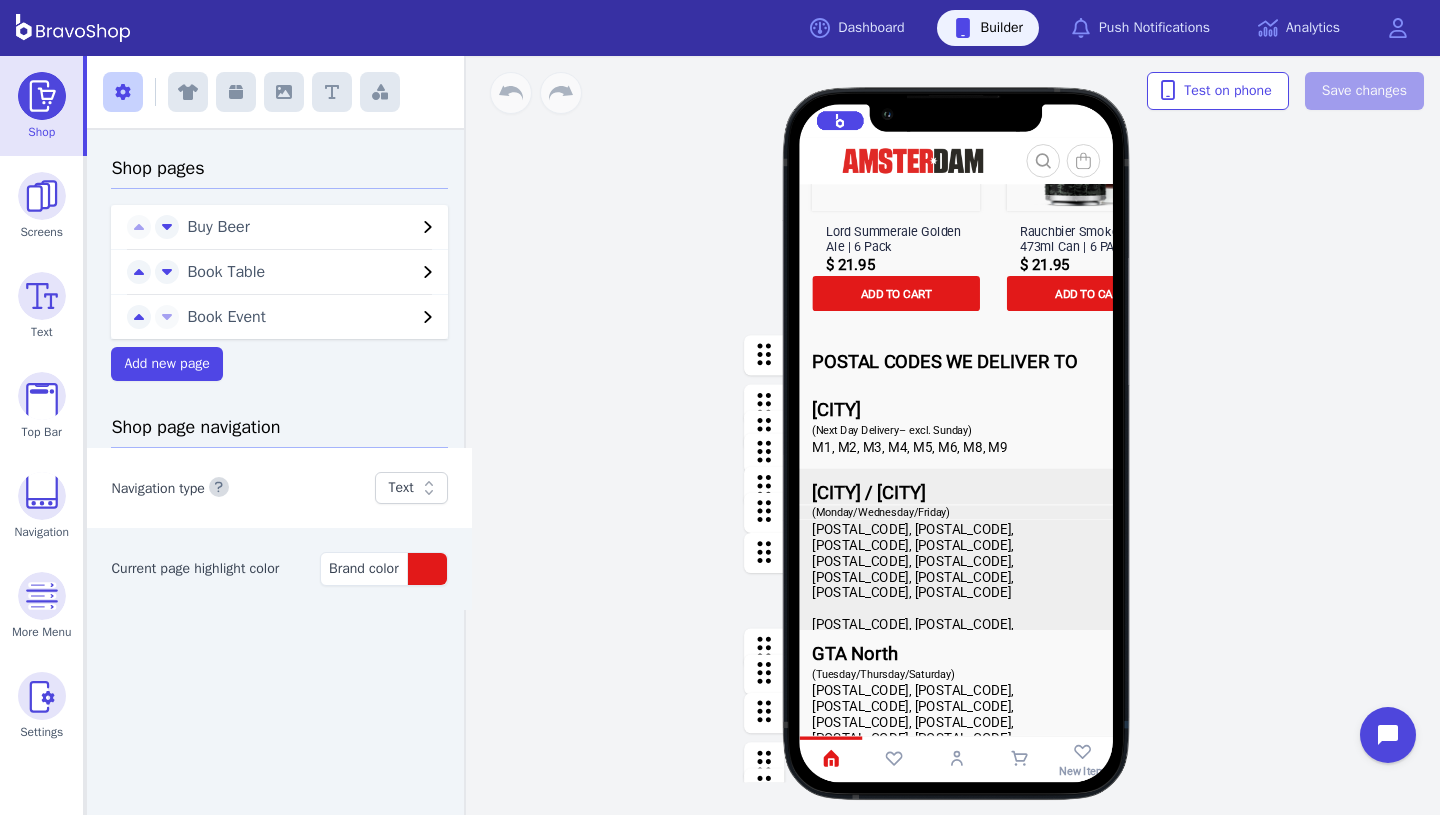 click at bounding box center [957, 404] 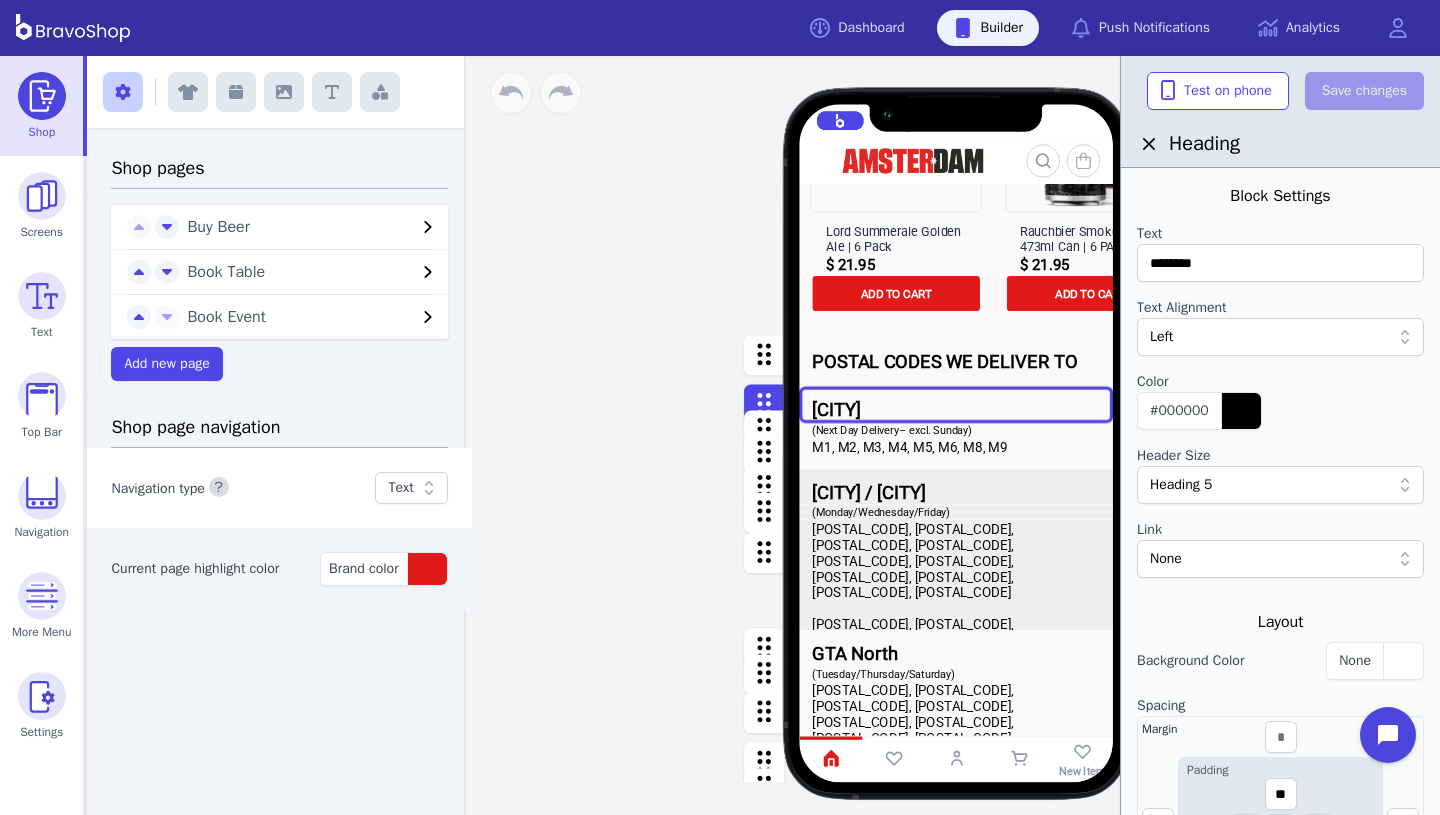 type 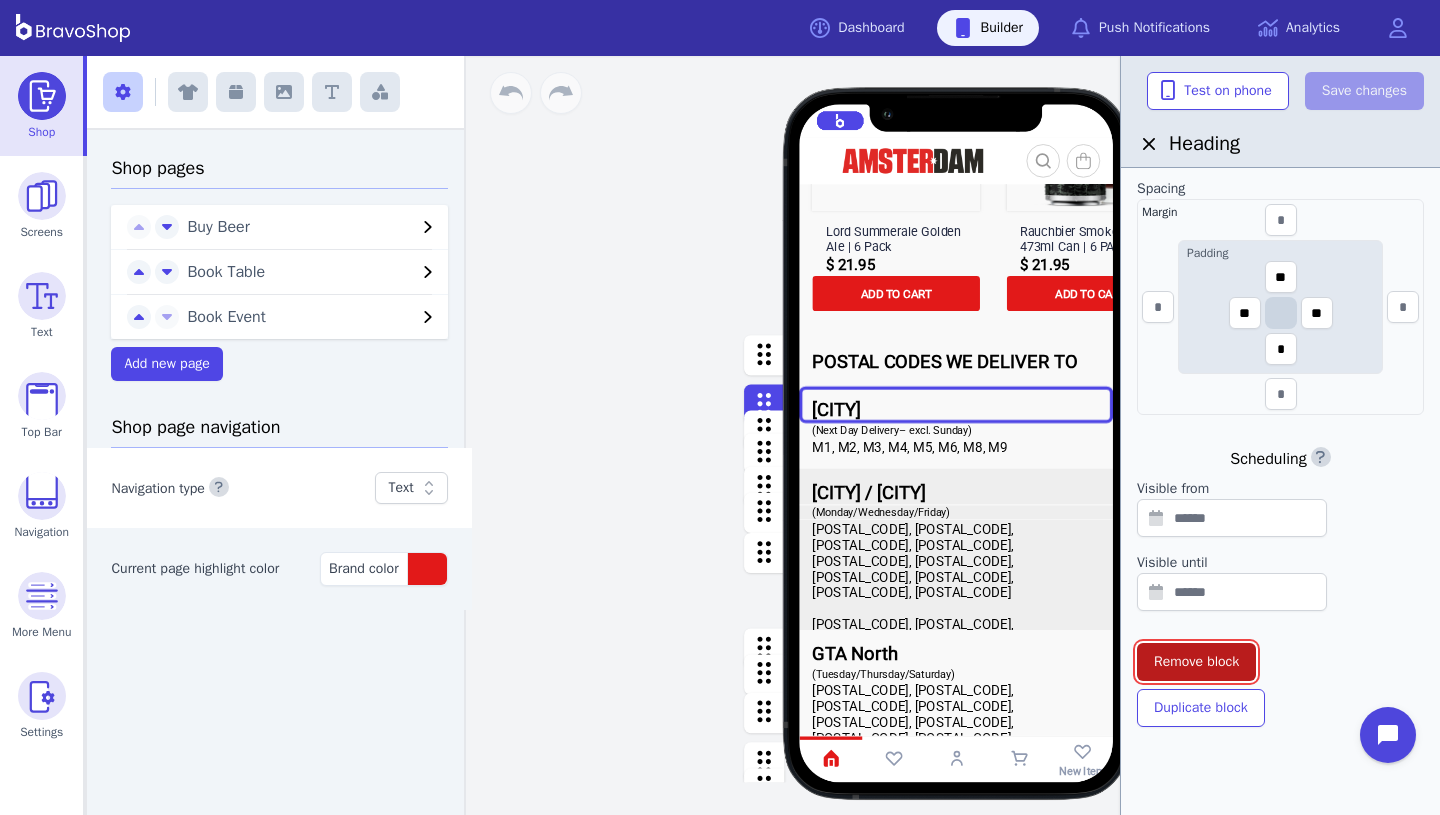 click on "Remove block" at bounding box center [1196, 662] 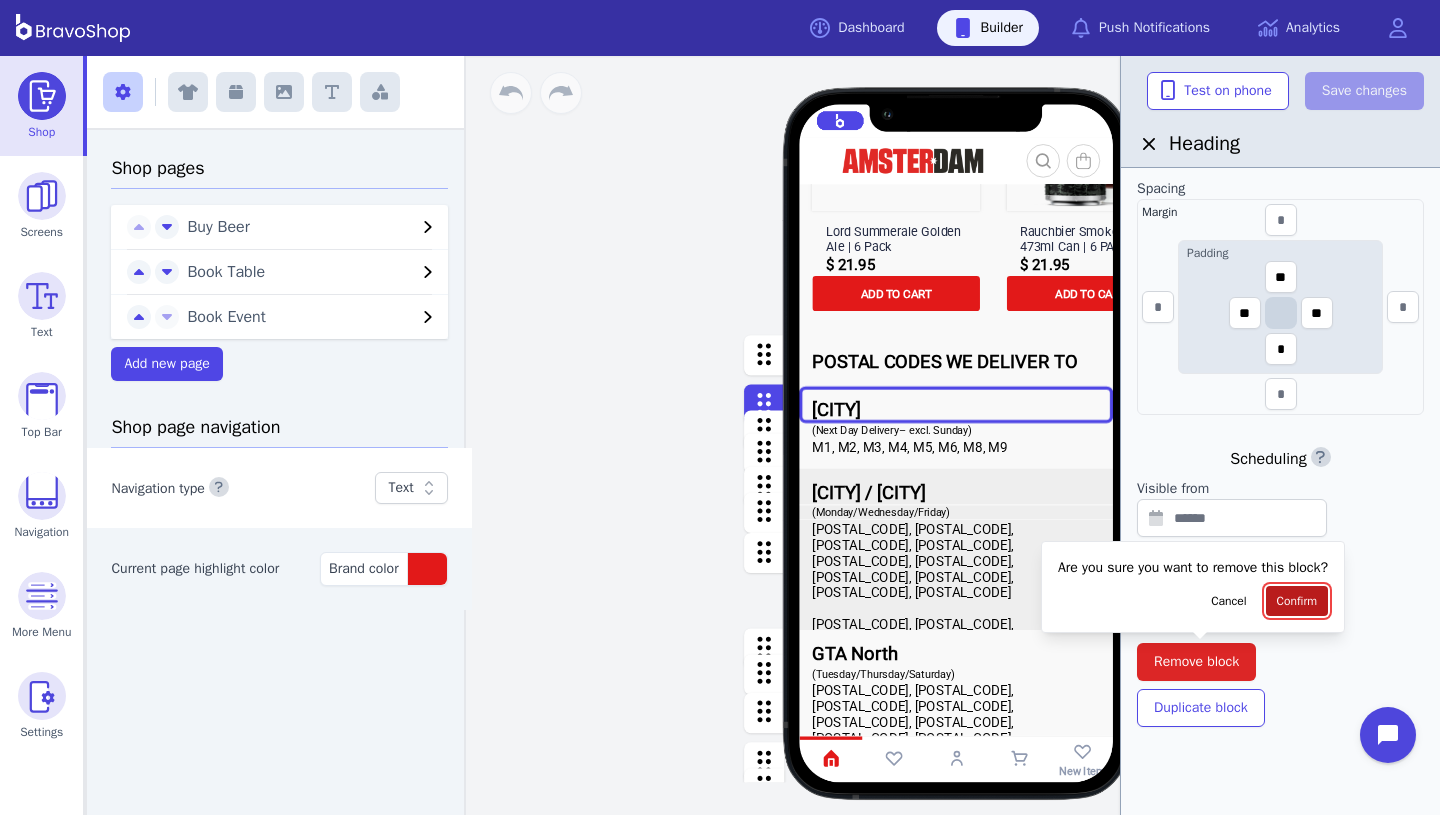 click on "Confirm" at bounding box center (1297, 601) 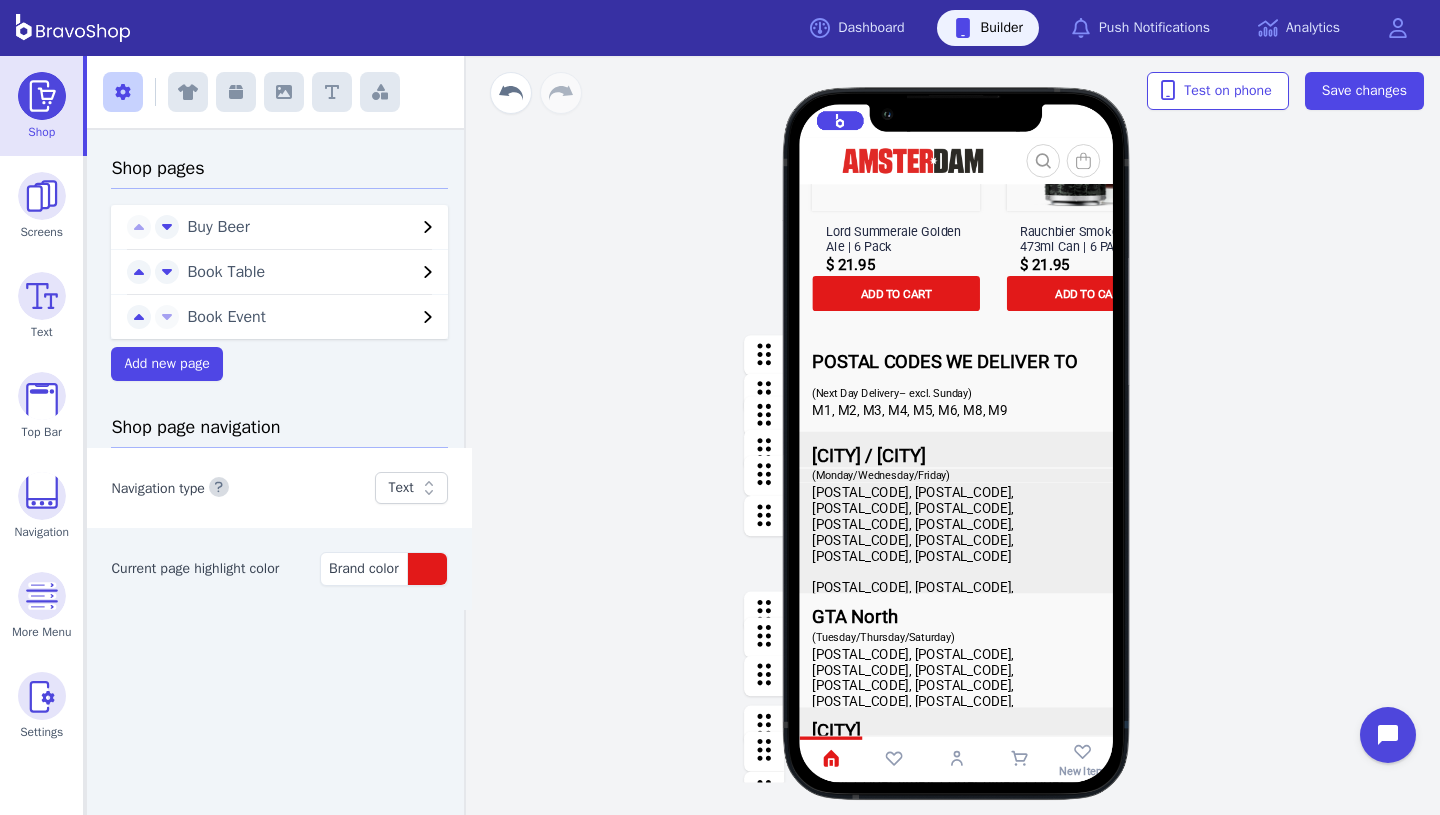 scroll, scrollTop: 0, scrollLeft: 0, axis: both 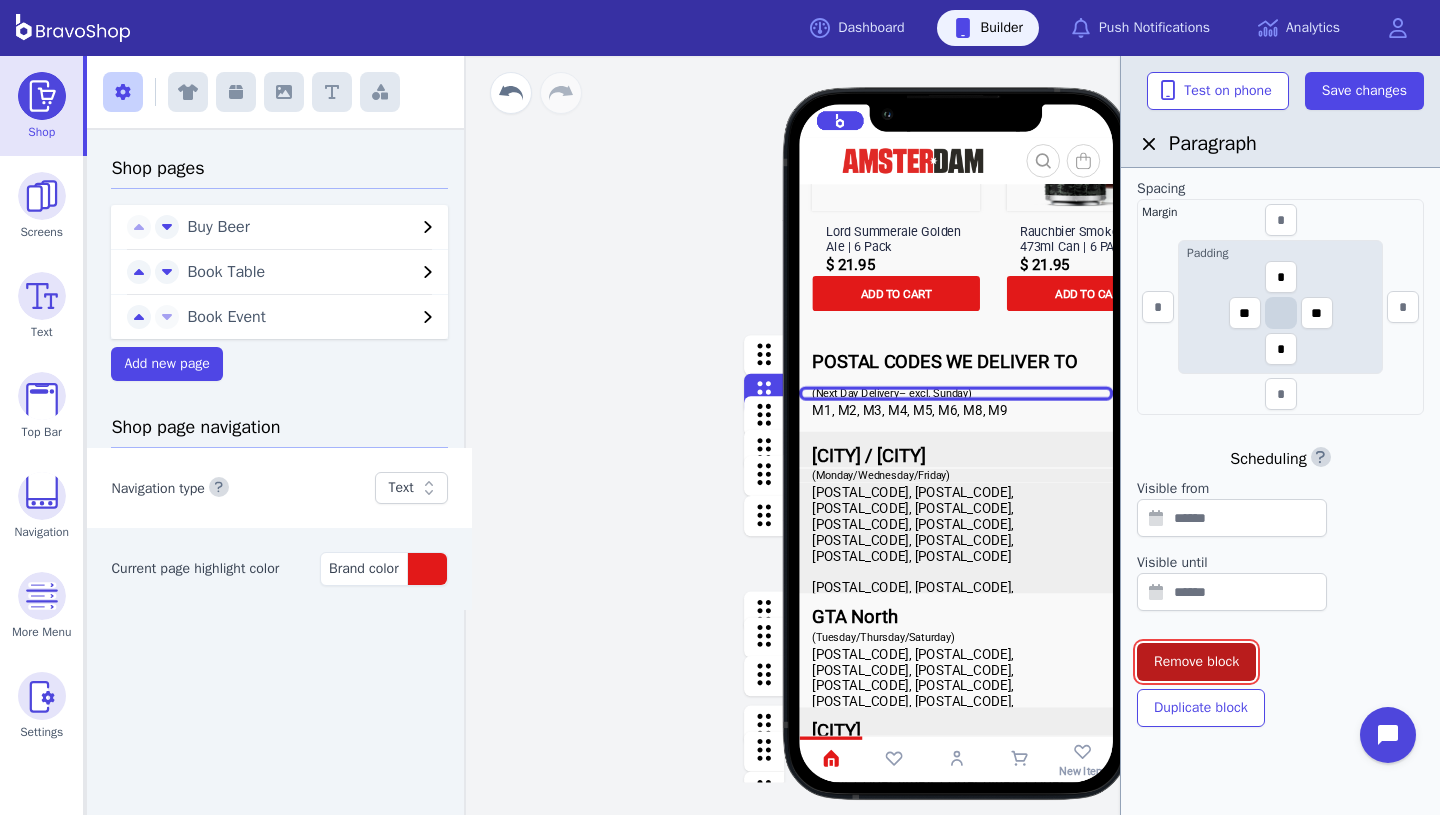 click on "Remove block" at bounding box center (1196, 662) 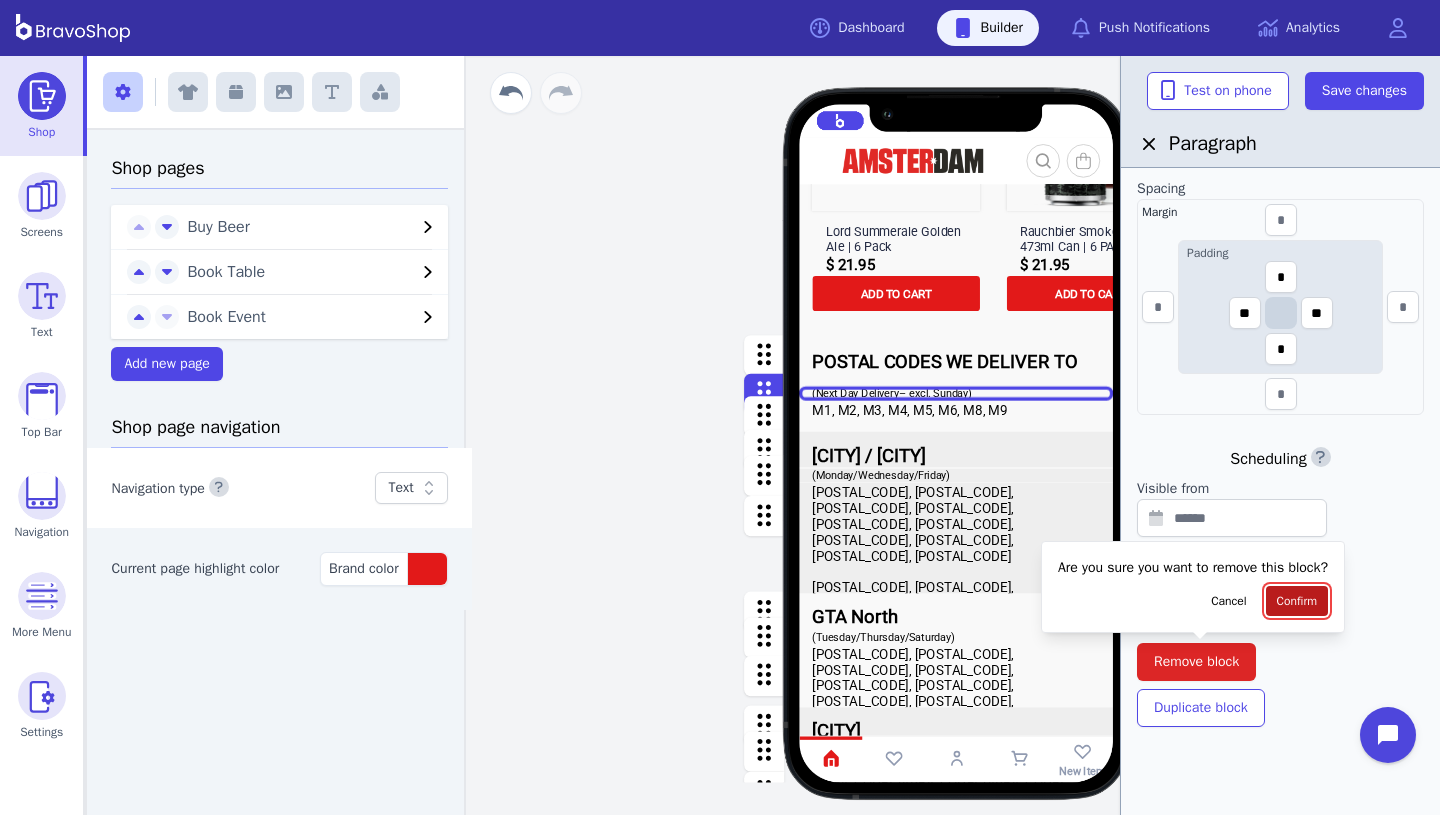 click on "Confirm" at bounding box center (1297, 601) 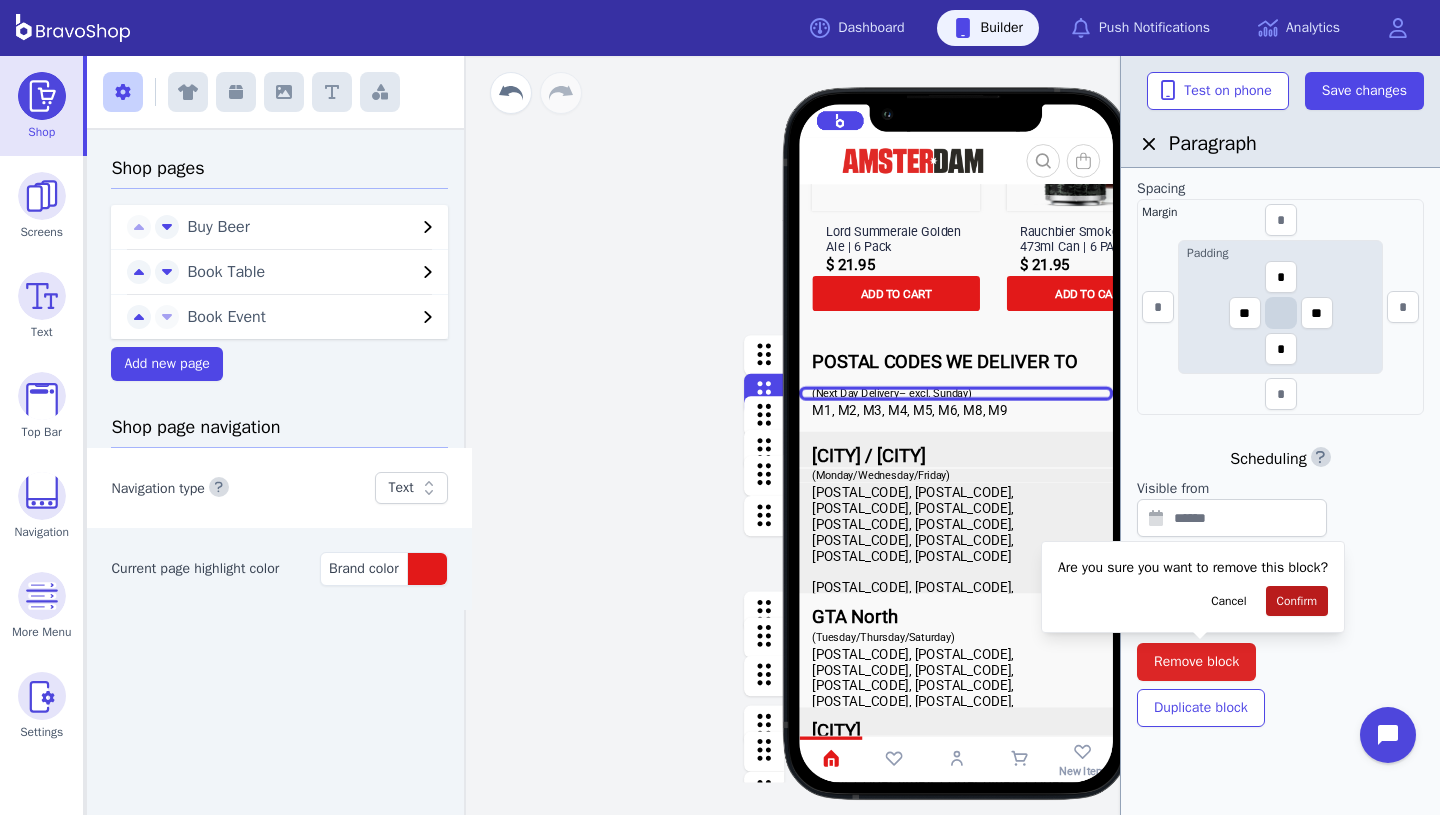 scroll, scrollTop: 0, scrollLeft: 0, axis: both 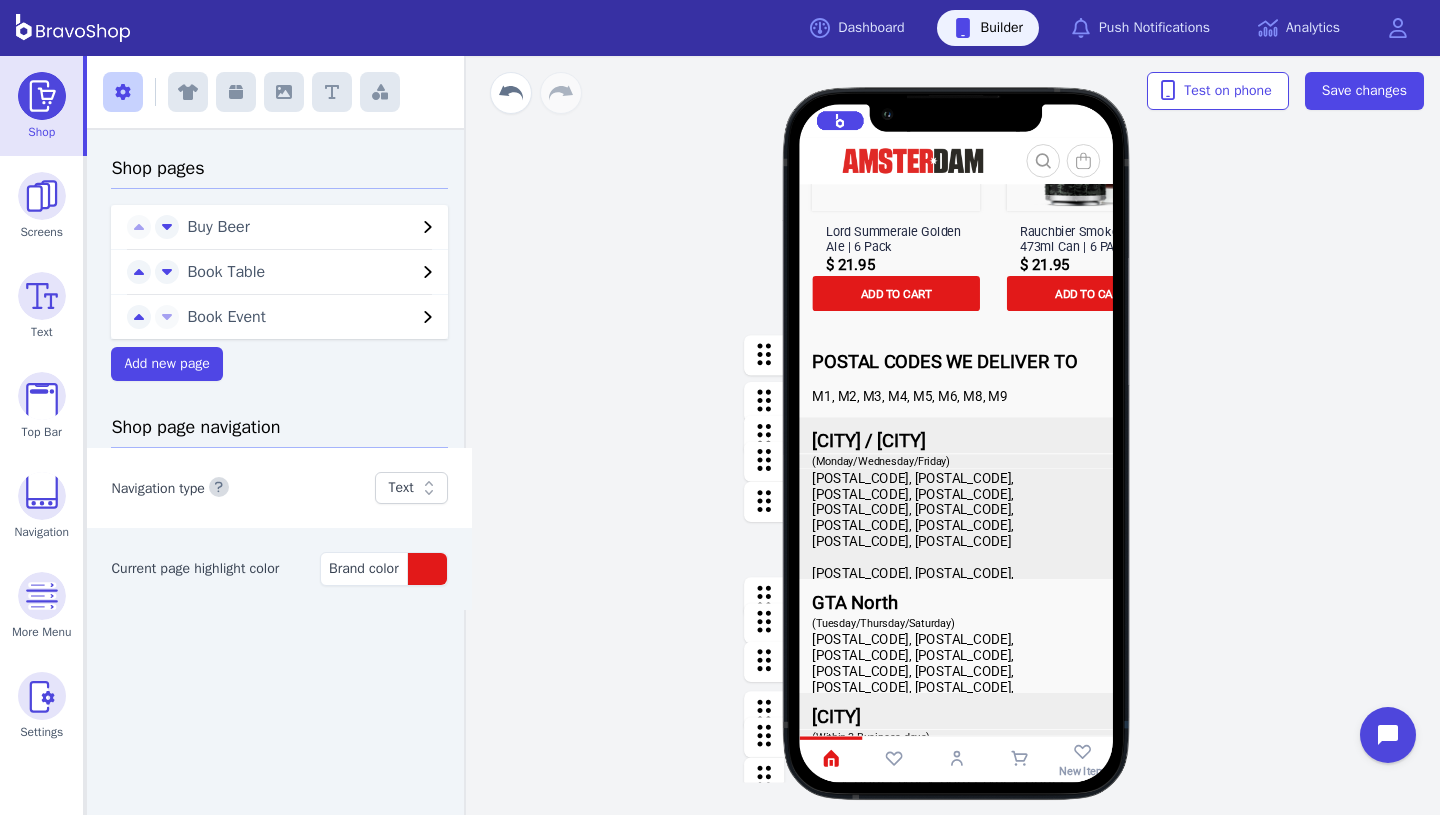 click at bounding box center (957, 401) 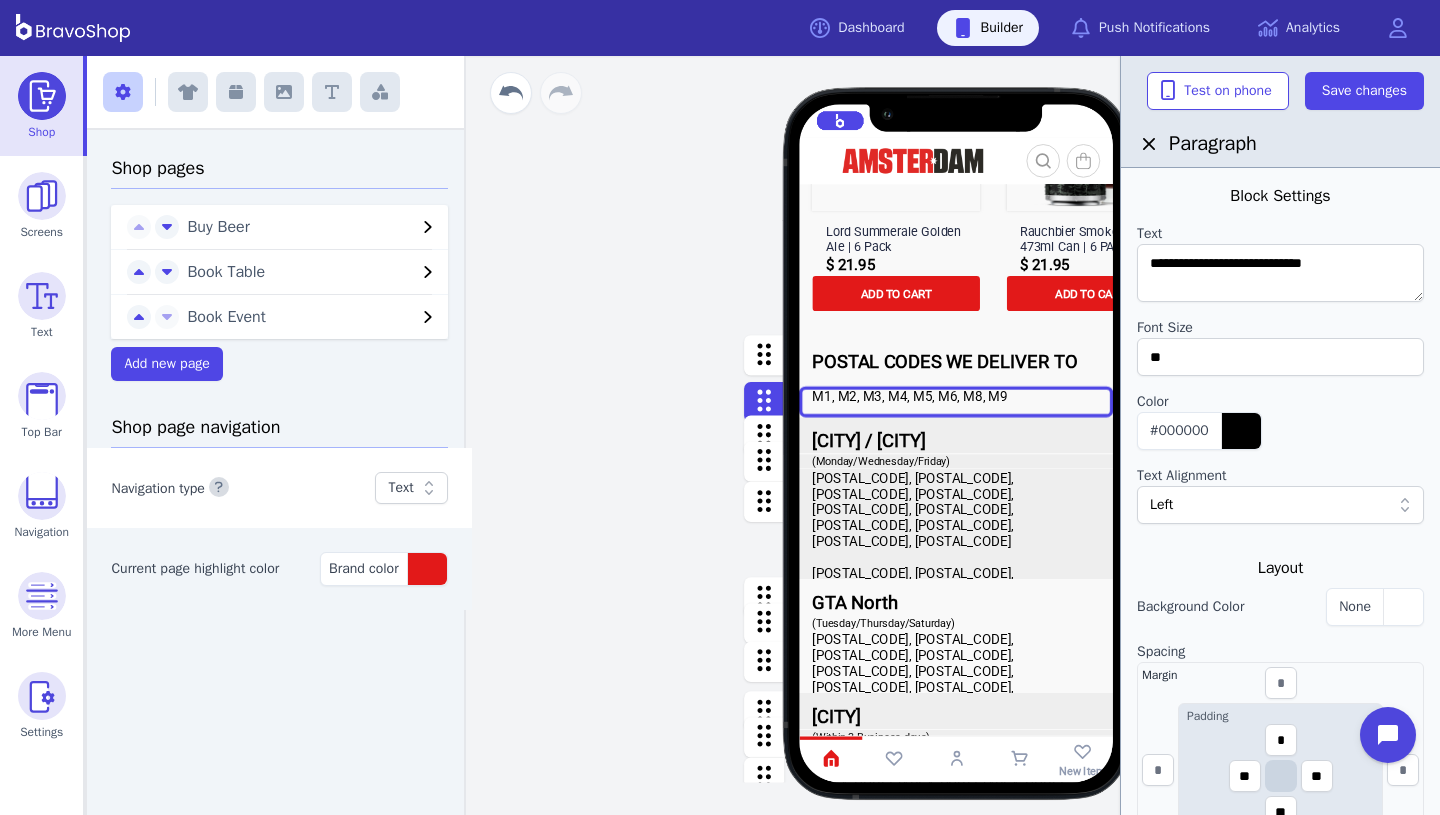 scroll, scrollTop: 0, scrollLeft: 0, axis: both 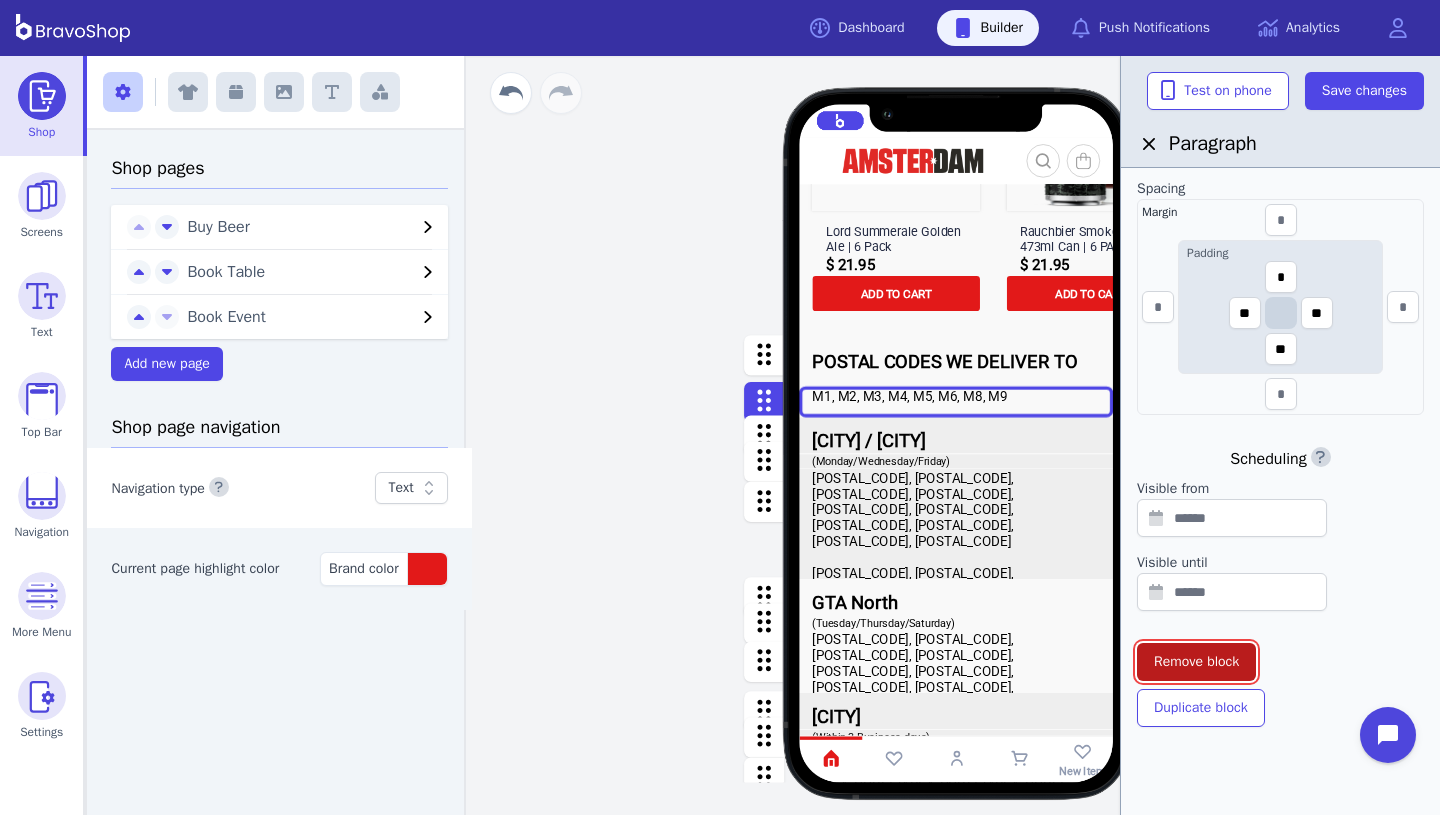 click on "Remove block" at bounding box center [1196, 662] 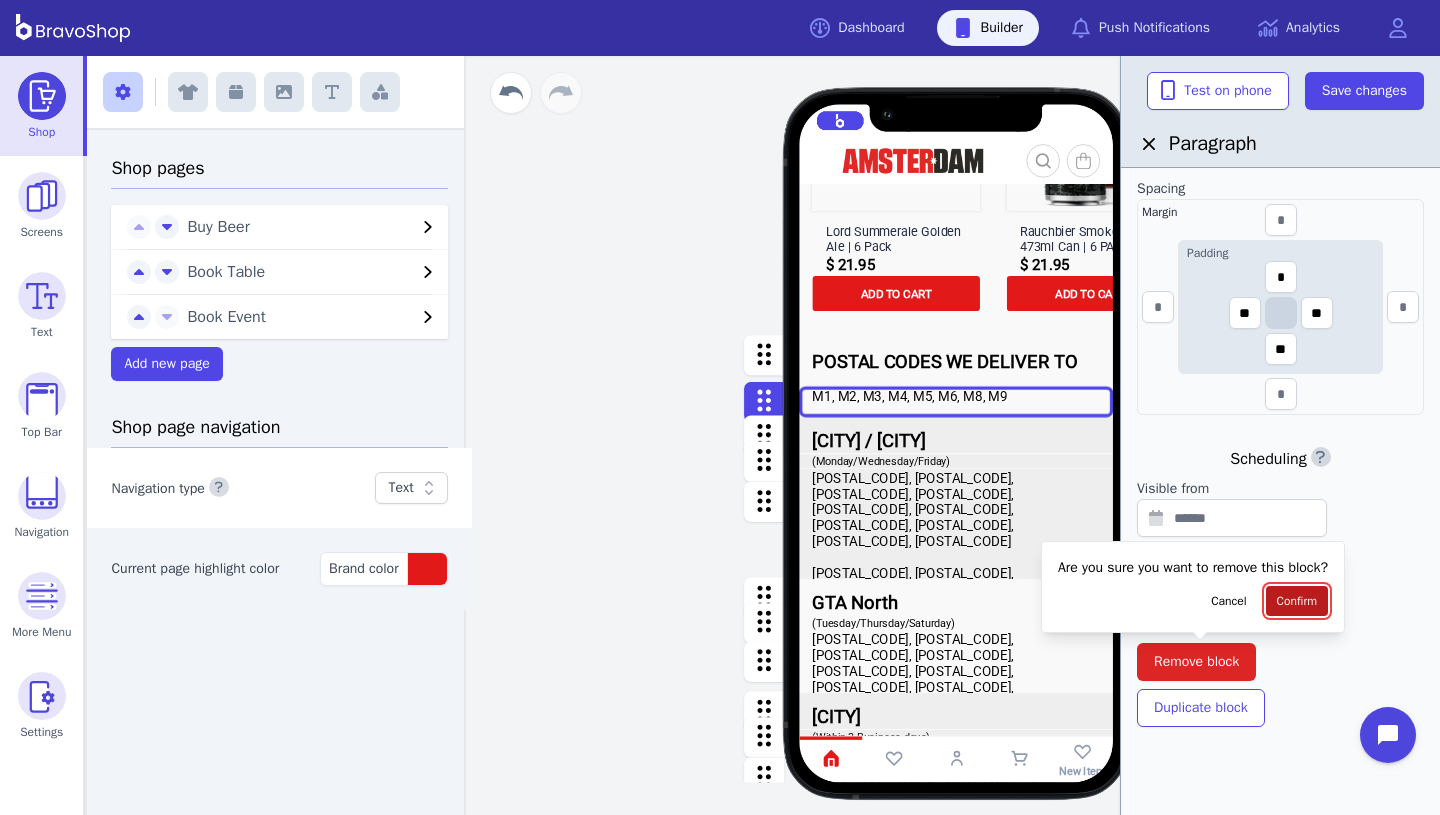 click on "Confirm" at bounding box center [1297, 601] 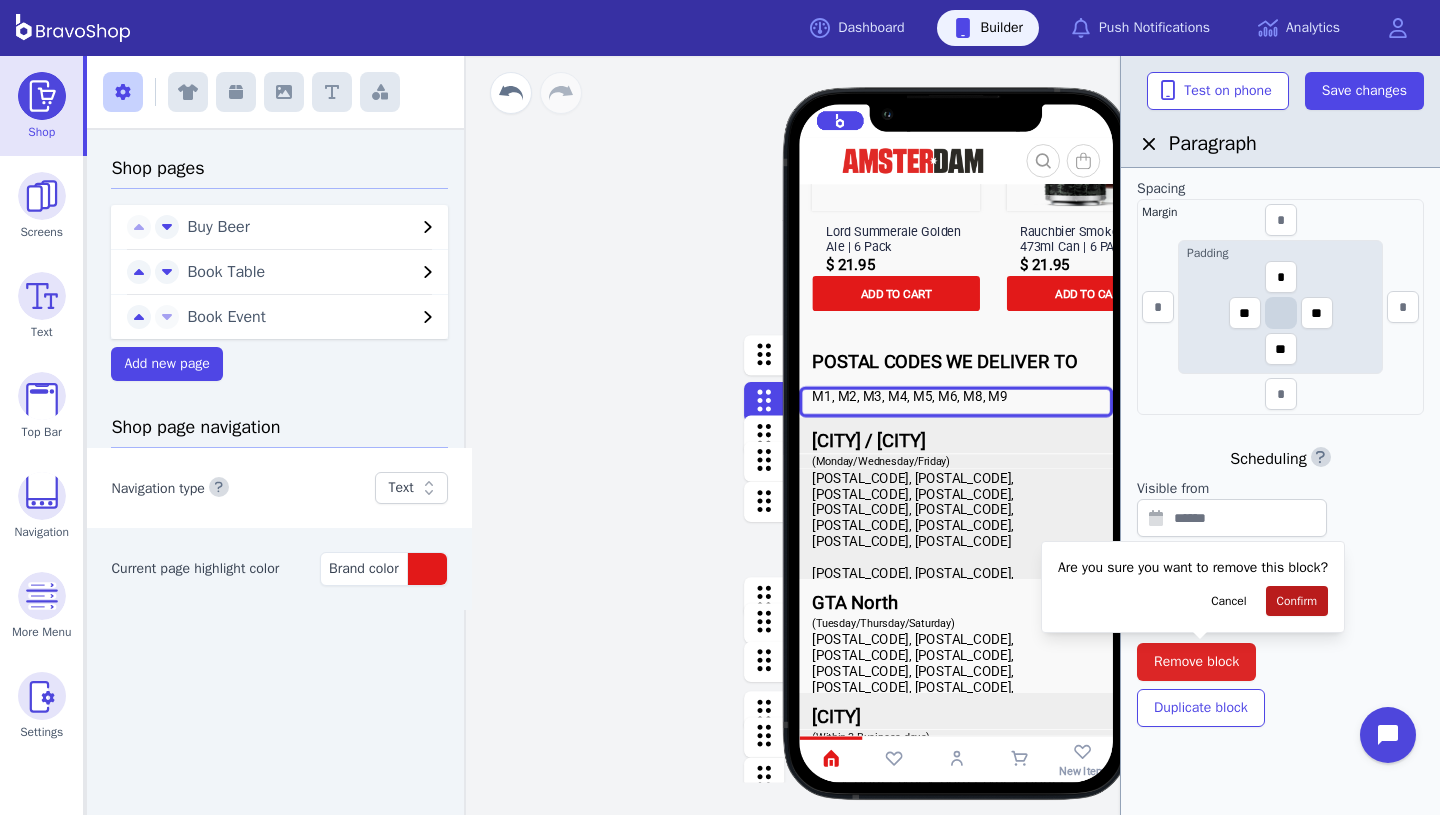 scroll, scrollTop: 0, scrollLeft: 0, axis: both 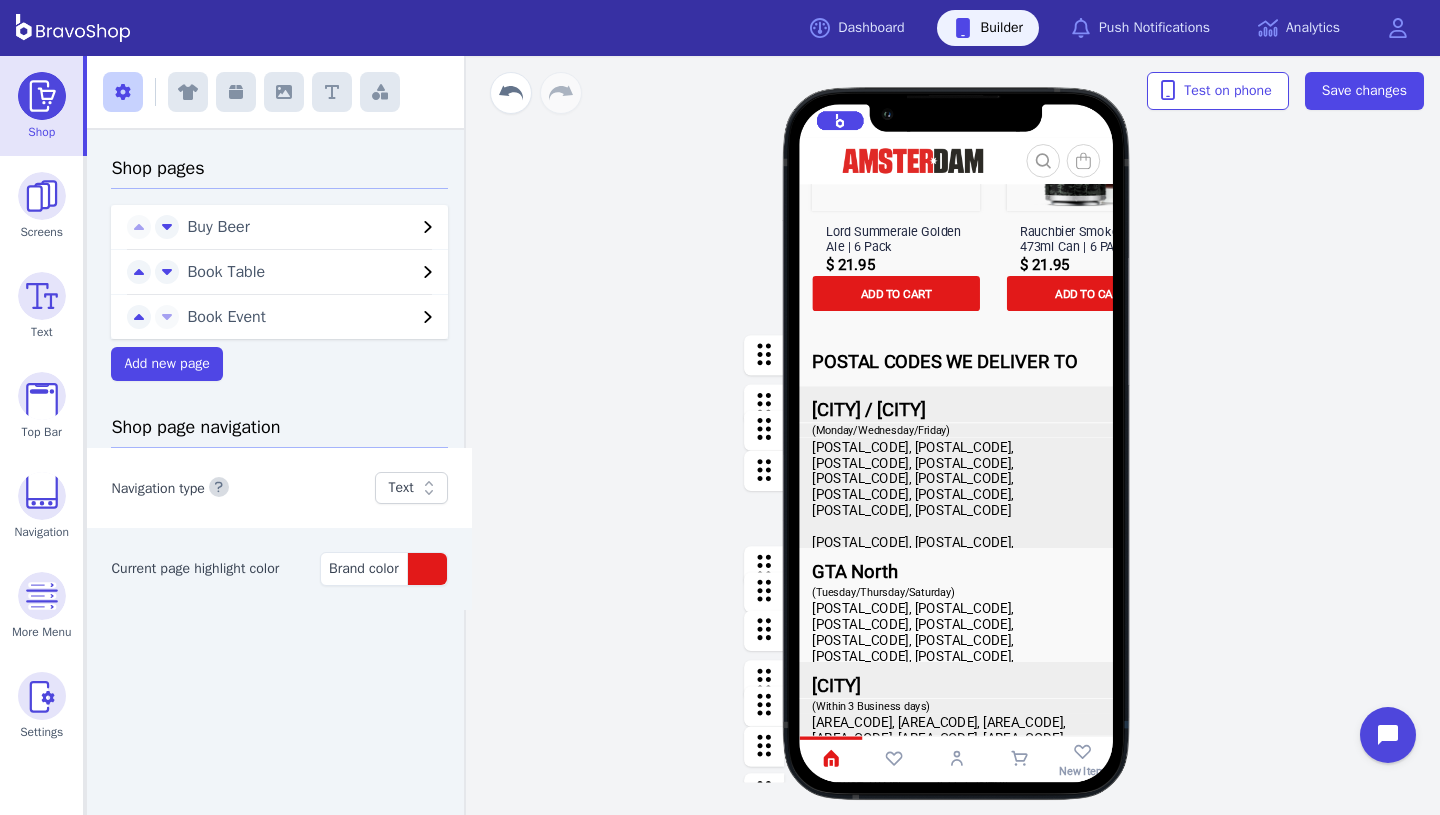 click at bounding box center (957, 532) 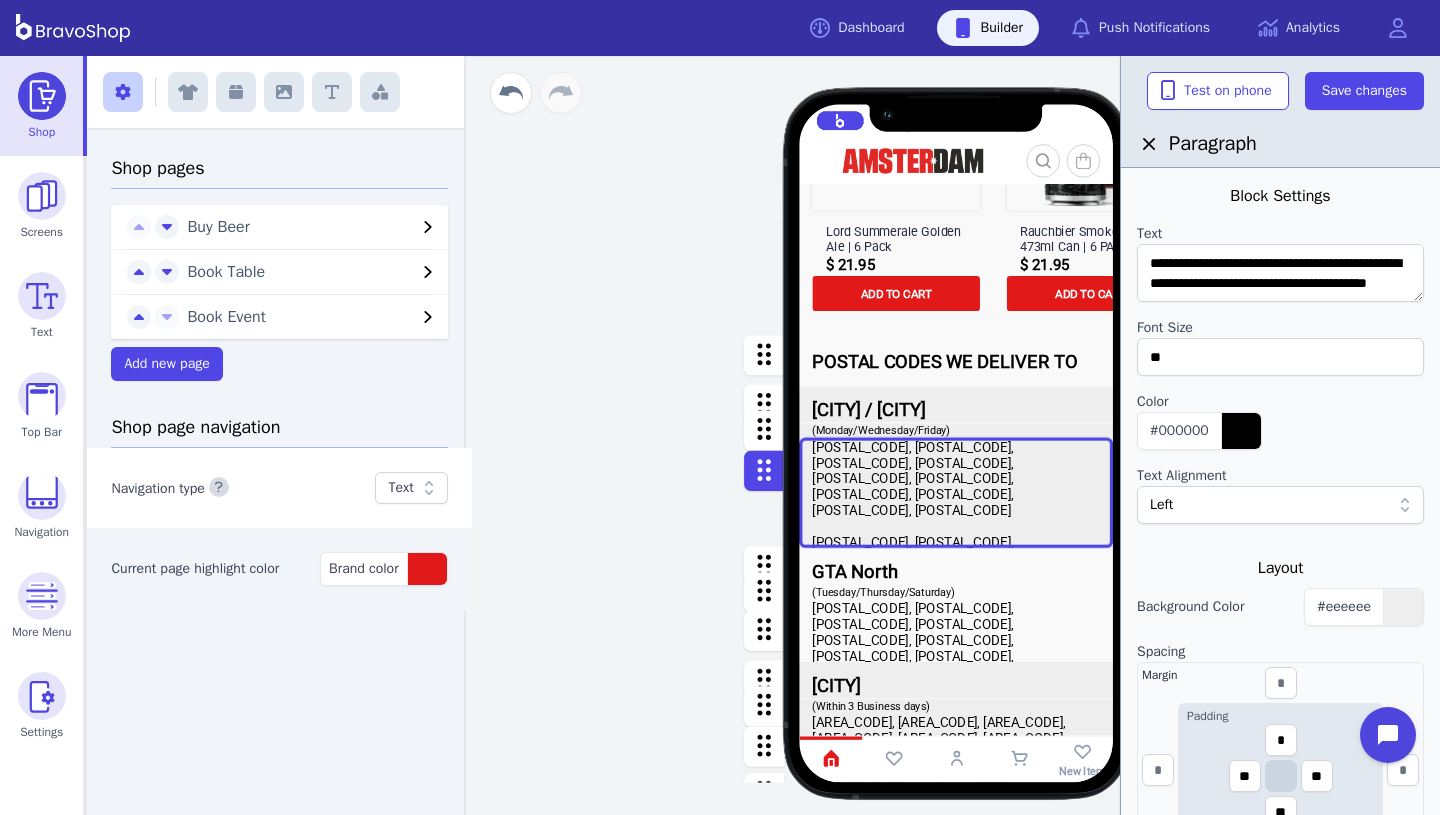 scroll, scrollTop: 0, scrollLeft: 0, axis: both 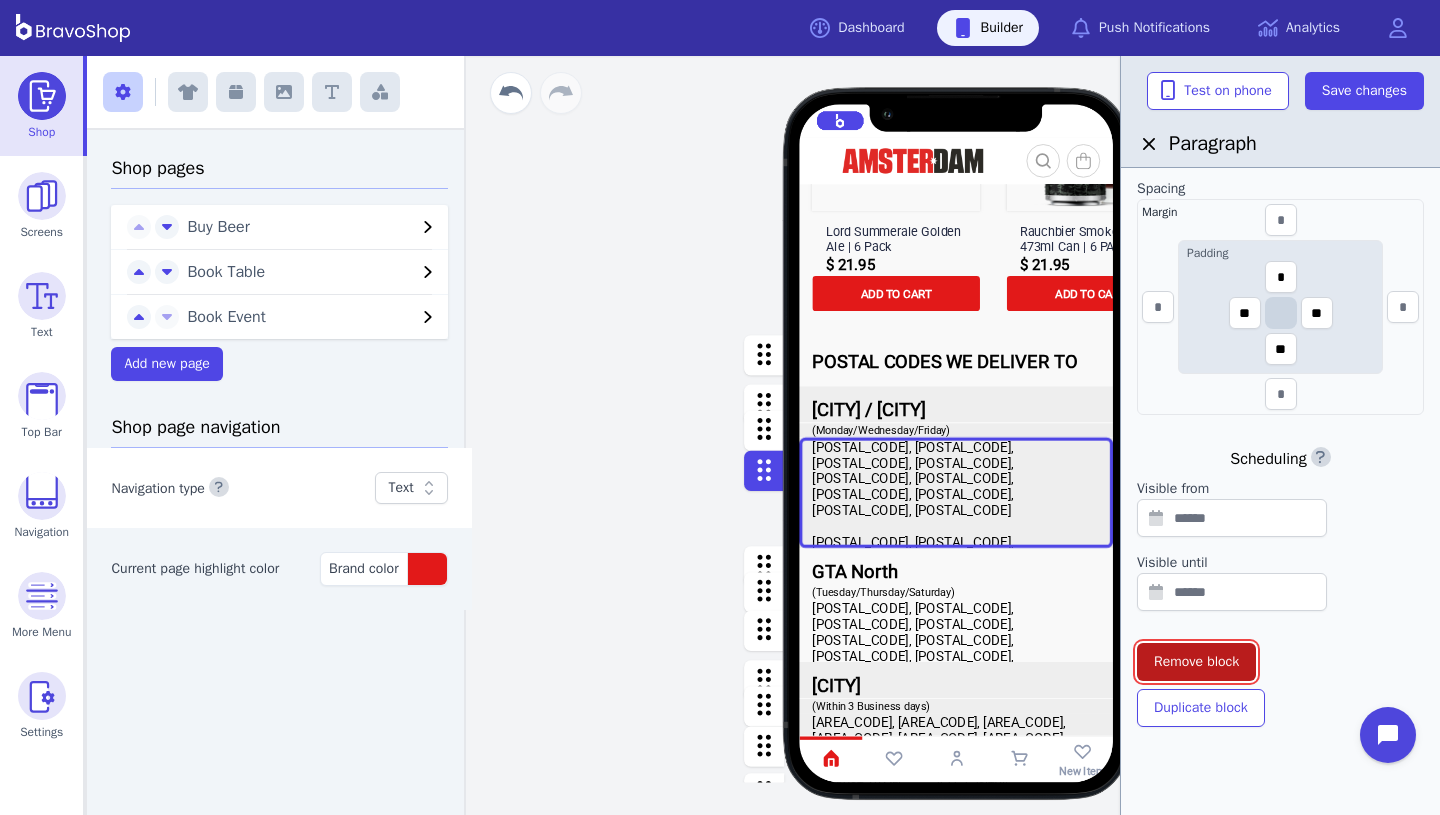 click on "Remove block" at bounding box center [1196, 662] 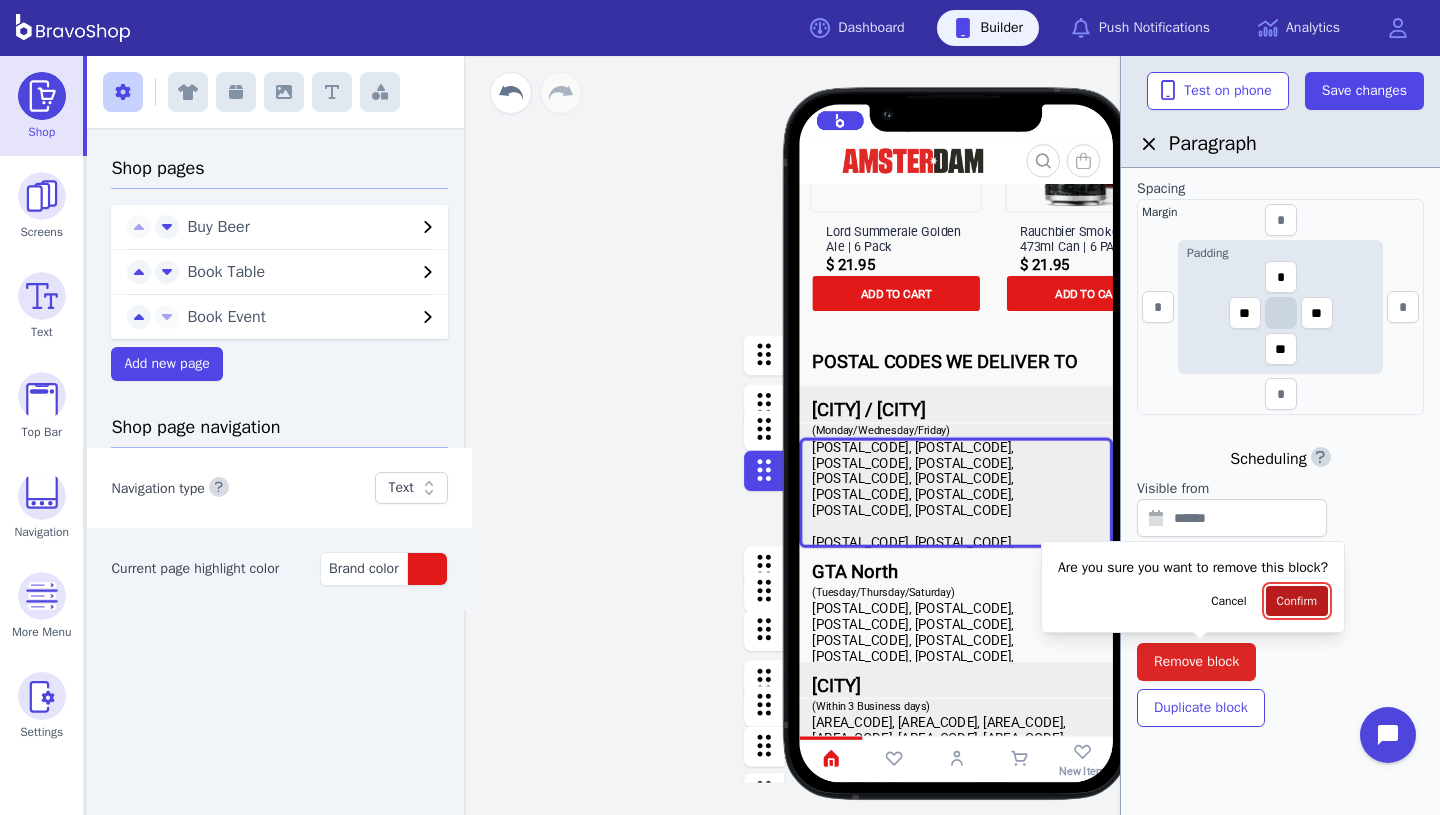 click on "Confirm" at bounding box center [1297, 601] 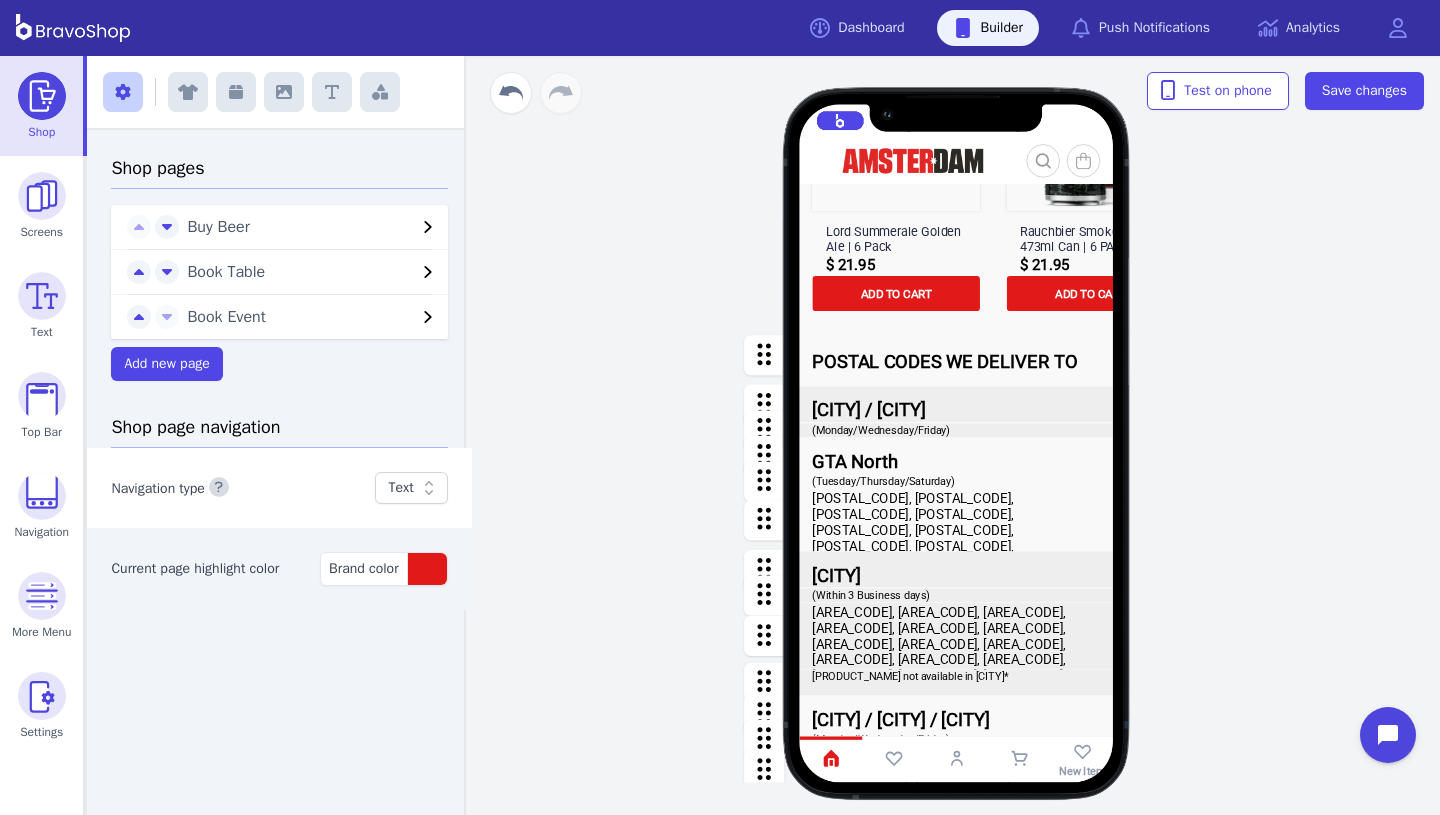 click at bounding box center [957, 683] 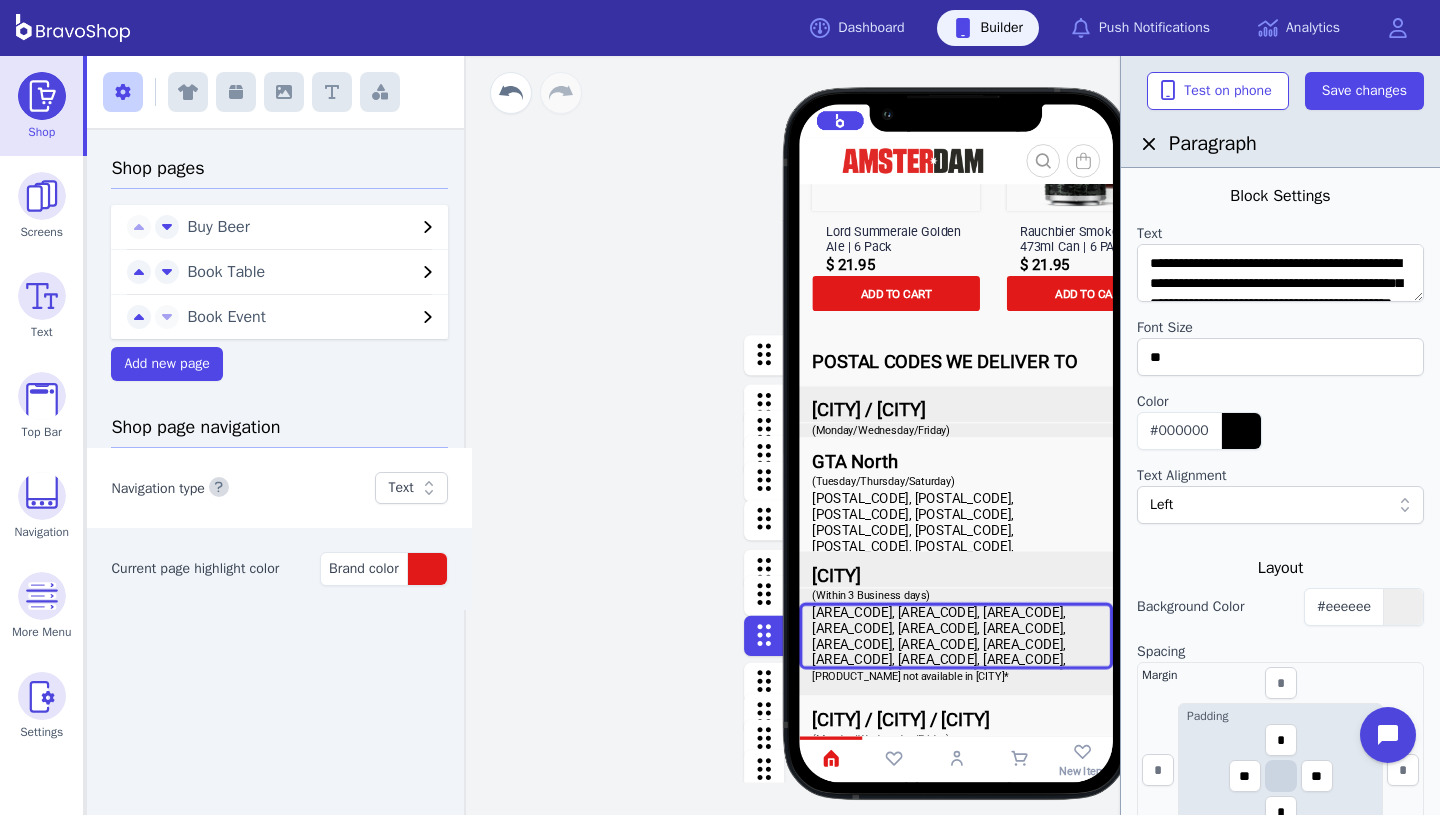 scroll 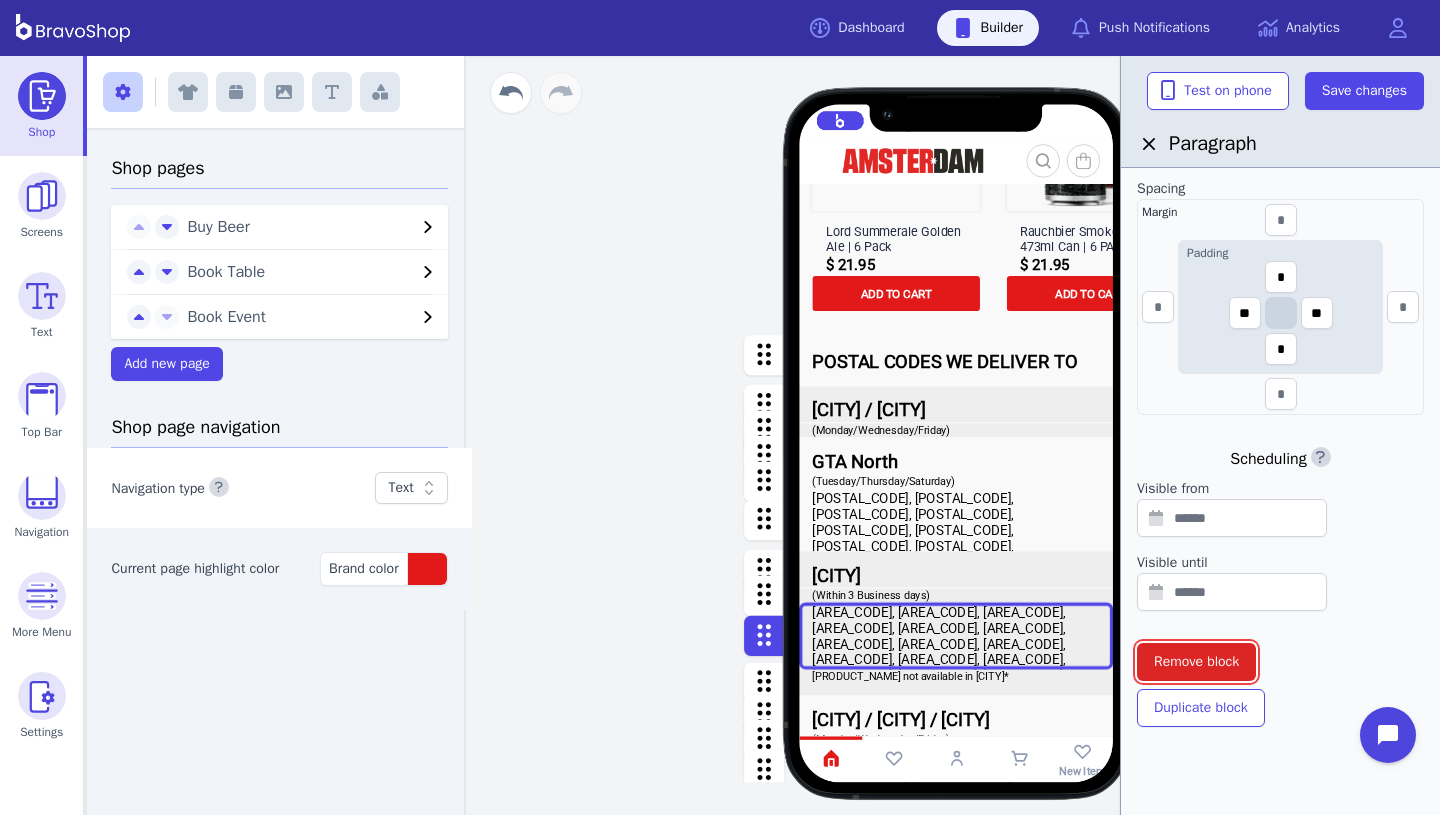 click on "Remove block" at bounding box center [1196, 662] 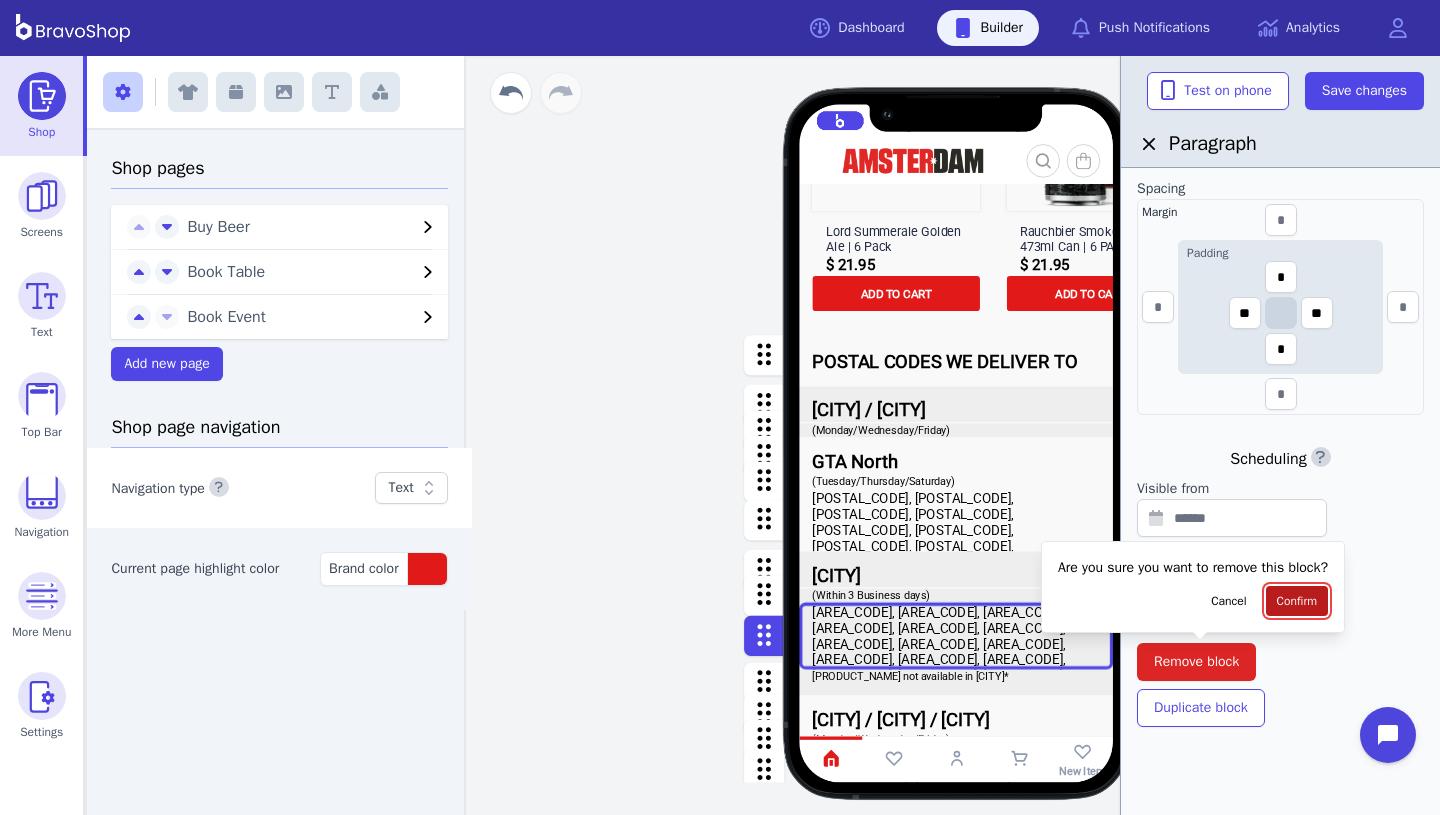 click on "Confirm" at bounding box center (1297, 601) 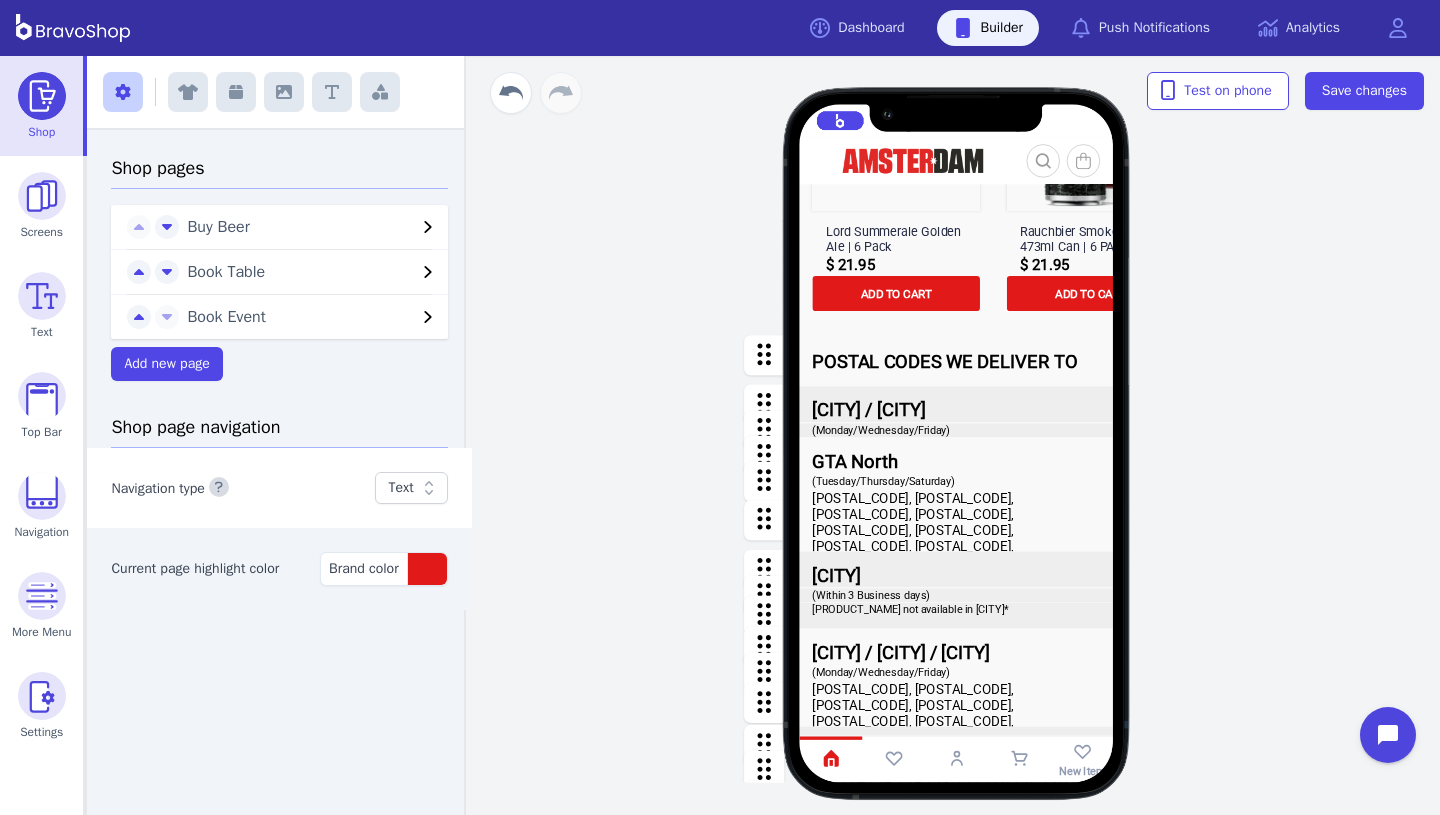 click at bounding box center (957, 623) 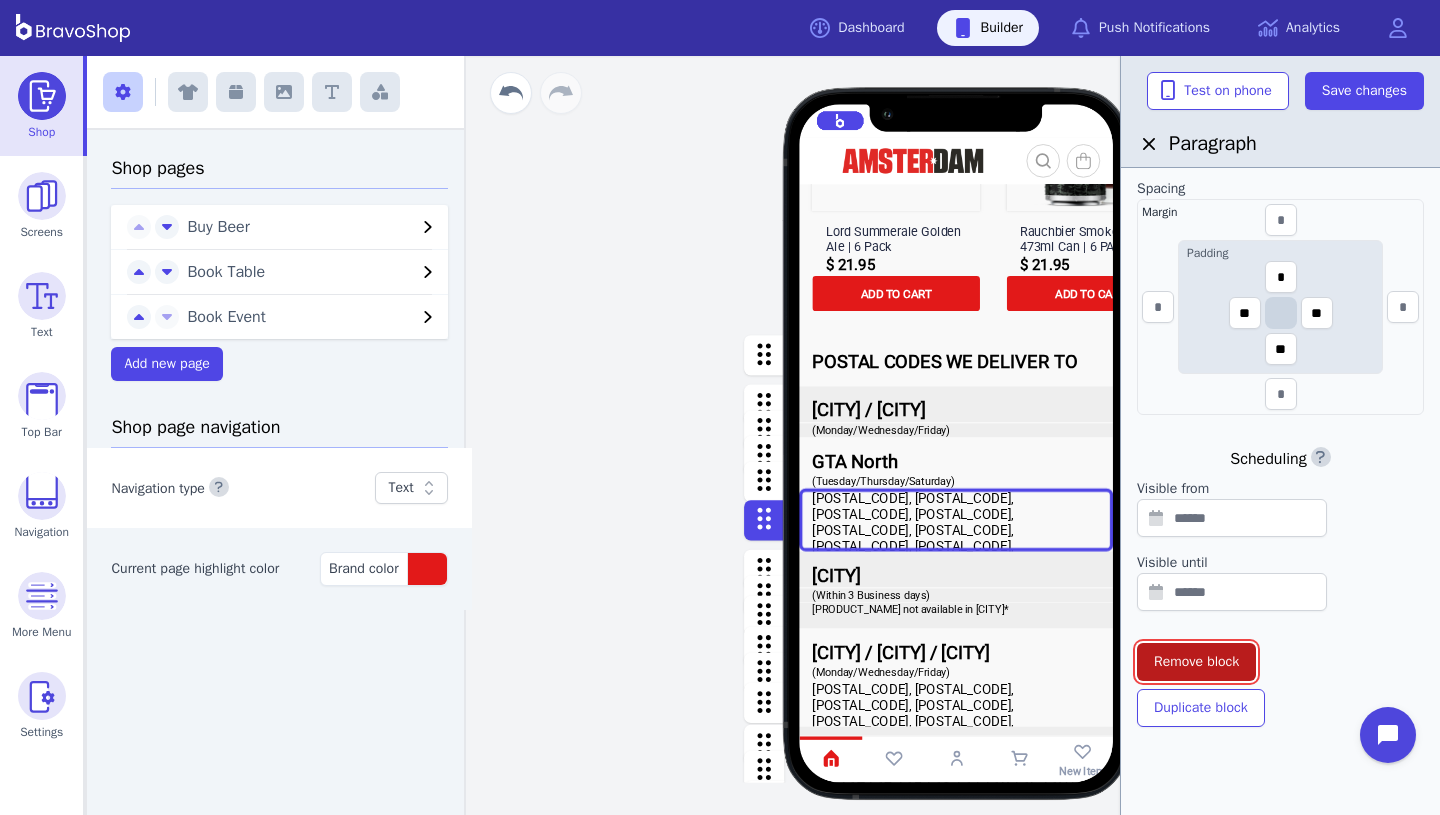 click on "Remove block" at bounding box center (1196, 662) 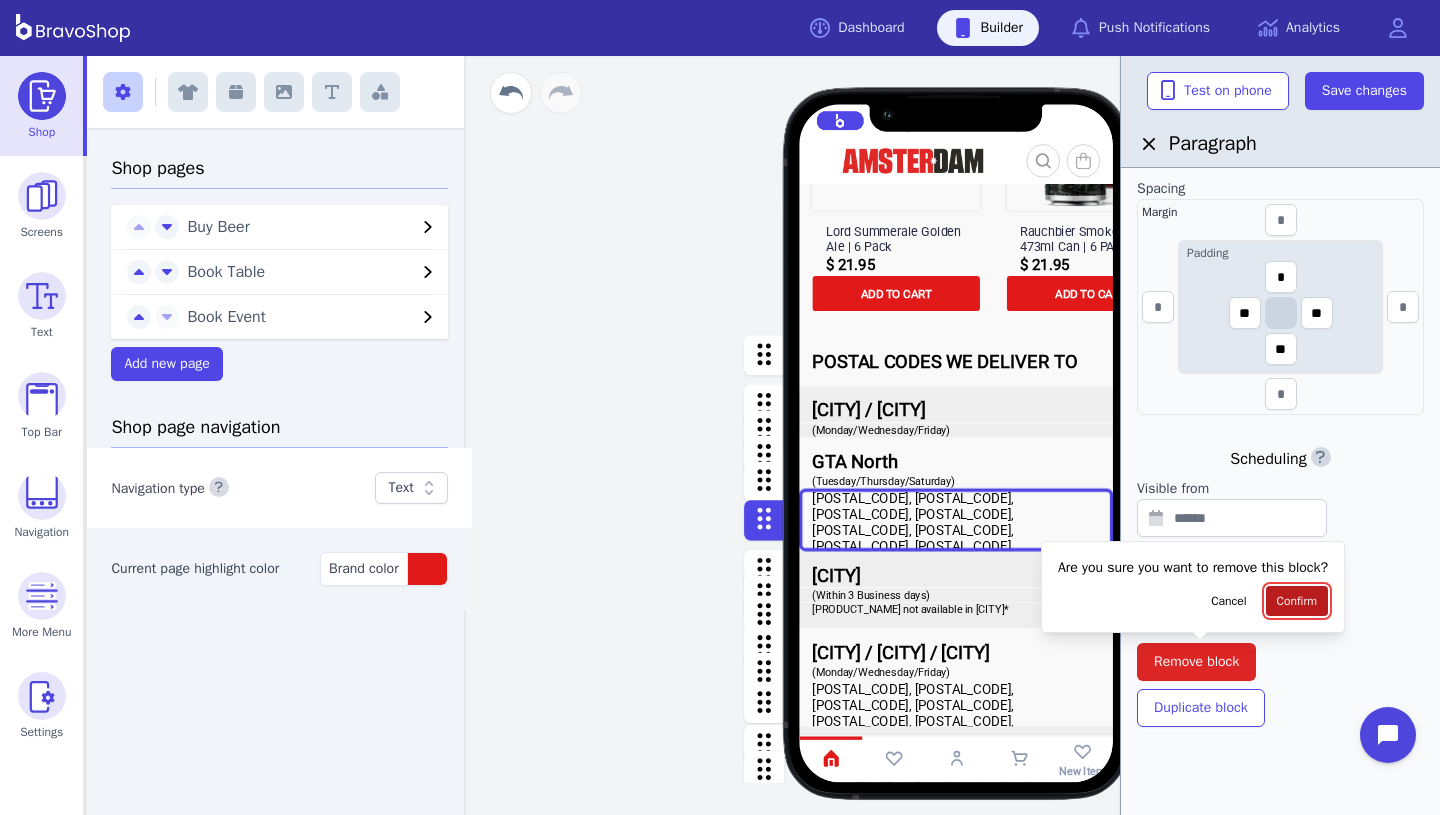 click on "Confirm" at bounding box center (1297, 601) 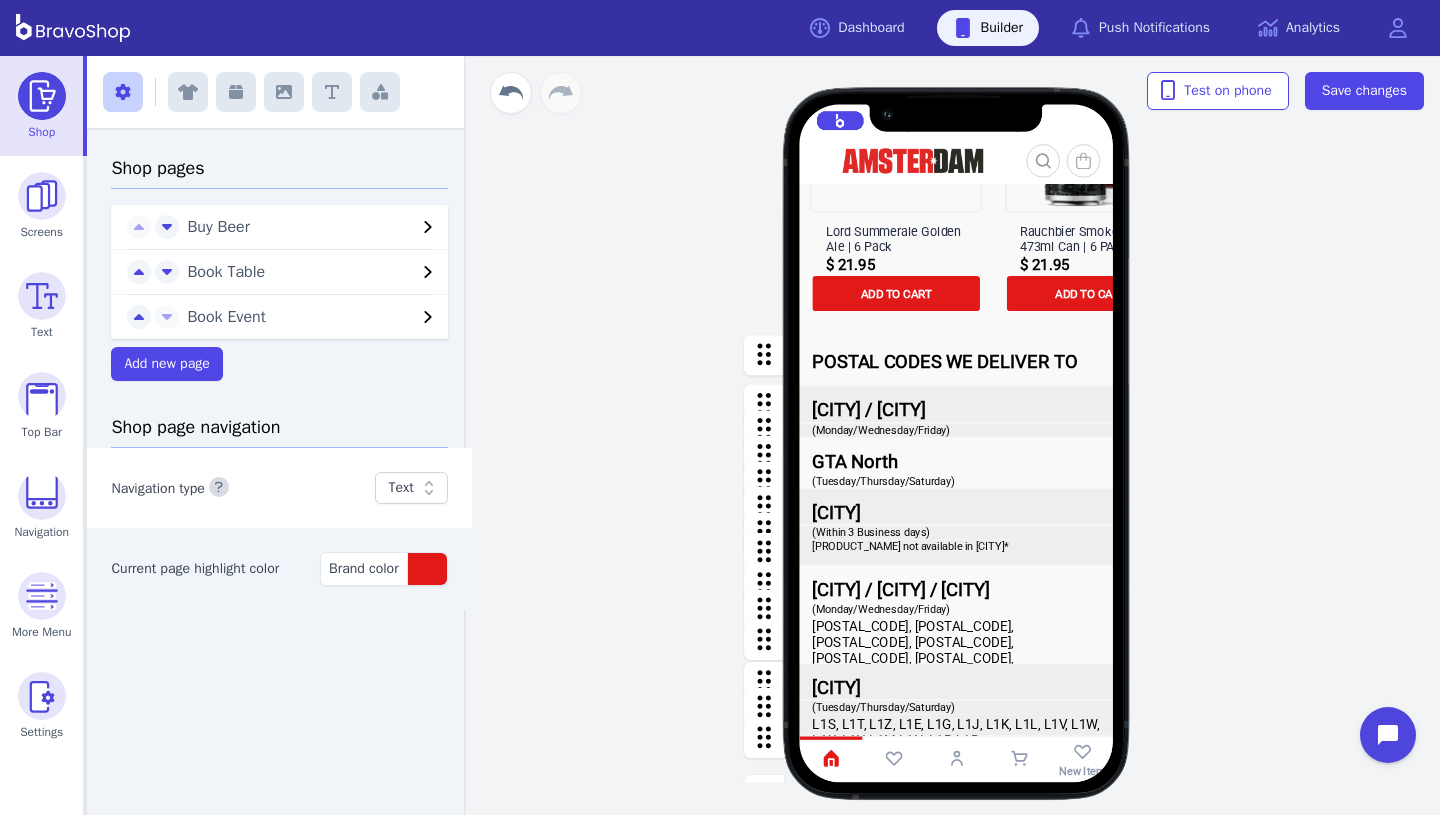 click at bounding box center (957, 481) 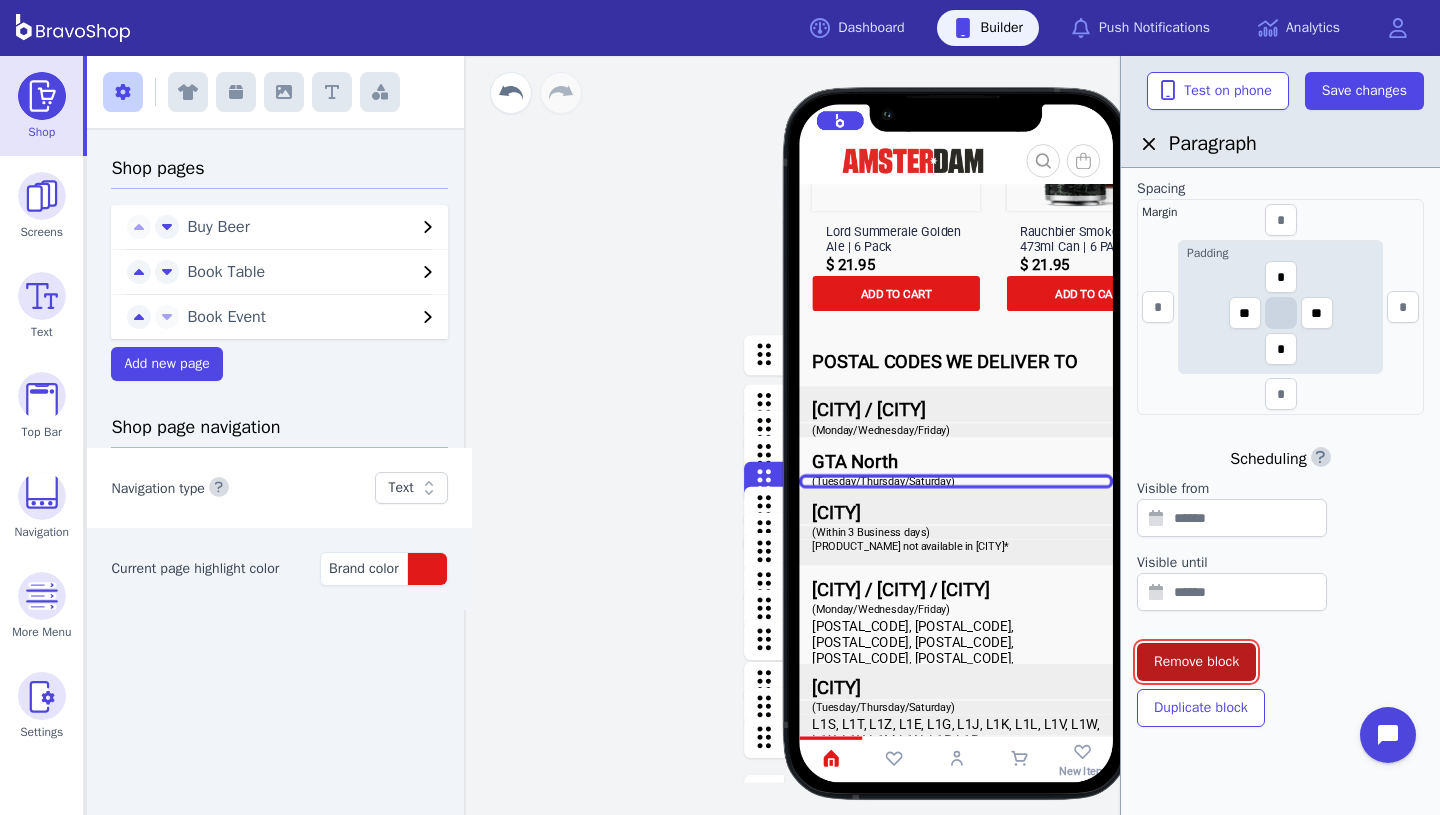 click on "Remove block" at bounding box center [1196, 662] 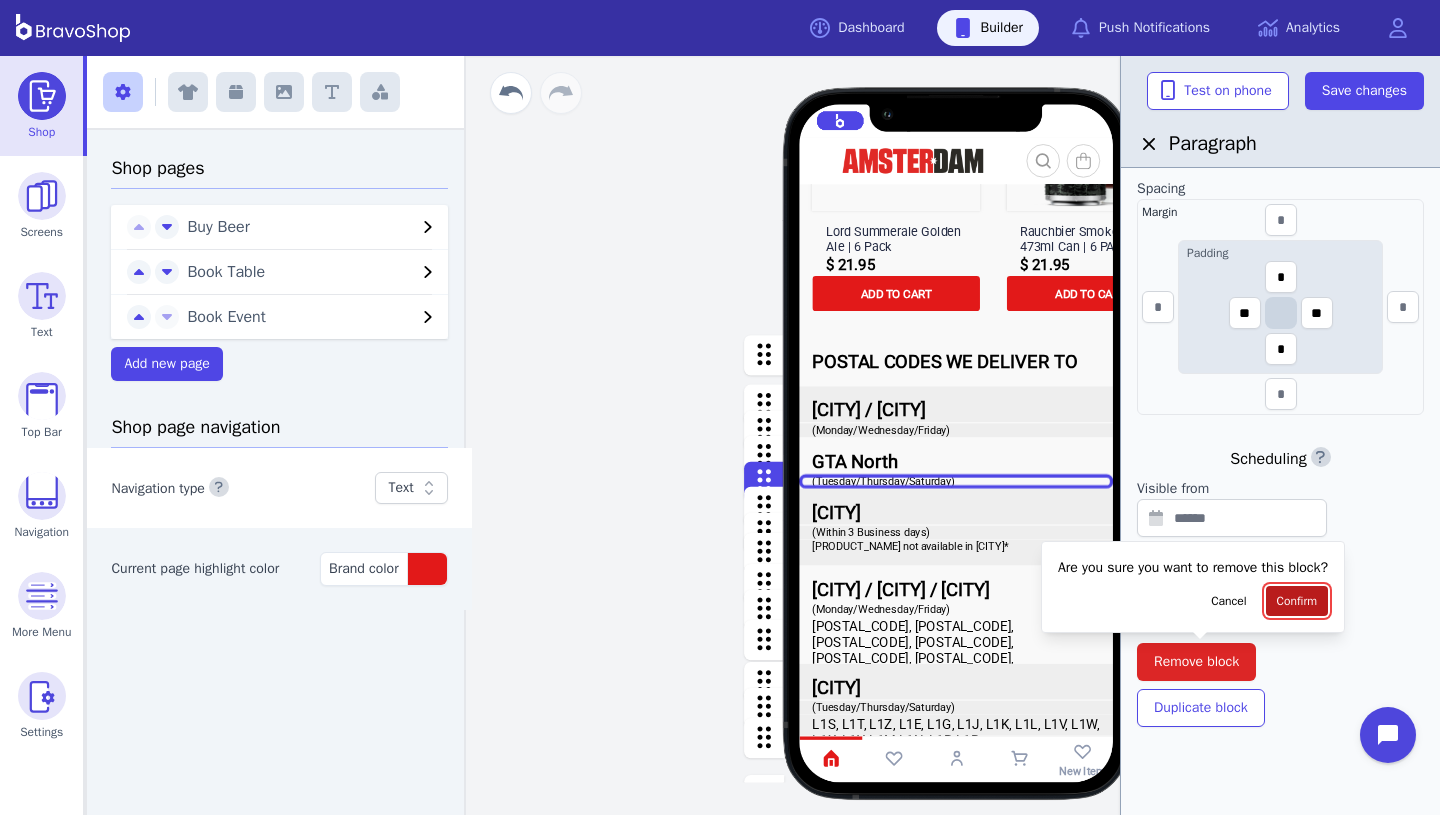 click on "Confirm" at bounding box center (1297, 601) 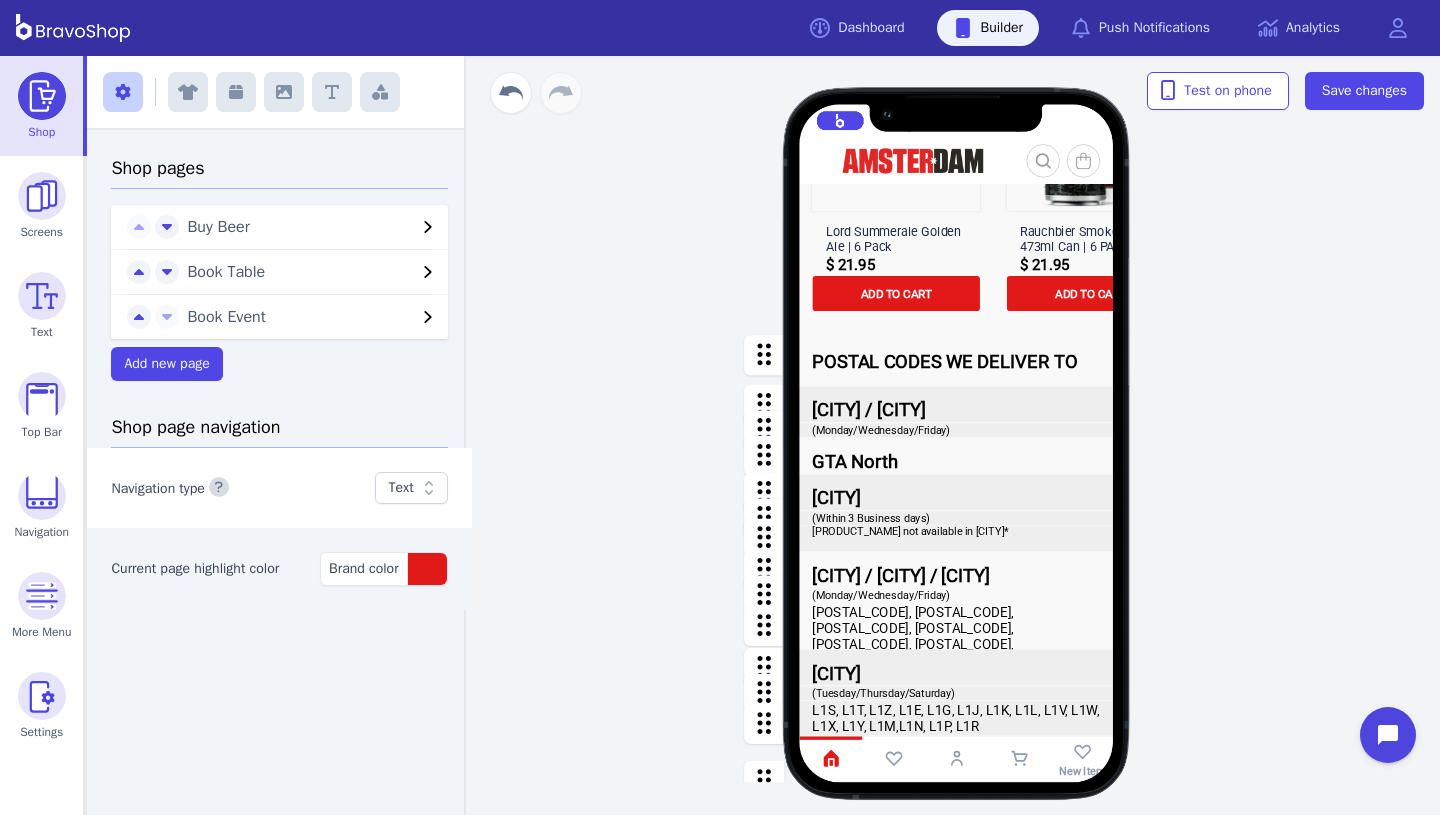 click at bounding box center [957, 430] 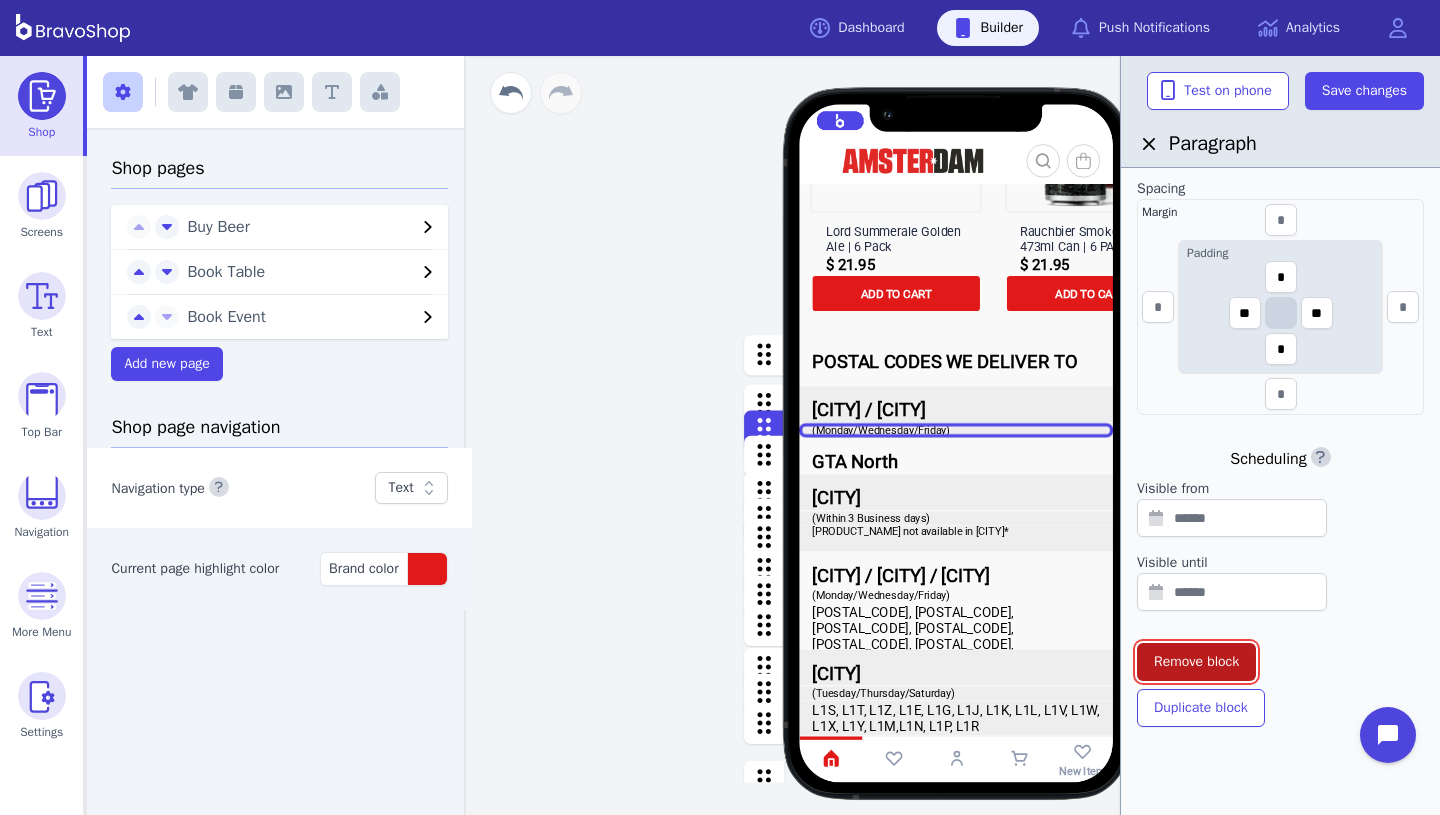 click on "Remove block" at bounding box center [1196, 662] 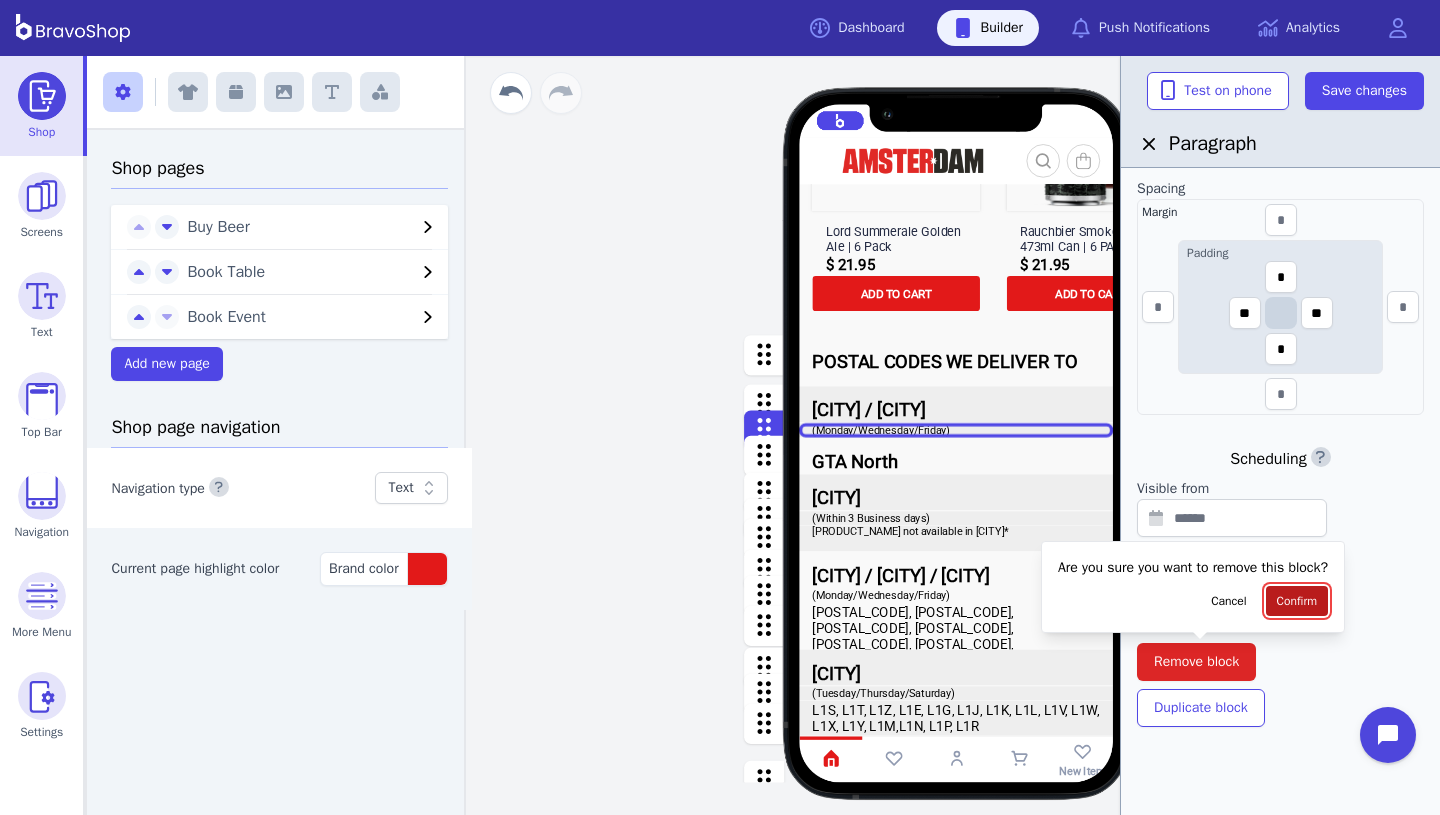 click on "Confirm" at bounding box center [1297, 601] 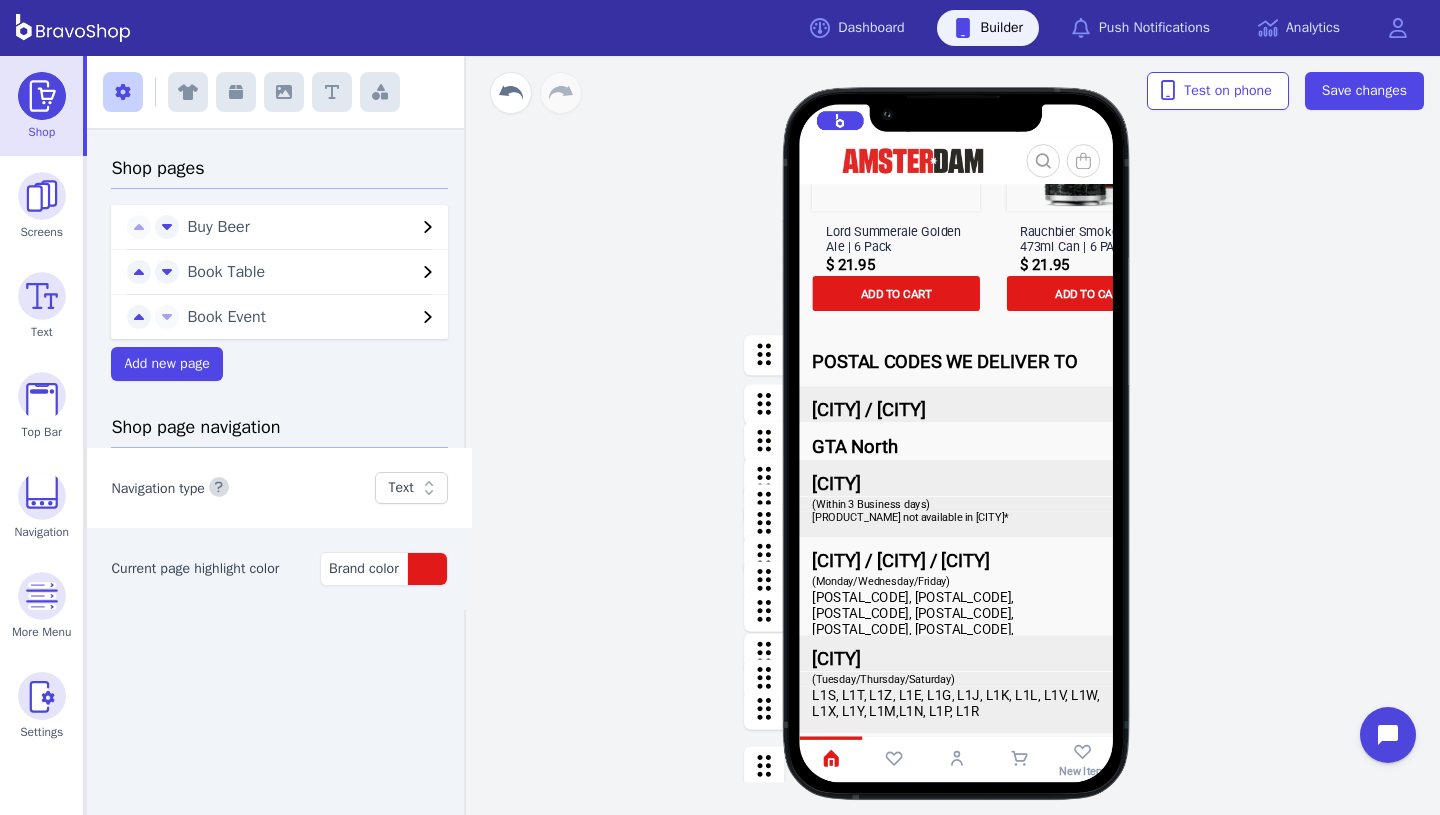 click at bounding box center (957, 555) 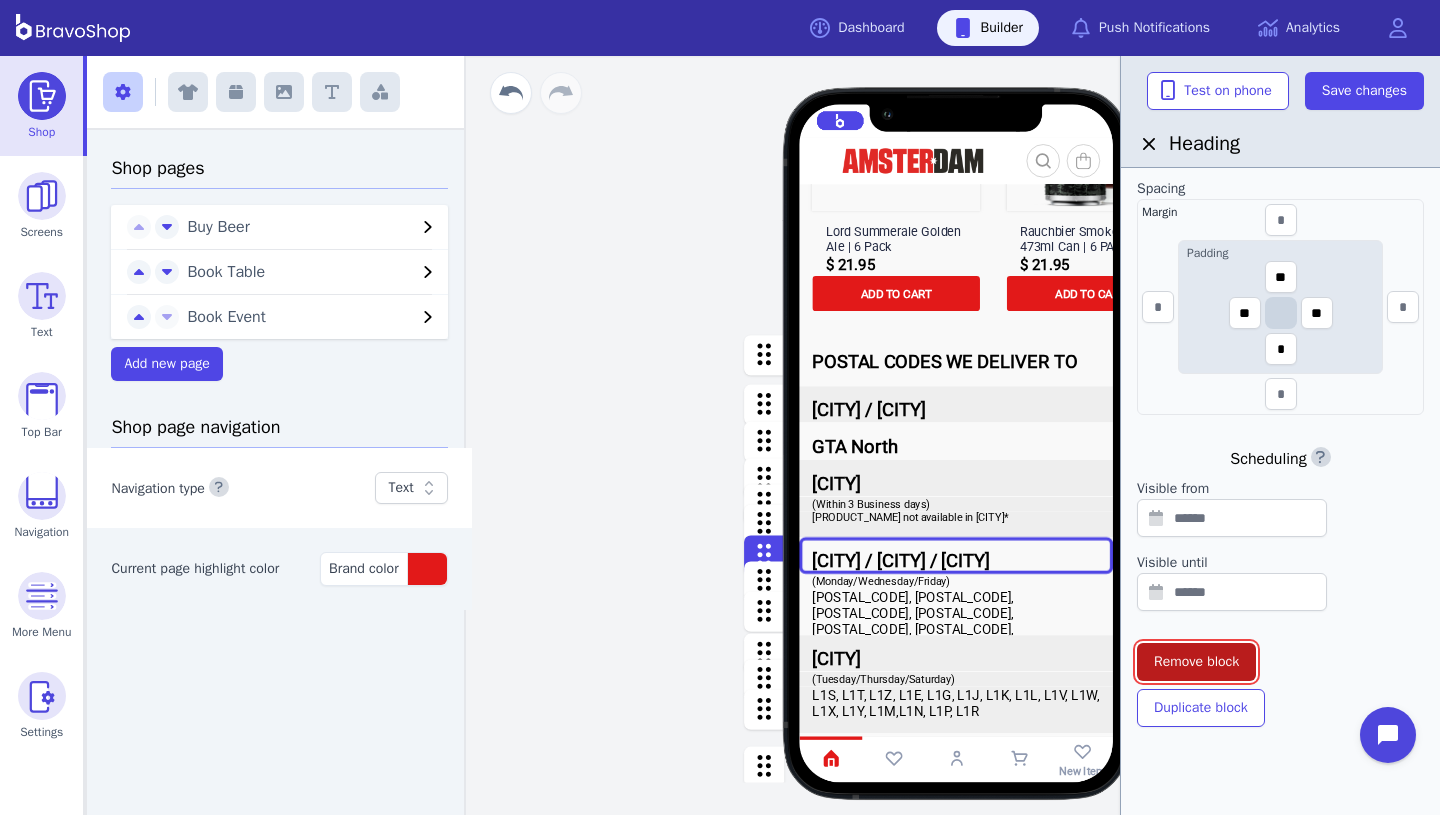 click on "Remove block" at bounding box center [1196, 662] 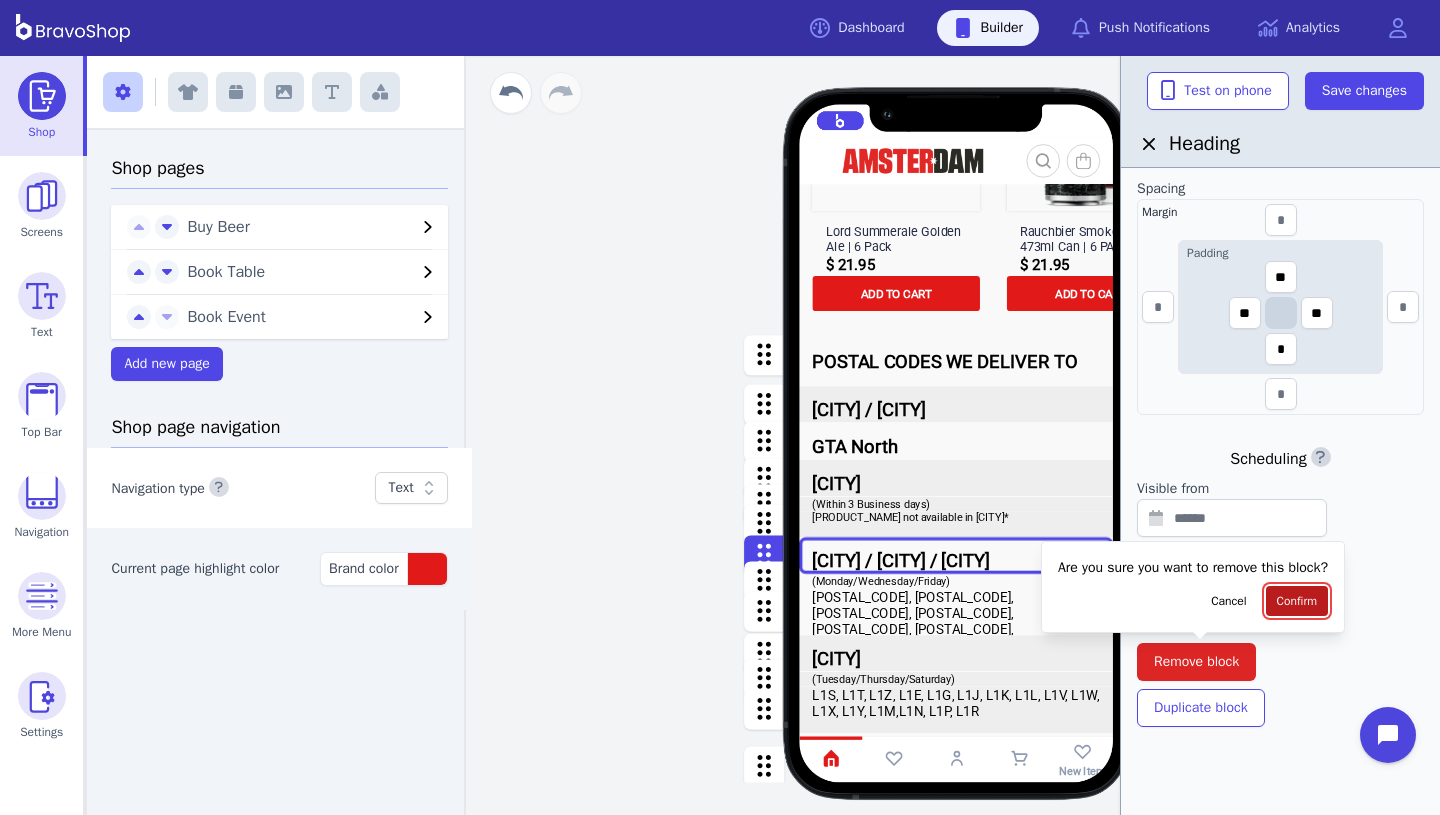 click on "Confirm" at bounding box center (1297, 601) 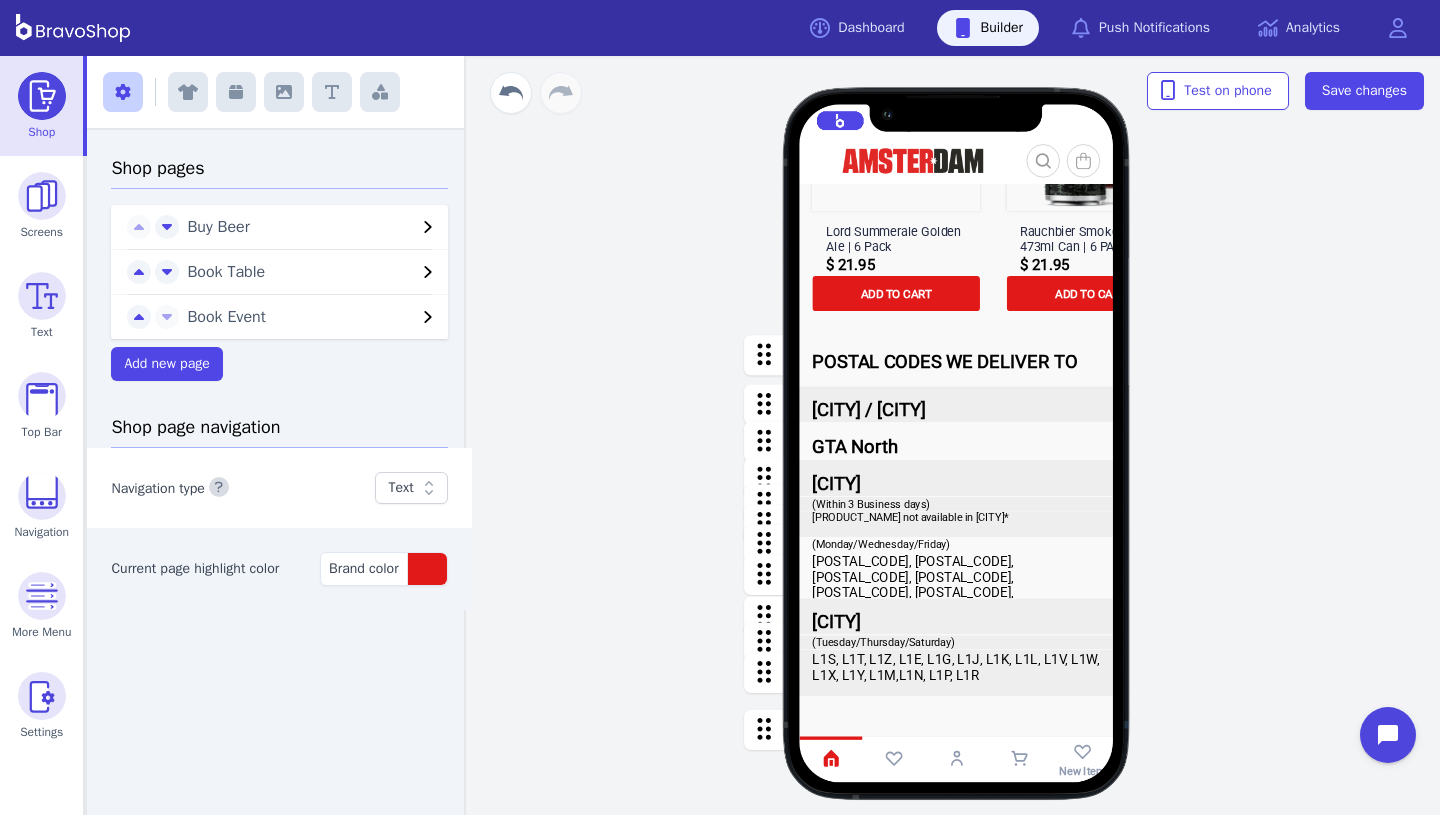 click at bounding box center [957, 478] 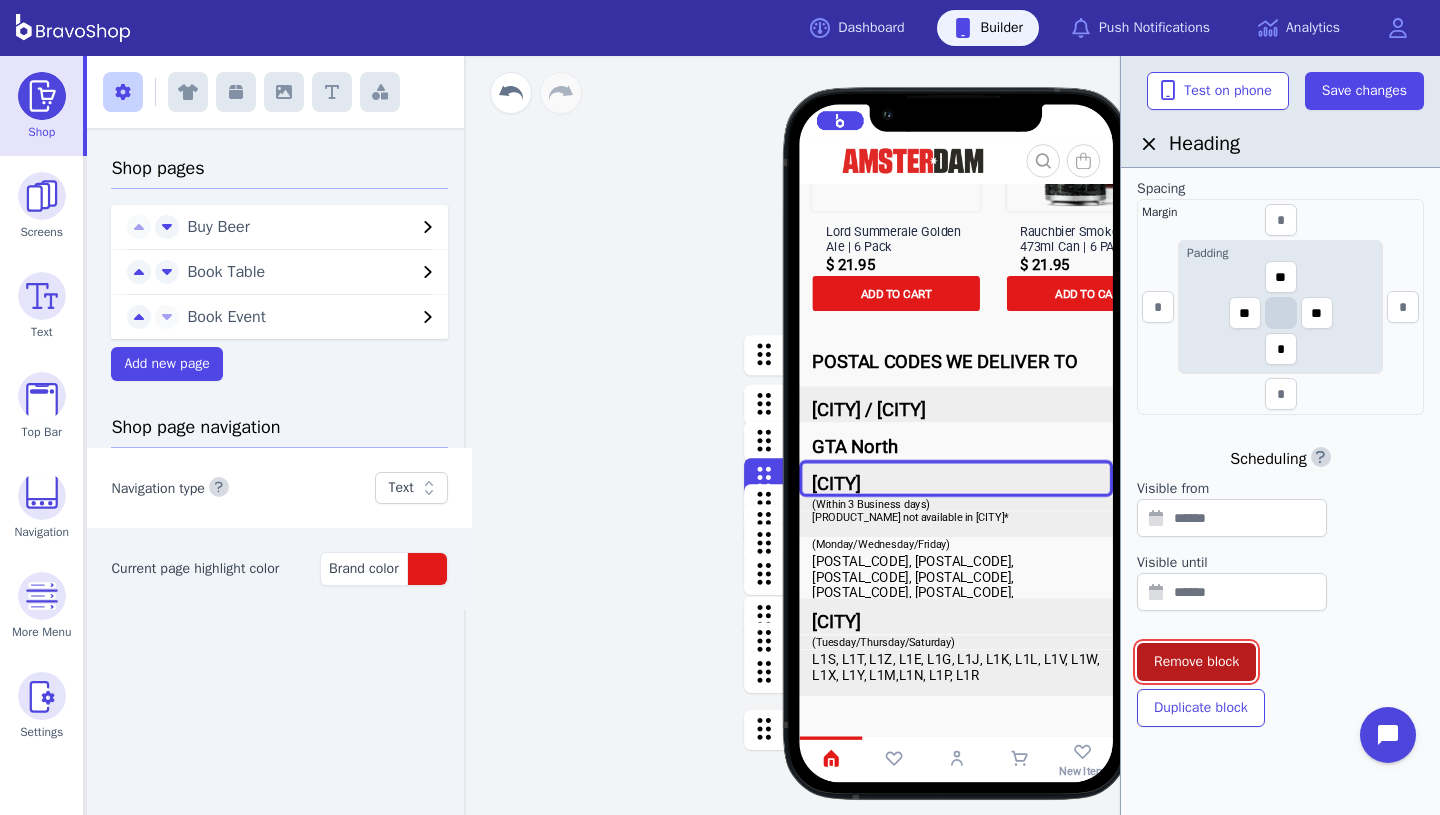 click on "Remove block" at bounding box center [1196, 662] 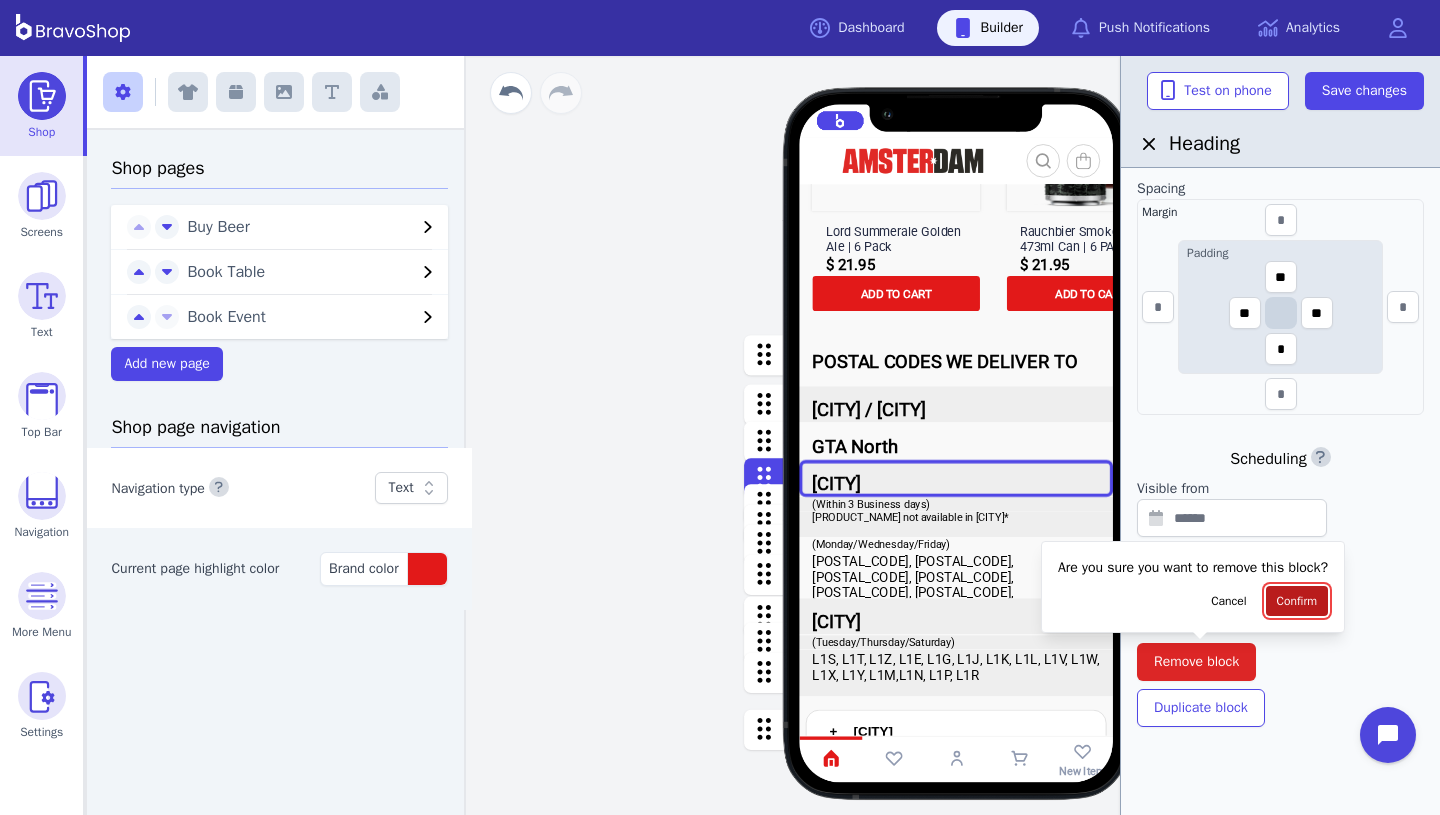 click on "Confirm" at bounding box center (1297, 601) 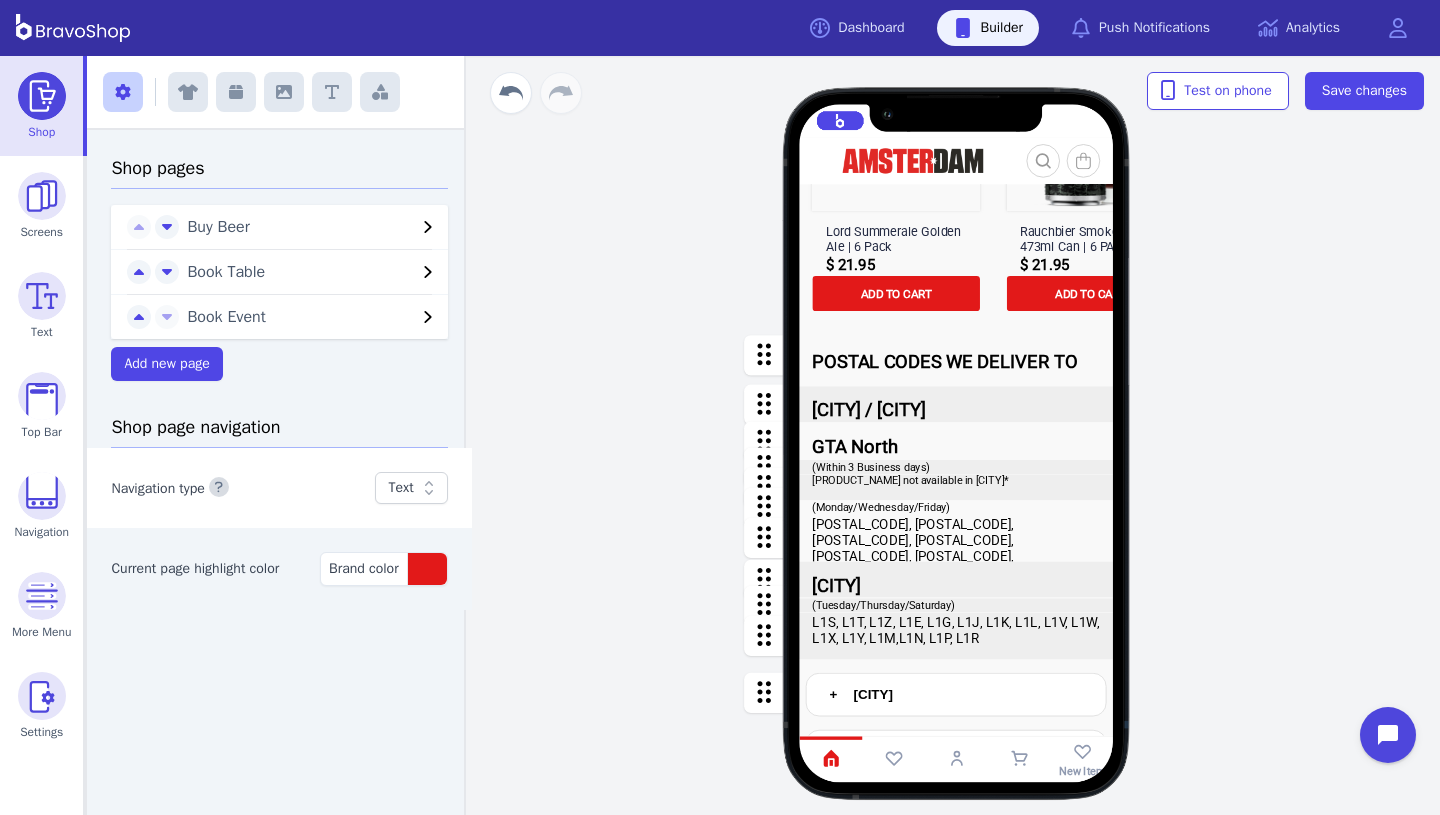 click at bounding box center (957, 507) 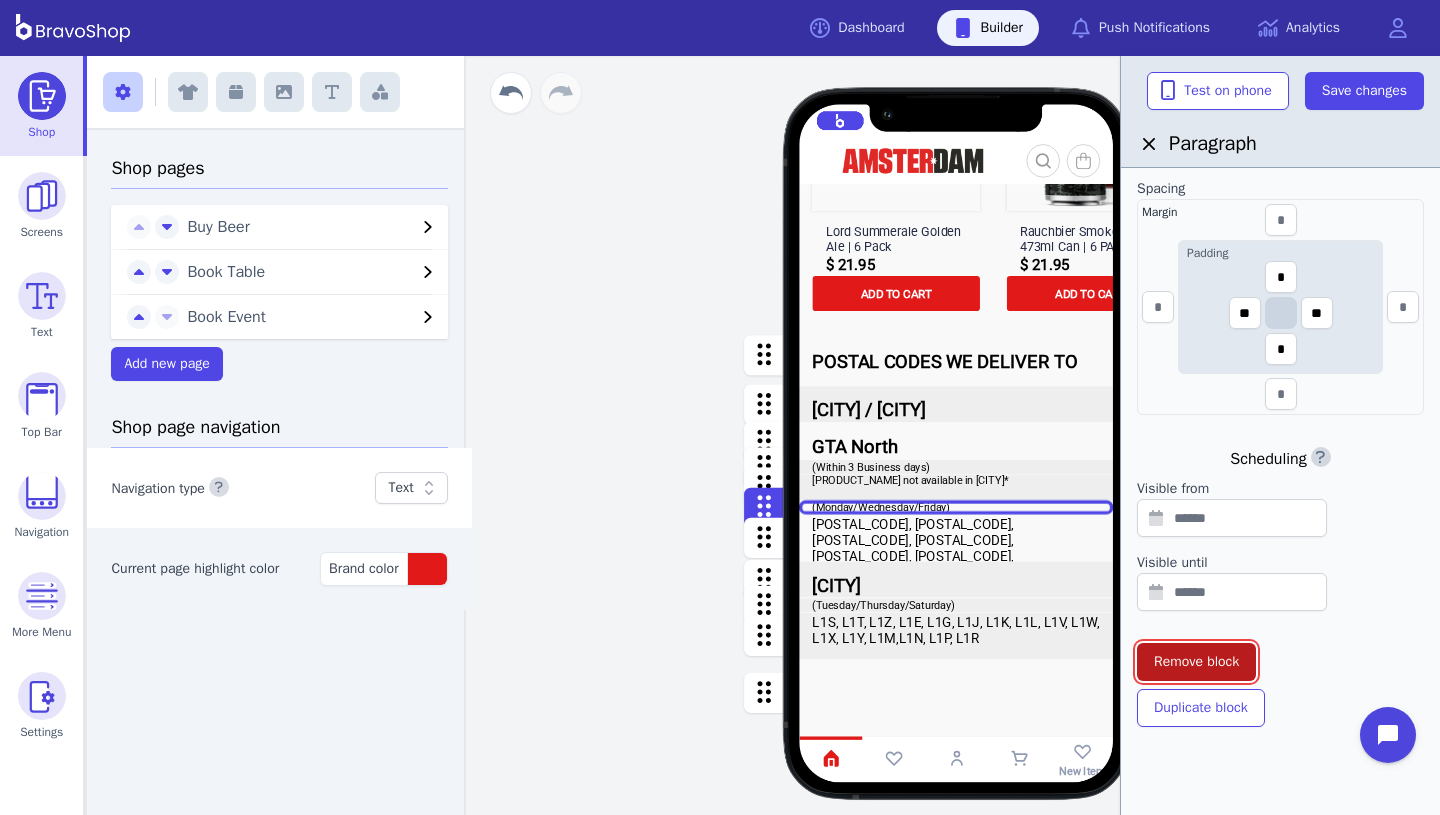 click on "Remove block" at bounding box center (1196, 662) 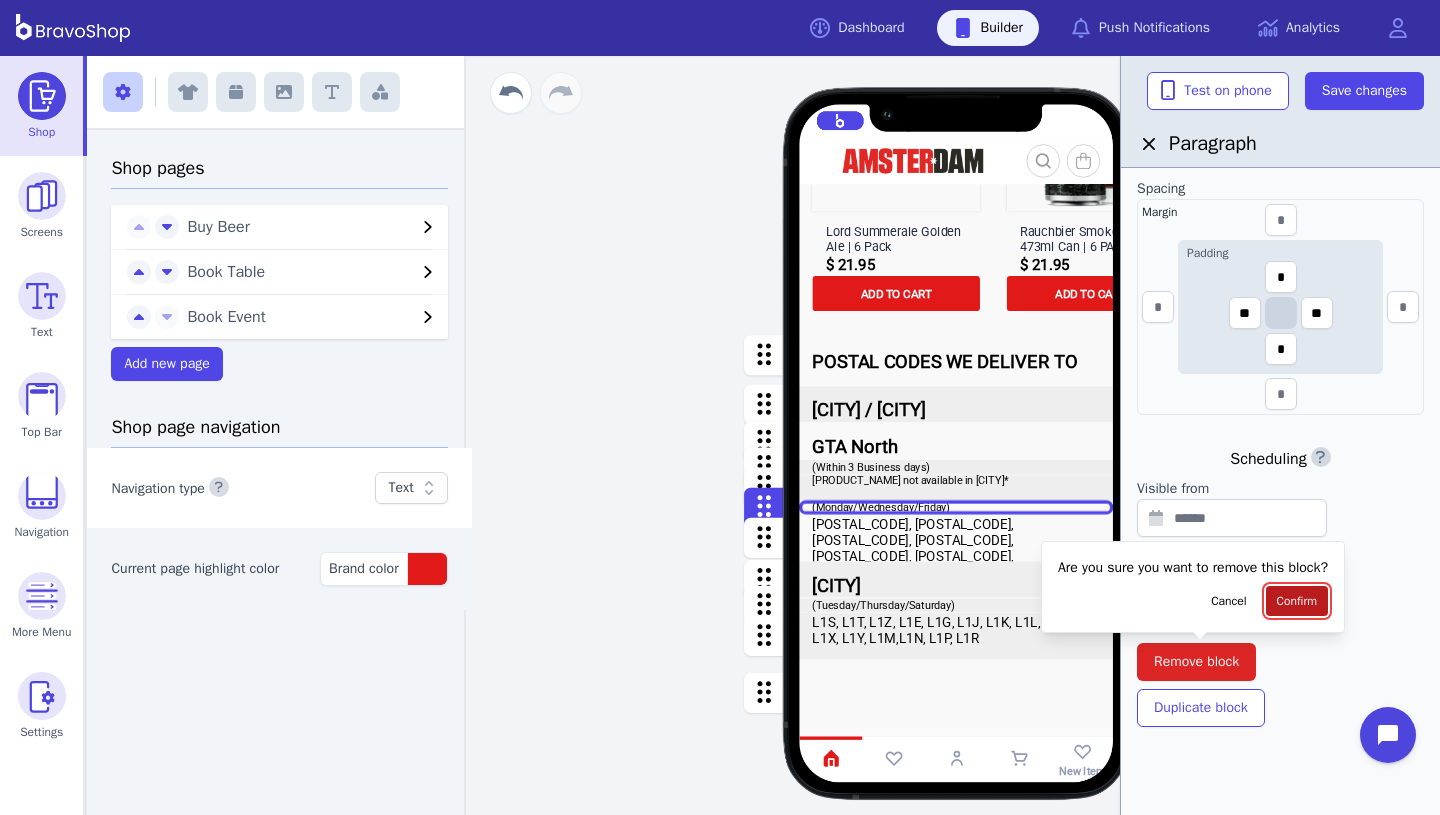 click on "Confirm" at bounding box center [1297, 601] 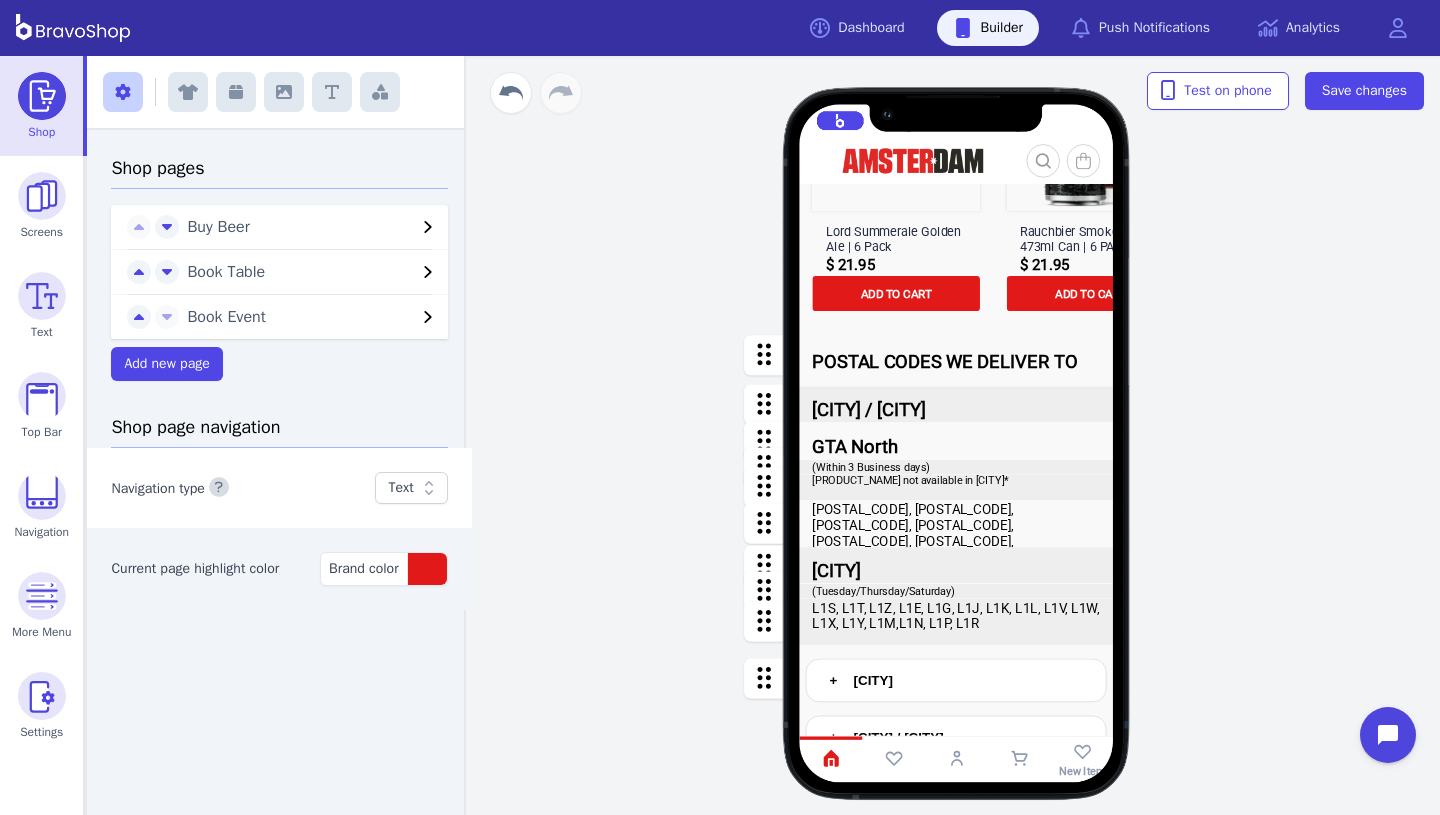 click at bounding box center (957, 621) 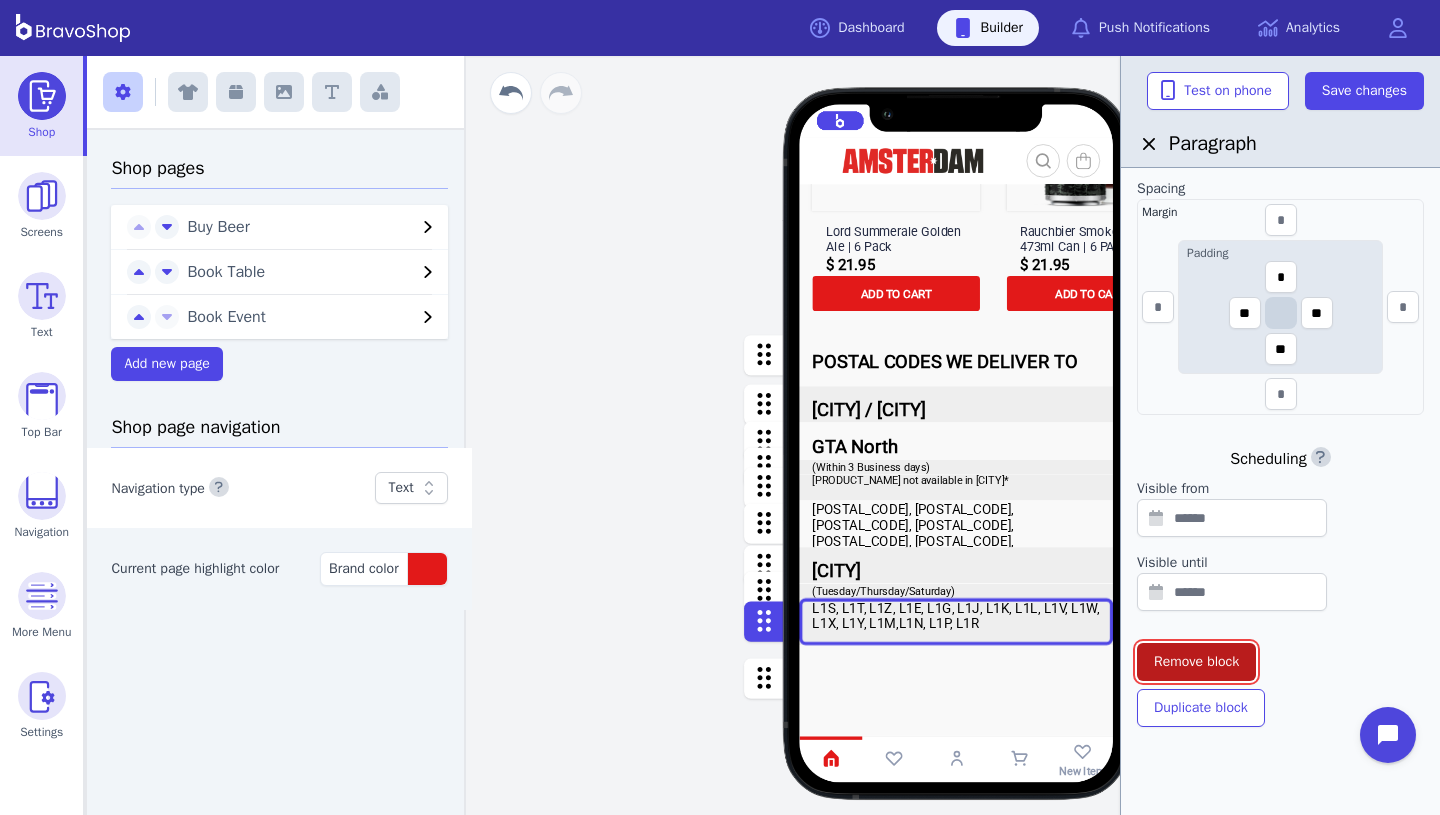 click on "Remove block" at bounding box center [1196, 662] 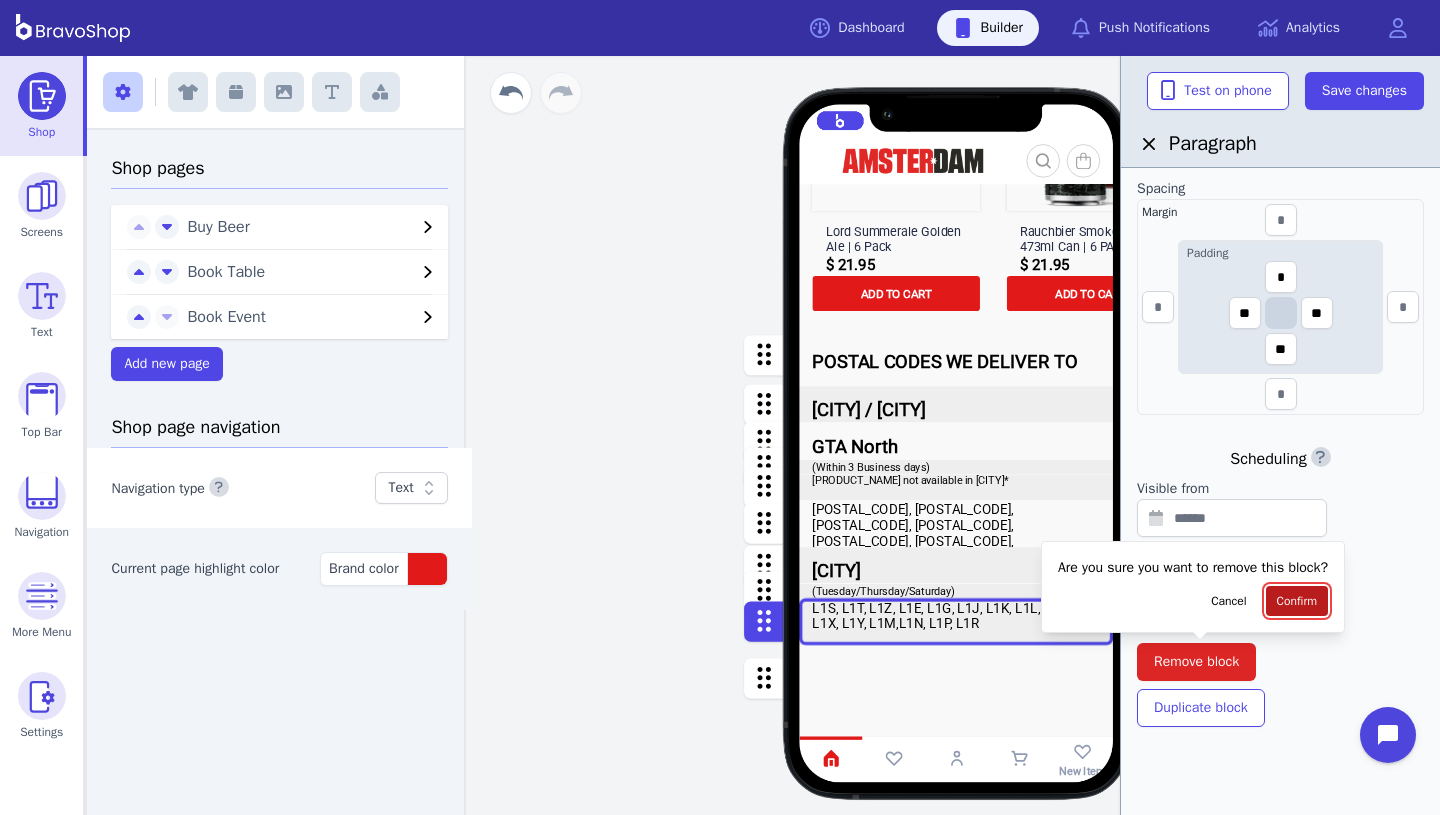 click on "Confirm" at bounding box center (1297, 601) 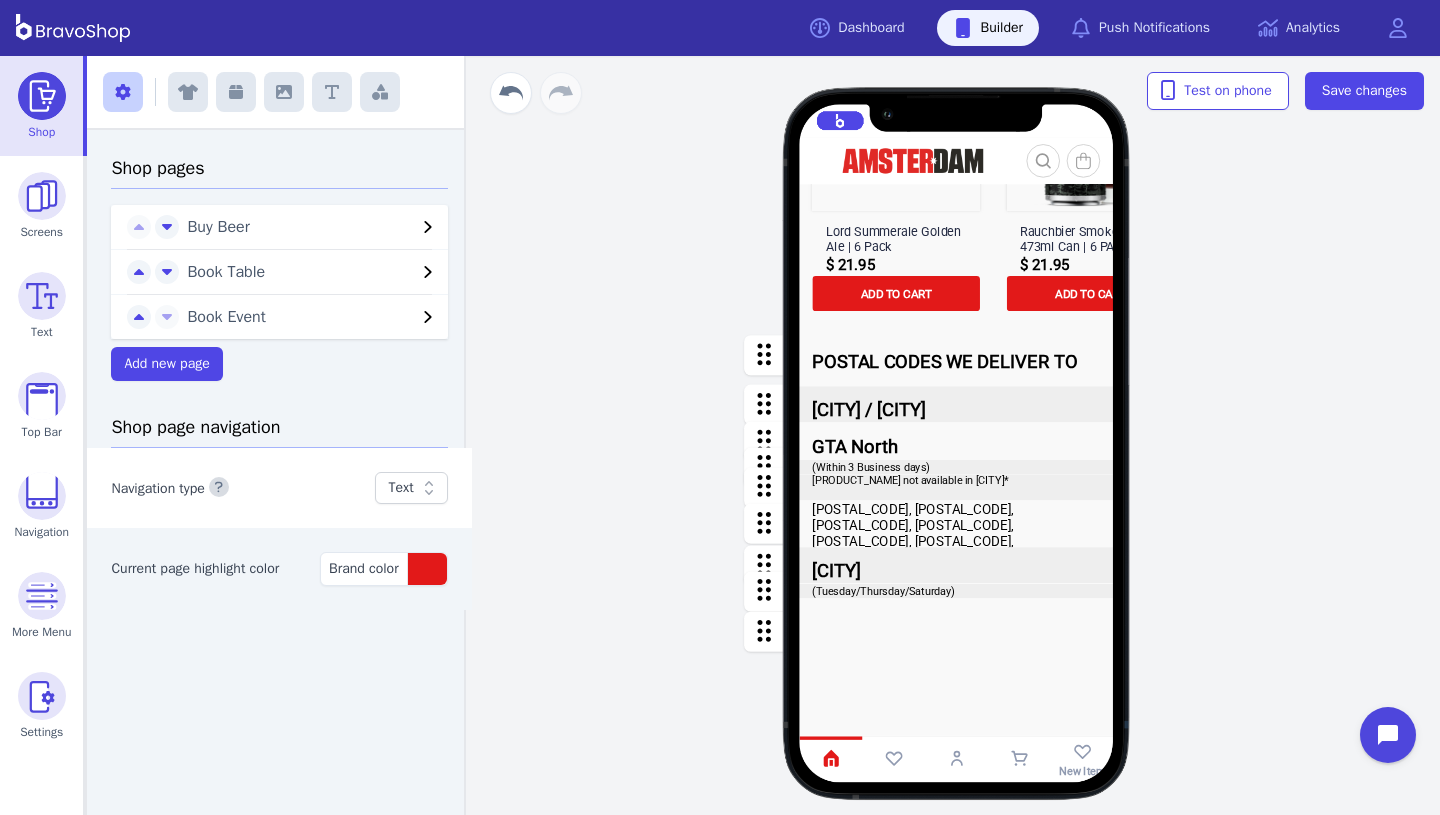 click at bounding box center (957, 587) 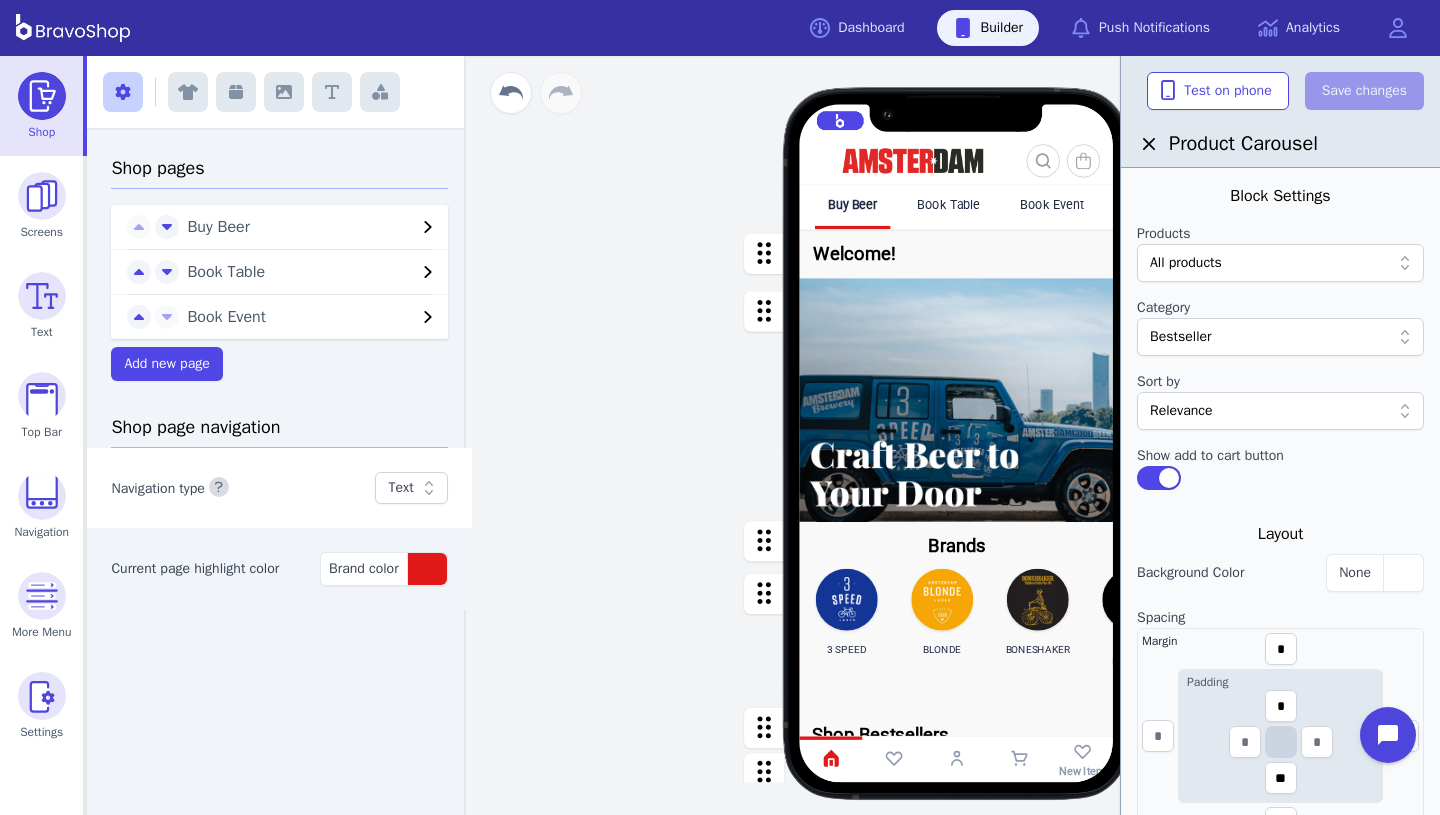 scroll, scrollTop: 0, scrollLeft: 0, axis: both 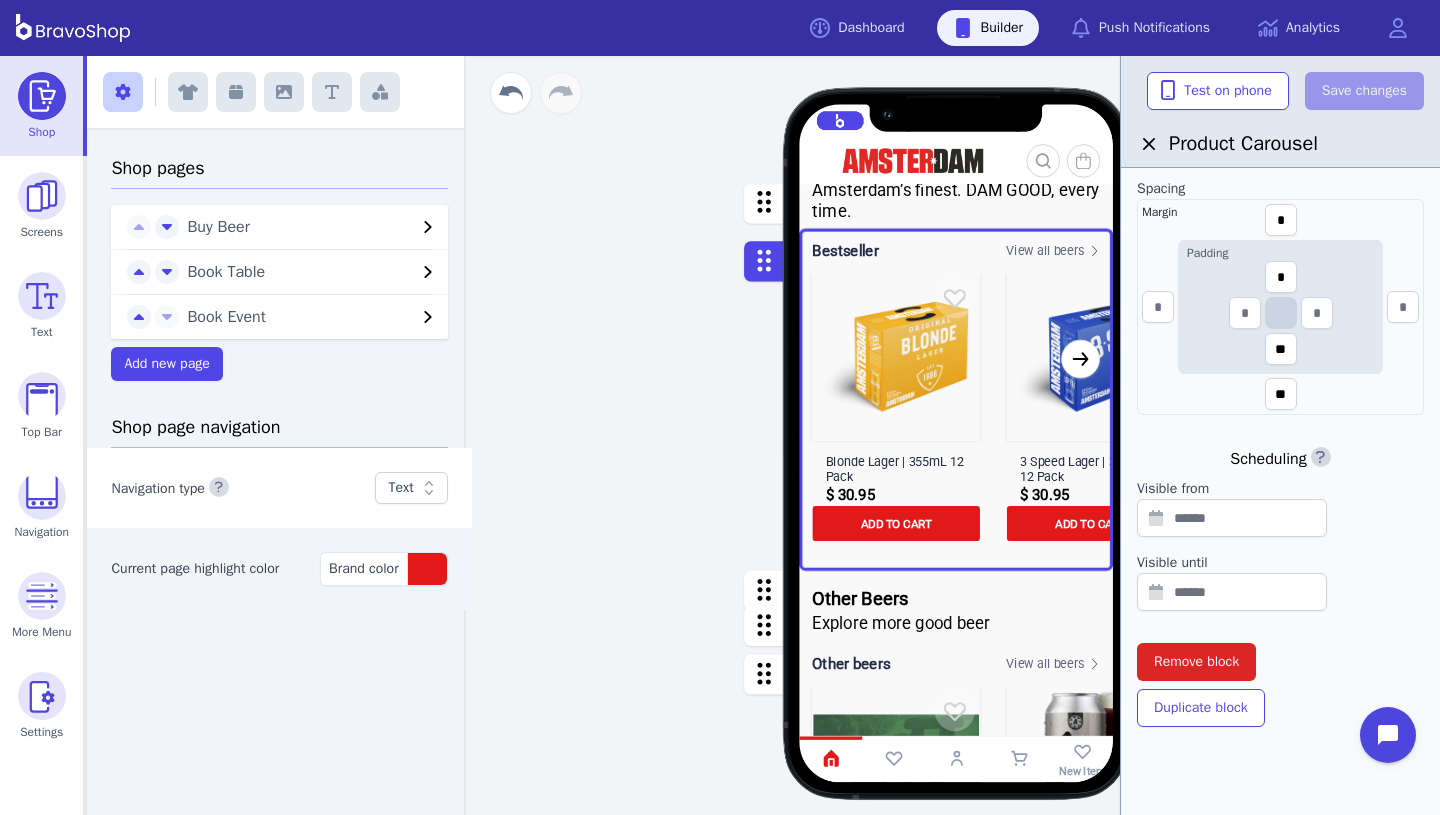 click on "Buy Beer Book Table Book Event Welcome! Brands 3 SPEED BLONDE BONESHAKER SPACE INVADER FRIA CERVEZA CRUISER BIG WHEEL DOWNTOWN BROWN NEON HAZE MI MIX PACKS ADVENTURE BEERS Shop Bestsellers Amsterdam’s finest. DAM GOOD, every time. Bestseller View all beers Blonde Lager | 355mL 12 Pack $ 30.95 ADD TO CART 3 Speed Lager | 355mL 12 Pack $ 30.95 ADD TO CART Boneshaker IPA | 355mL 12 Pack $ 33.45 ADD TO CART Boneshaker IPA | 568mL $ 84 ADD TO CART Space Invader IPA | 568mL $ 22.95 ADD TO CART Blonde Lager | 568mL $ 19.95 ADD TO CART 3 Speed Lager | 568mL $ 19.95 ADD TO CART Other Beers Explore more good beer Other beers View all beers Lord Summerale Golden Ale | 6 Pack $ 21.95 ADD TO CART Rauchbier Smoked Lager 473ml Can | 6 PACK $ 21.95 ADD TO CART Stout of Your League 473 mL | 6 pack $ 21.95 ADD TO CART 2024 Double Tempest XX Barrel Aged Imperial Stout | 473mL Can $ 11.95 ADD TO CART Big Wheel Deluxe Amber Ale | 473mL $ 67.95 ADD TO CART Cruiser All Day Pale Ale | 473mL $ 69.95 ADD TO CART $ 9.25 ADD TO CART" at bounding box center [957, 435] 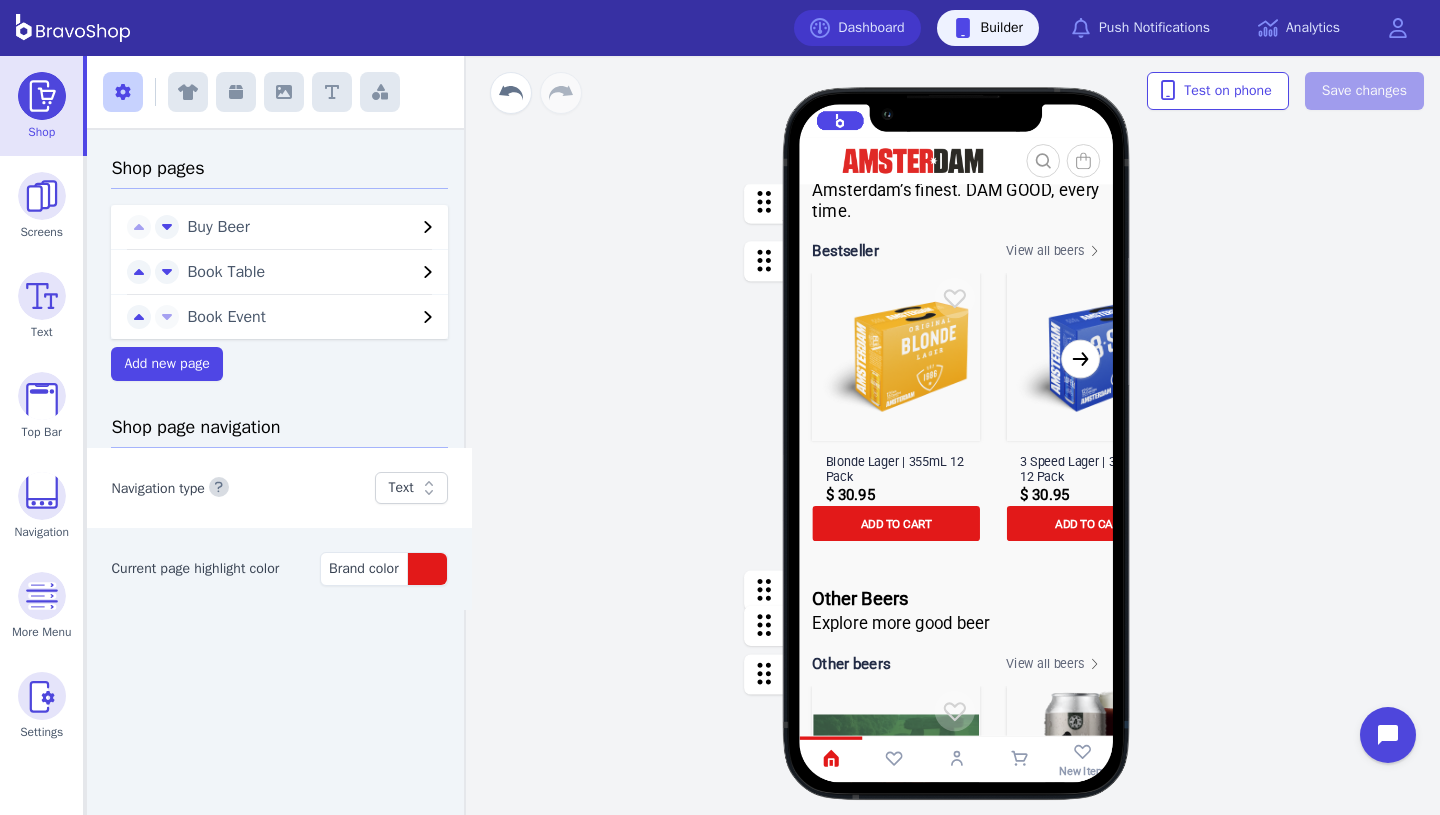 click on "Dashboard" at bounding box center [857, 28] 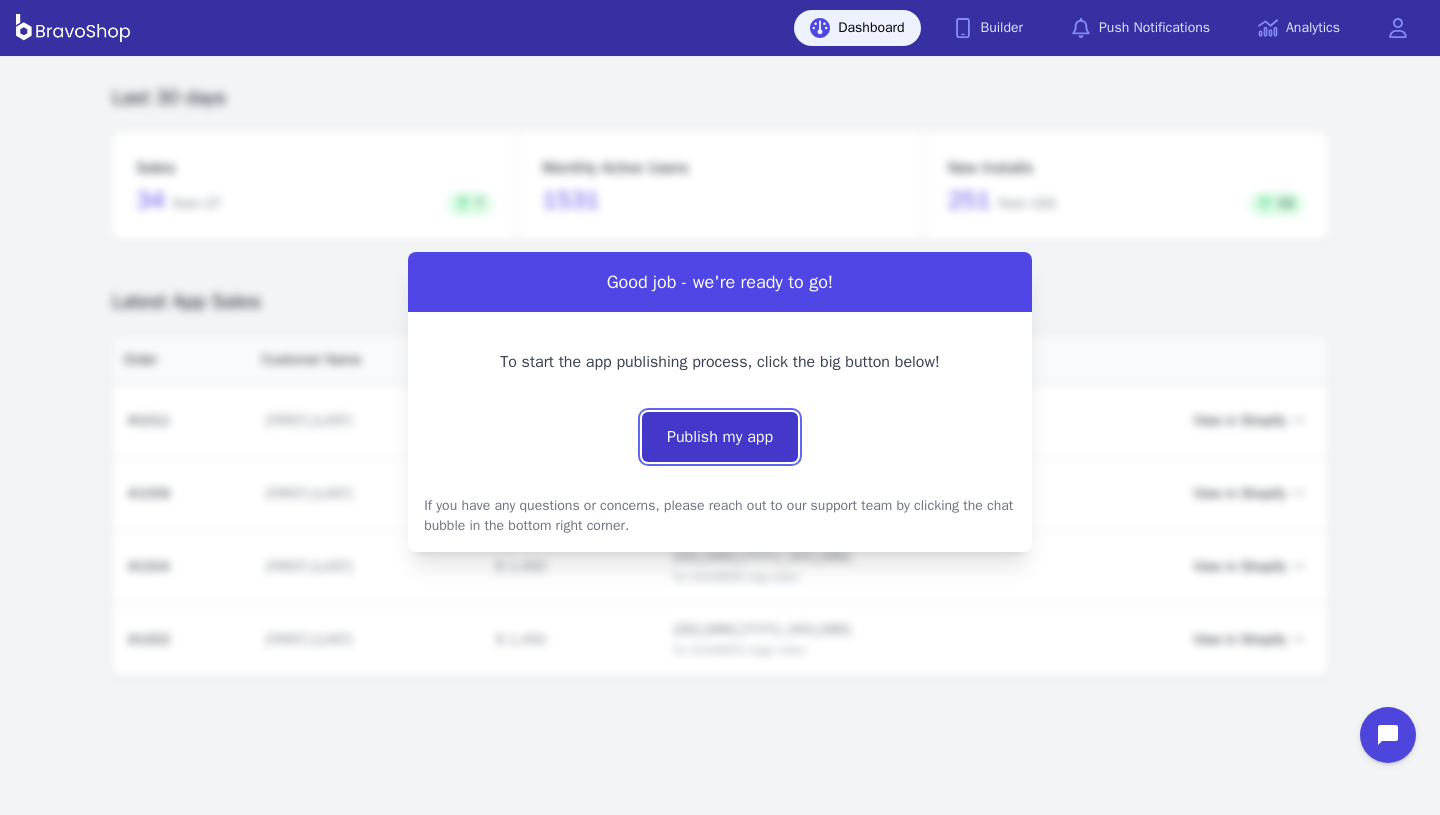 click on "Publish my app" at bounding box center (720, 437) 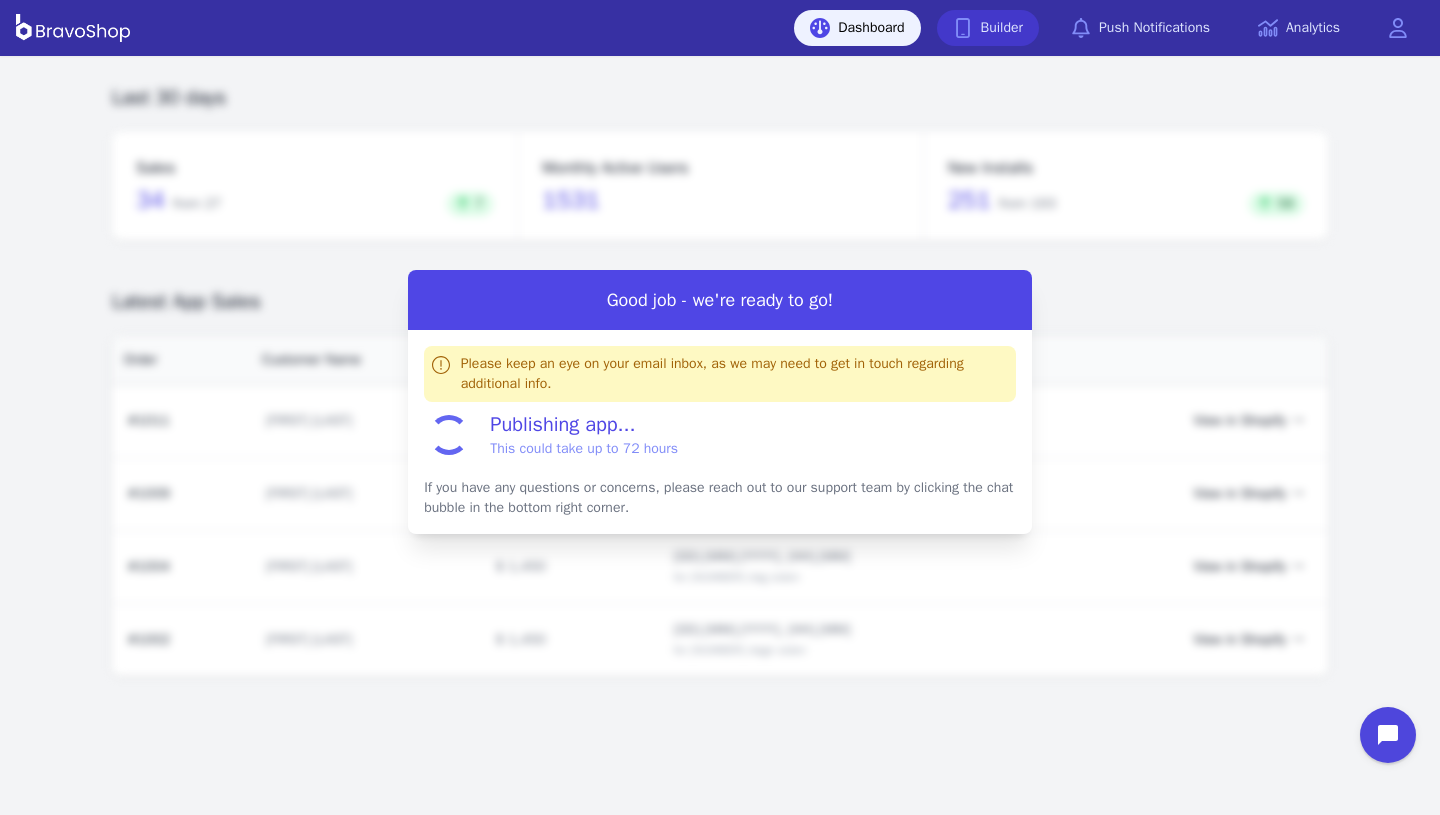 click on "Builder" at bounding box center (988, 28) 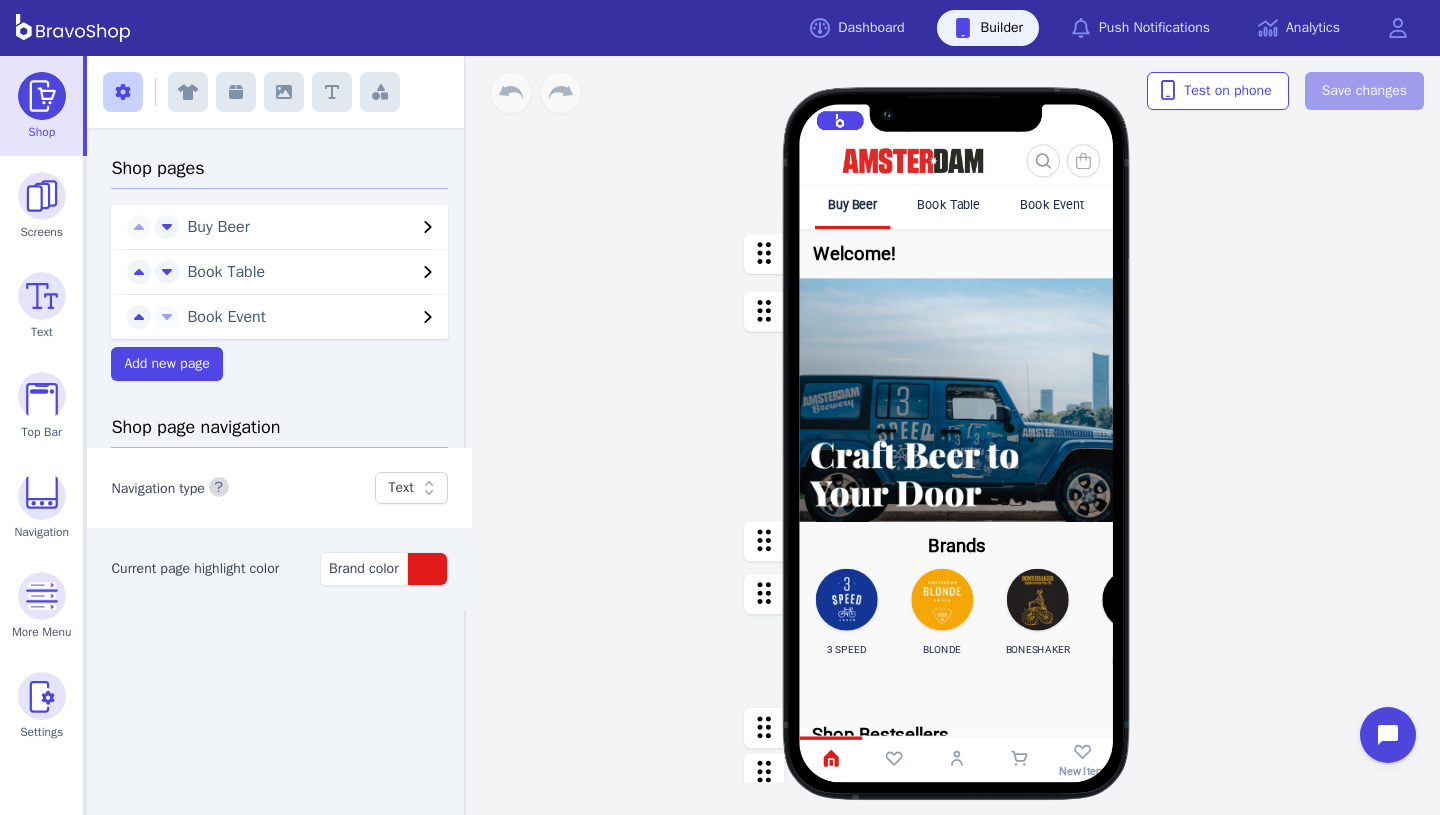 scroll, scrollTop: 0, scrollLeft: 0, axis: both 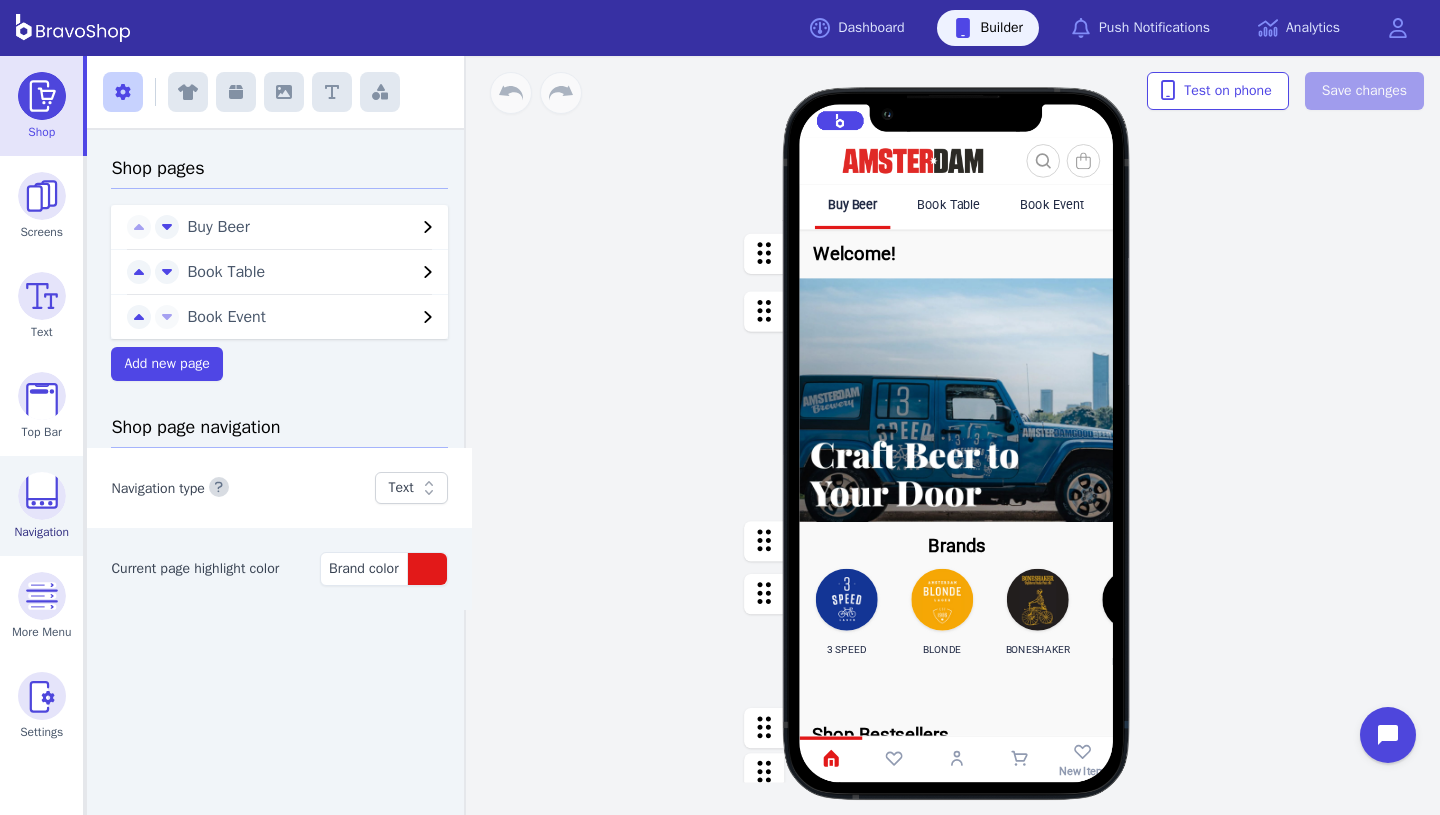 click at bounding box center (42, 496) 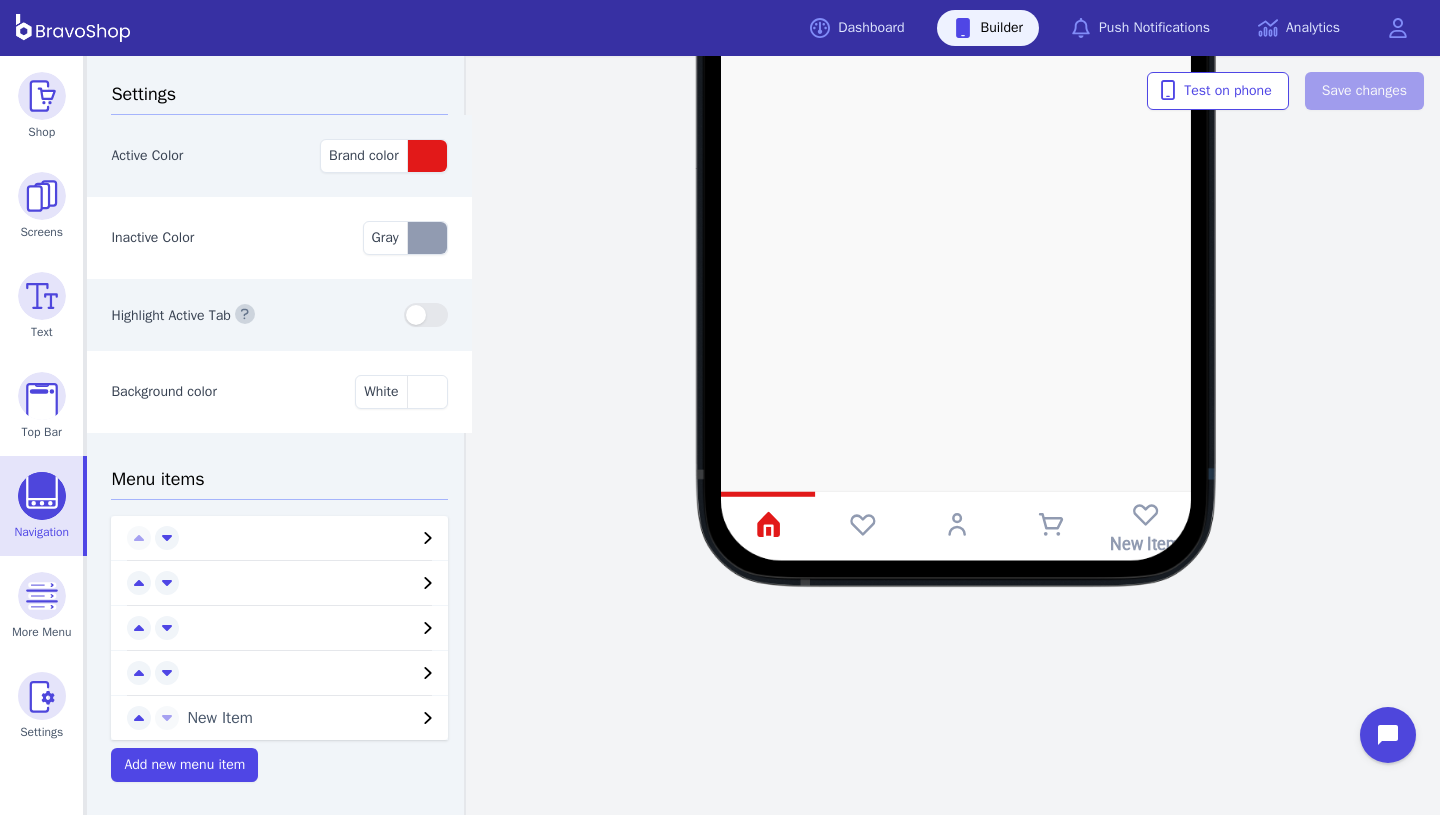 click on "New Item" at bounding box center (301, 718) 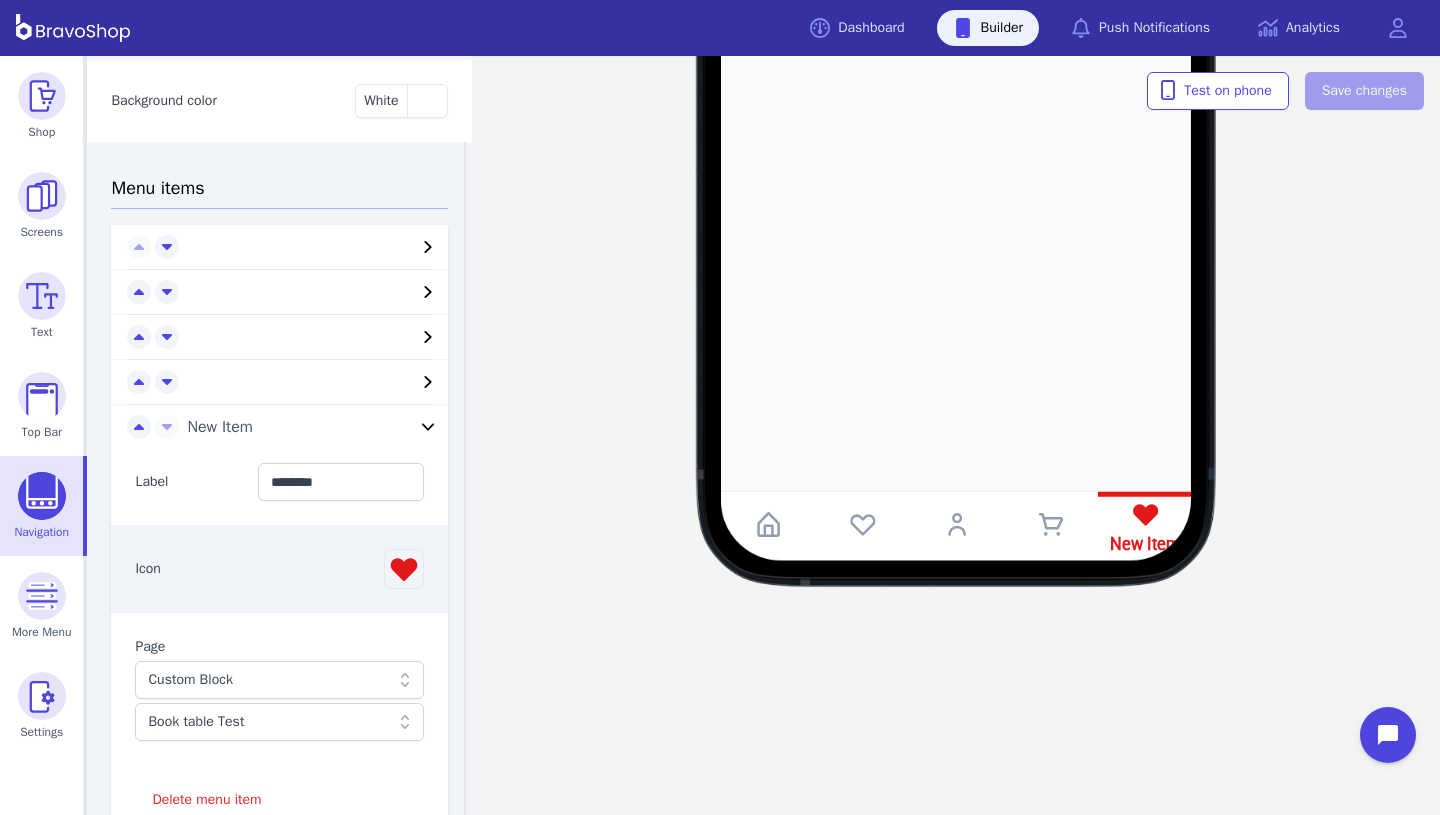 scroll, scrollTop: 379, scrollLeft: 0, axis: vertical 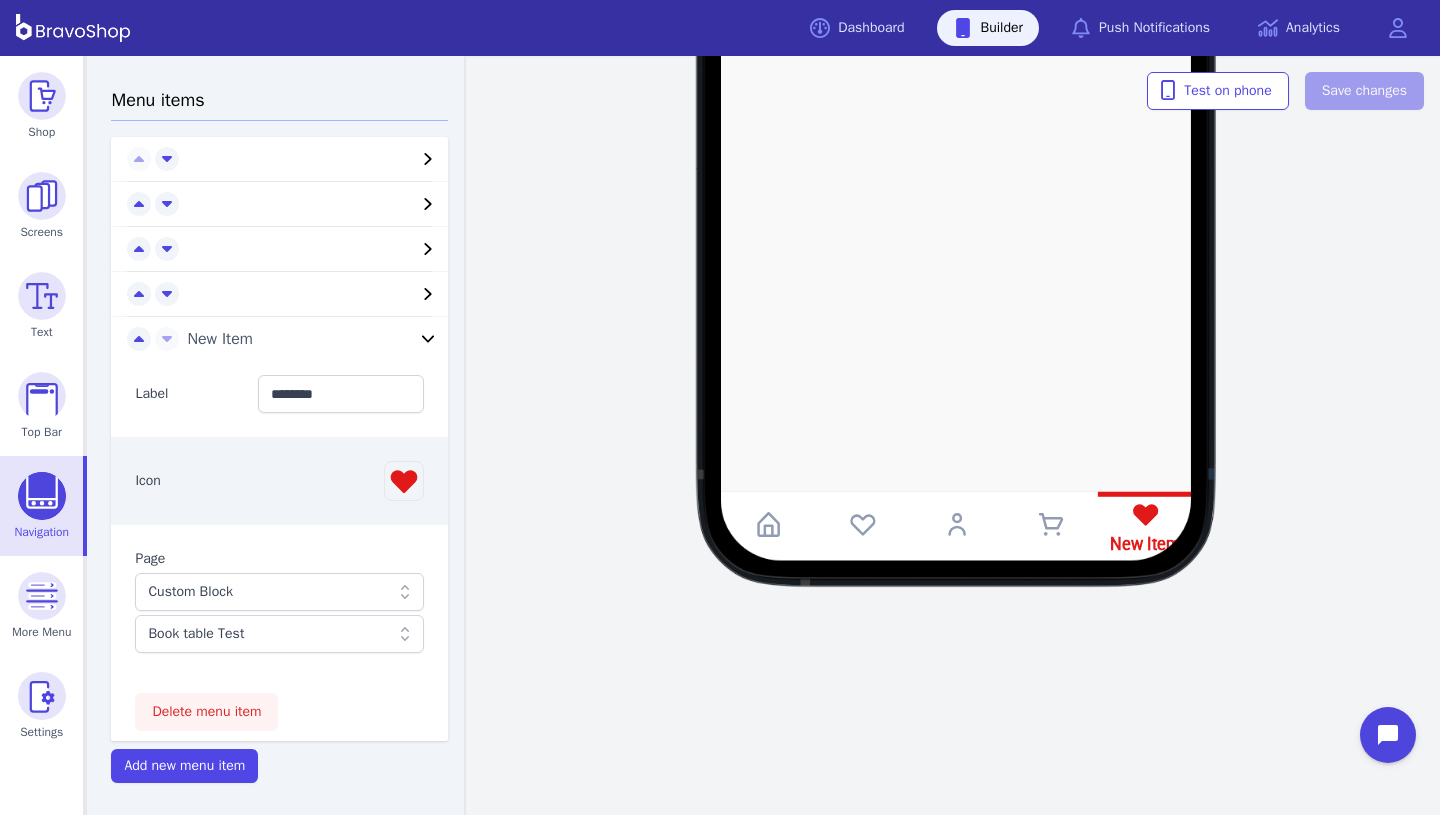 click on "Delete menu item" at bounding box center [206, 712] 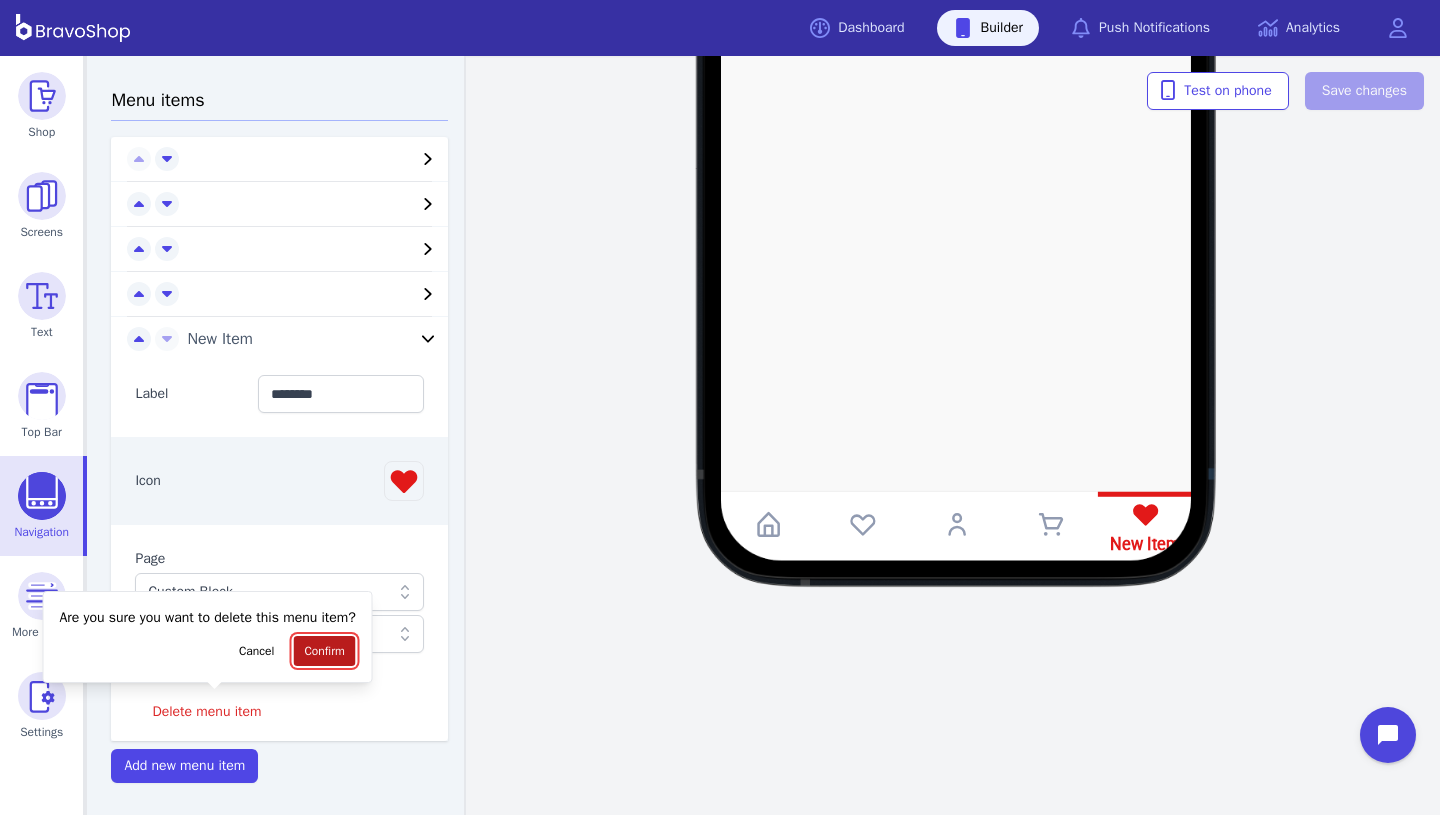 click on "Confirm" at bounding box center [324, 651] 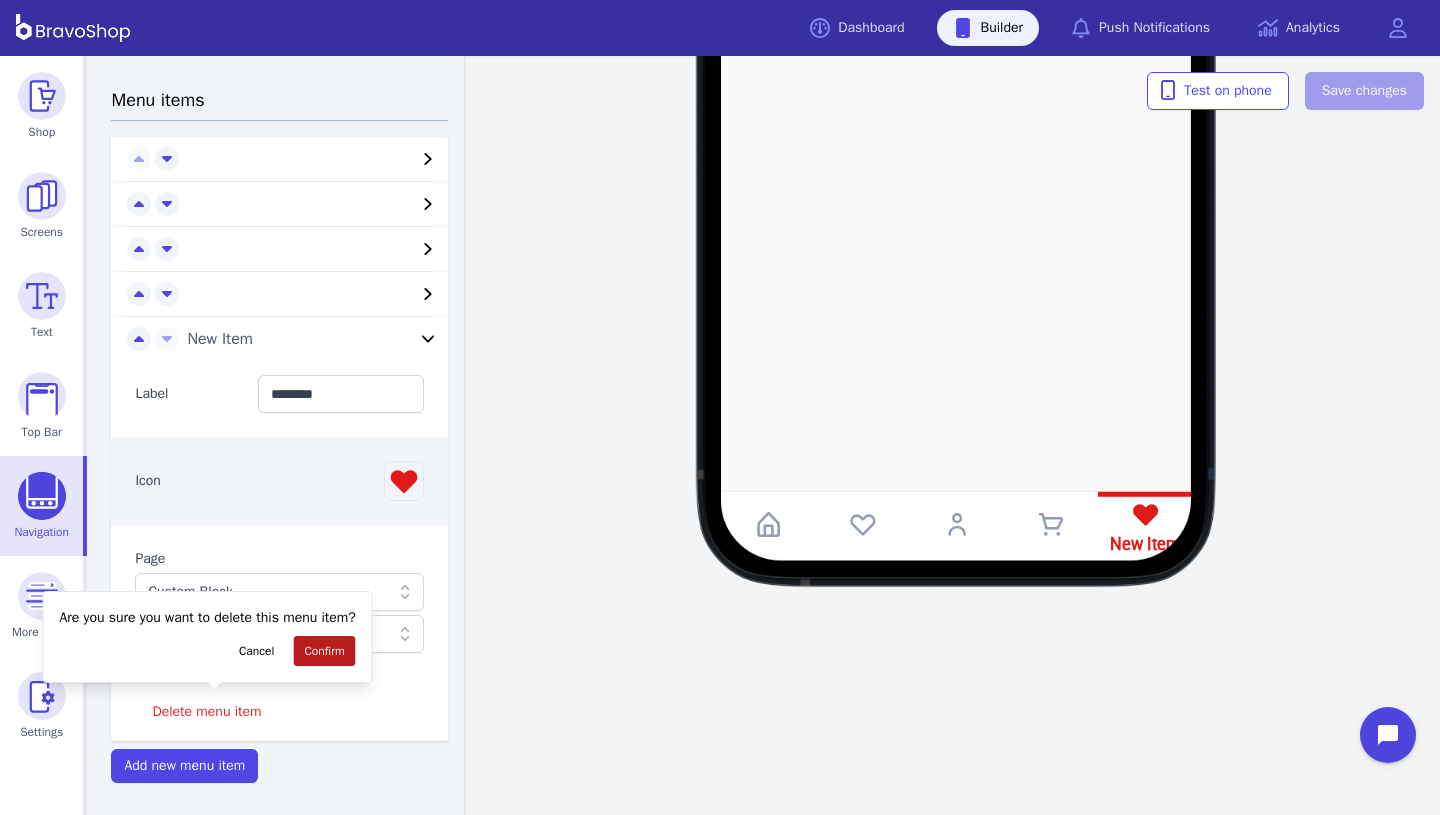 scroll, scrollTop: 0, scrollLeft: 0, axis: both 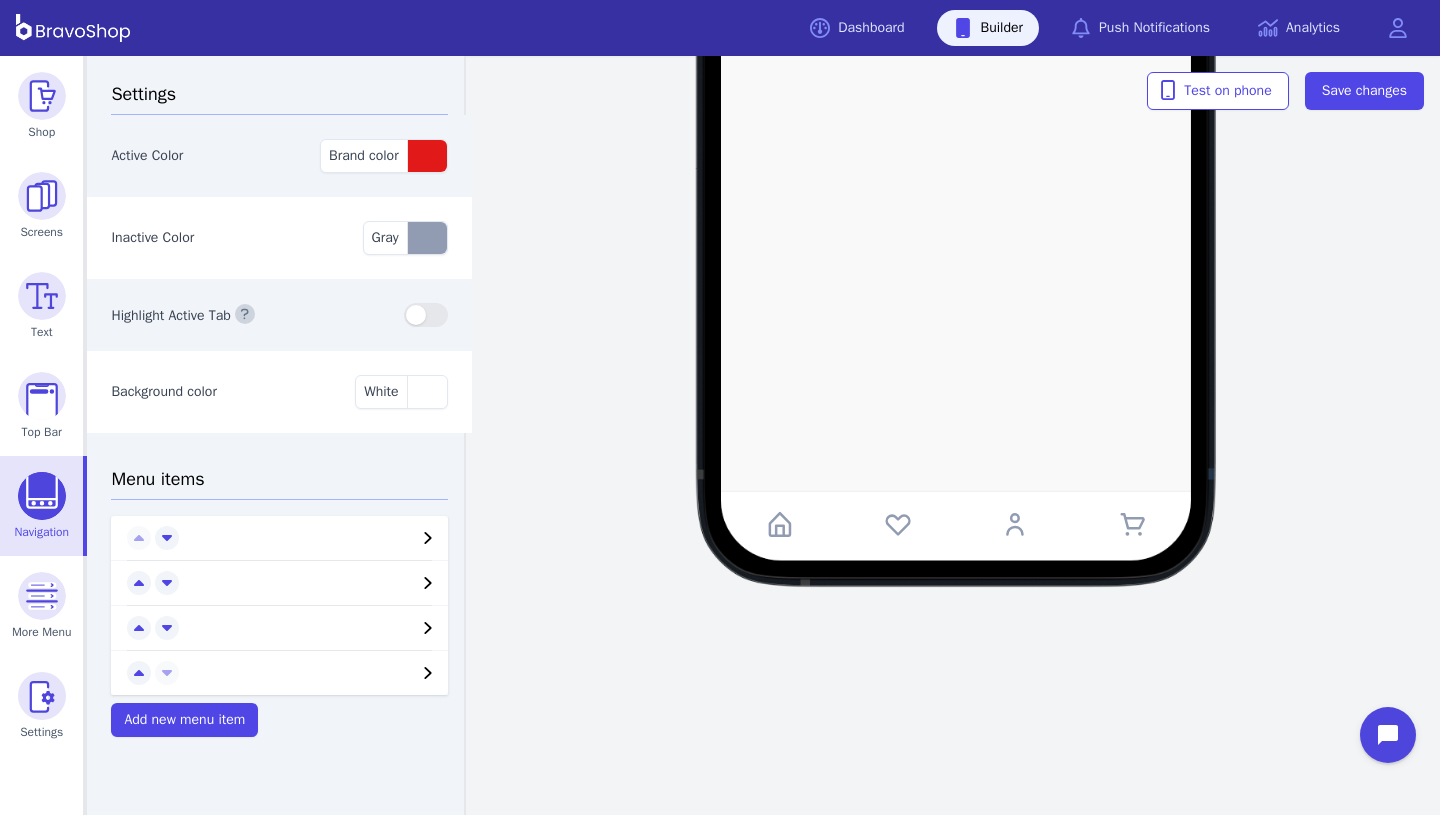 click at bounding box center (957, 77) 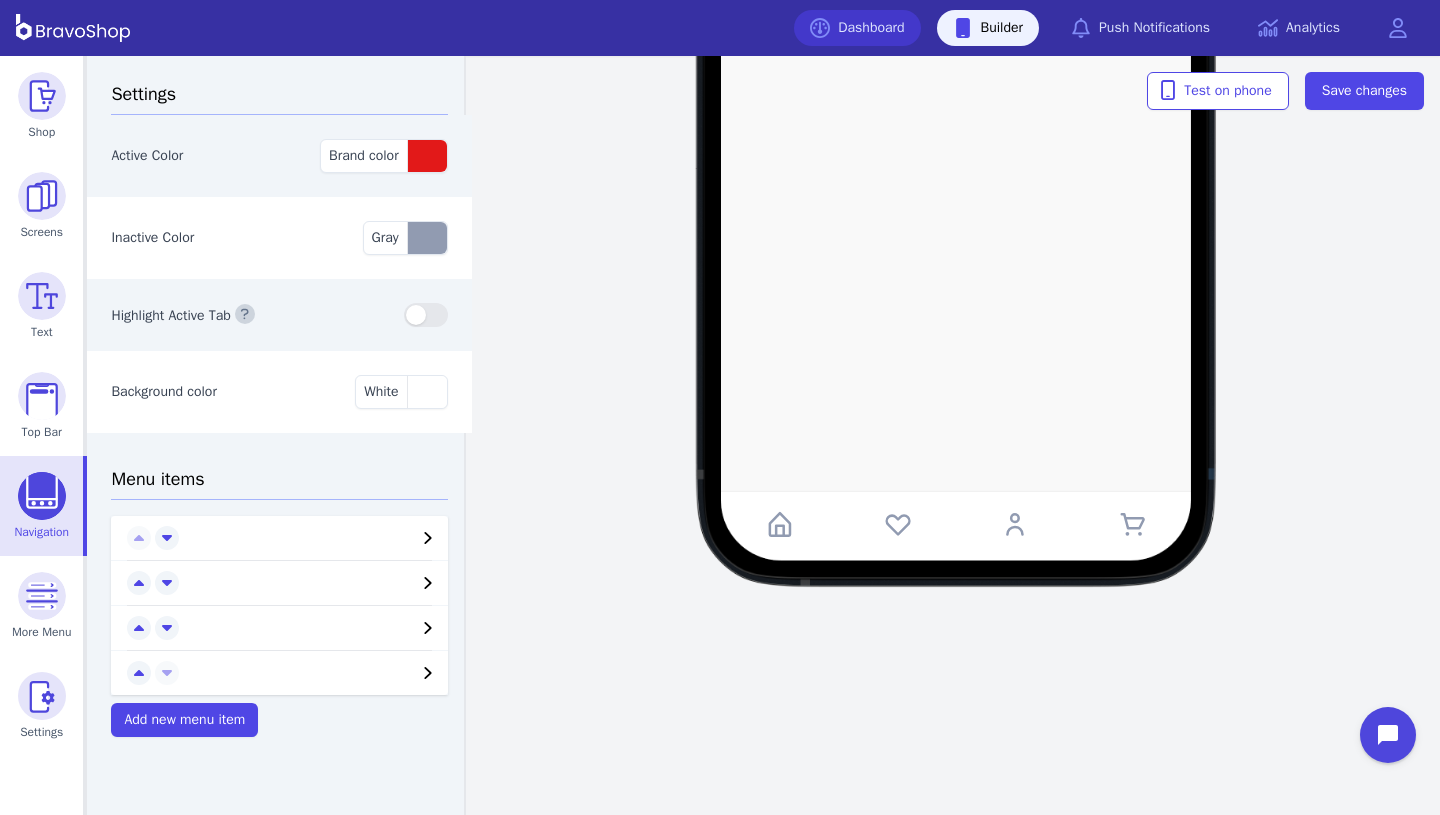 click on "Dashboard Builder Push Notifications Analytics Open main menu" at bounding box center [720, 28] 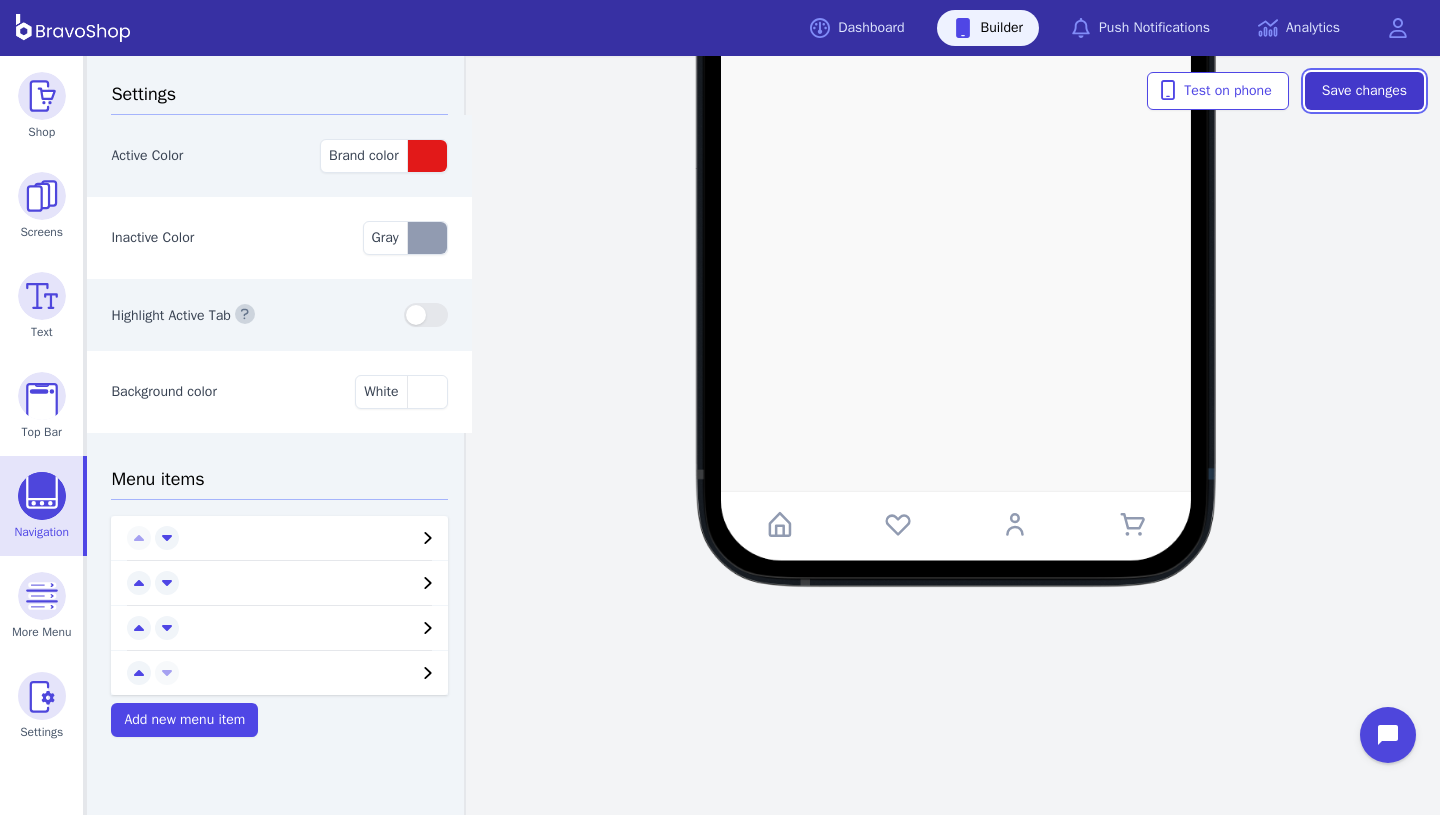 click on "Save changes" at bounding box center (1364, 91) 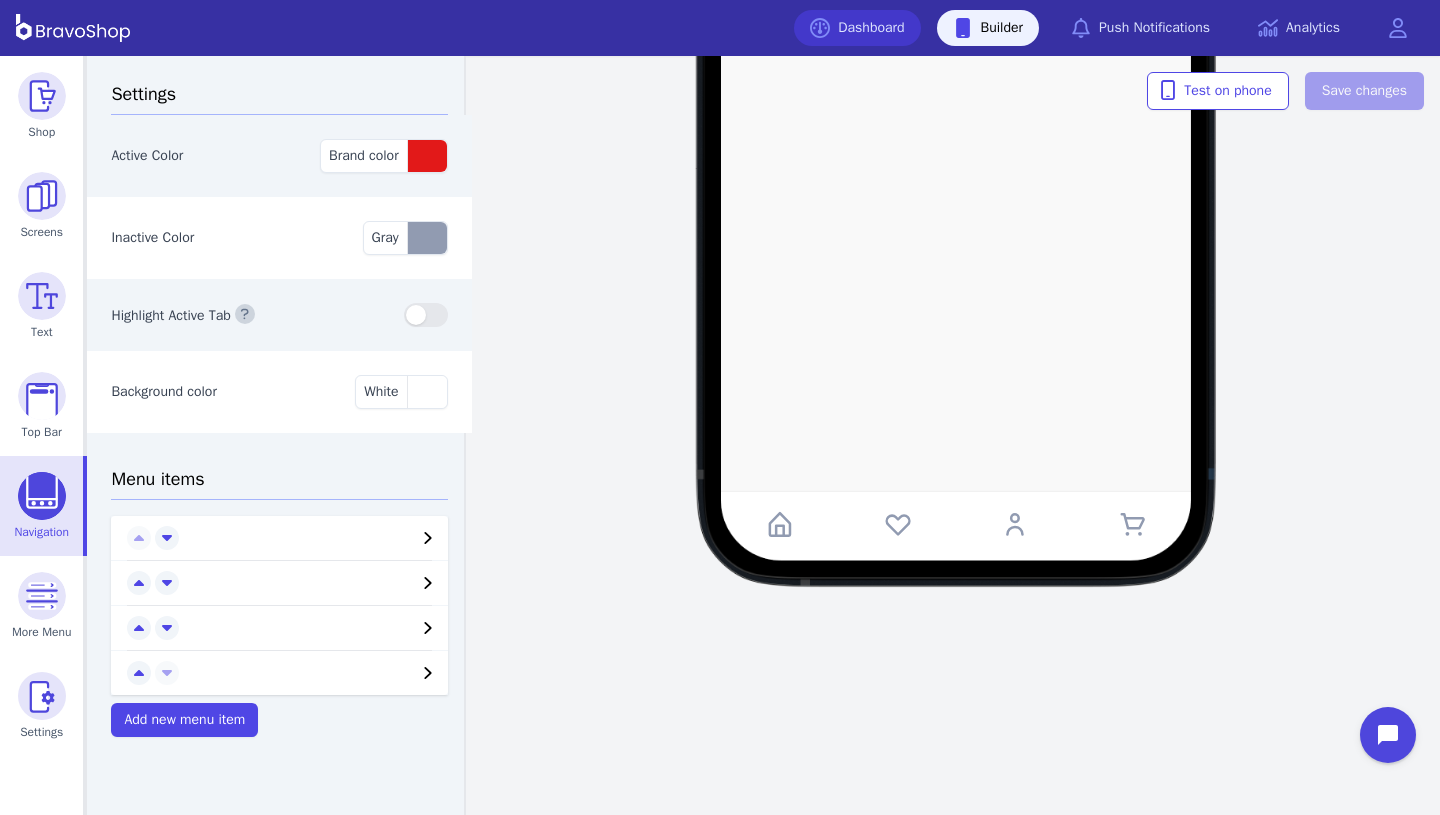 click on "Dashboard" at bounding box center [857, 28] 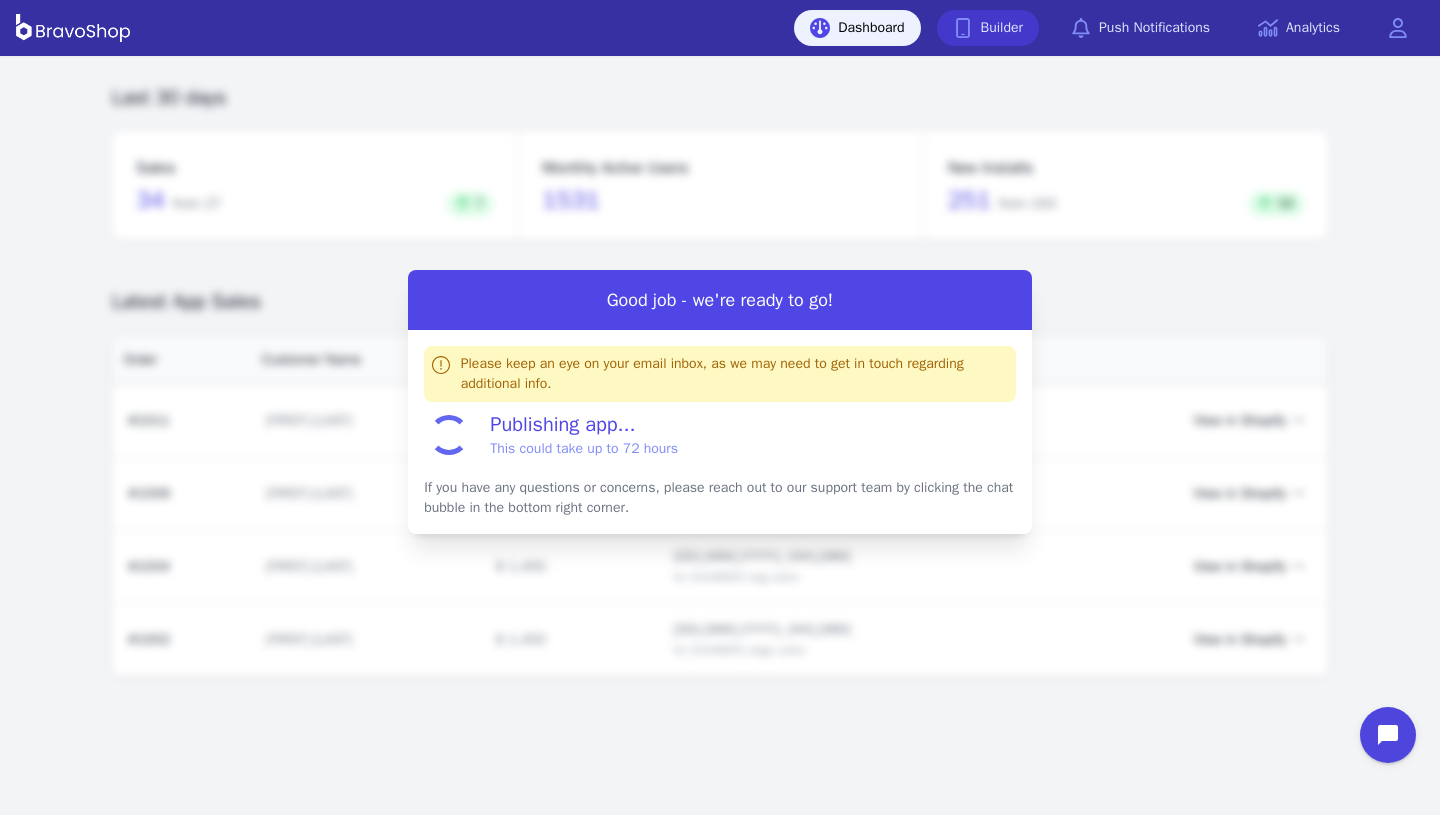 click on "Builder" at bounding box center [988, 28] 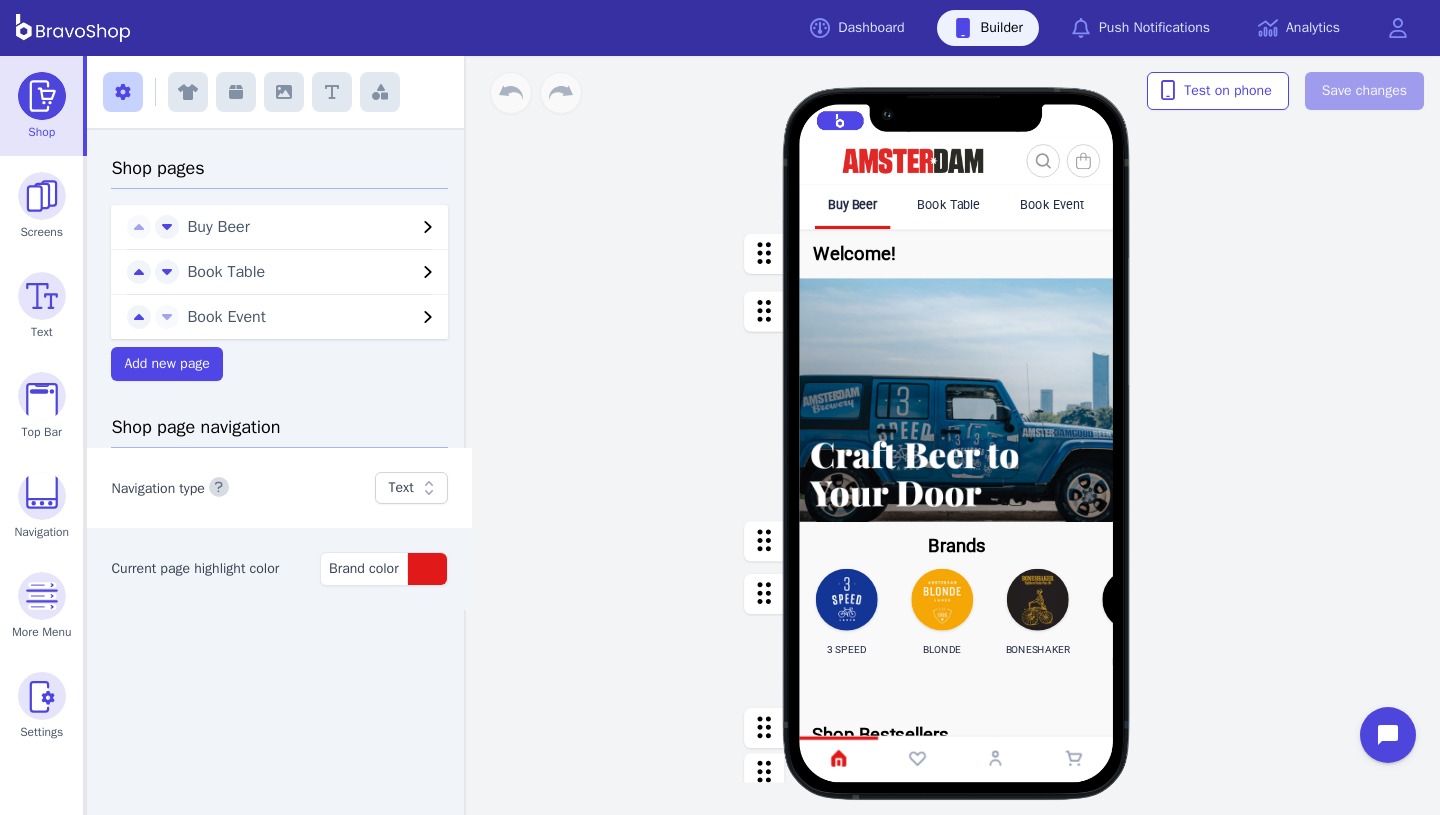 scroll, scrollTop: 0, scrollLeft: 0, axis: both 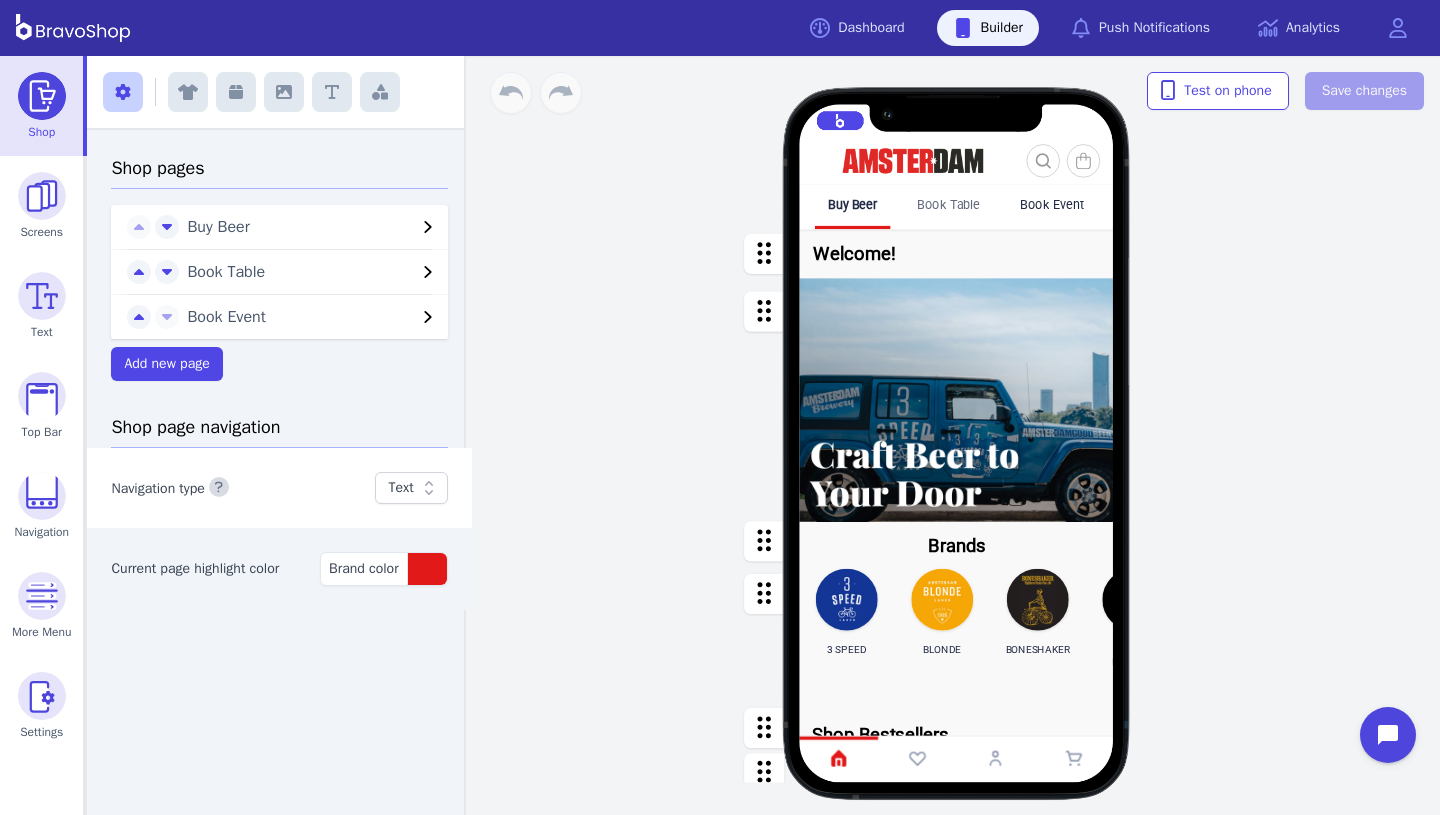 click on "Book Table" at bounding box center [949, 204] 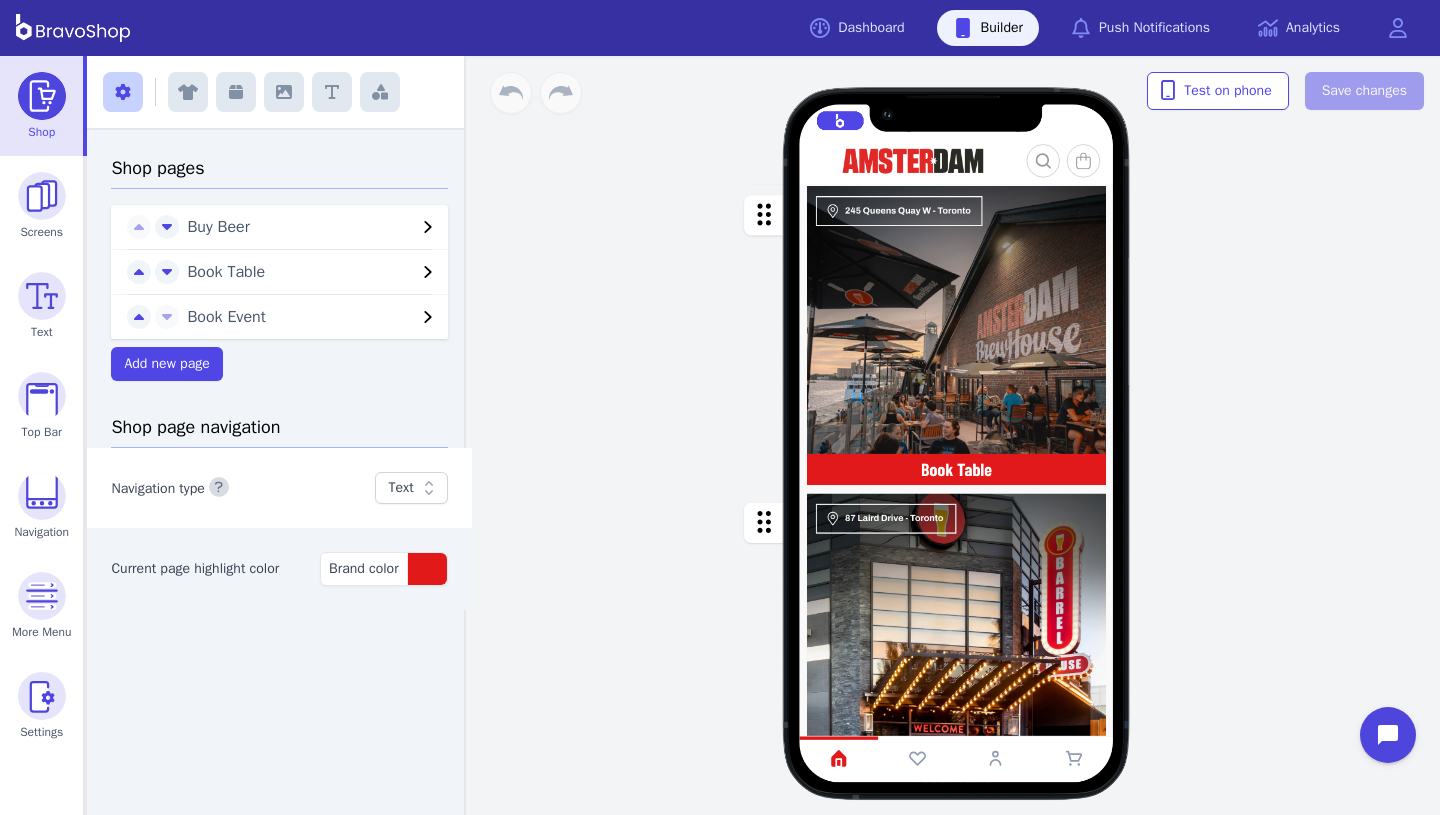 scroll, scrollTop: 0, scrollLeft: 0, axis: both 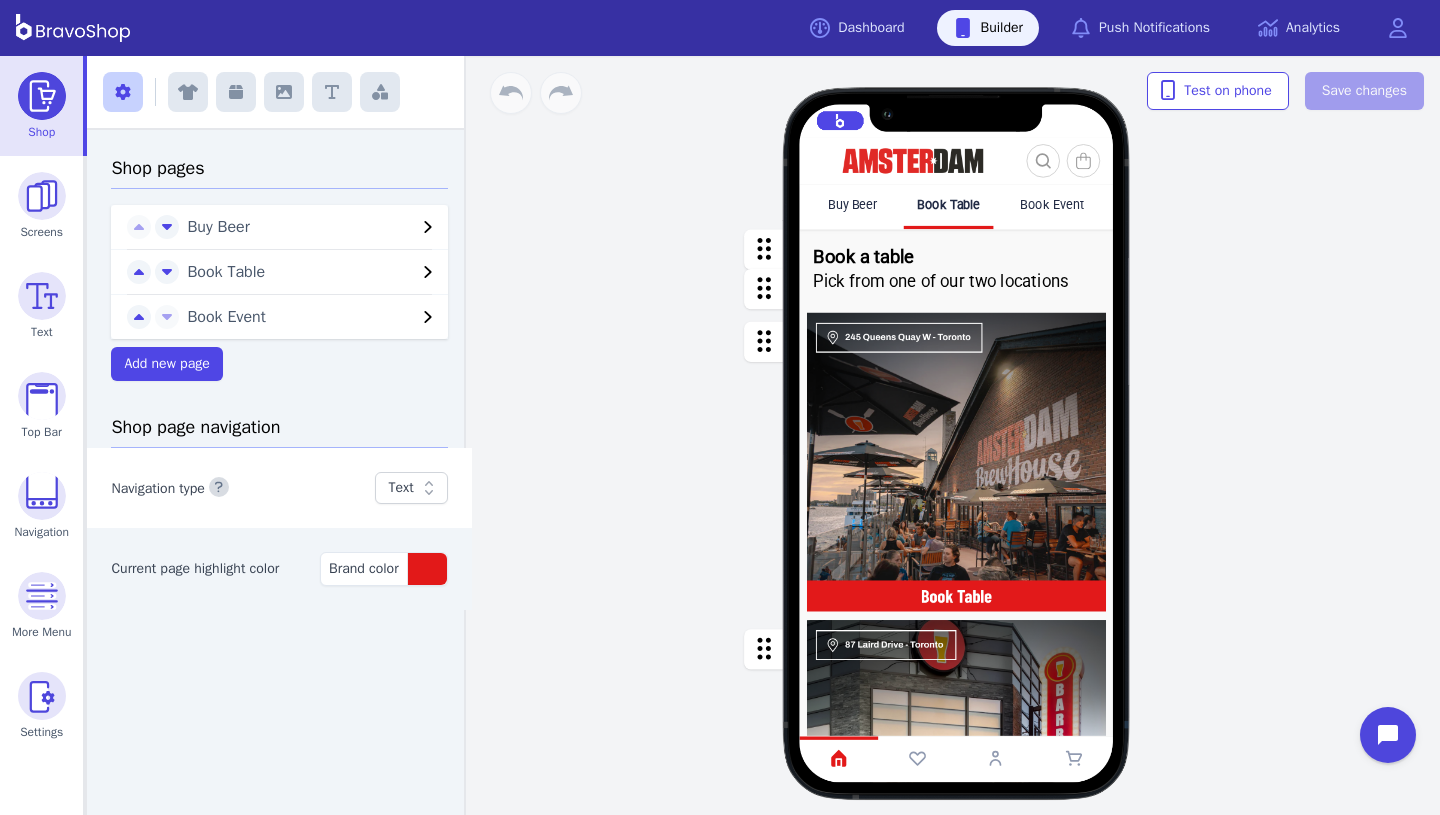 click on "Book Event" at bounding box center [1053, 204] 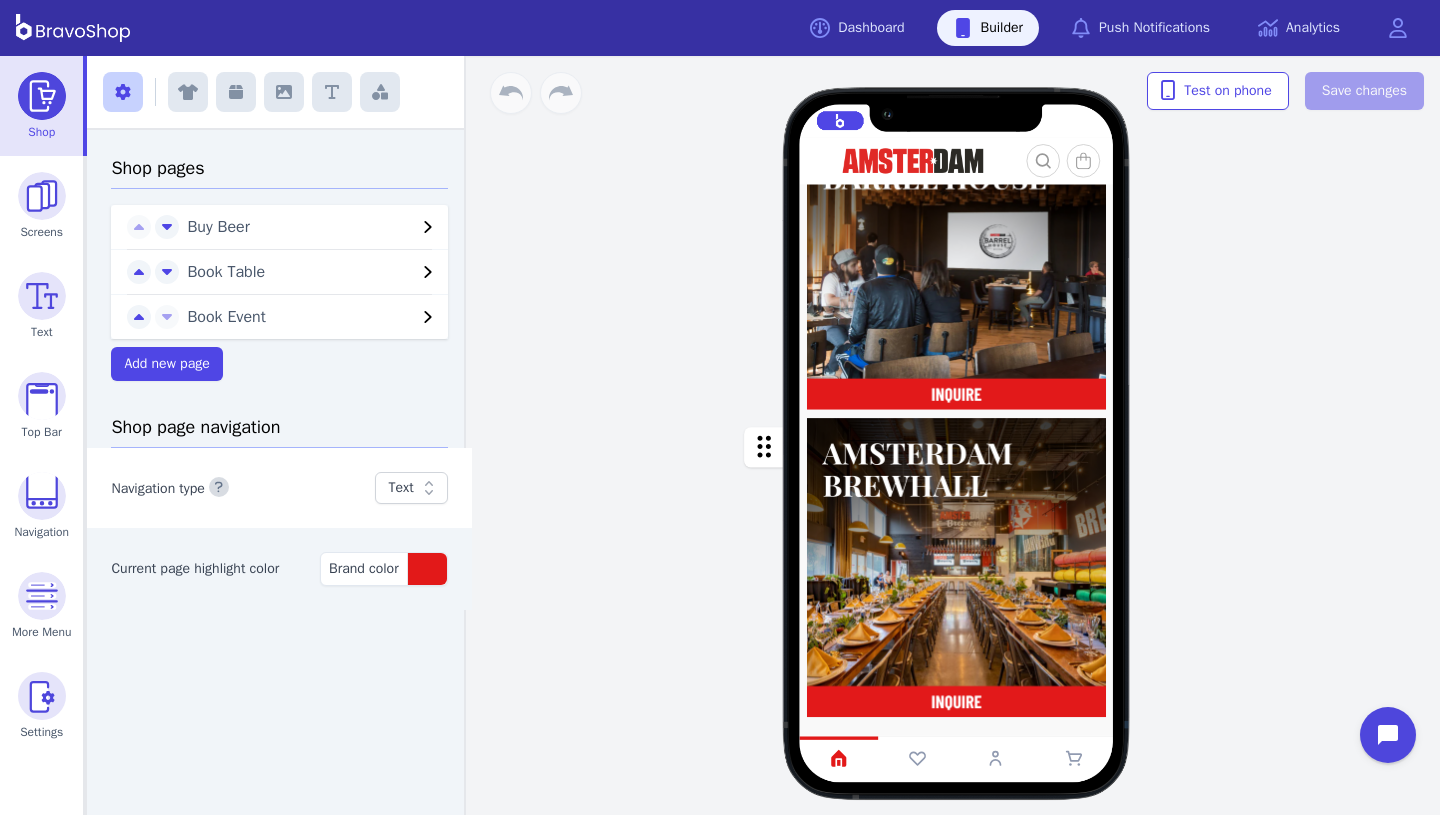scroll, scrollTop: 830, scrollLeft: 0, axis: vertical 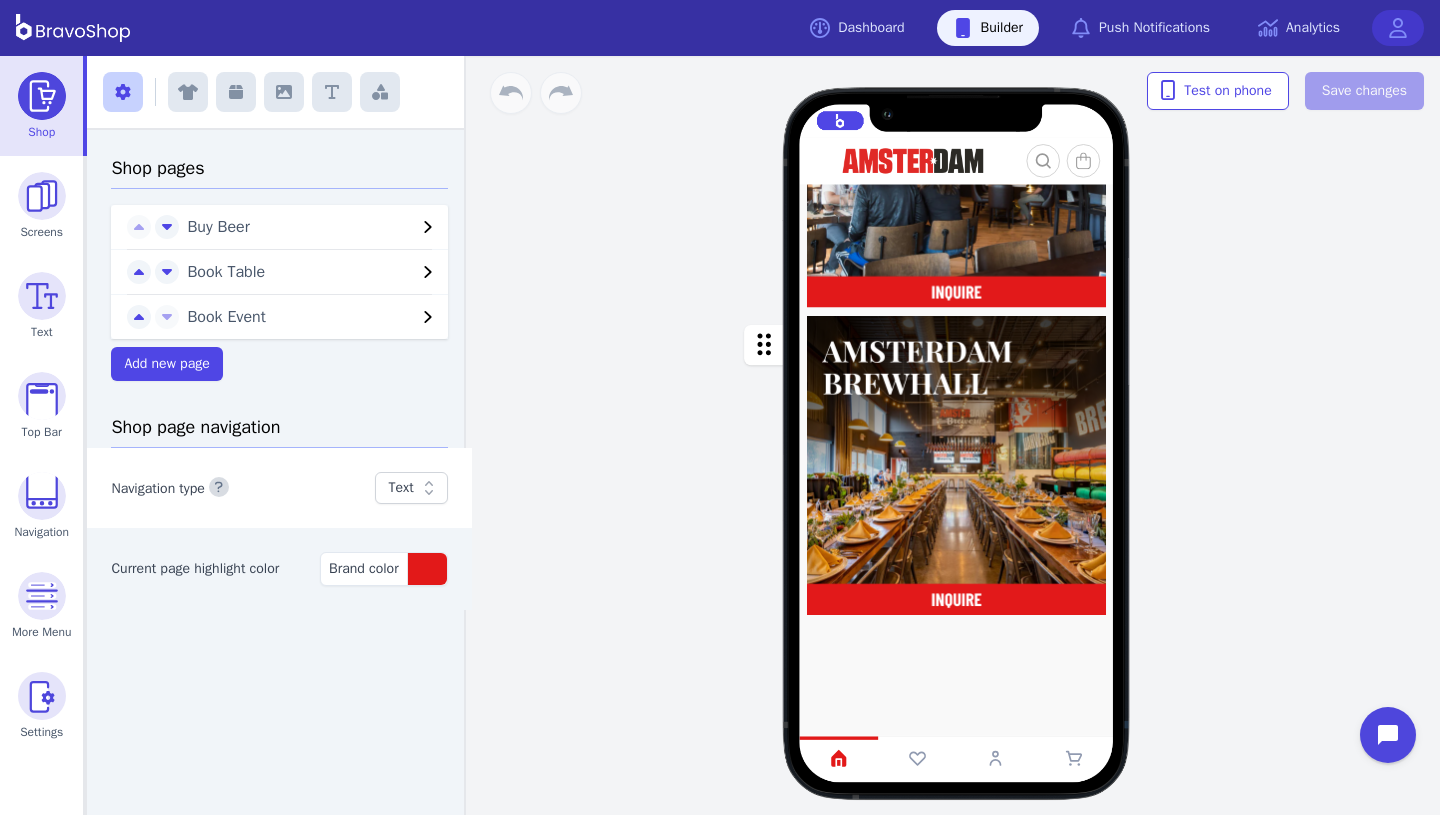 click at bounding box center (1398, 28) 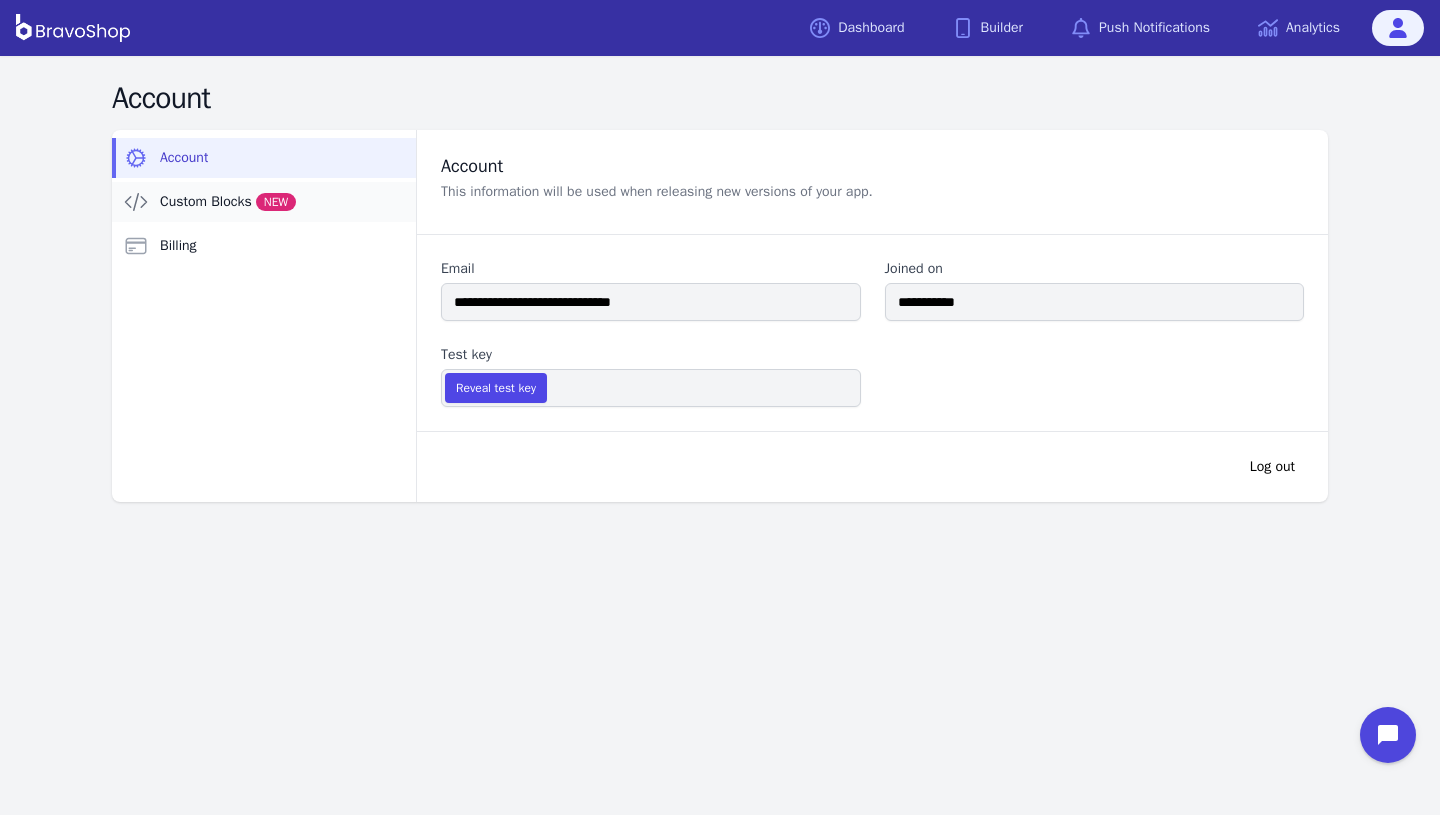 click on "Custom Blocks NEW" at bounding box center (228, 202) 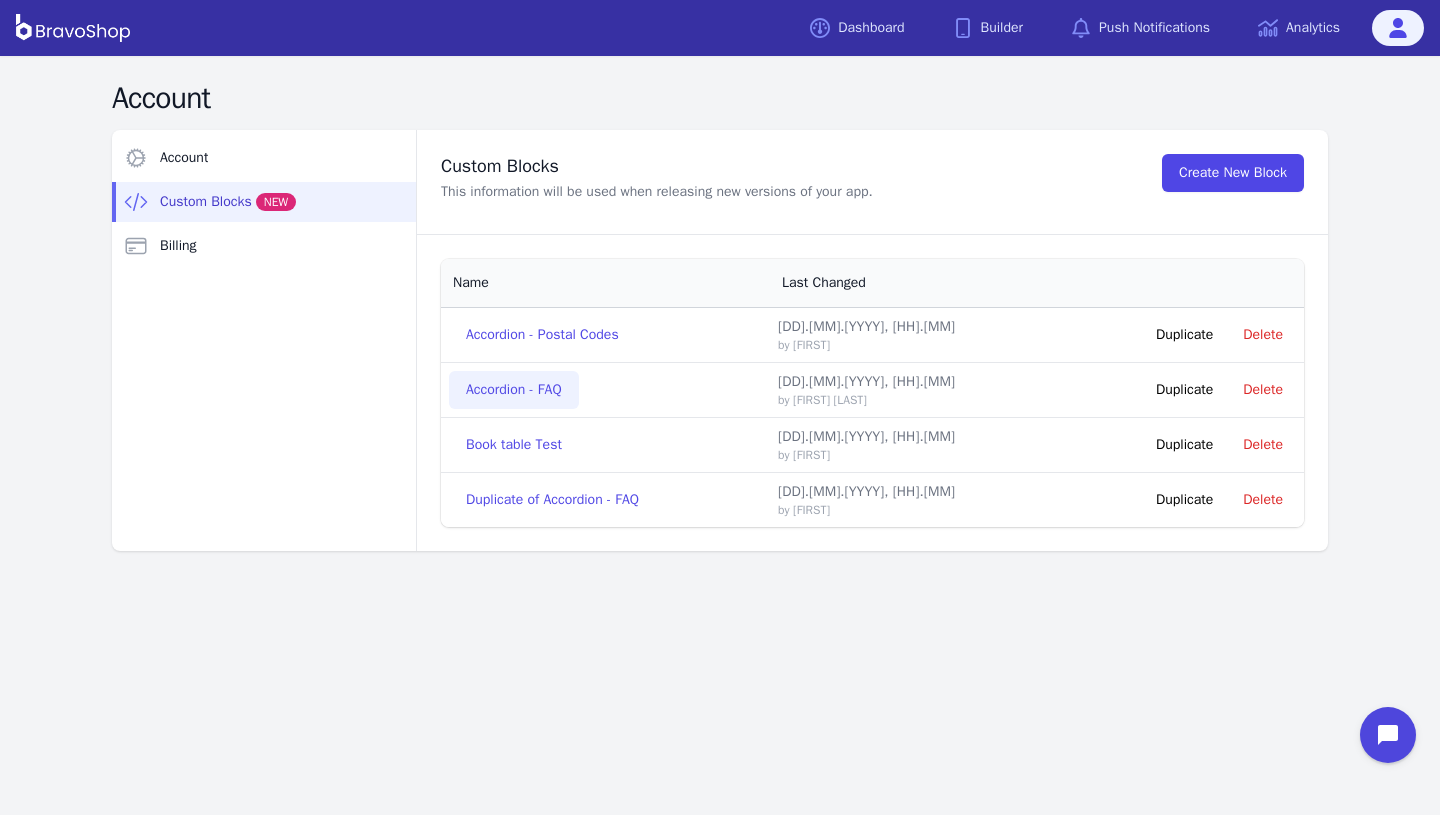 click on "Accordion - FAQ" at bounding box center [514, 390] 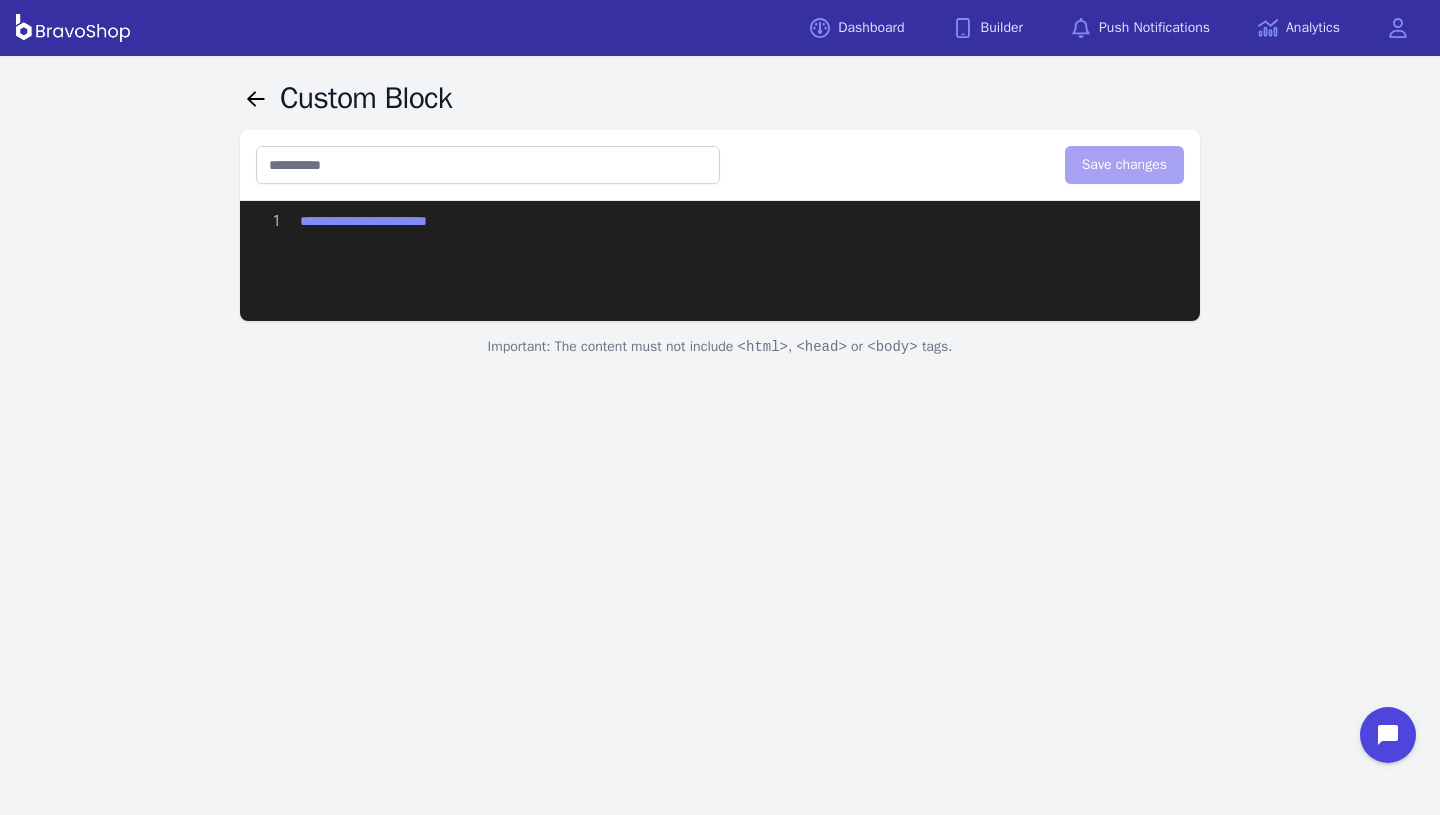 type on "**********" 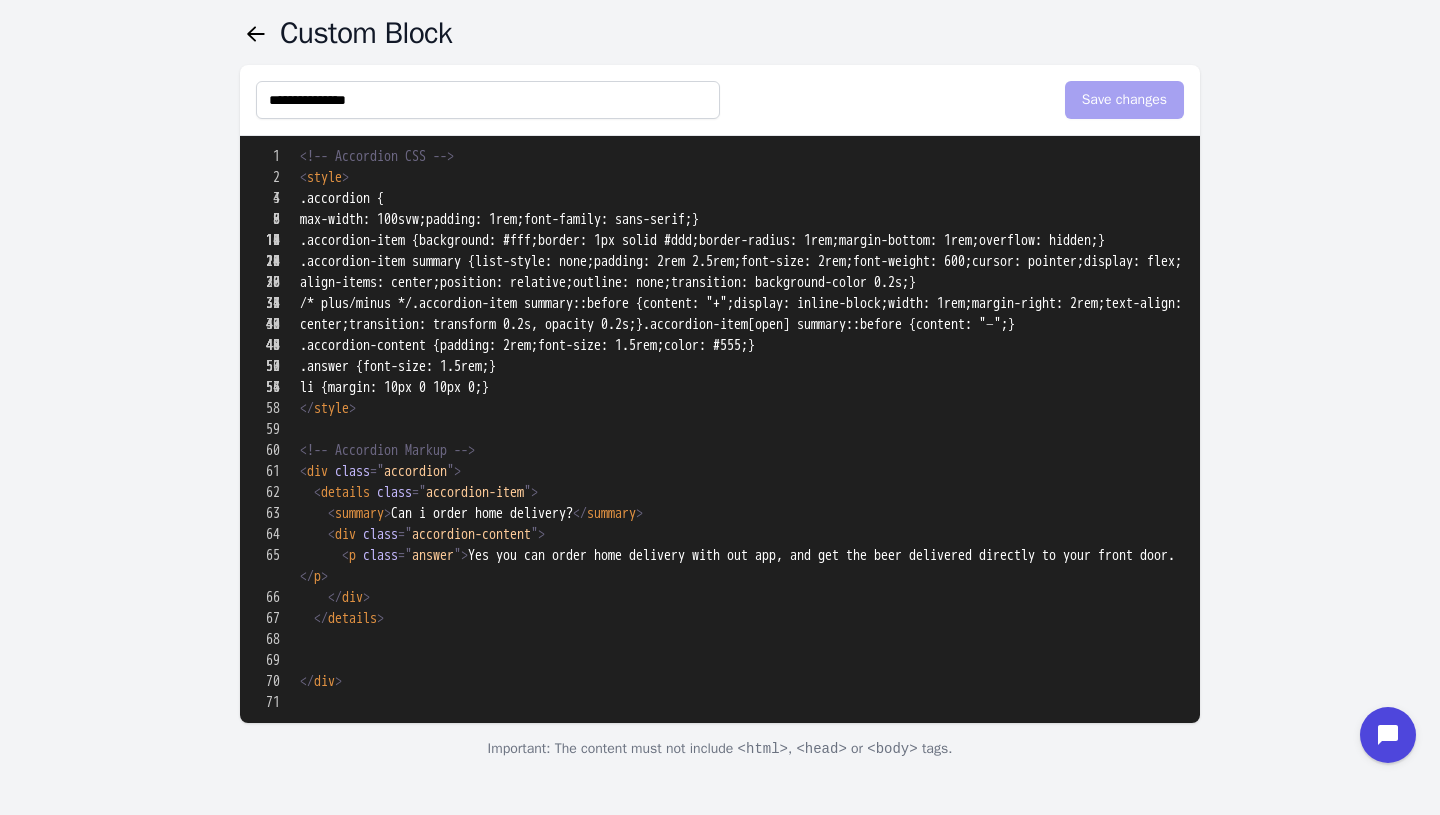 scroll, scrollTop: 0, scrollLeft: 0, axis: both 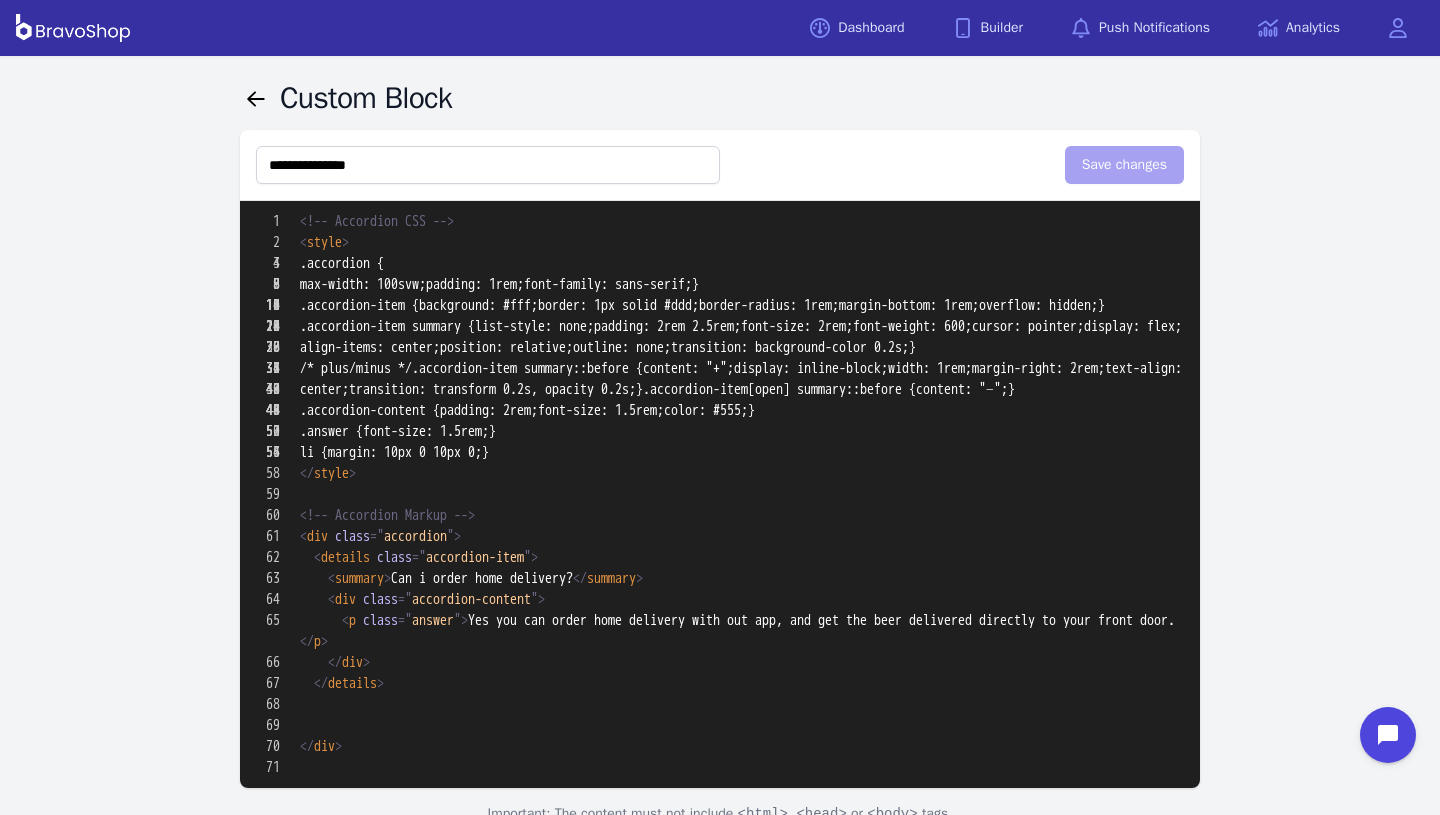 click on "**********" at bounding box center [720, 479] 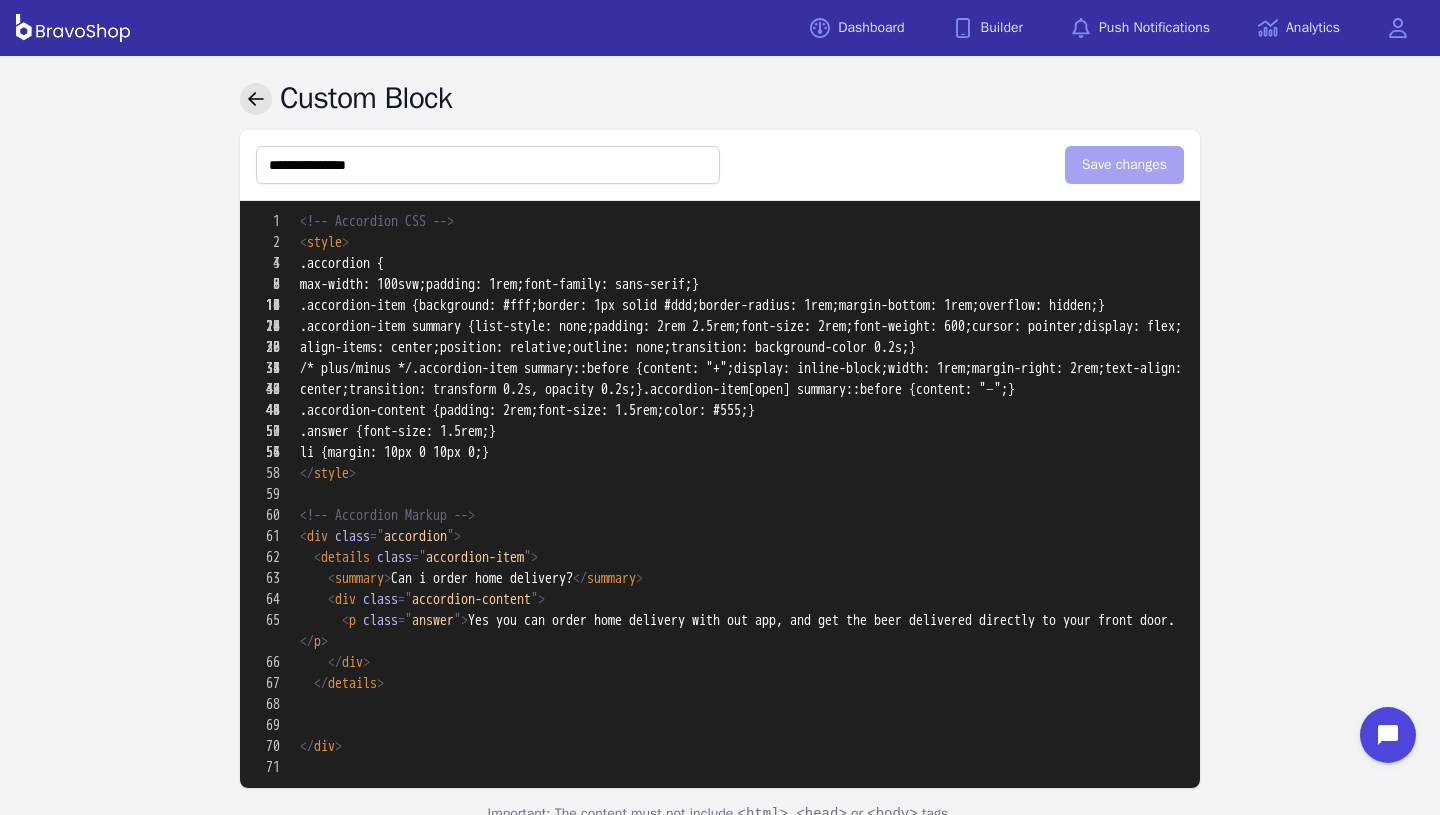 click 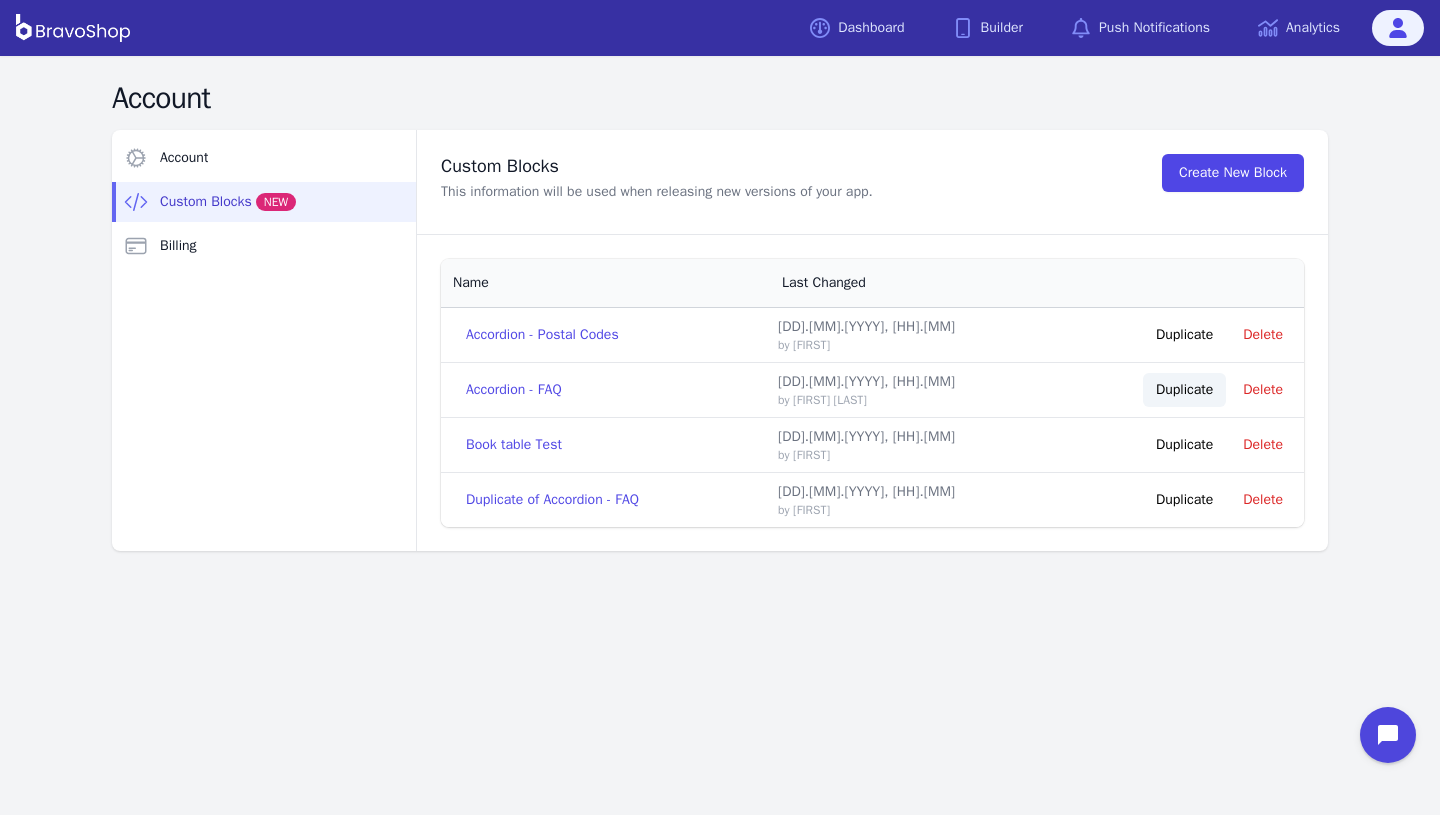 click on "Duplicate" at bounding box center [1184, 390] 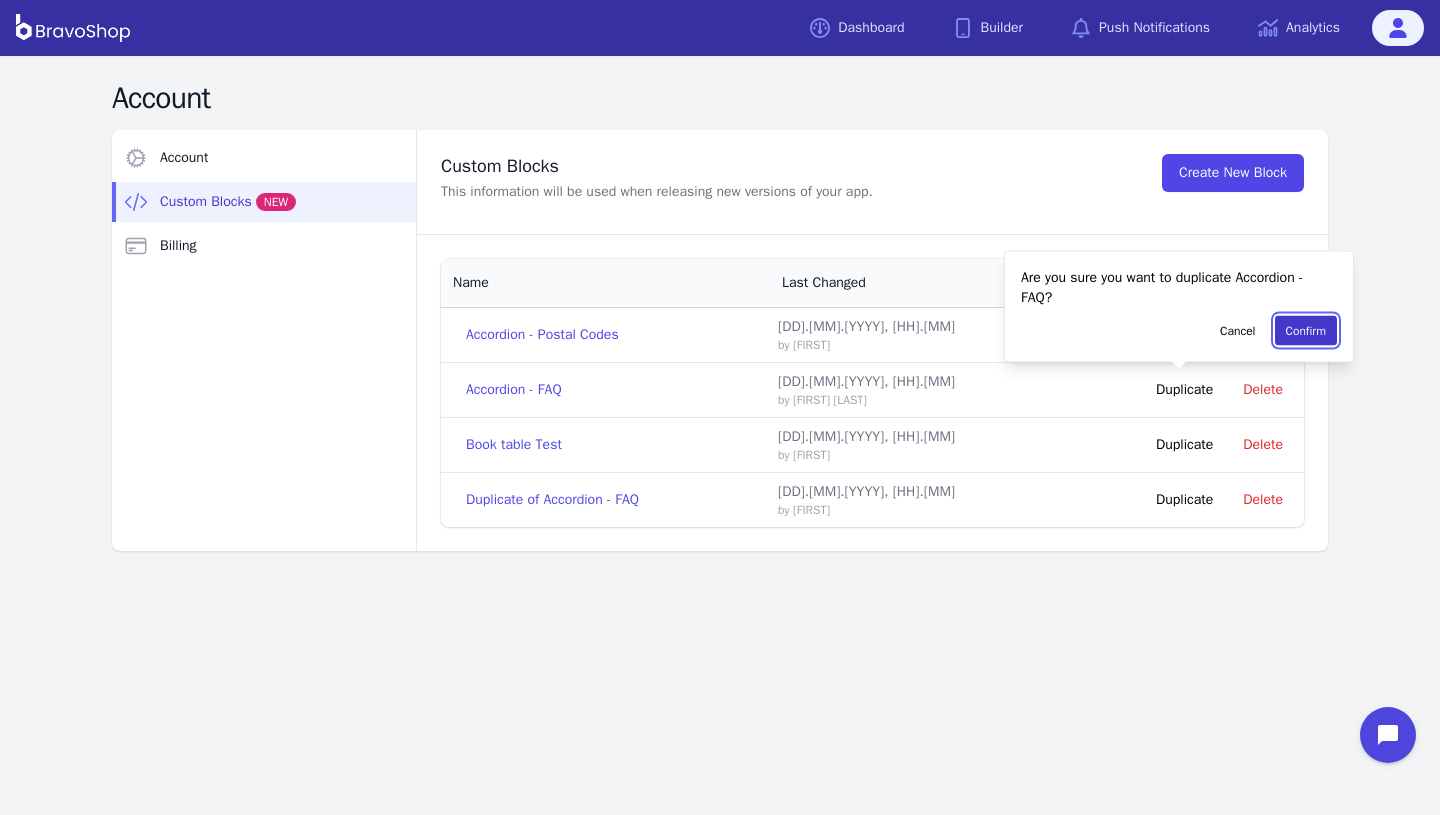 click on "Confirm" at bounding box center [1306, 331] 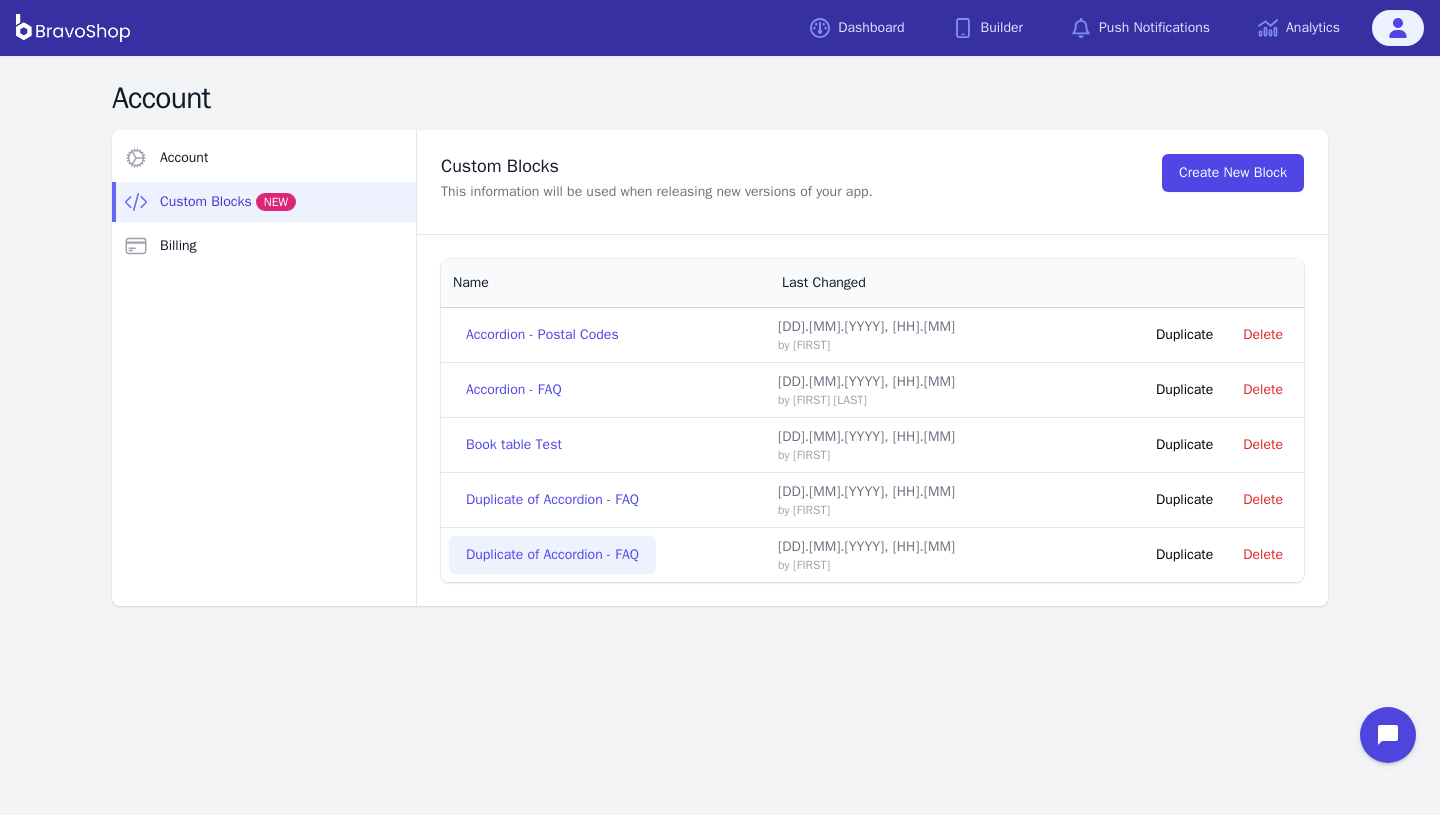 click on "Duplicate of Accordion - FAQ" at bounding box center (552, 555) 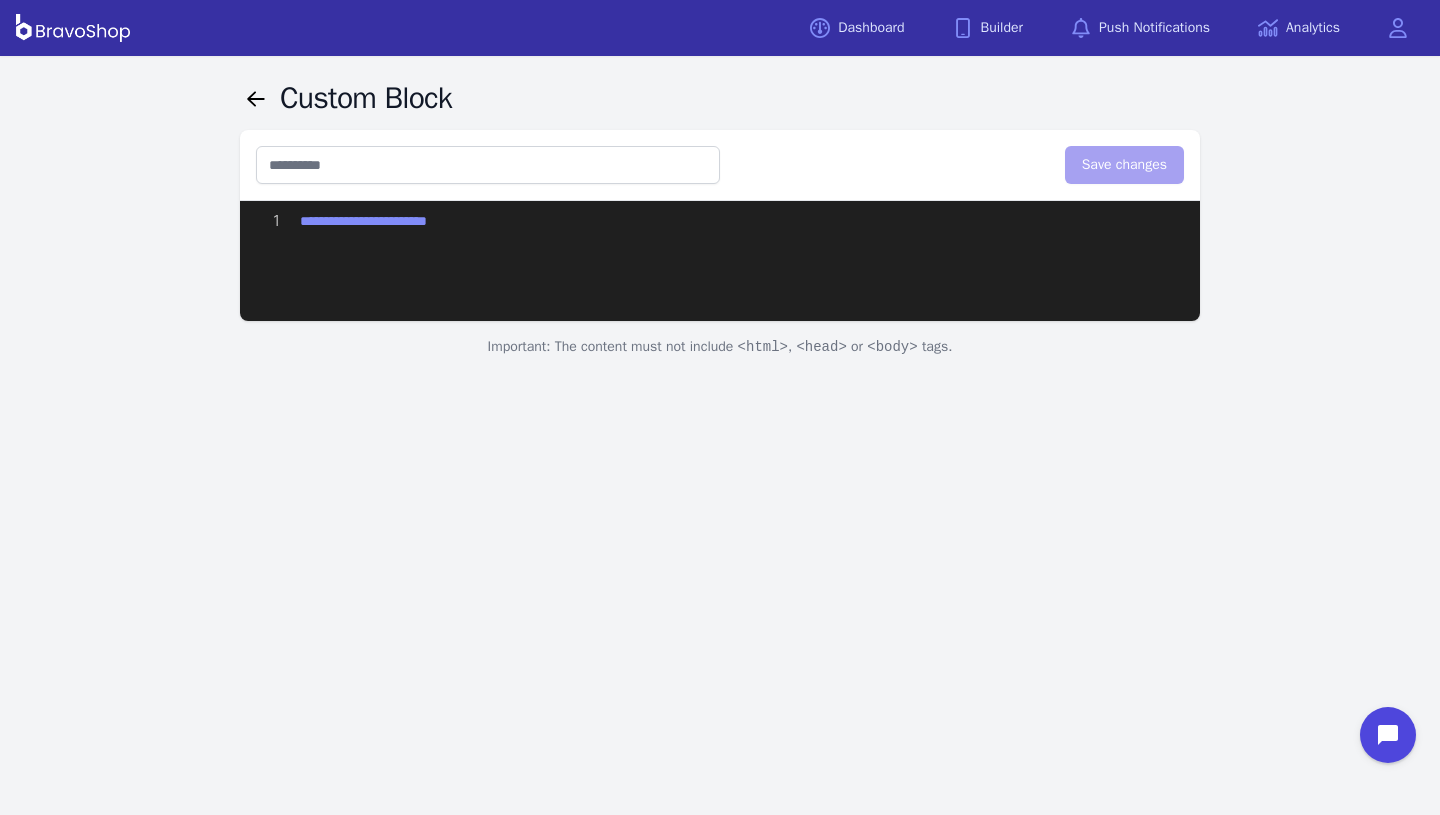 type on "**********" 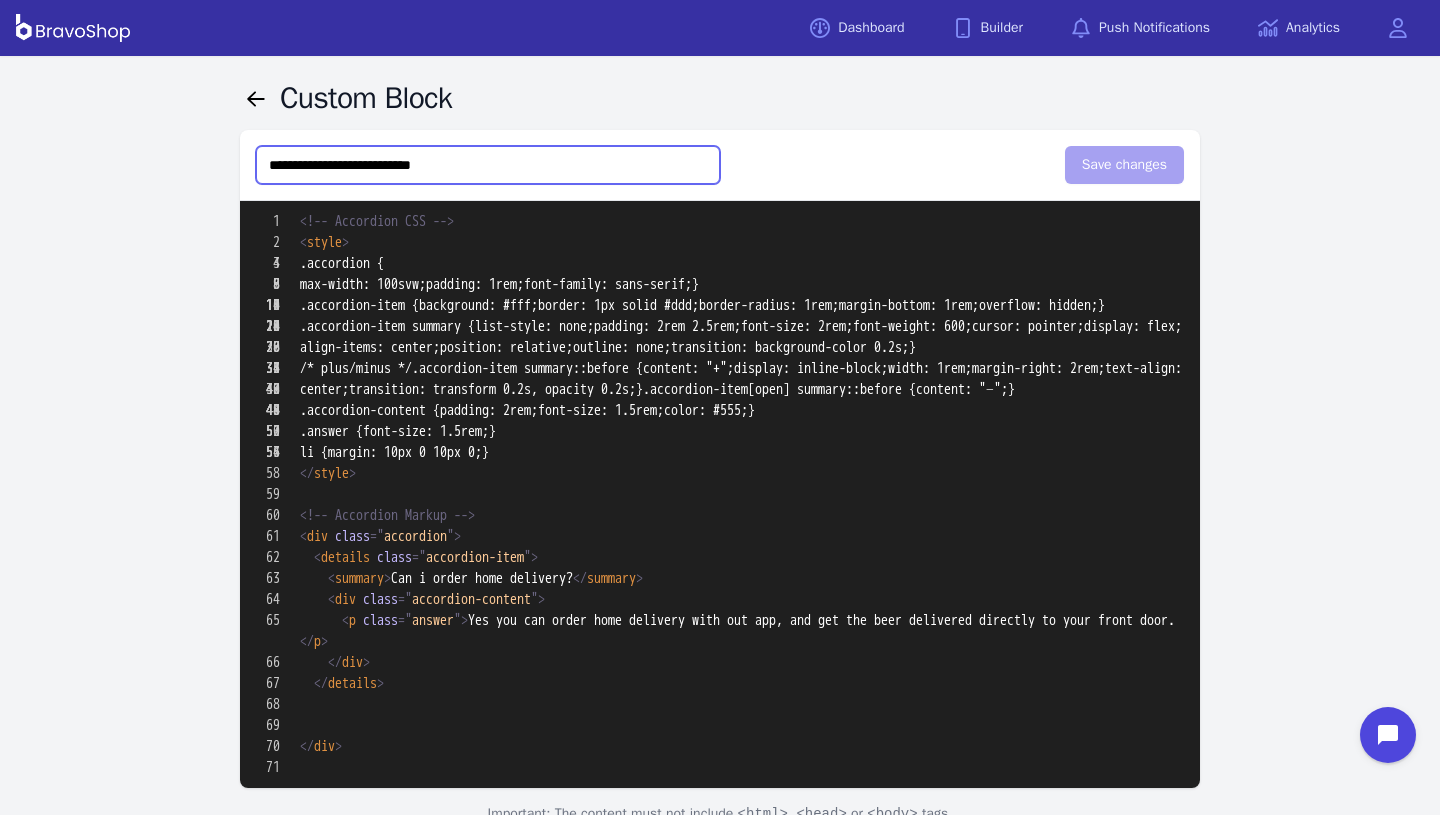 drag, startPoint x: 484, startPoint y: 160, endPoint x: 65, endPoint y: 160, distance: 419 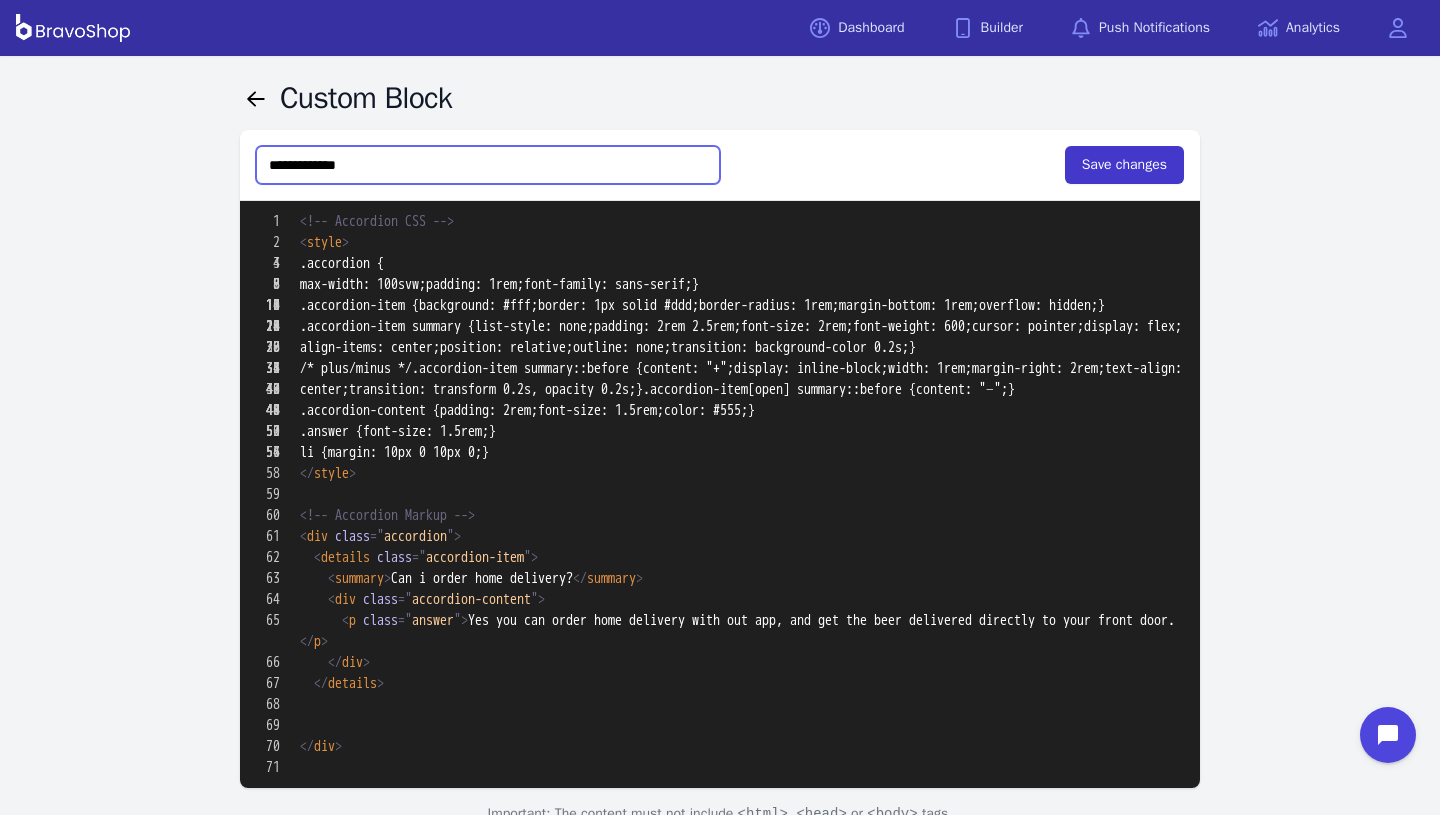 type on "**********" 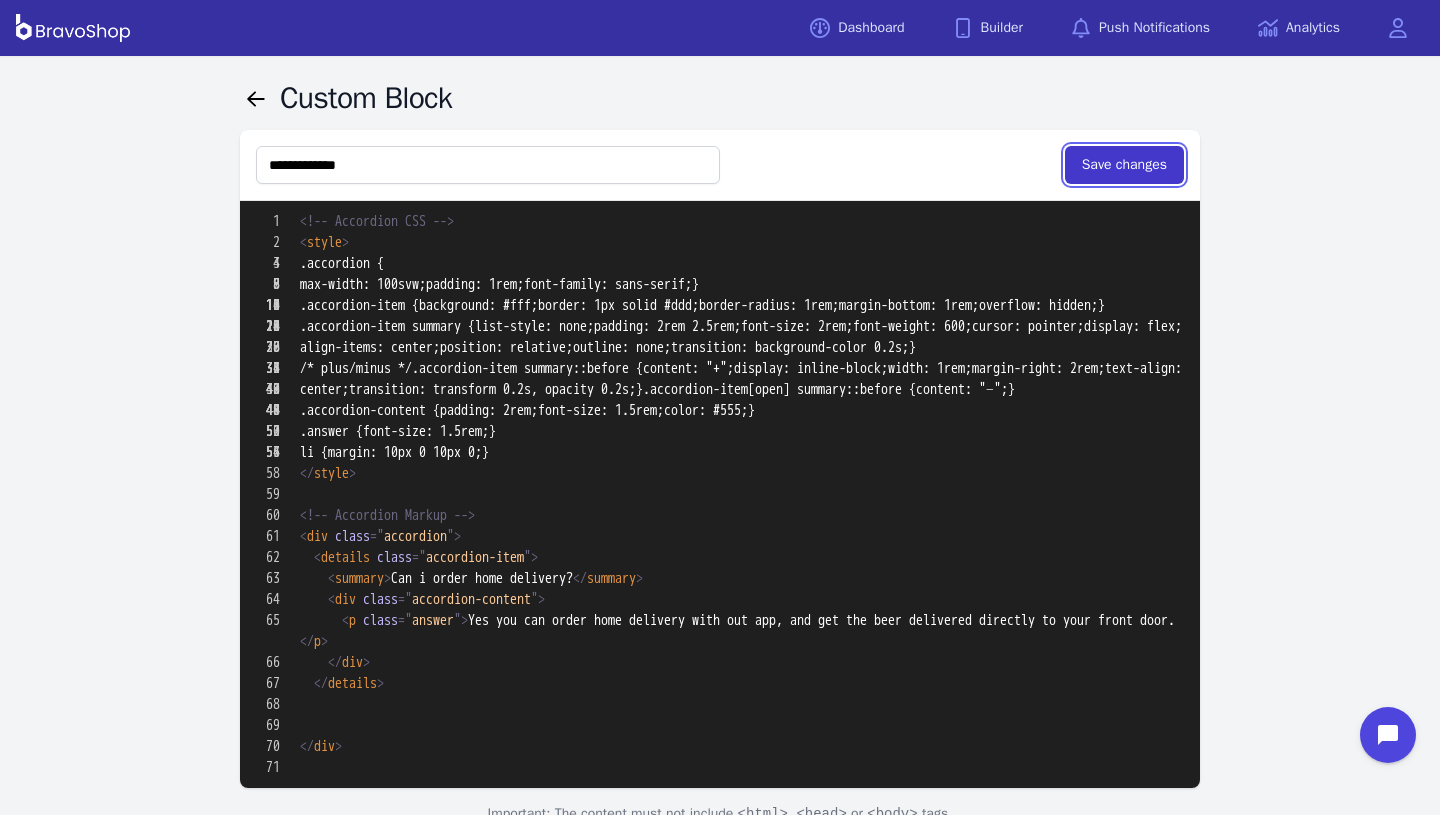 click on "Save changes" at bounding box center [1124, 165] 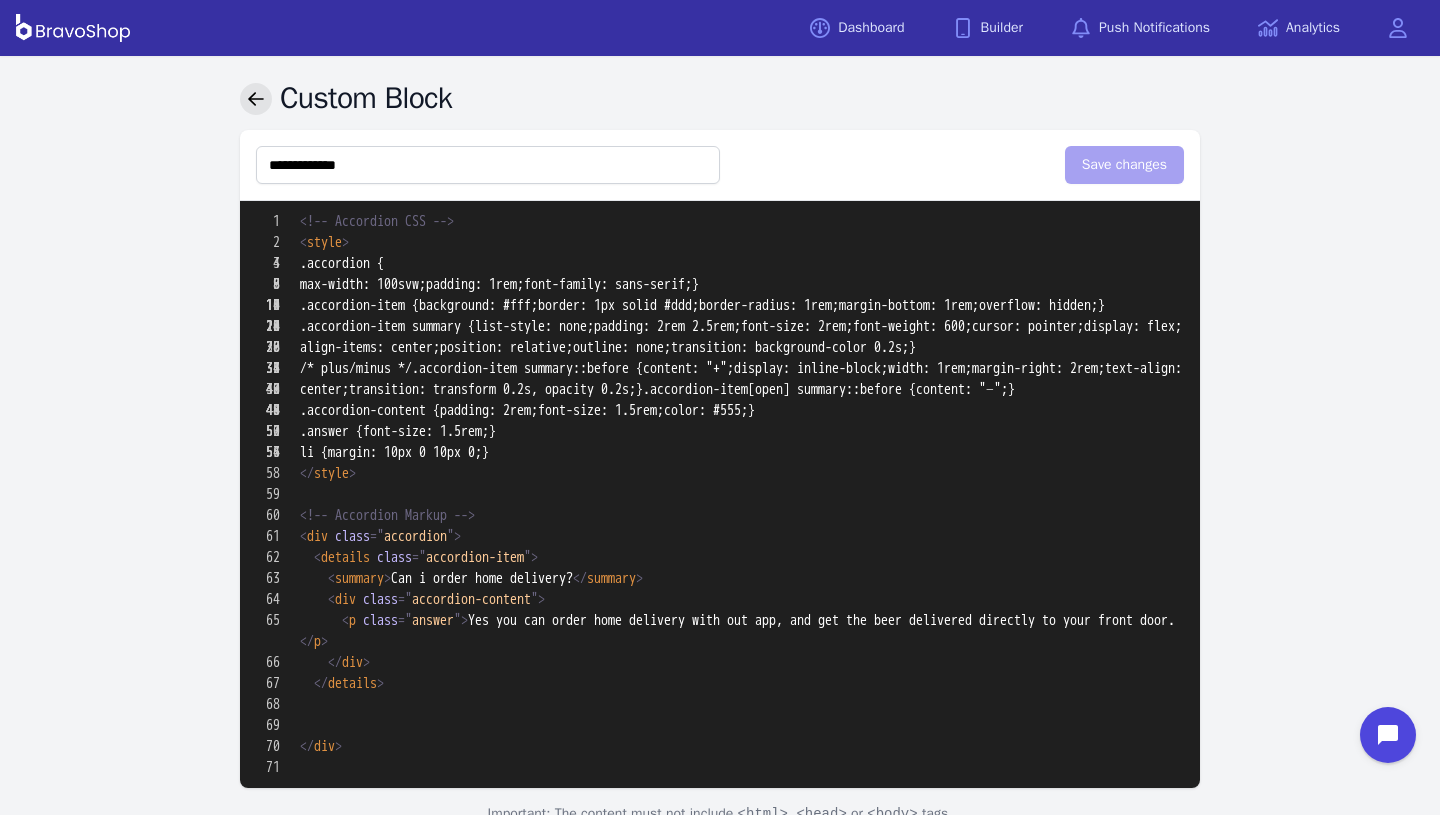 click at bounding box center (256, 99) 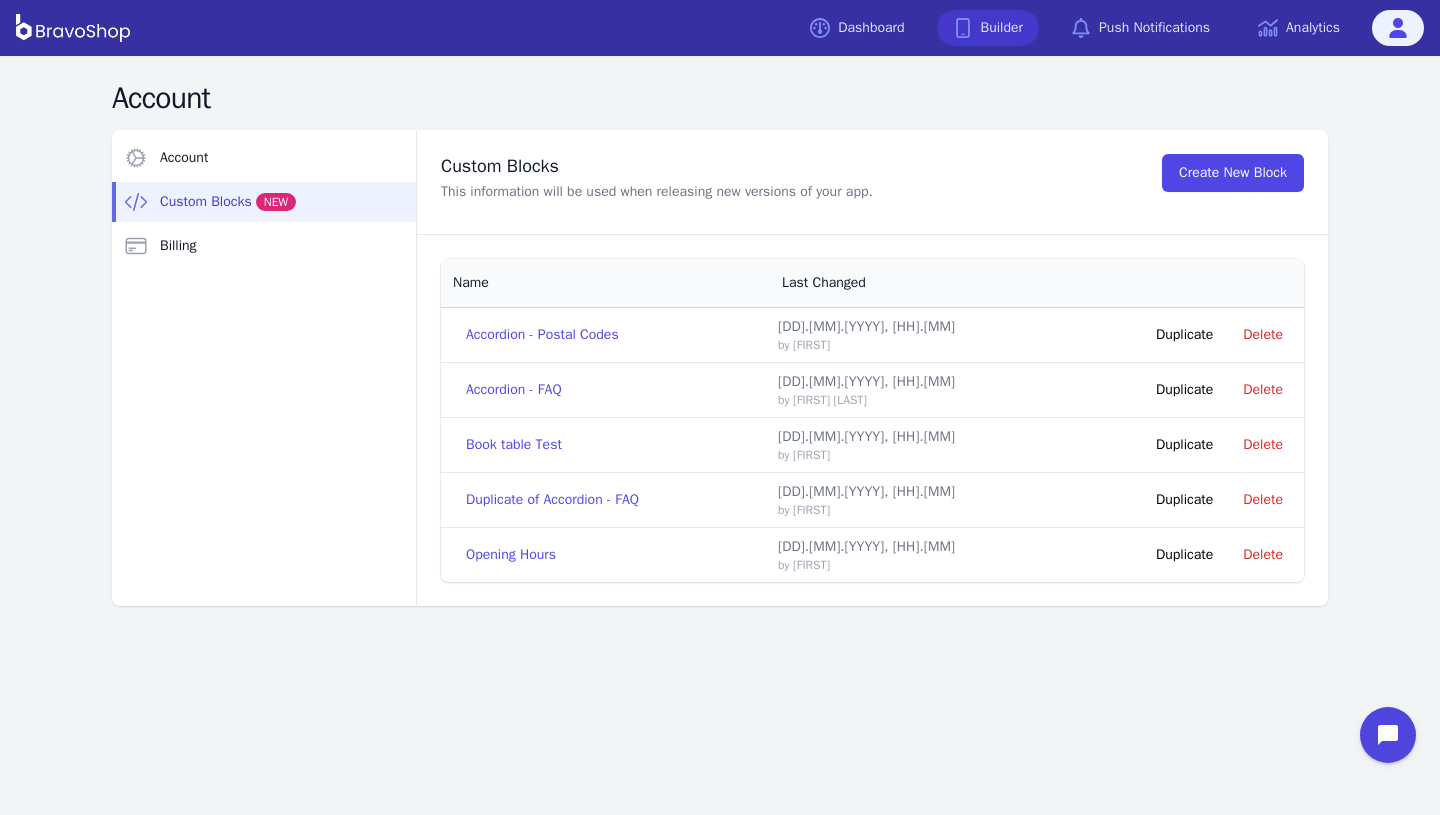click on "Builder" at bounding box center [988, 28] 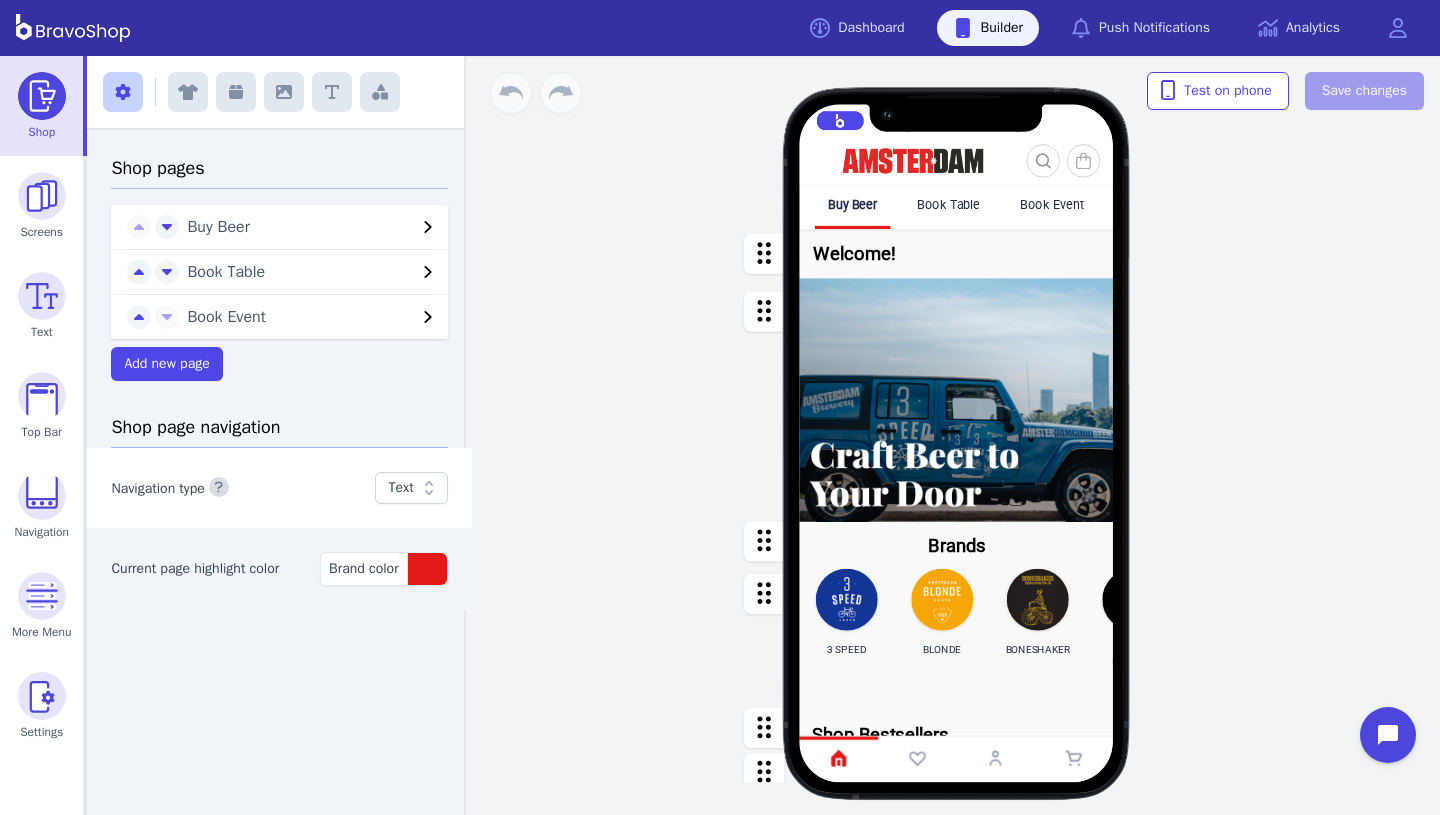 click on "Book Event" at bounding box center [1053, 204] 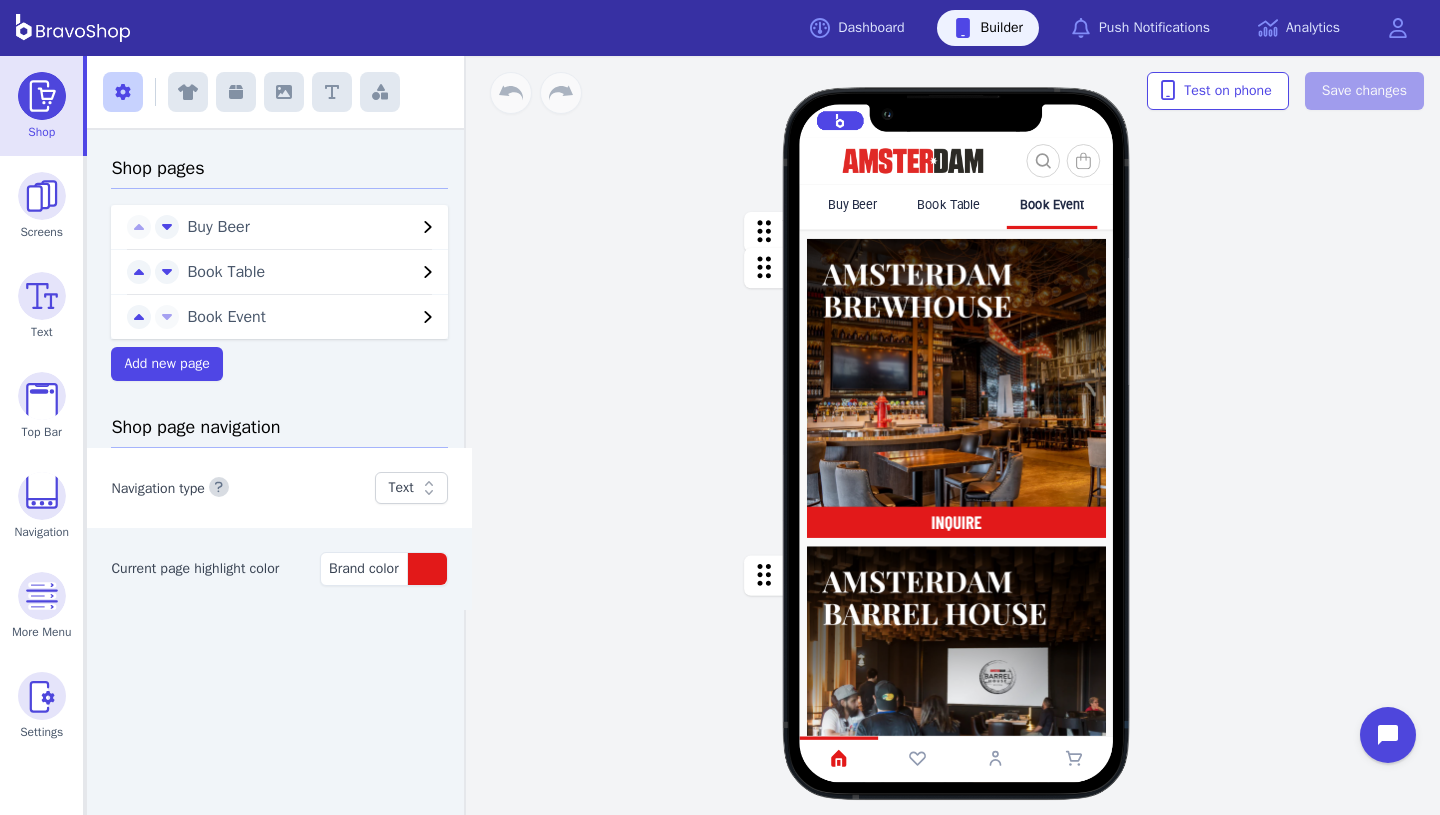 click on "Book Table" at bounding box center (949, 204) 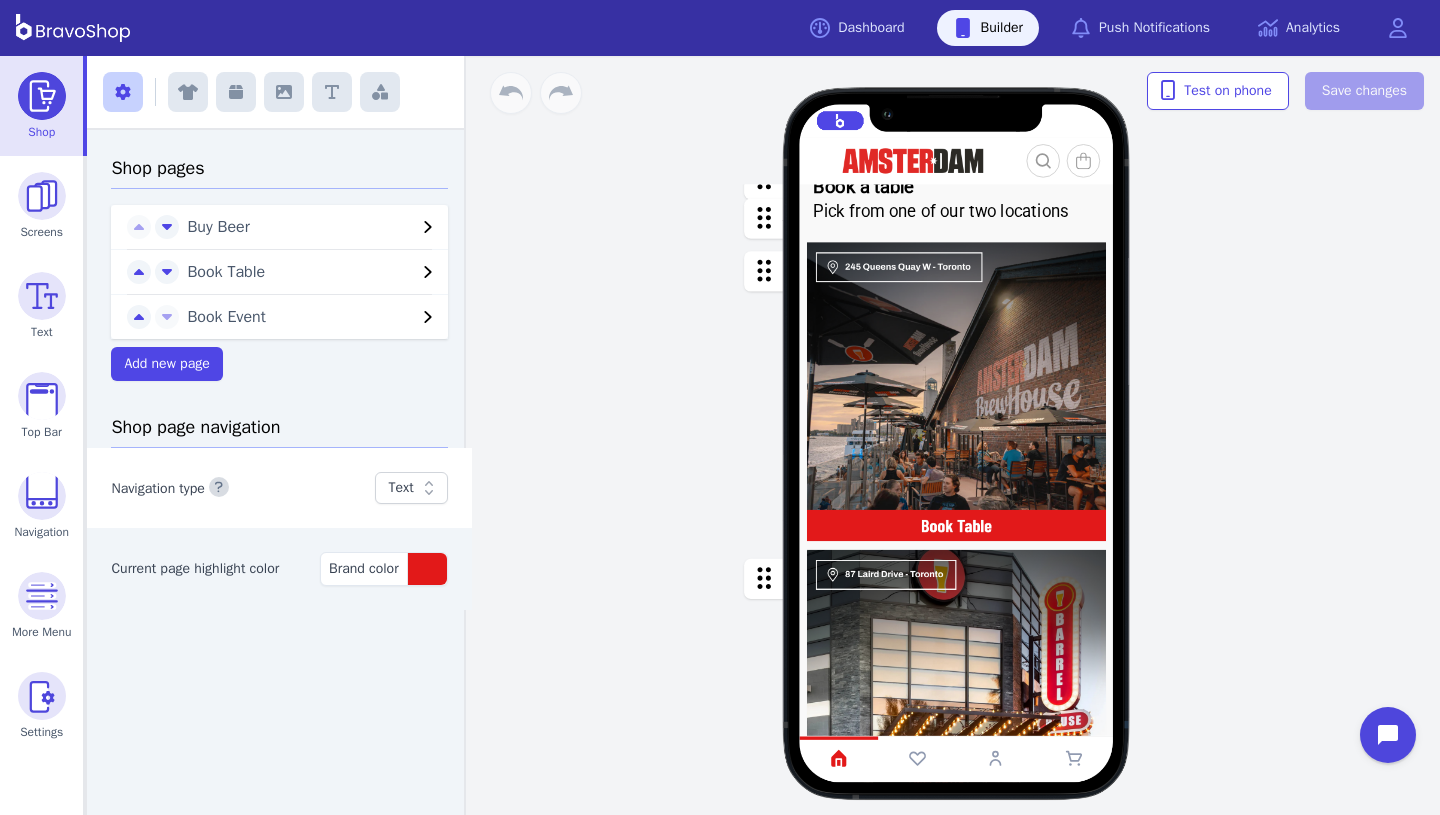 scroll, scrollTop: 133, scrollLeft: 0, axis: vertical 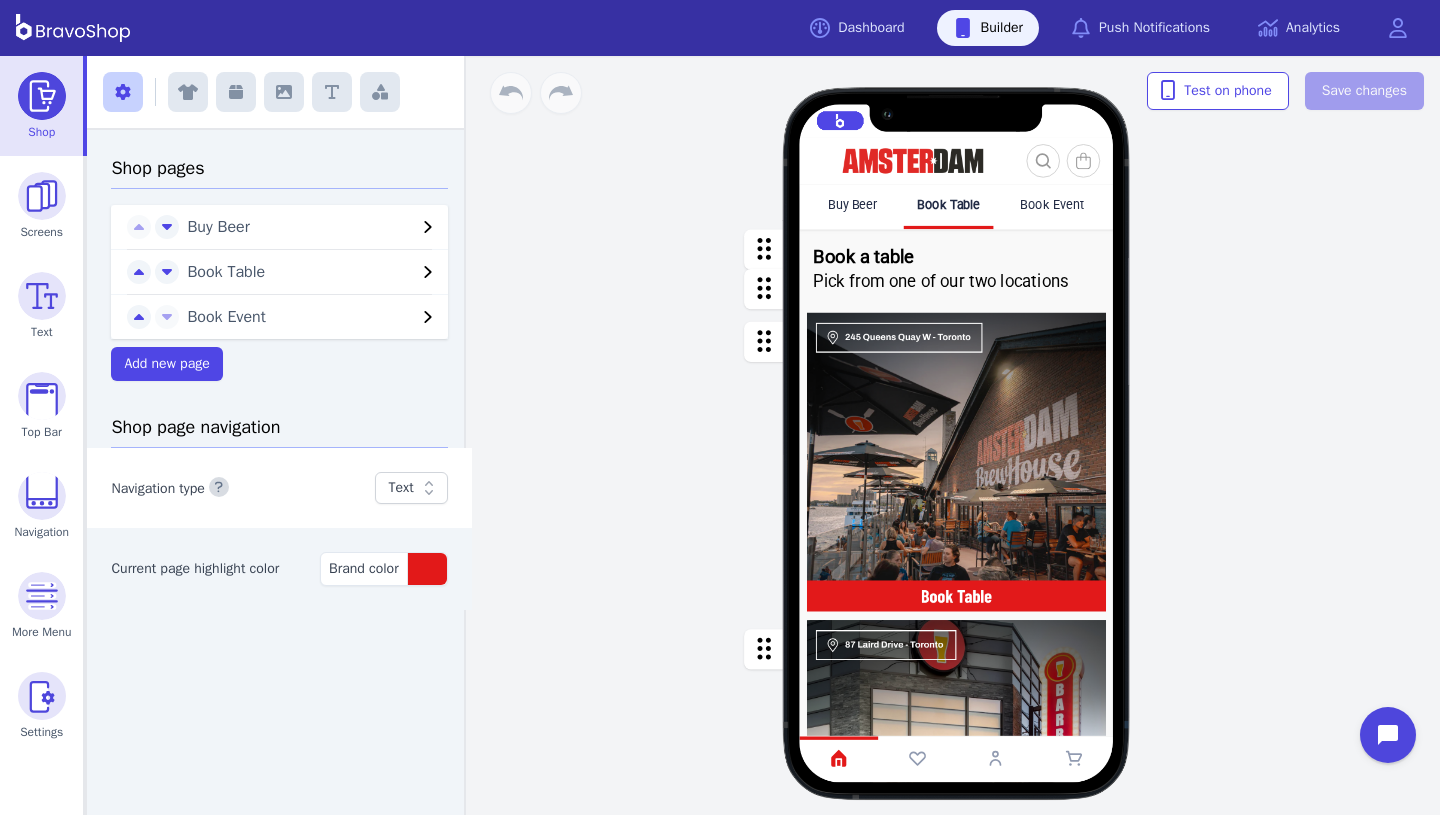 click at bounding box center (380, 92) 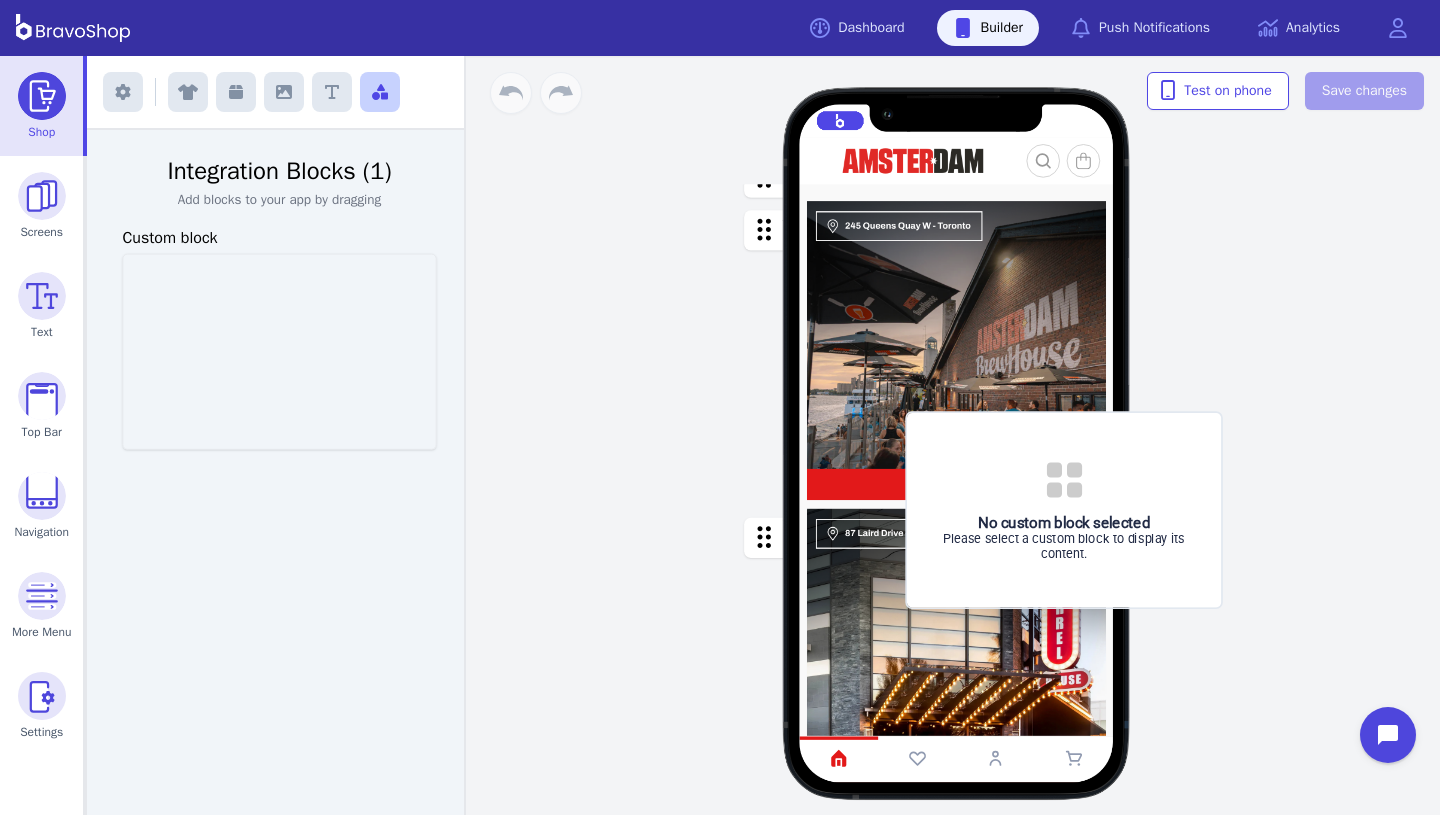 drag, startPoint x: 252, startPoint y: 361, endPoint x: 1025, endPoint y: 523, distance: 789.793 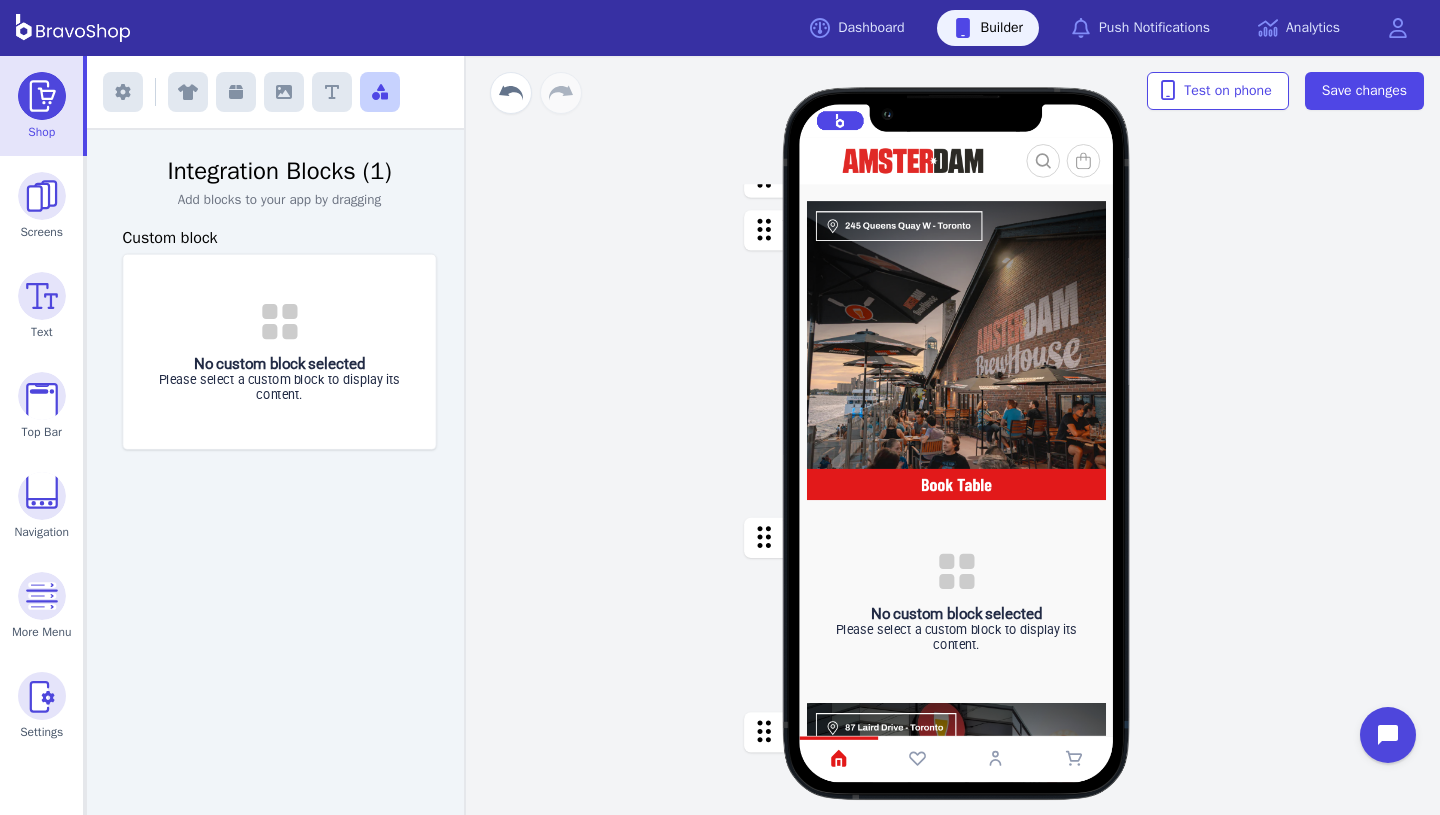 click at bounding box center (957, 601) 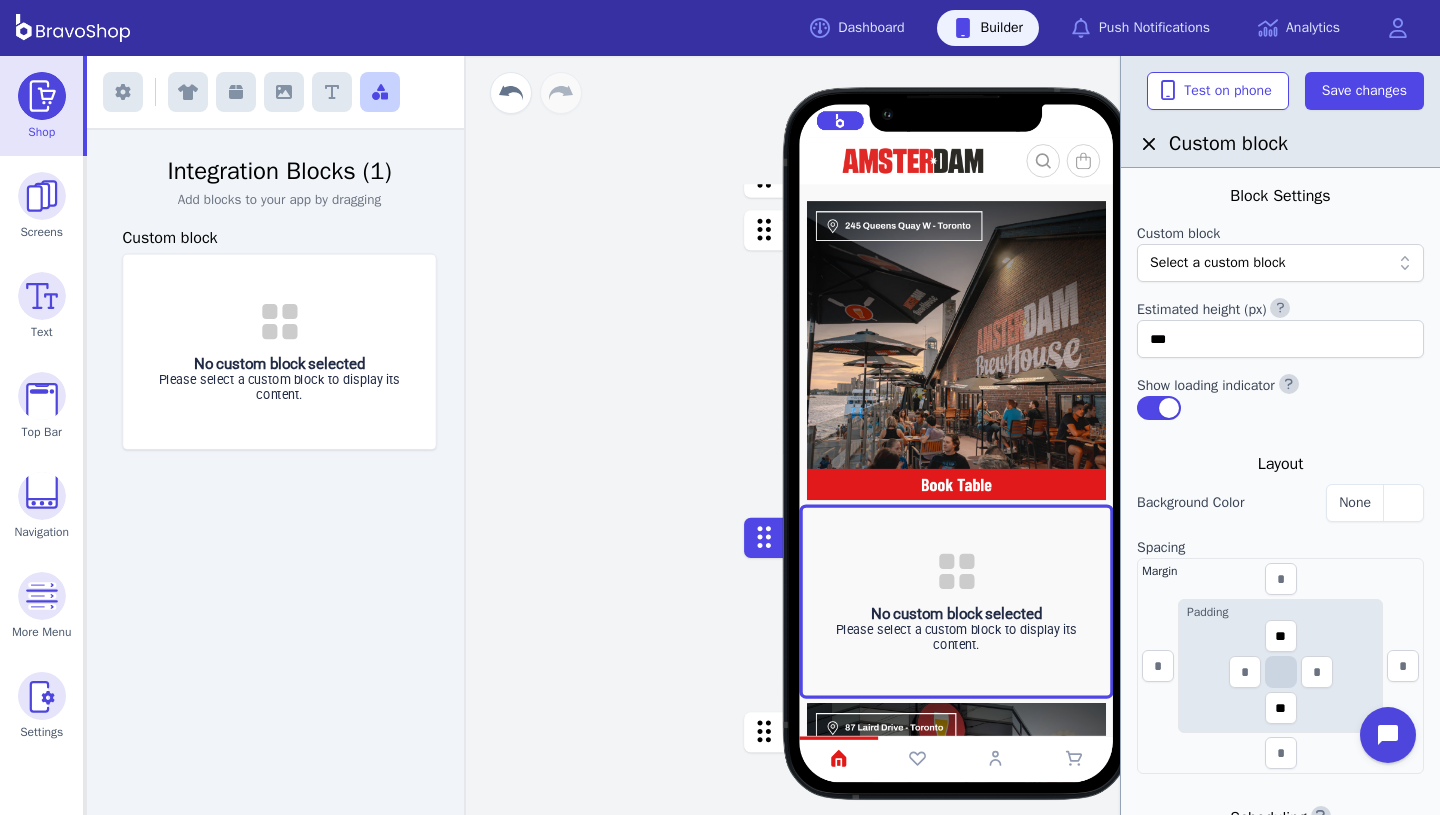 click on "Select a custom block" at bounding box center [1270, 263] 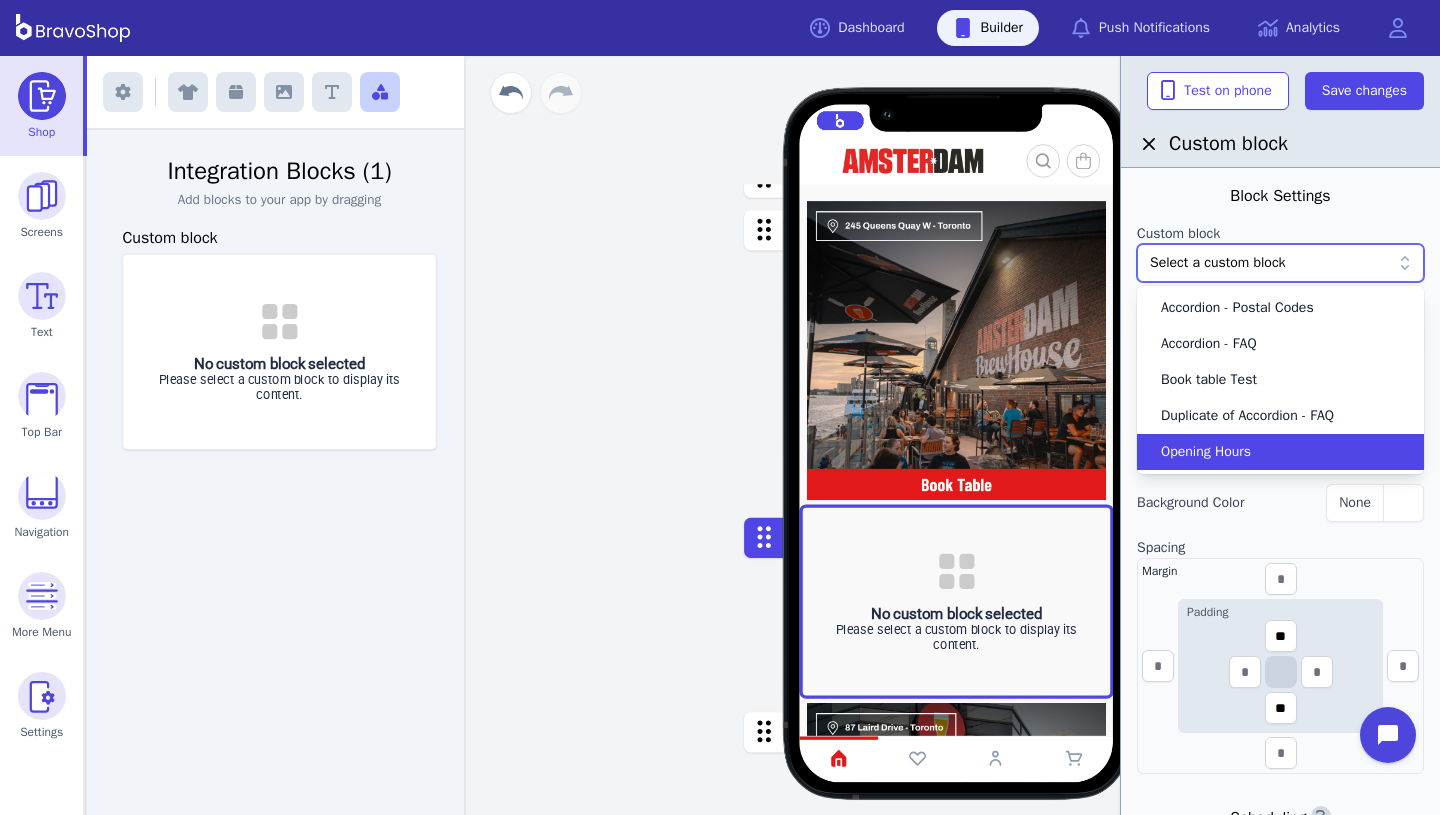 click on "Opening Hours" at bounding box center [1206, 452] 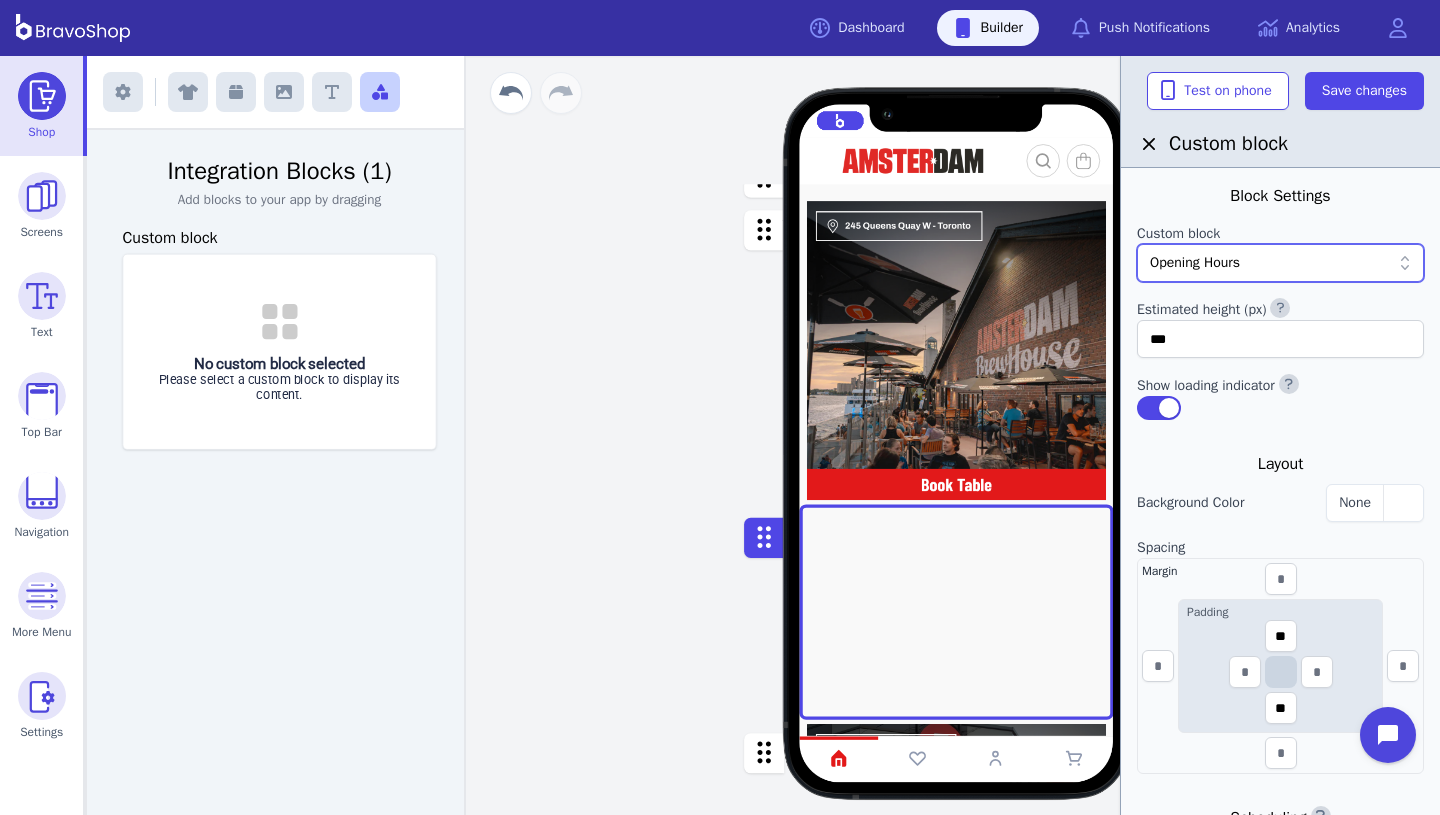 scroll, scrollTop: 244, scrollLeft: 0, axis: vertical 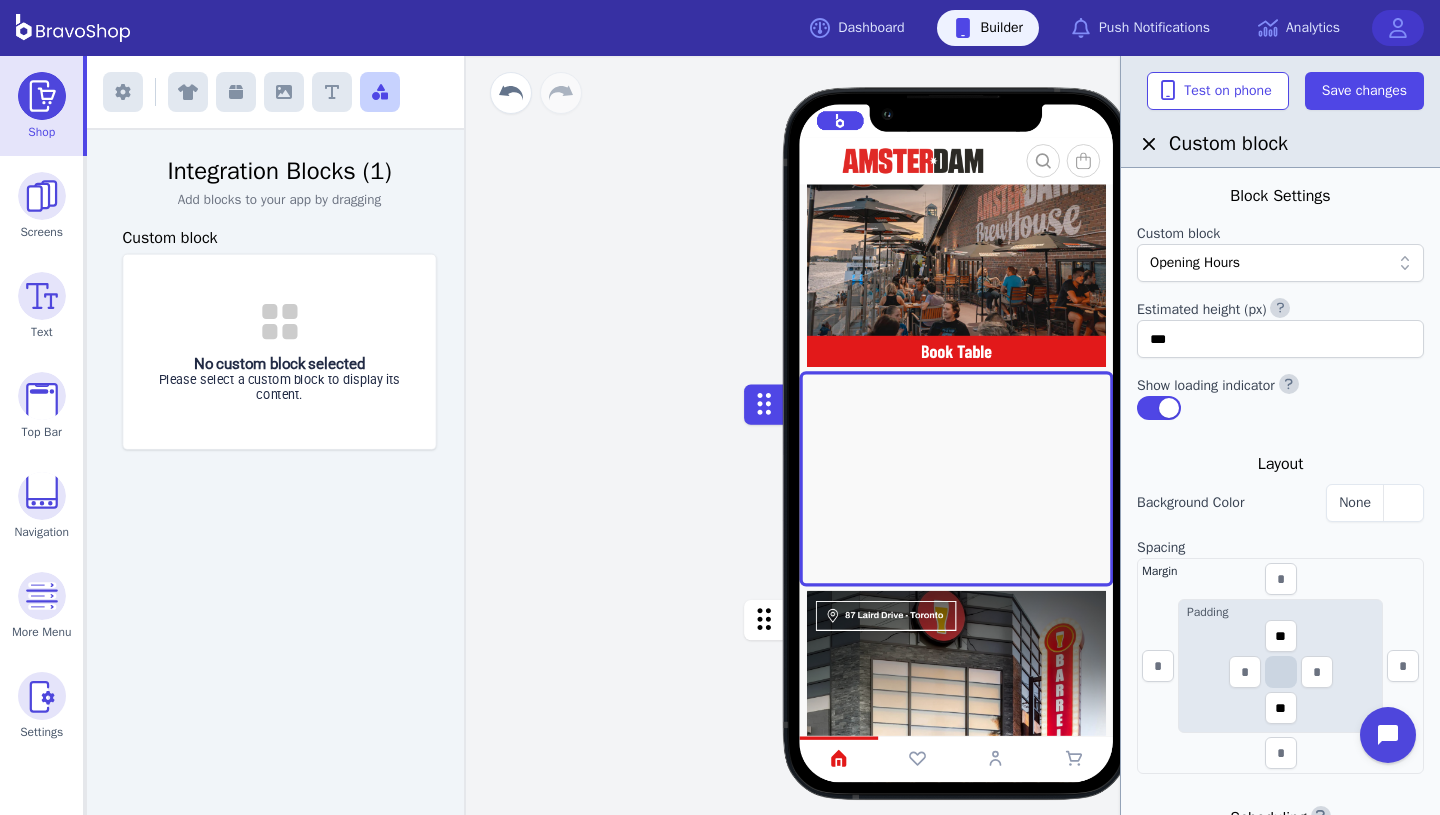 click at bounding box center [1398, 28] 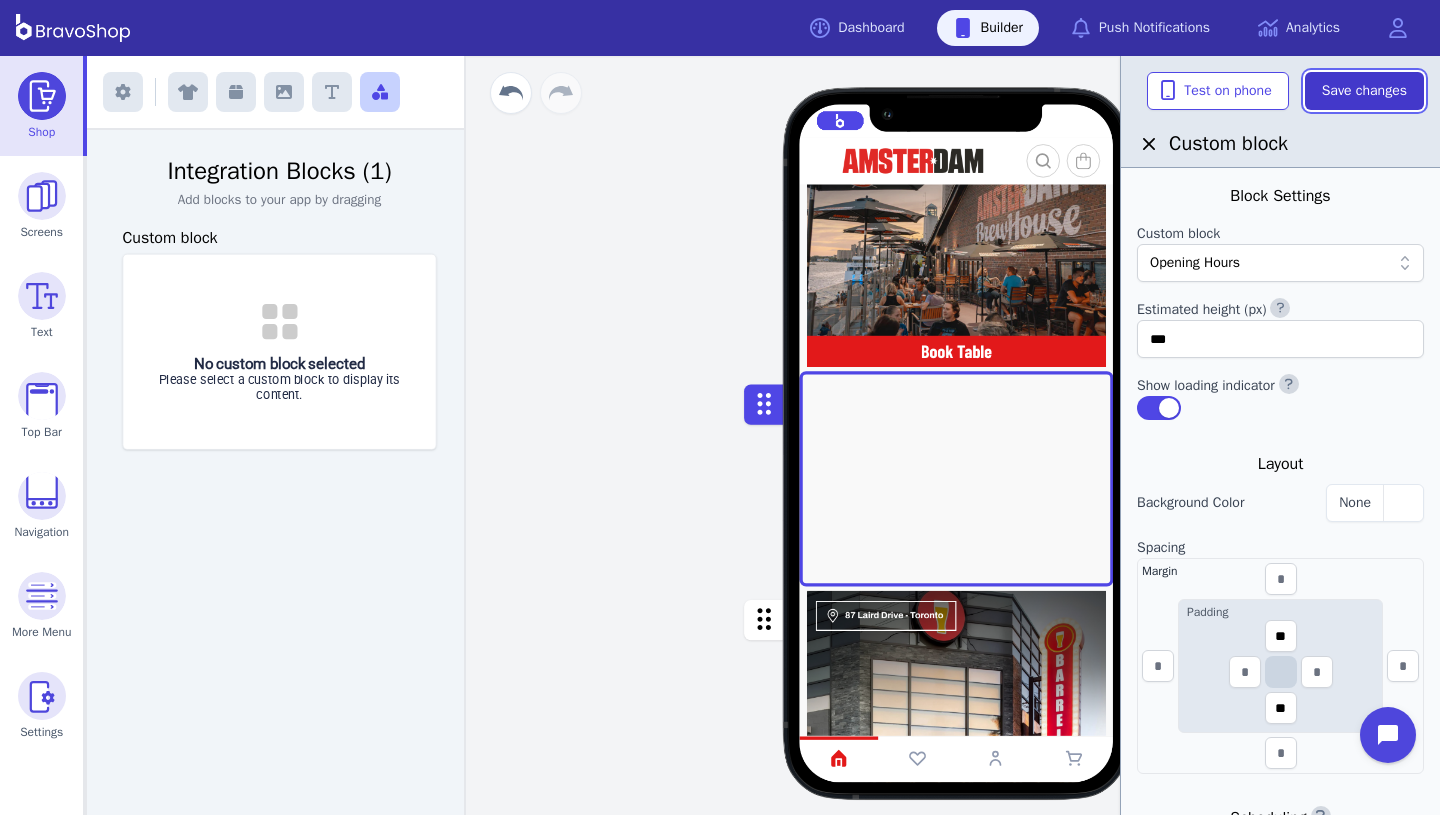click on "Save changes" at bounding box center (1364, 91) 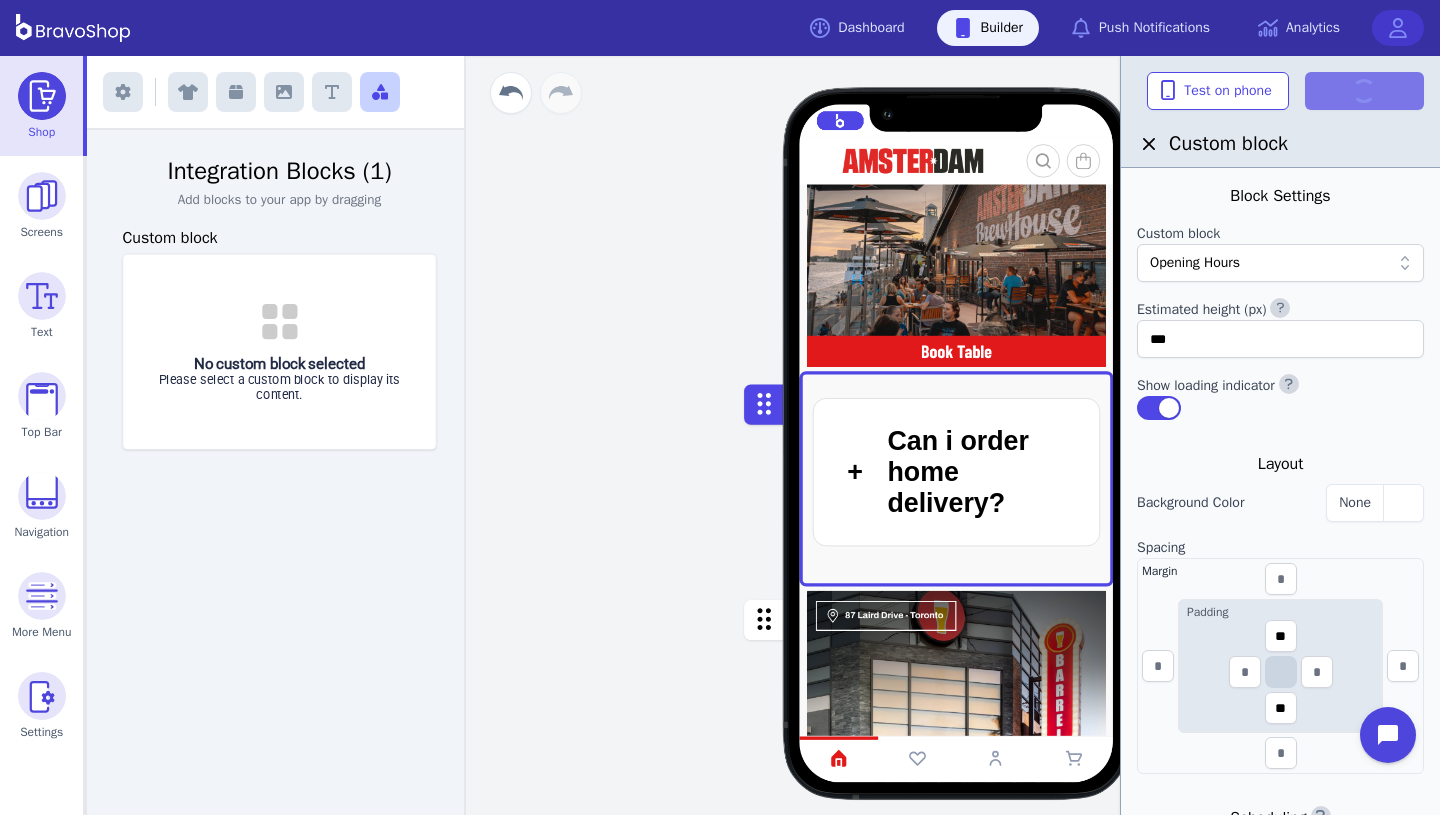 scroll, scrollTop: 0, scrollLeft: 0, axis: both 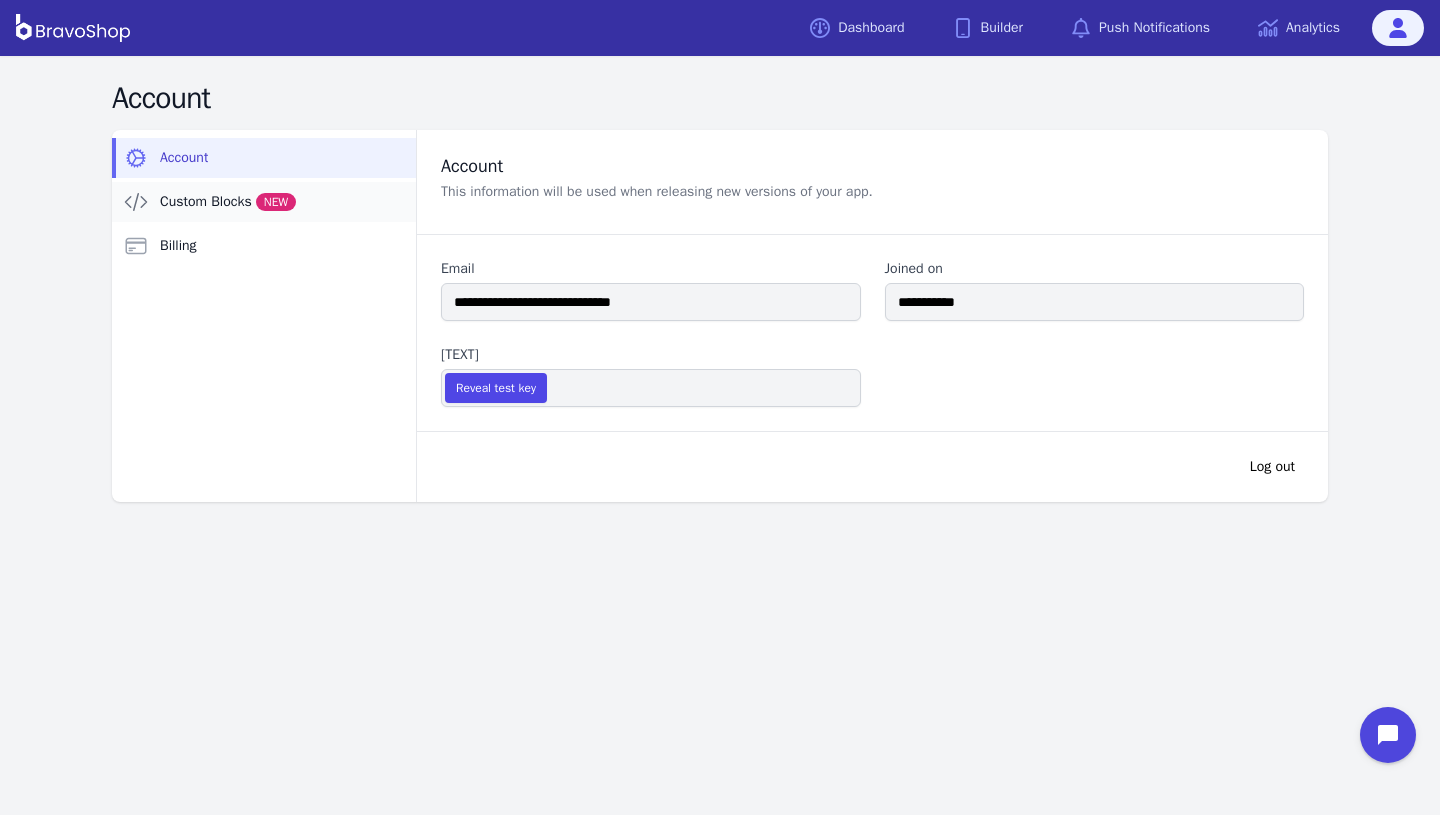 click on "NEW" at bounding box center (276, 202) 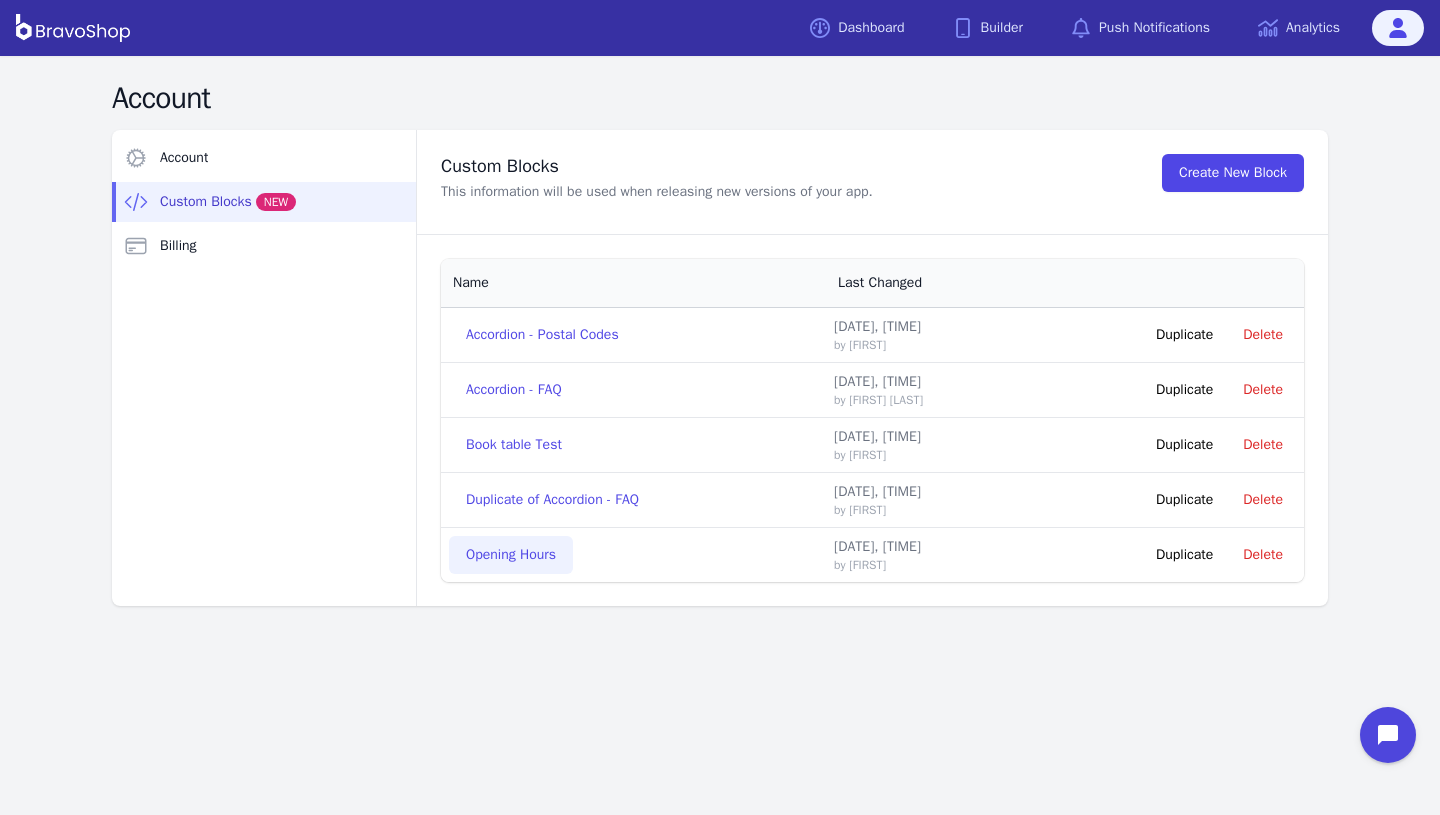 click on "Opening Hours" at bounding box center (511, 555) 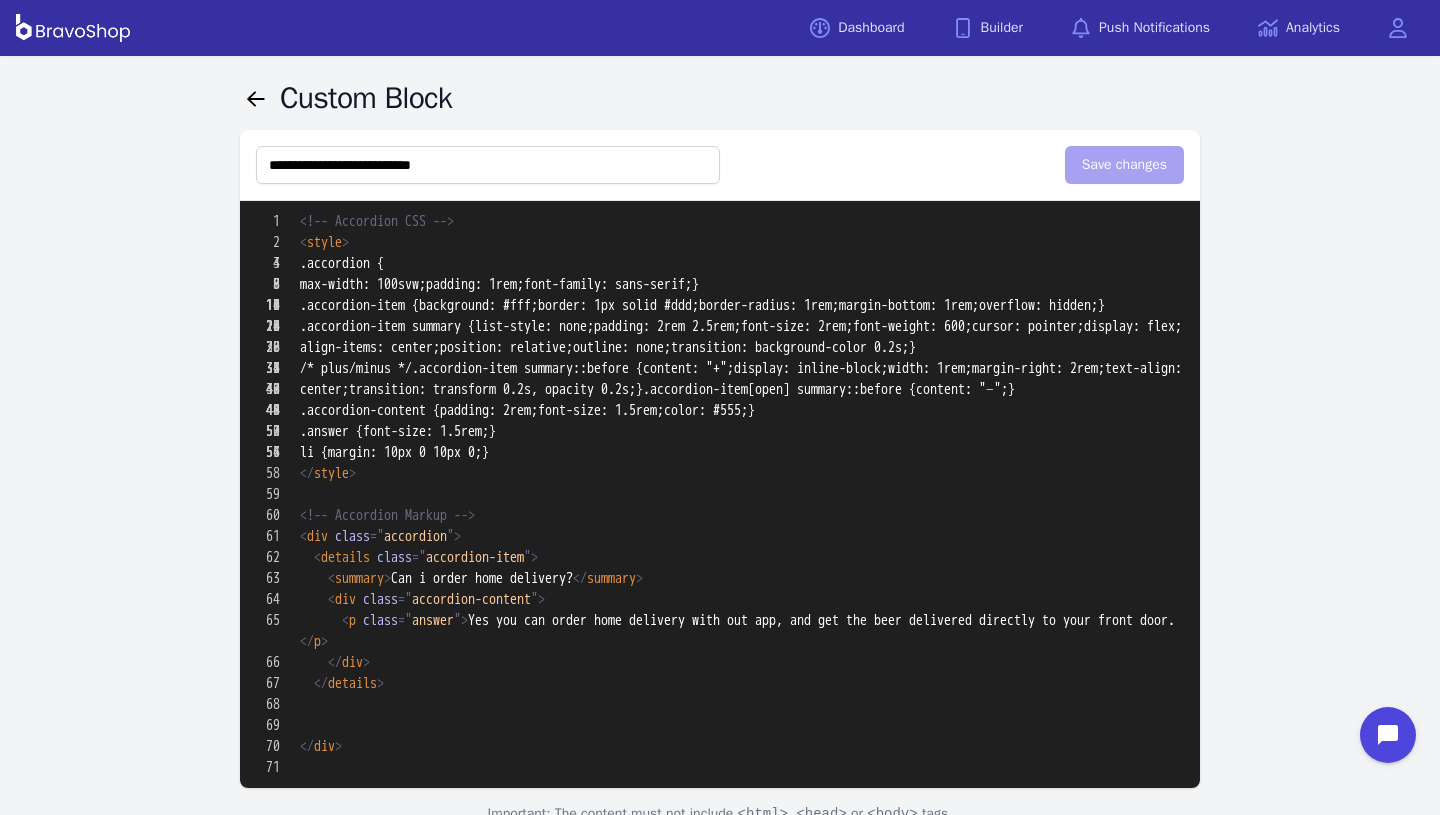 type on "**********" 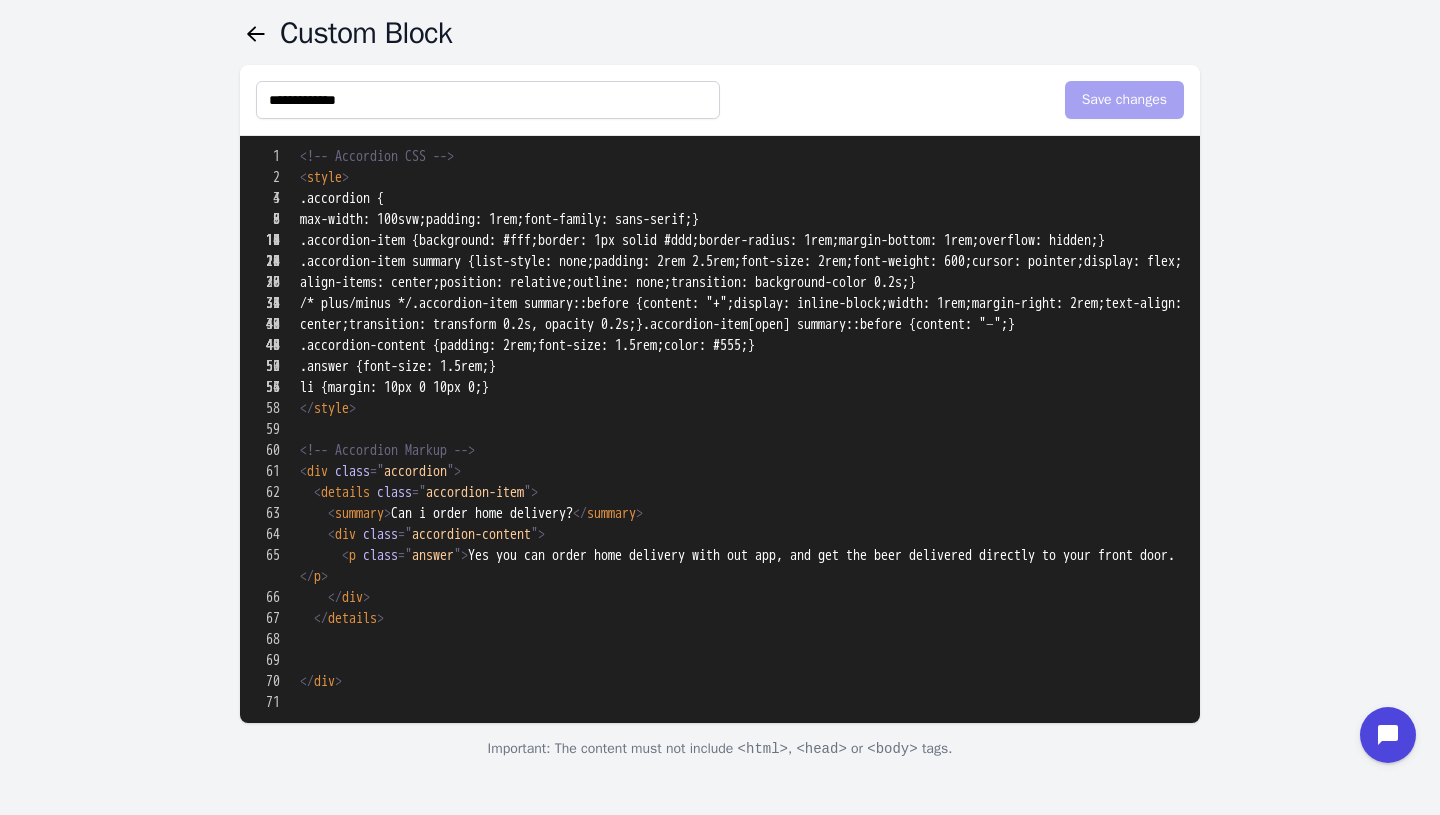 scroll, scrollTop: 357, scrollLeft: 0, axis: vertical 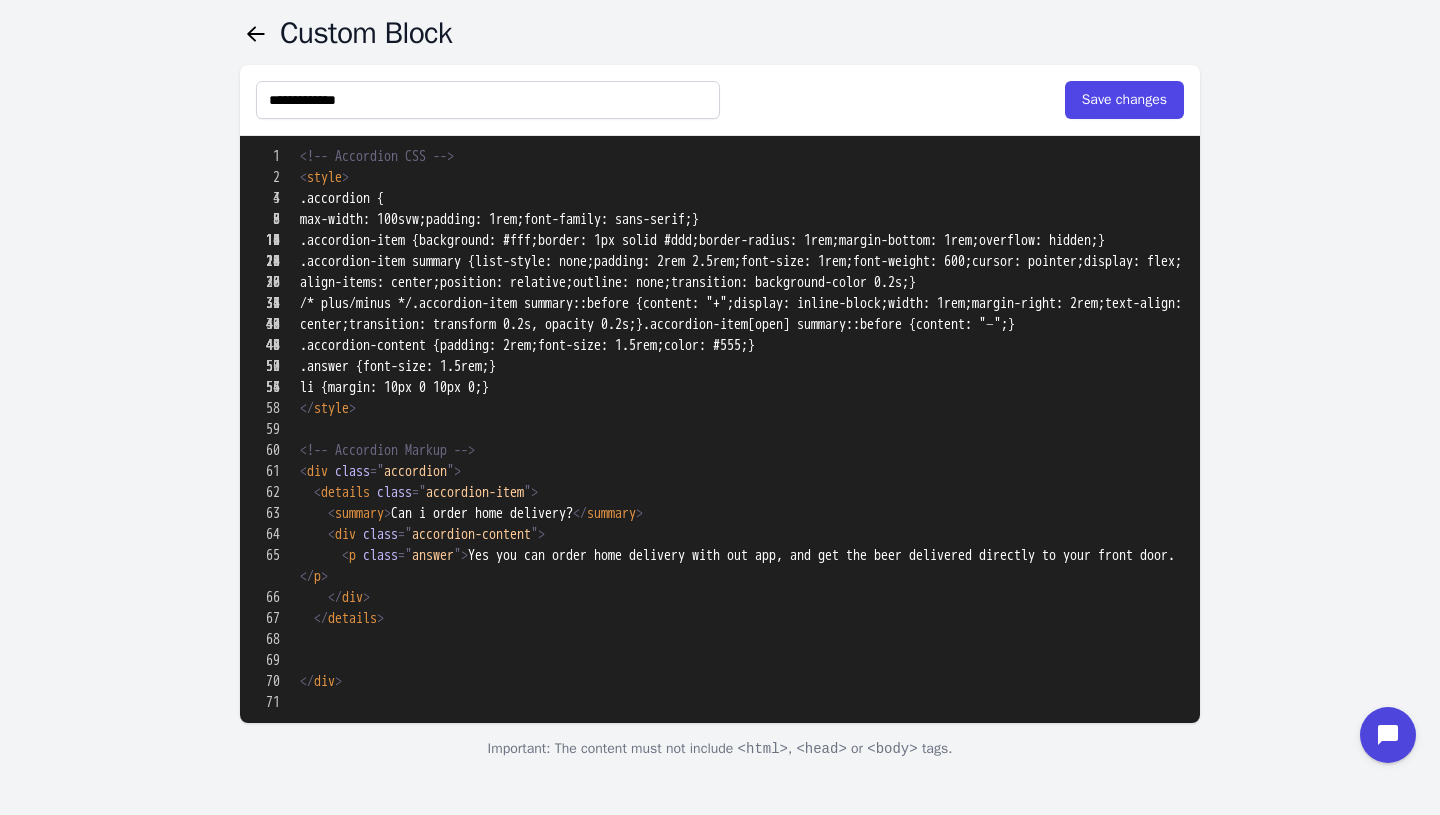 click at bounding box center [720, 902] 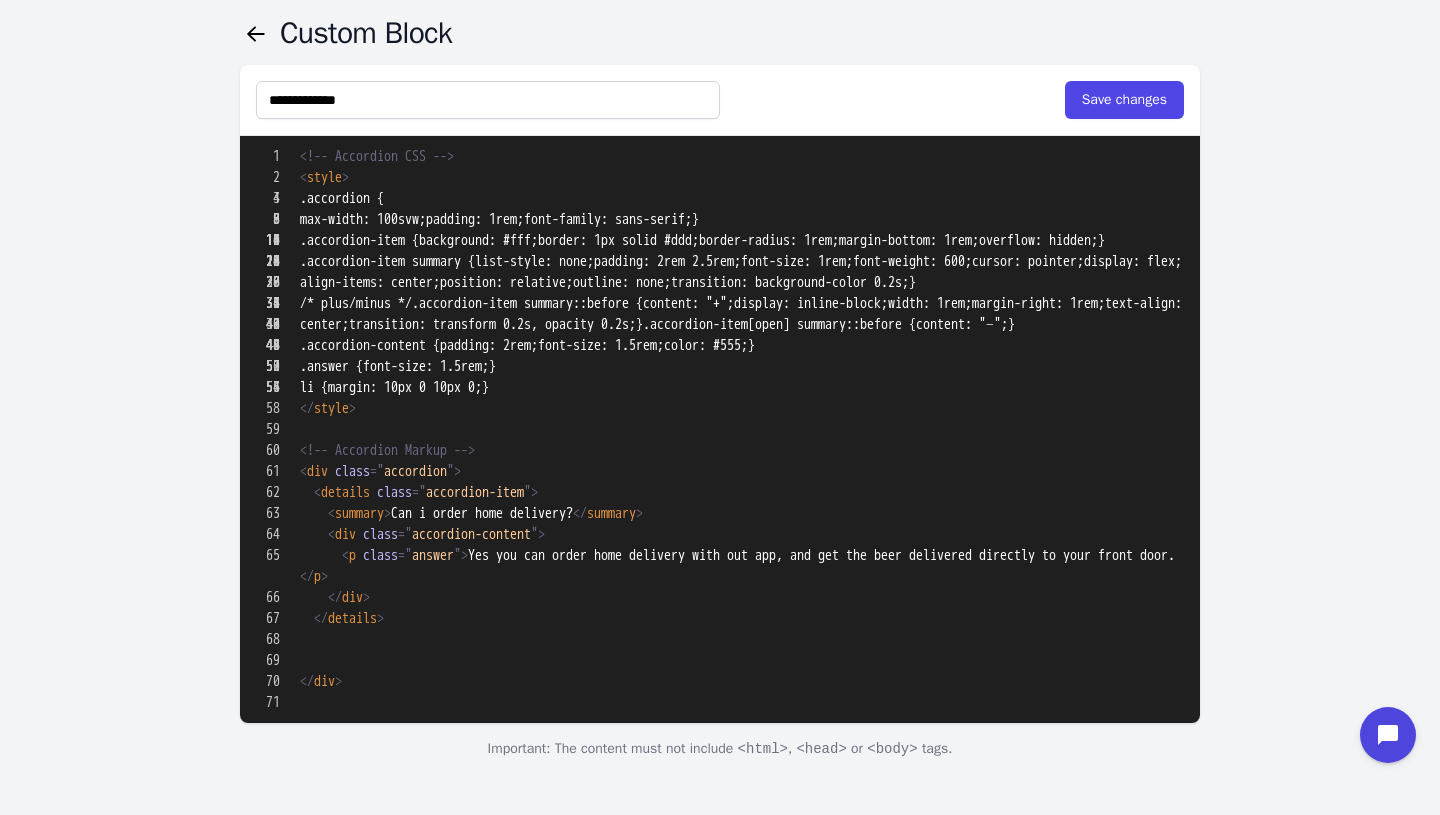 scroll, scrollTop: 393, scrollLeft: 0, axis: vertical 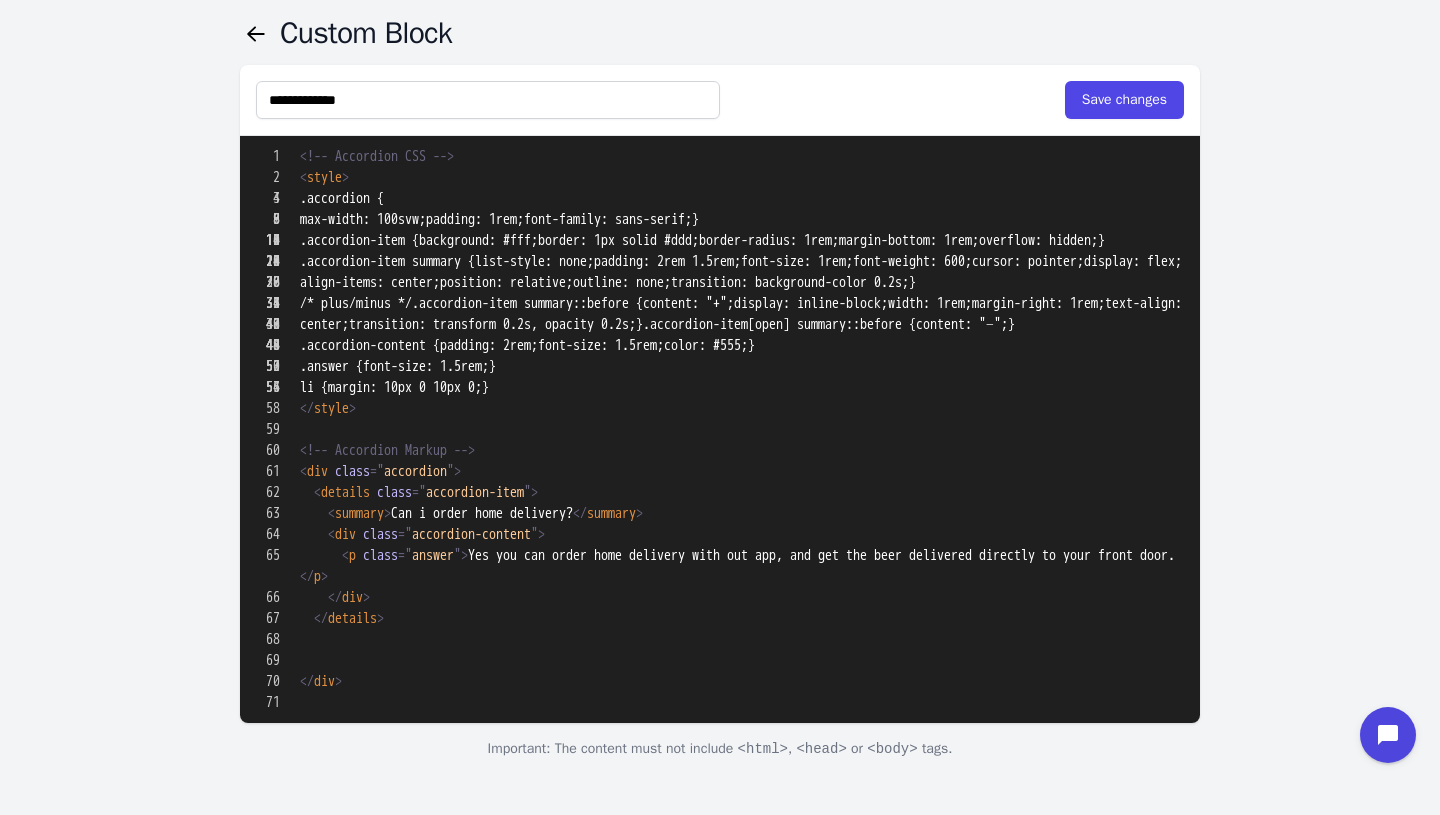click at bounding box center [720, 902] 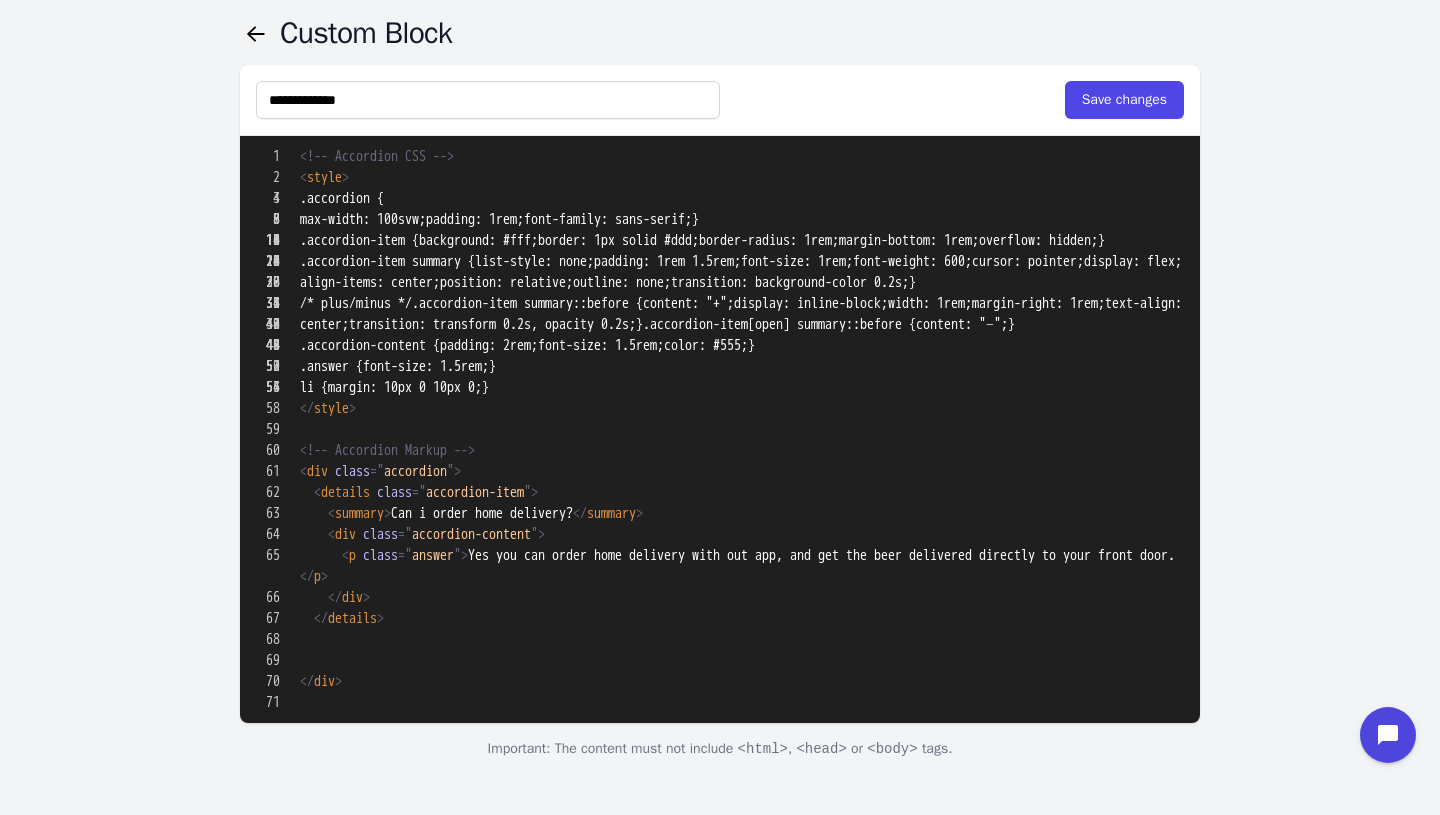 scroll, scrollTop: 723, scrollLeft: 0, axis: vertical 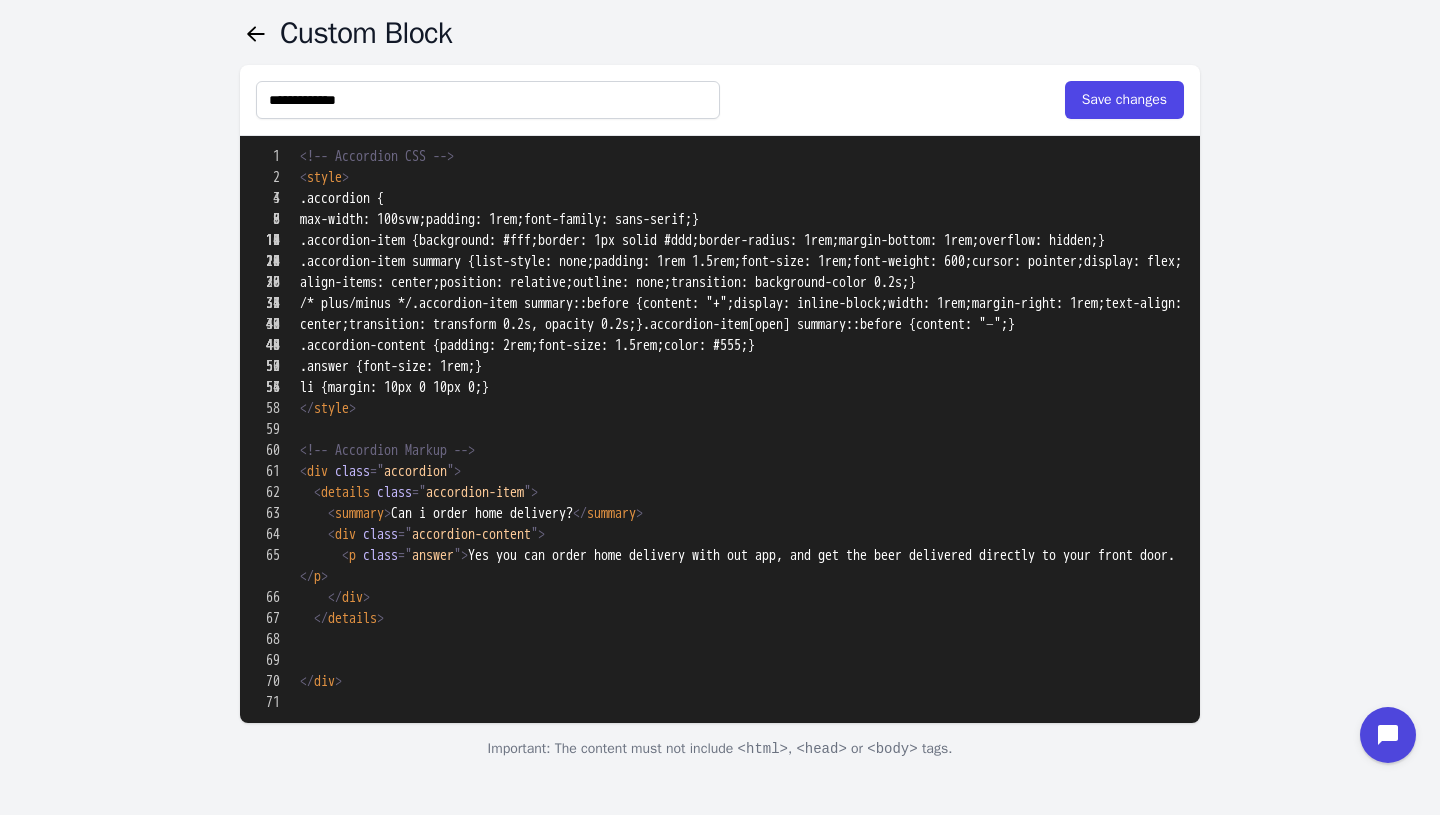 click at bounding box center (720, 902) 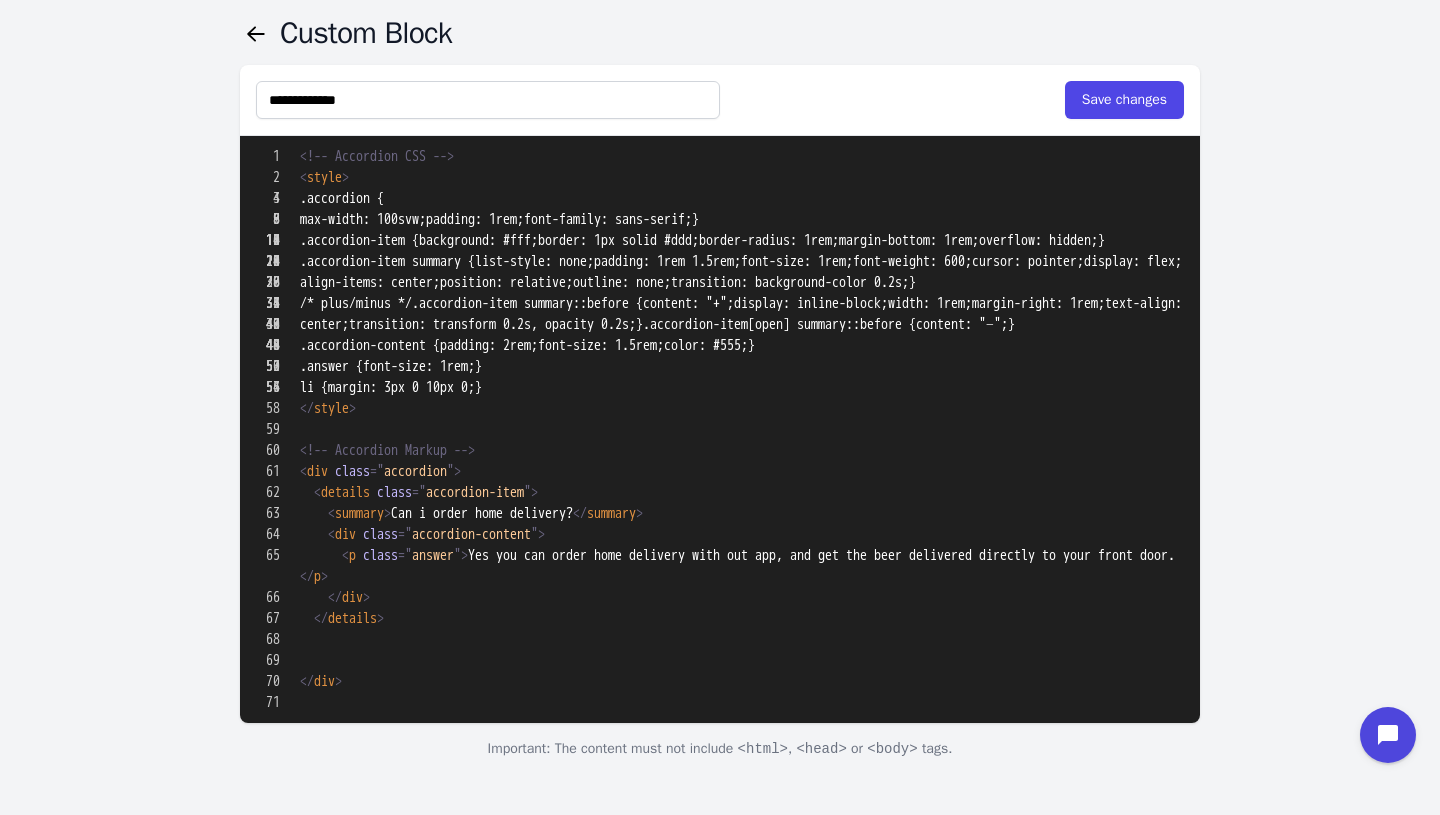 click at bounding box center [720, 902] 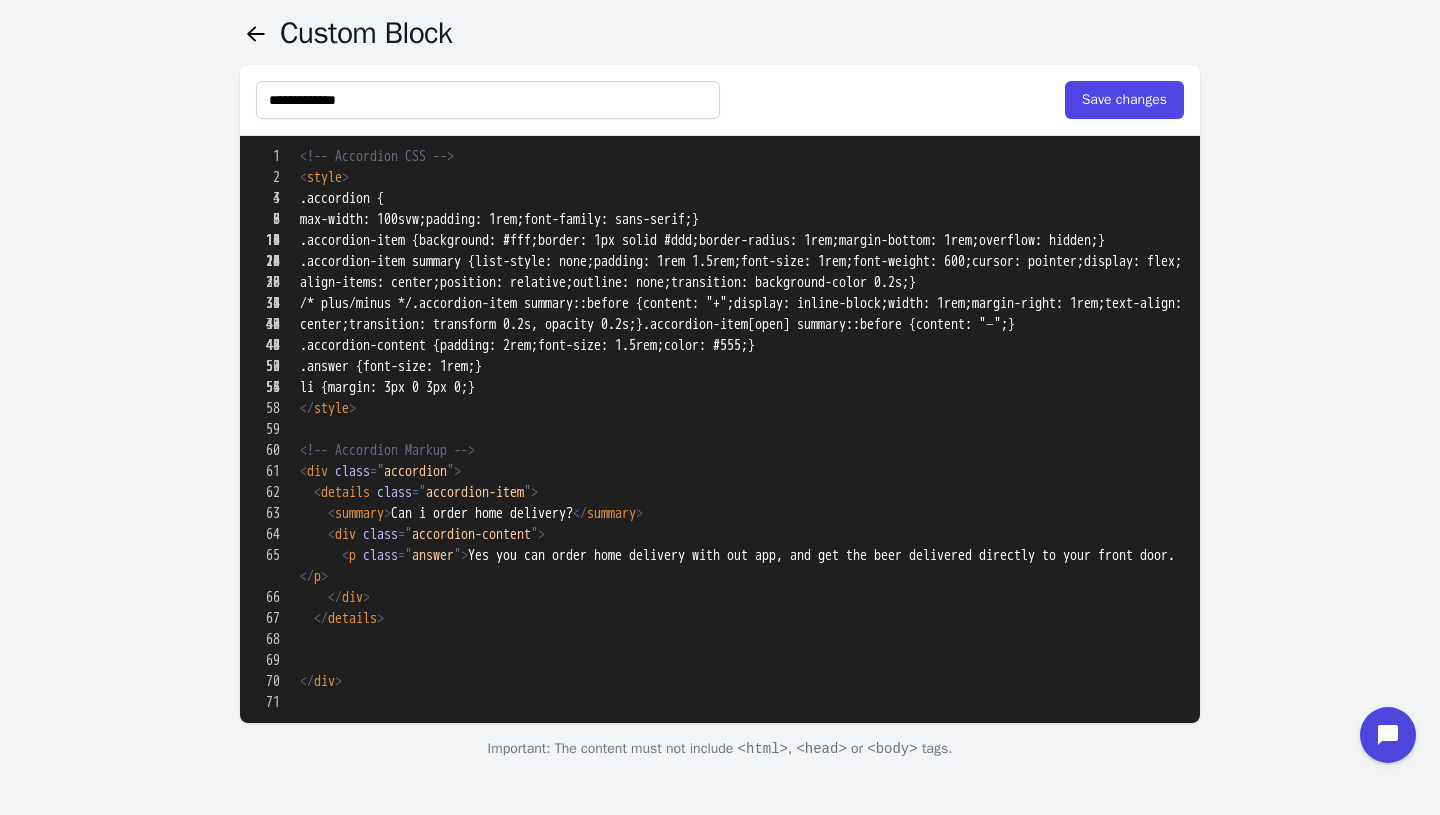 scroll, scrollTop: 824, scrollLeft: 0, axis: vertical 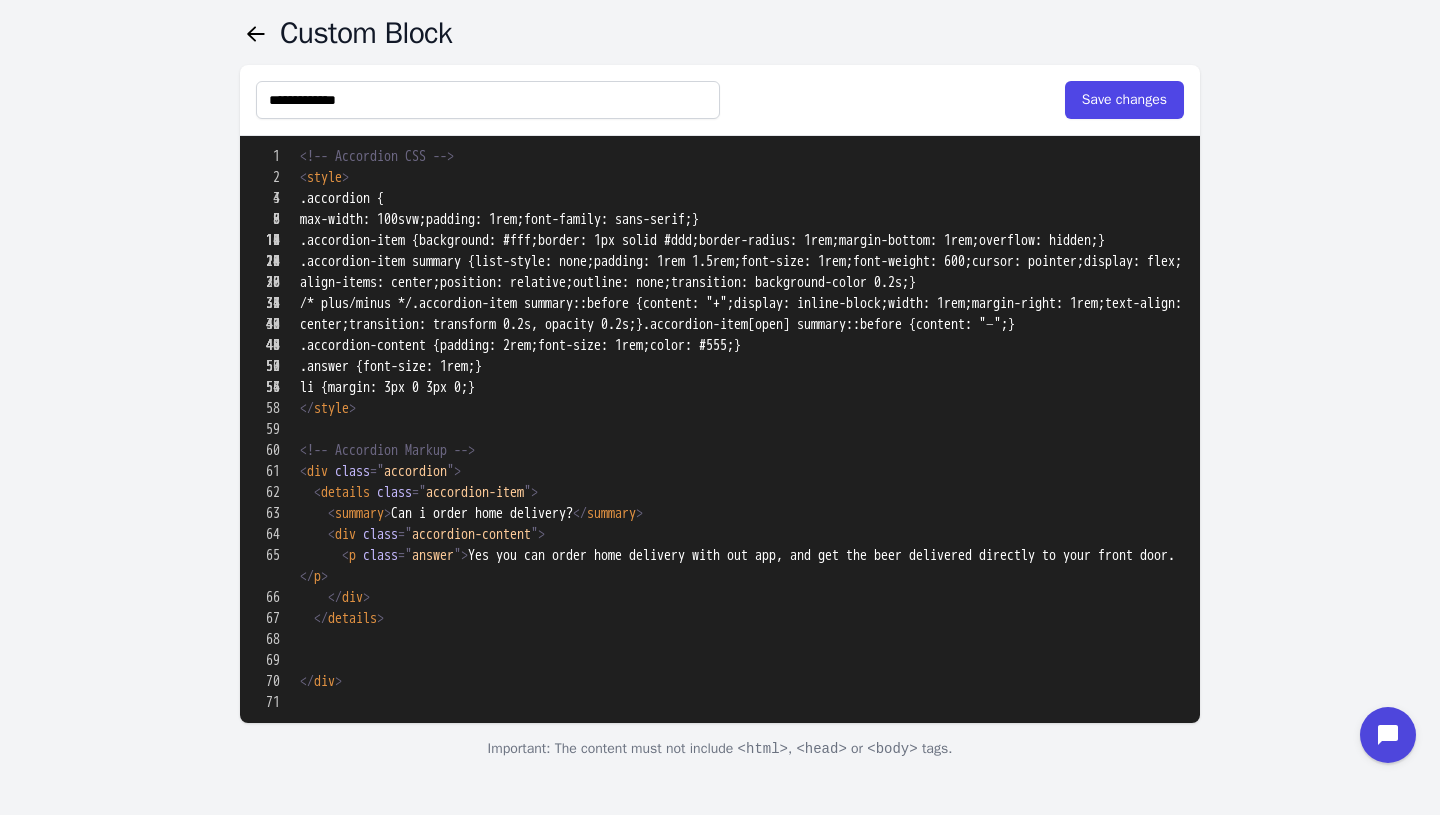 click at bounding box center [720, 902] 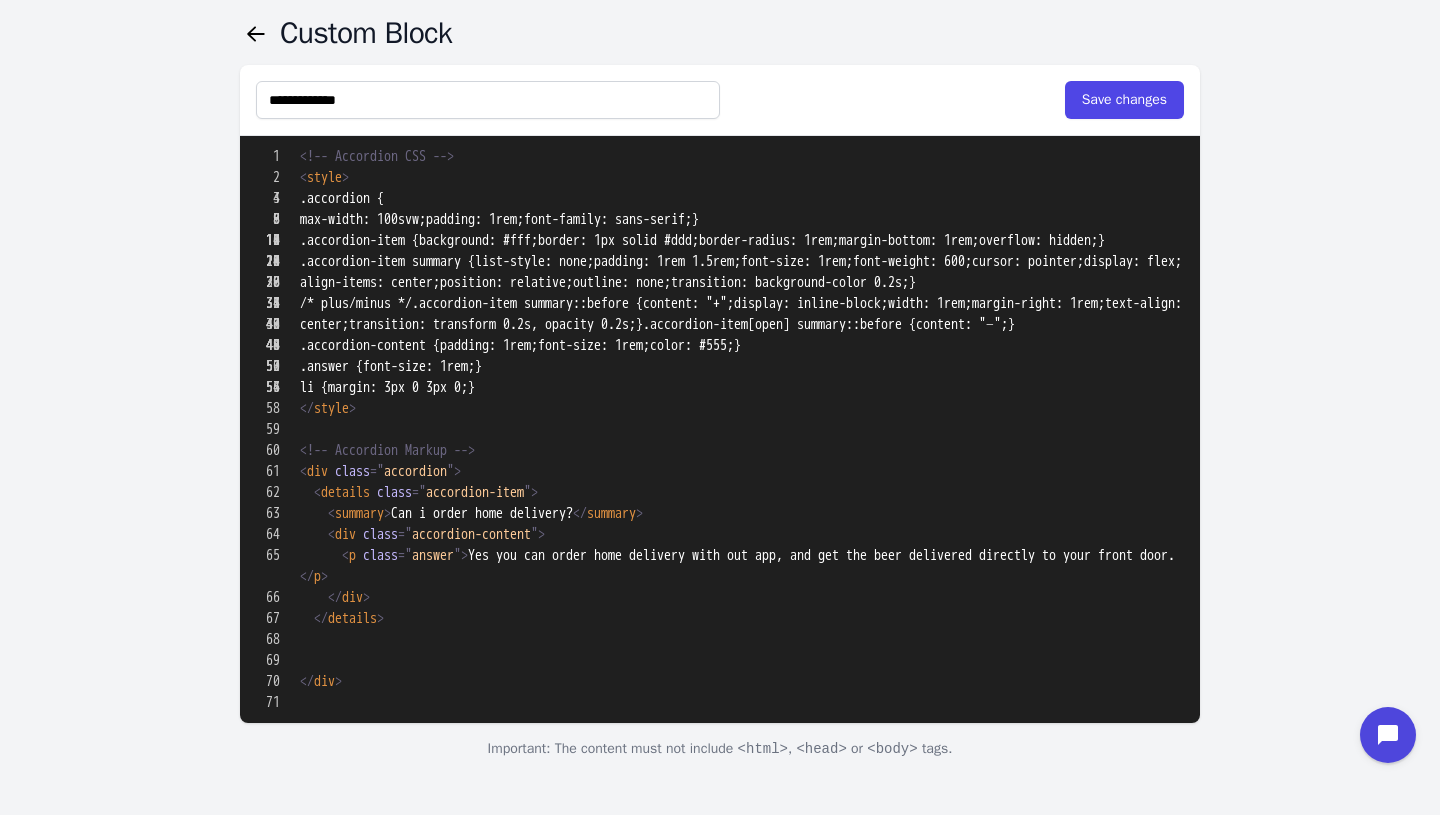 scroll, scrollTop: 0, scrollLeft: 0, axis: both 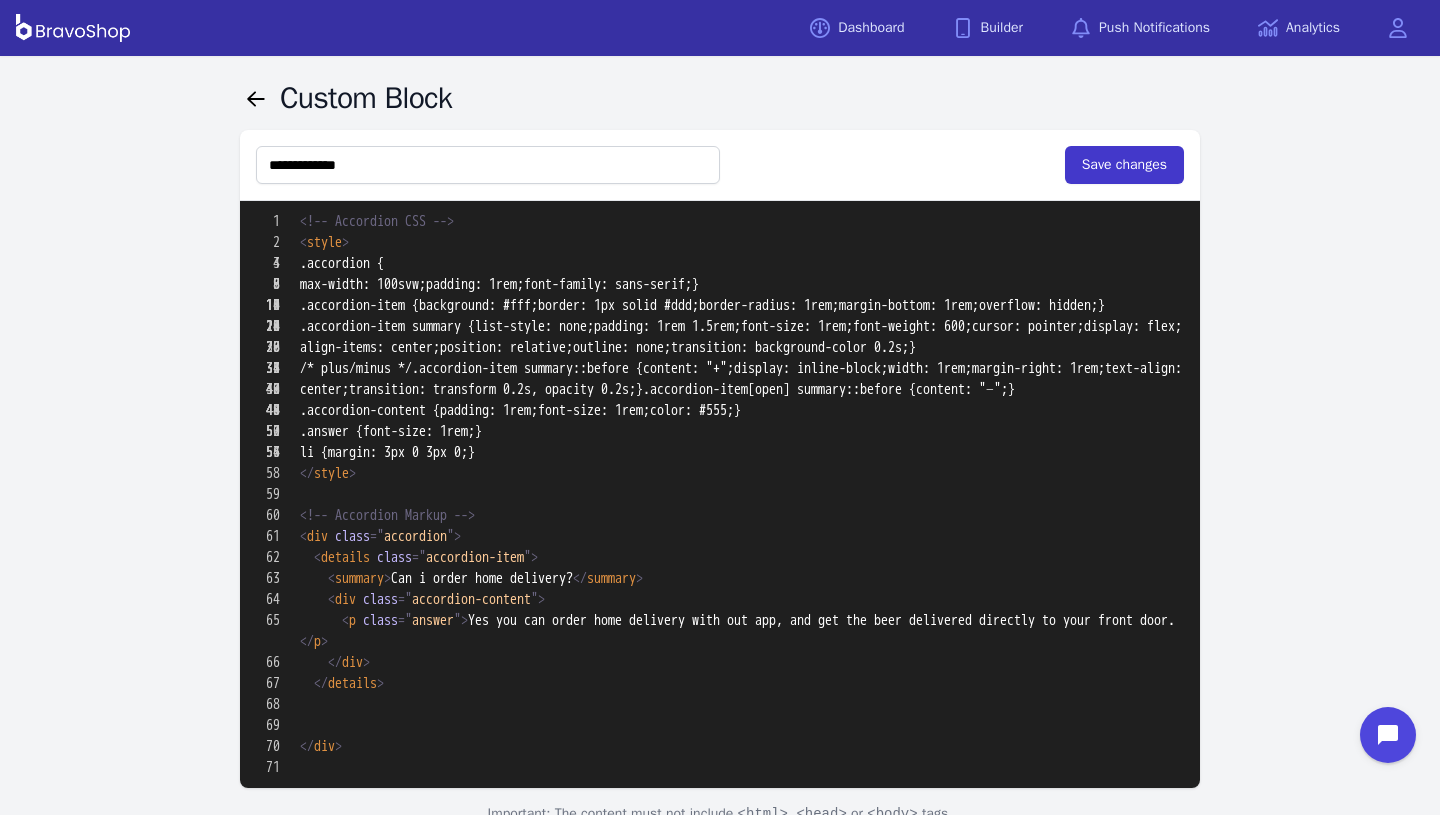 type on "**********" 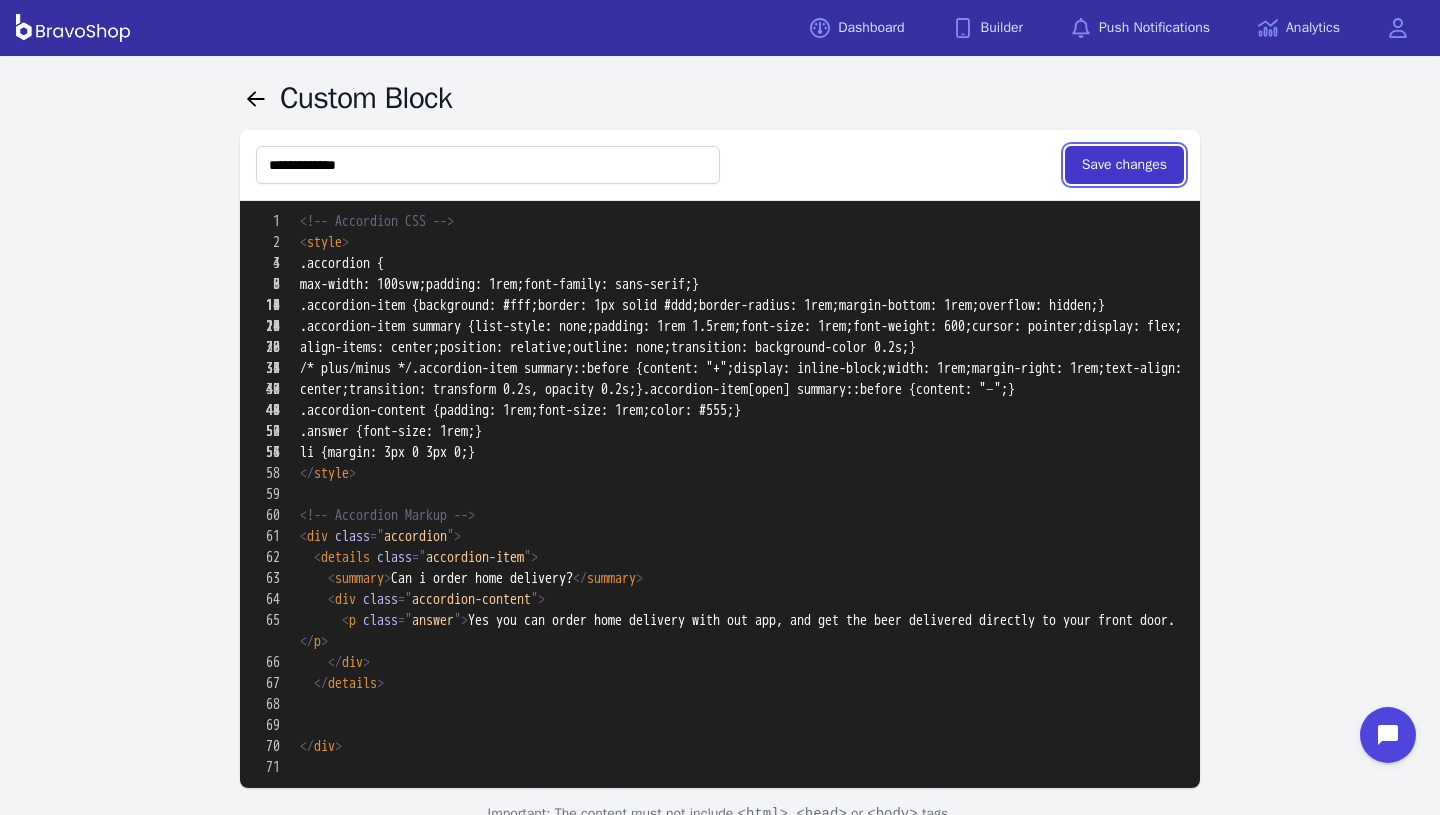 click on "Save changes" at bounding box center (1124, 165) 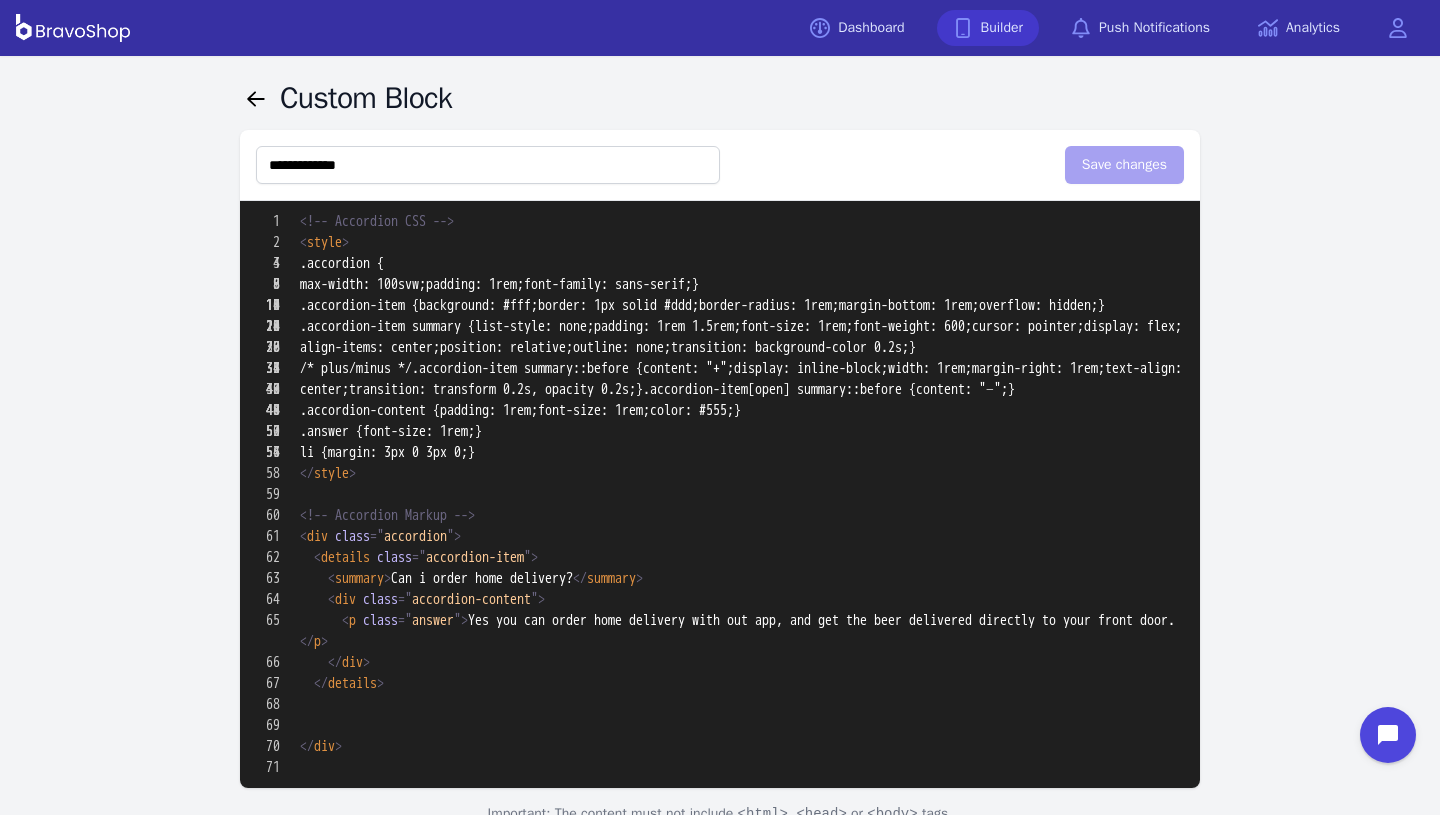 click on "Builder" at bounding box center [988, 28] 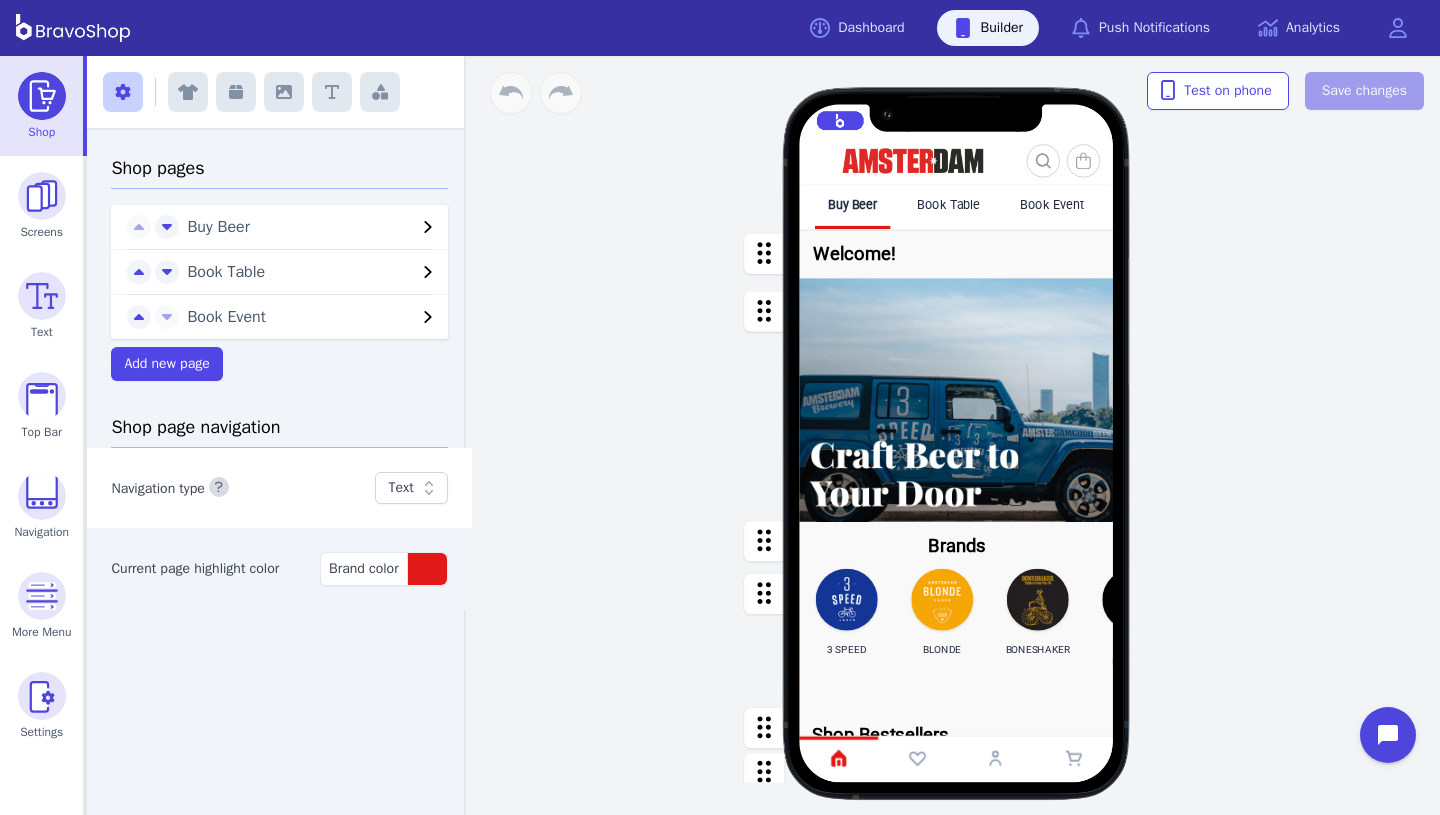 click on "Book Table" at bounding box center (949, 204) 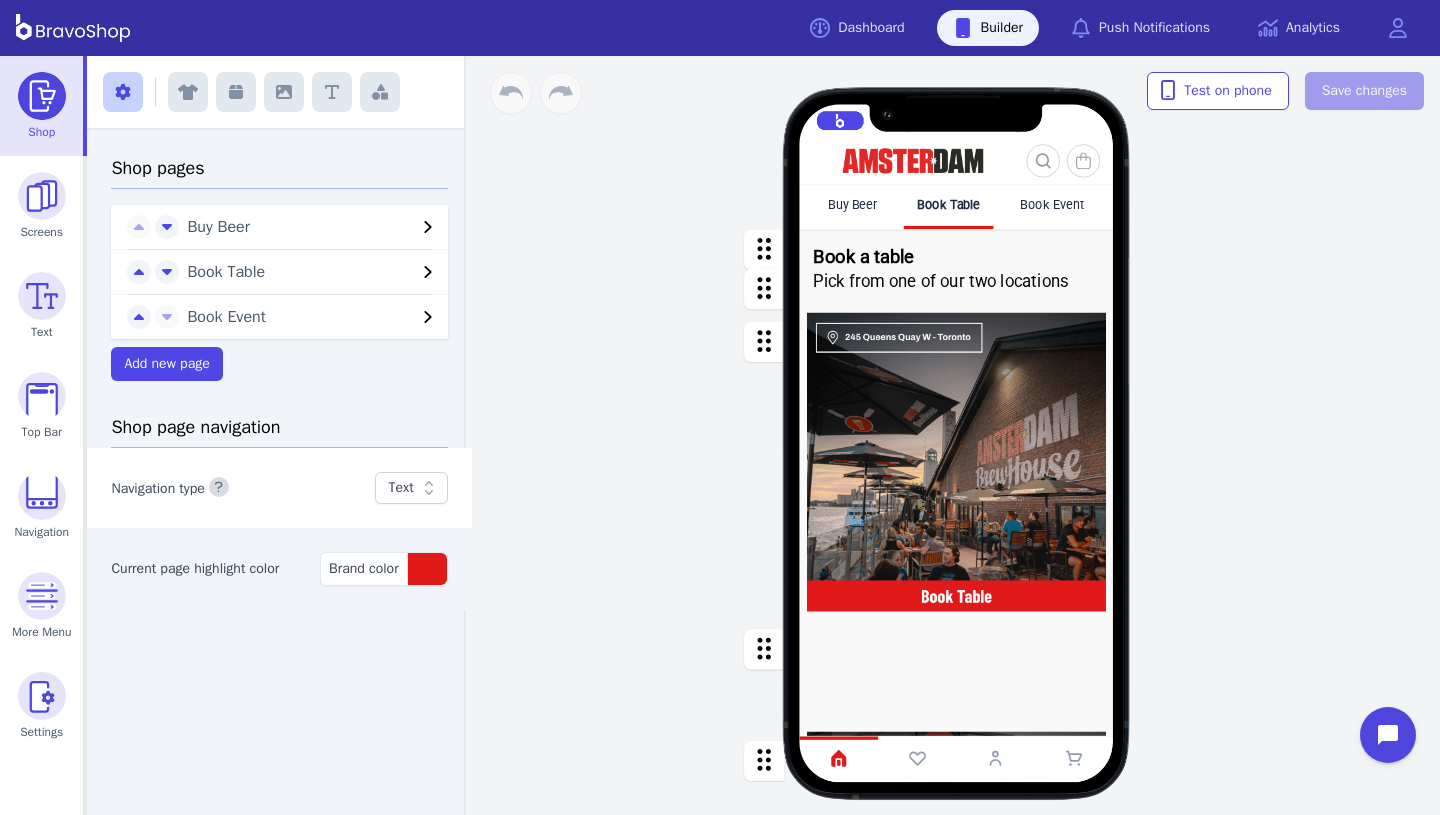 scroll, scrollTop: 88, scrollLeft: 0, axis: vertical 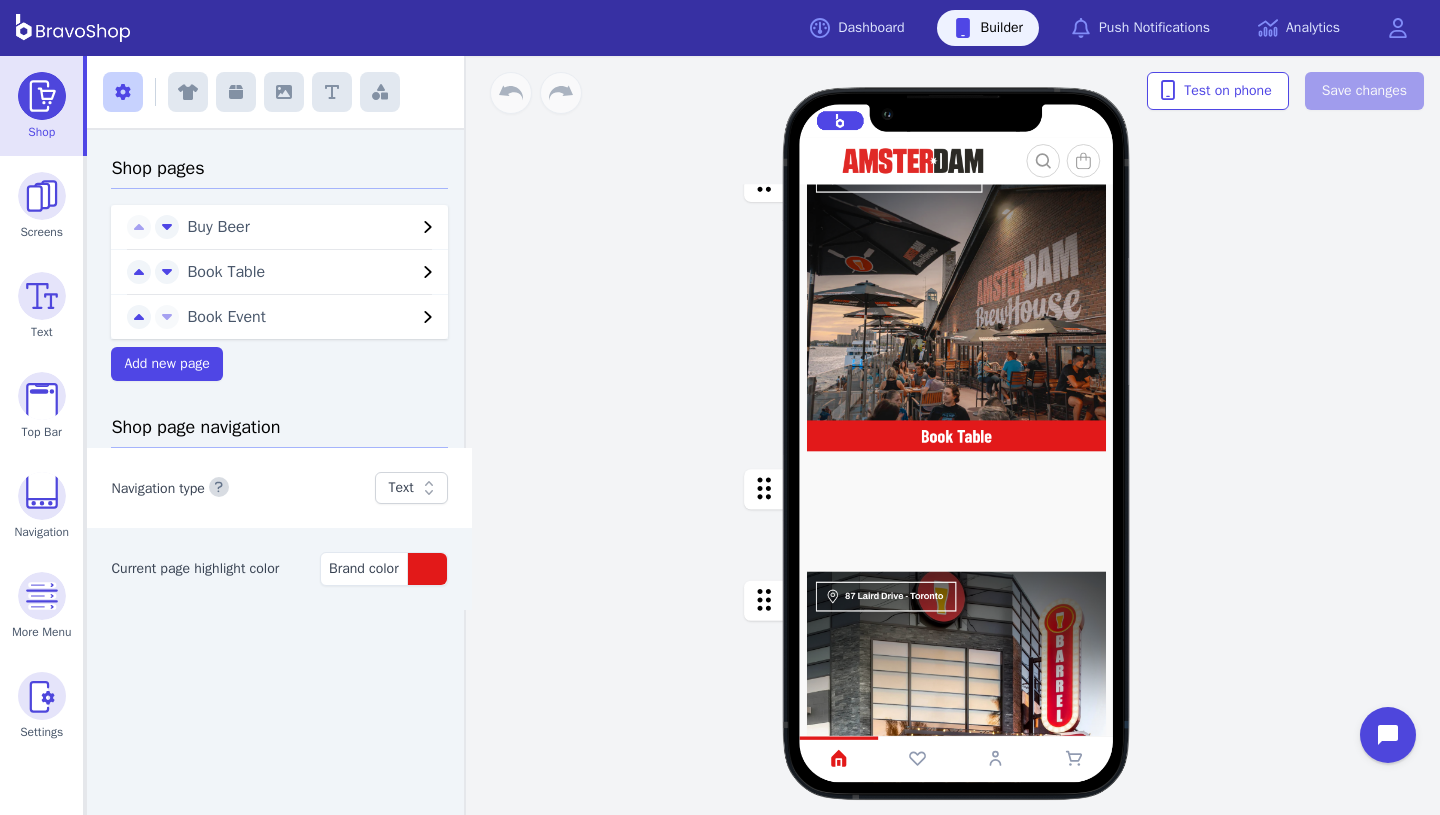 click at bounding box center [957, 510] 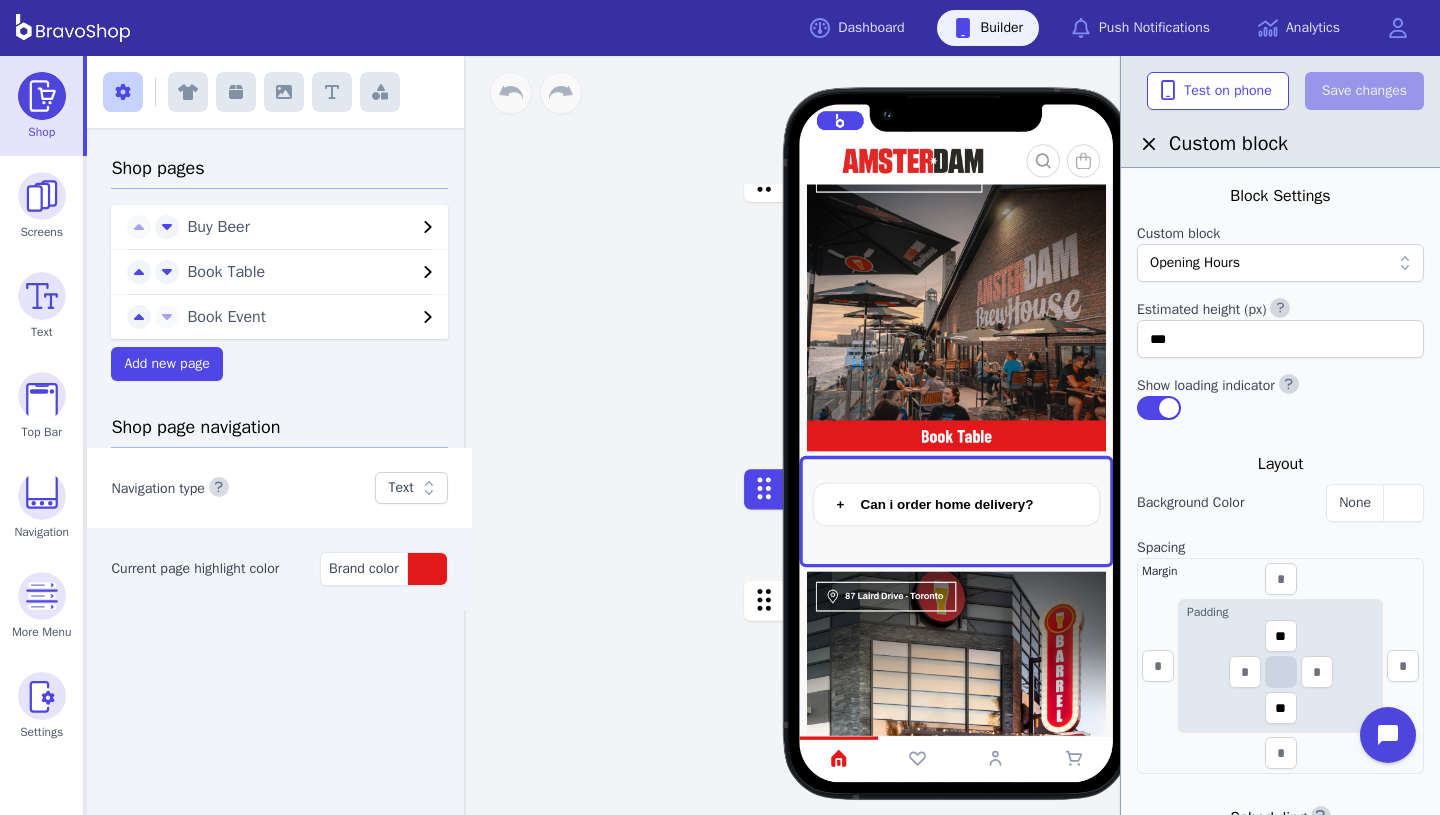 scroll, scrollTop: 0, scrollLeft: 0, axis: both 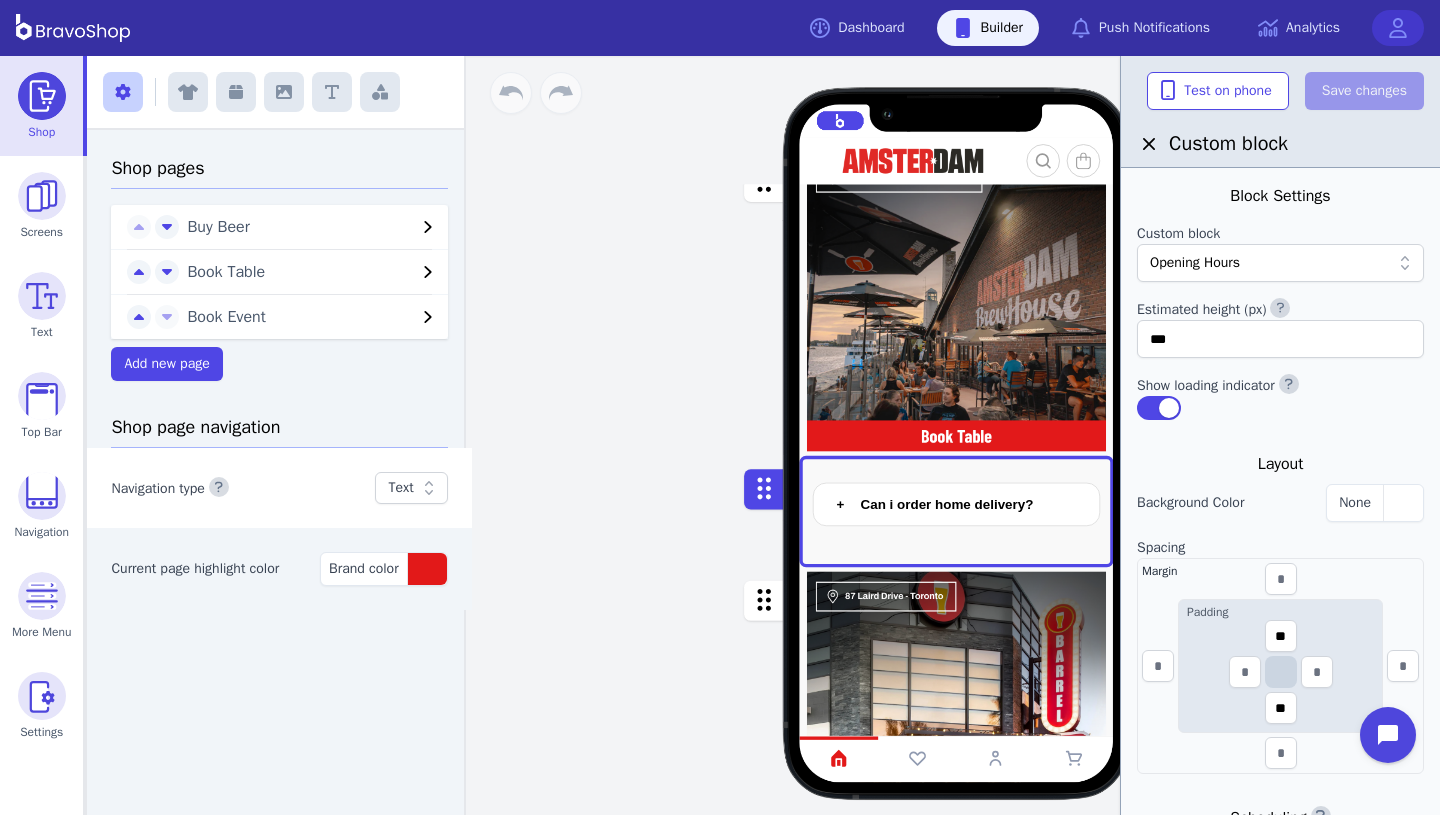click at bounding box center (1398, 28) 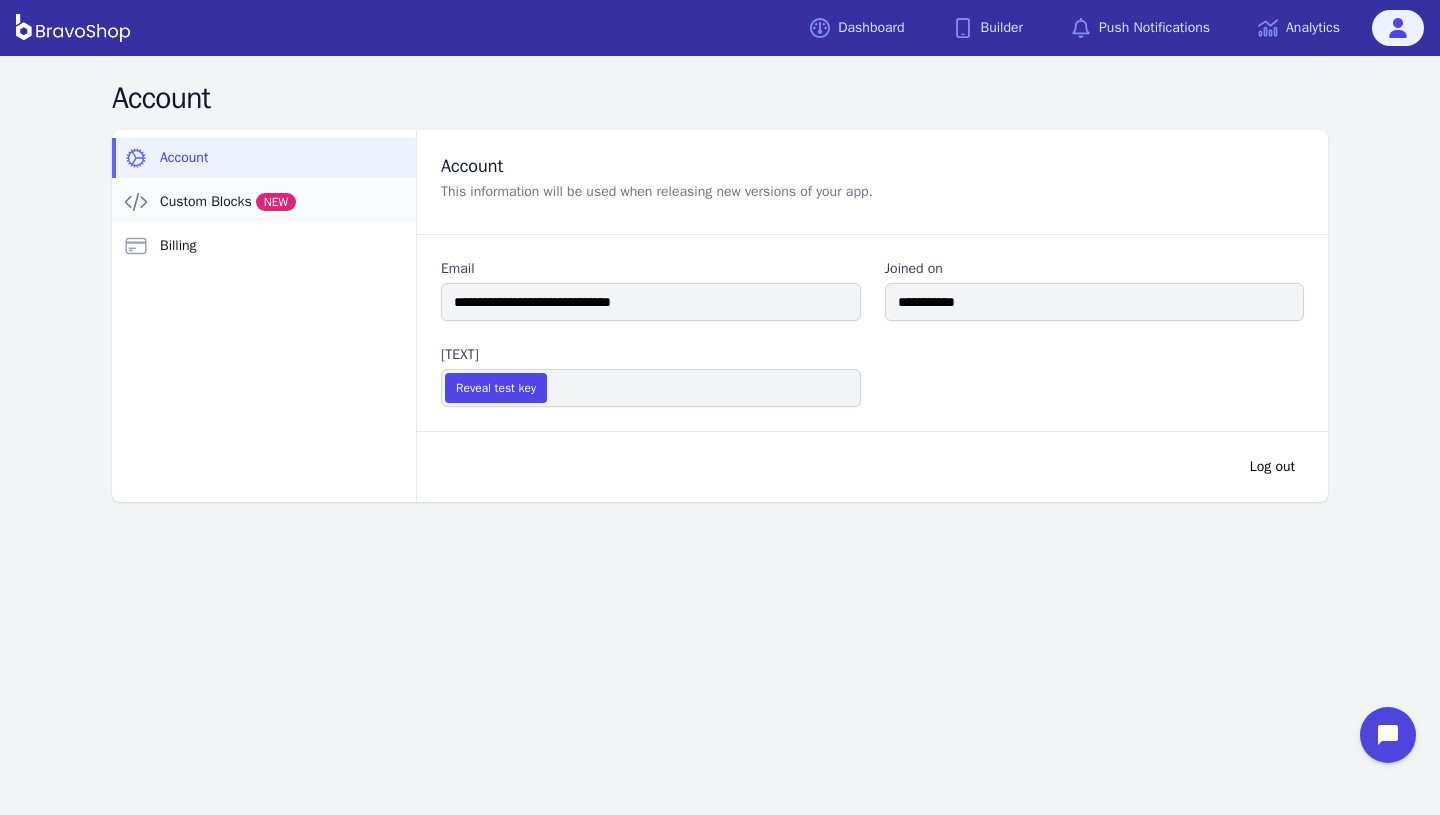 click on "Custom Blocks NEW" at bounding box center (228, 202) 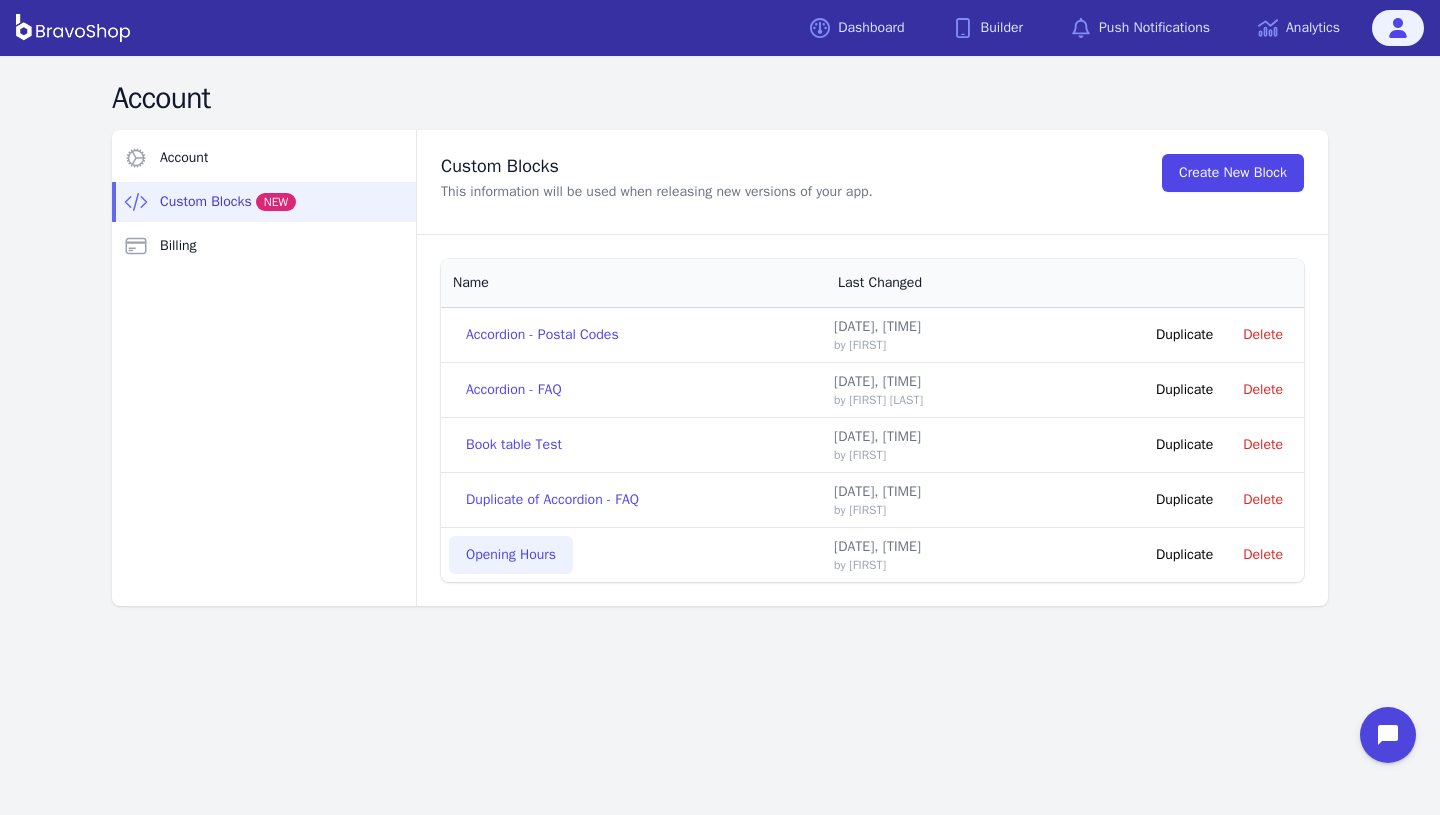 click on "Opening Hours" at bounding box center [511, 555] 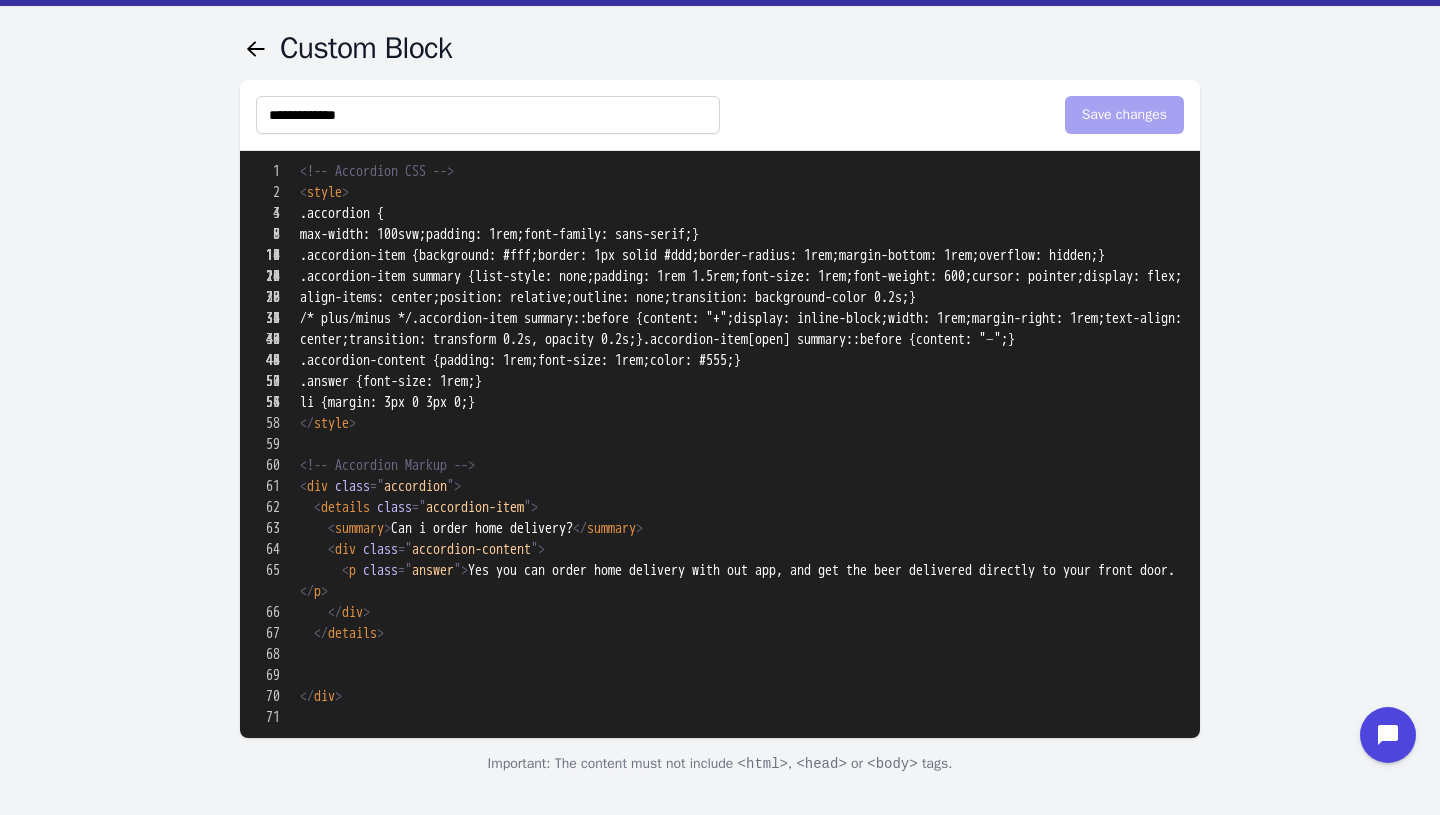 scroll, scrollTop: 52, scrollLeft: 0, axis: vertical 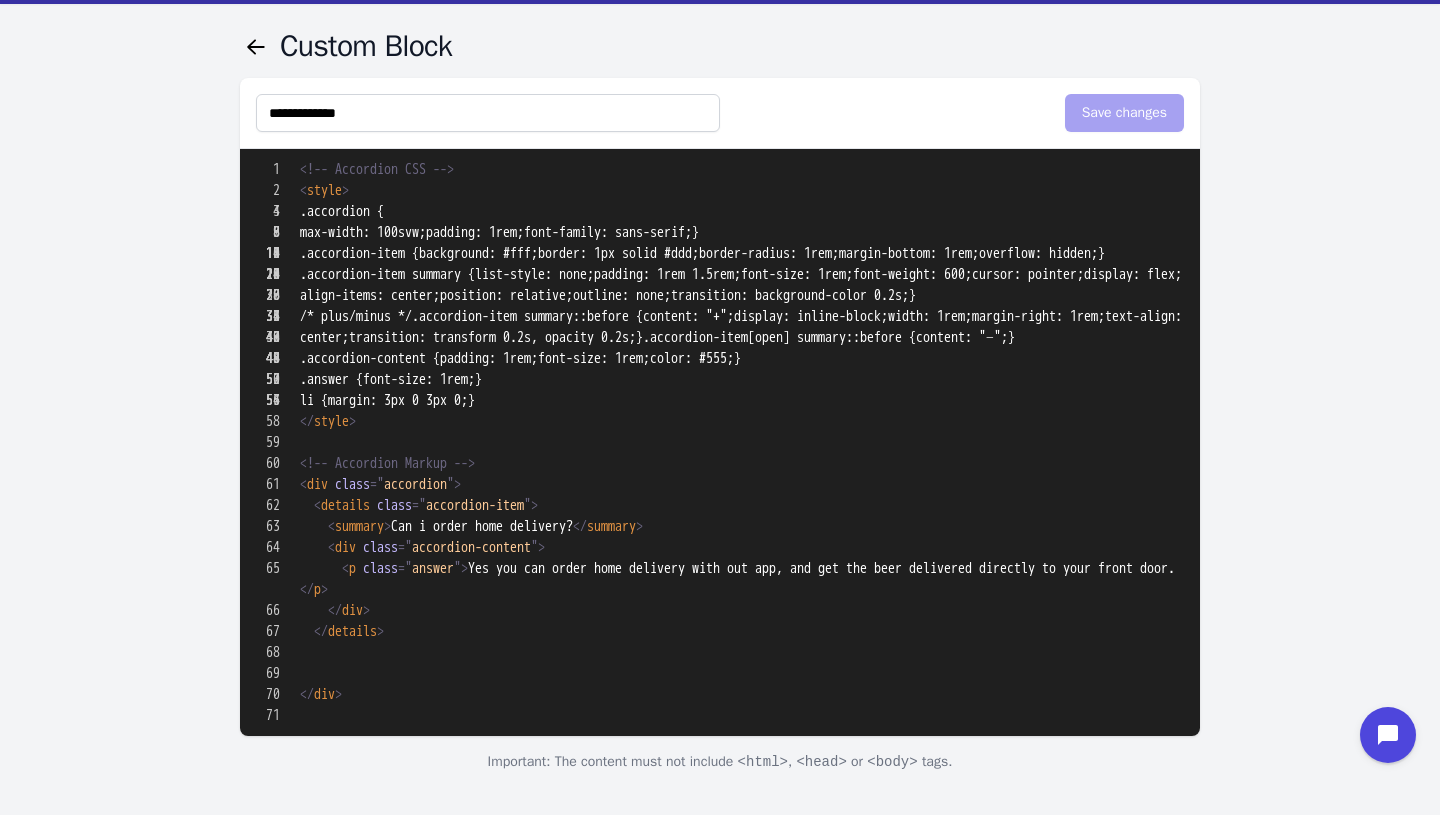 drag, startPoint x: 514, startPoint y: 421, endPoint x: 282, endPoint y: 431, distance: 232.21542 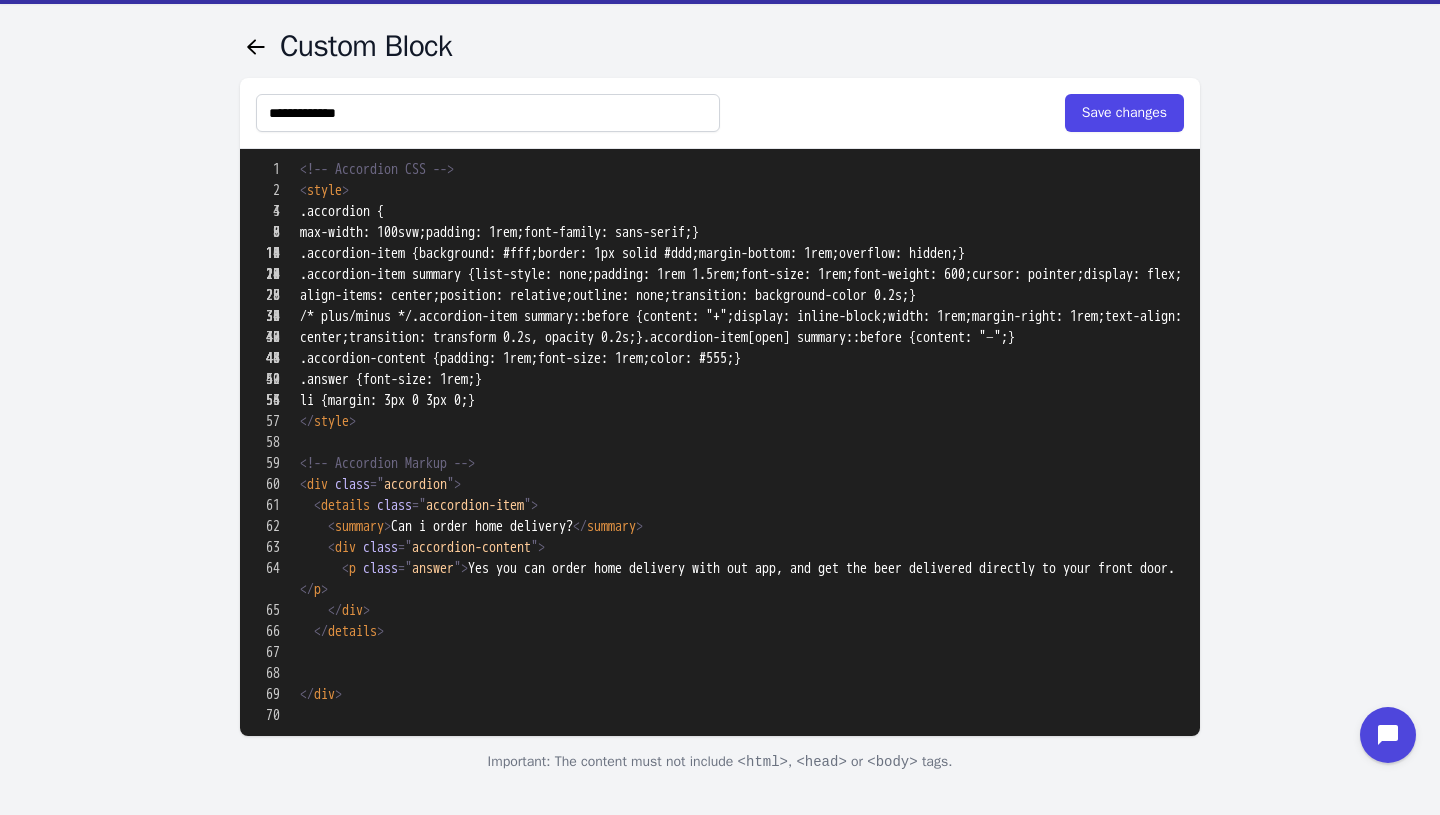 drag, startPoint x: 517, startPoint y: 402, endPoint x: 492, endPoint y: 400, distance: 25.079872 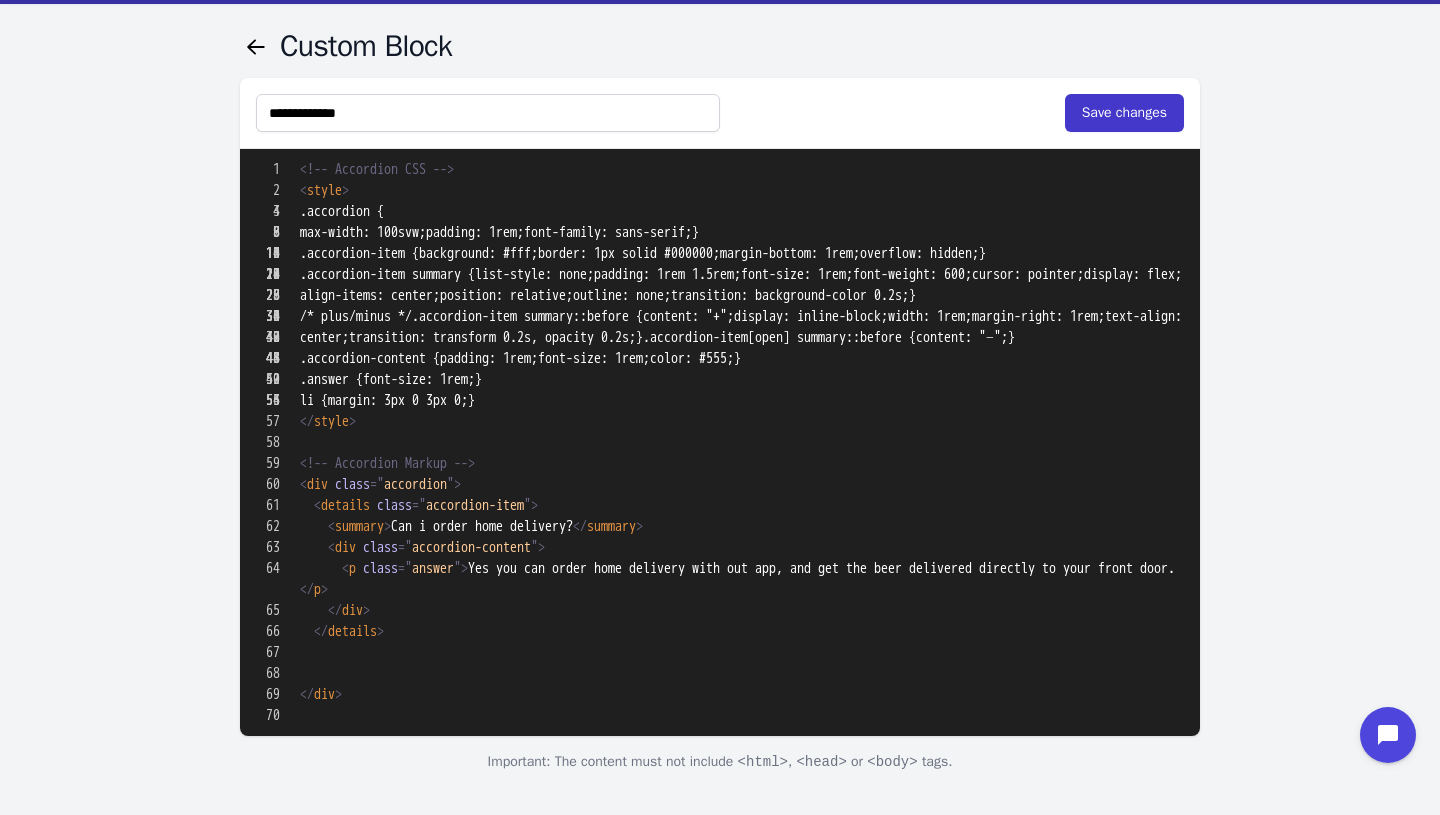 type on "**********" 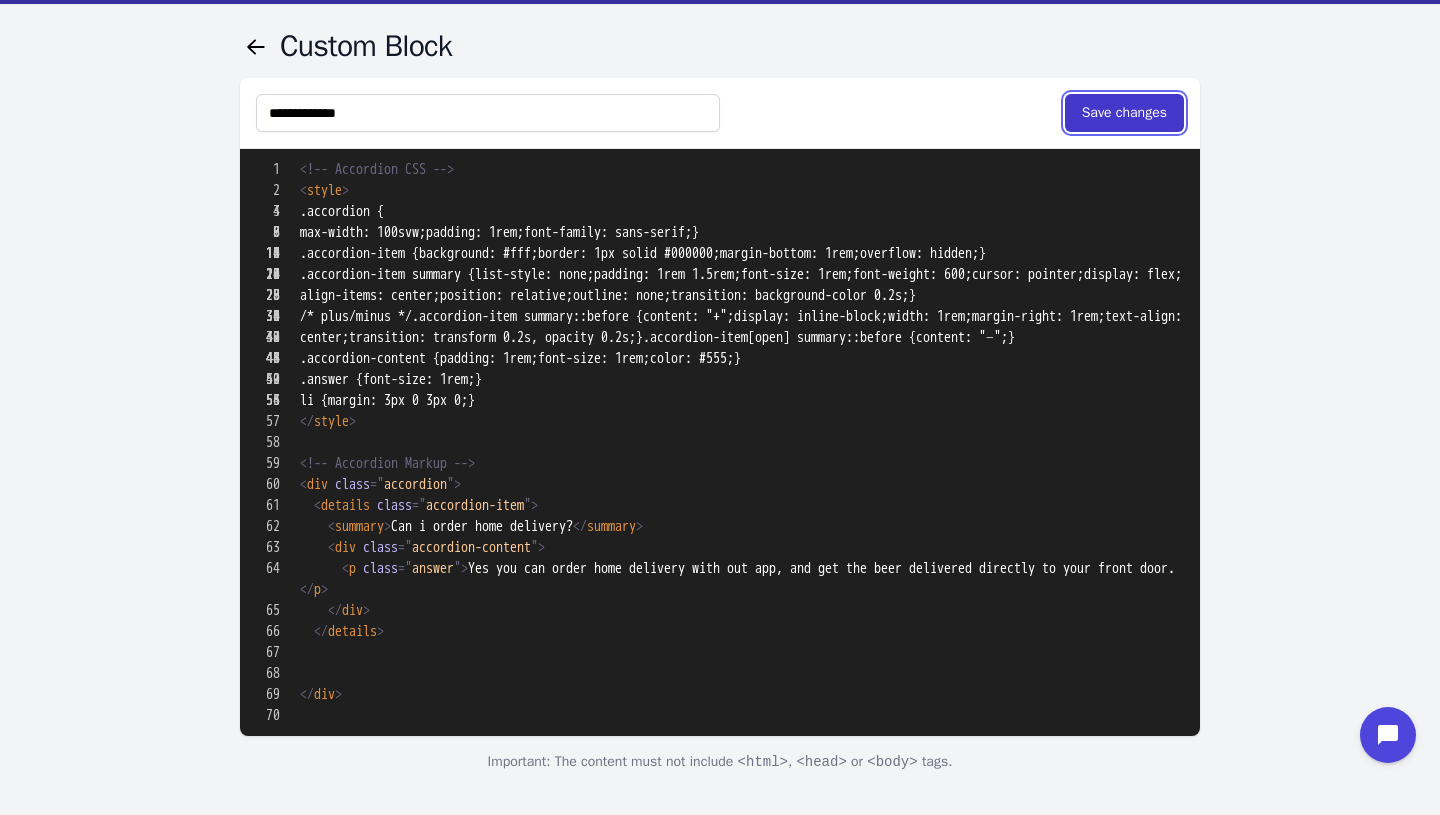 click on "Save changes" at bounding box center (1124, 113) 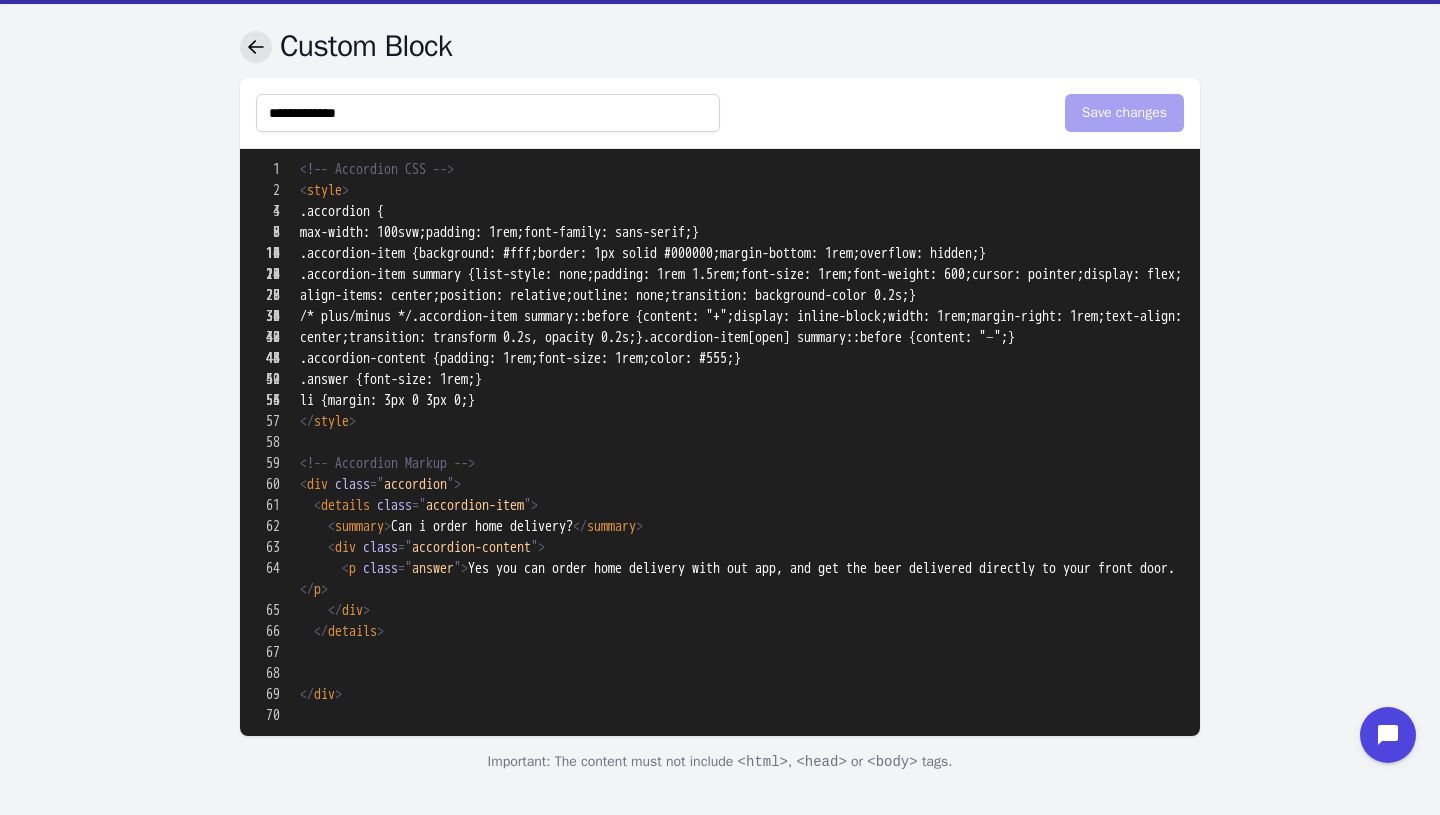 click 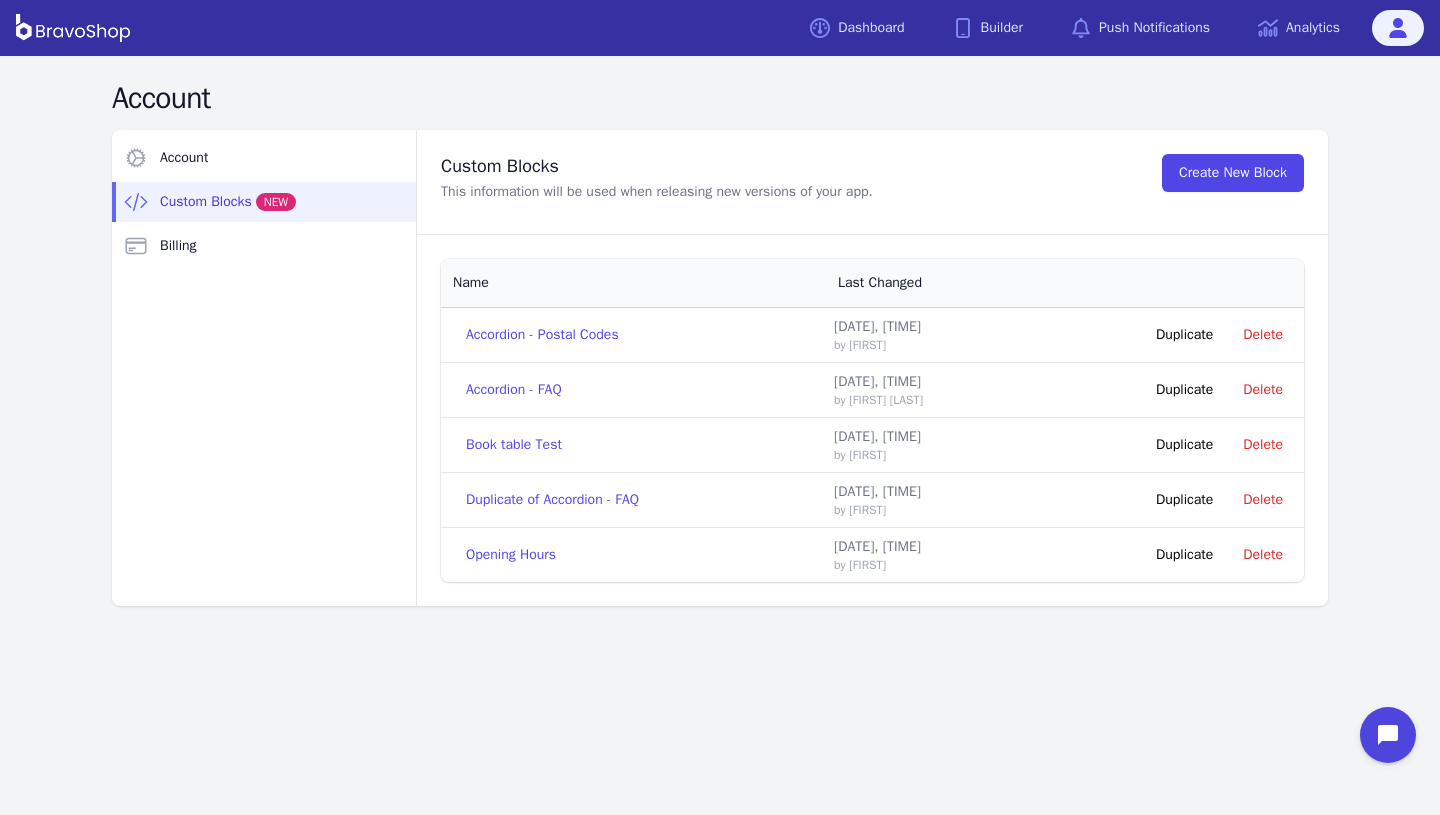 scroll, scrollTop: 0, scrollLeft: 0, axis: both 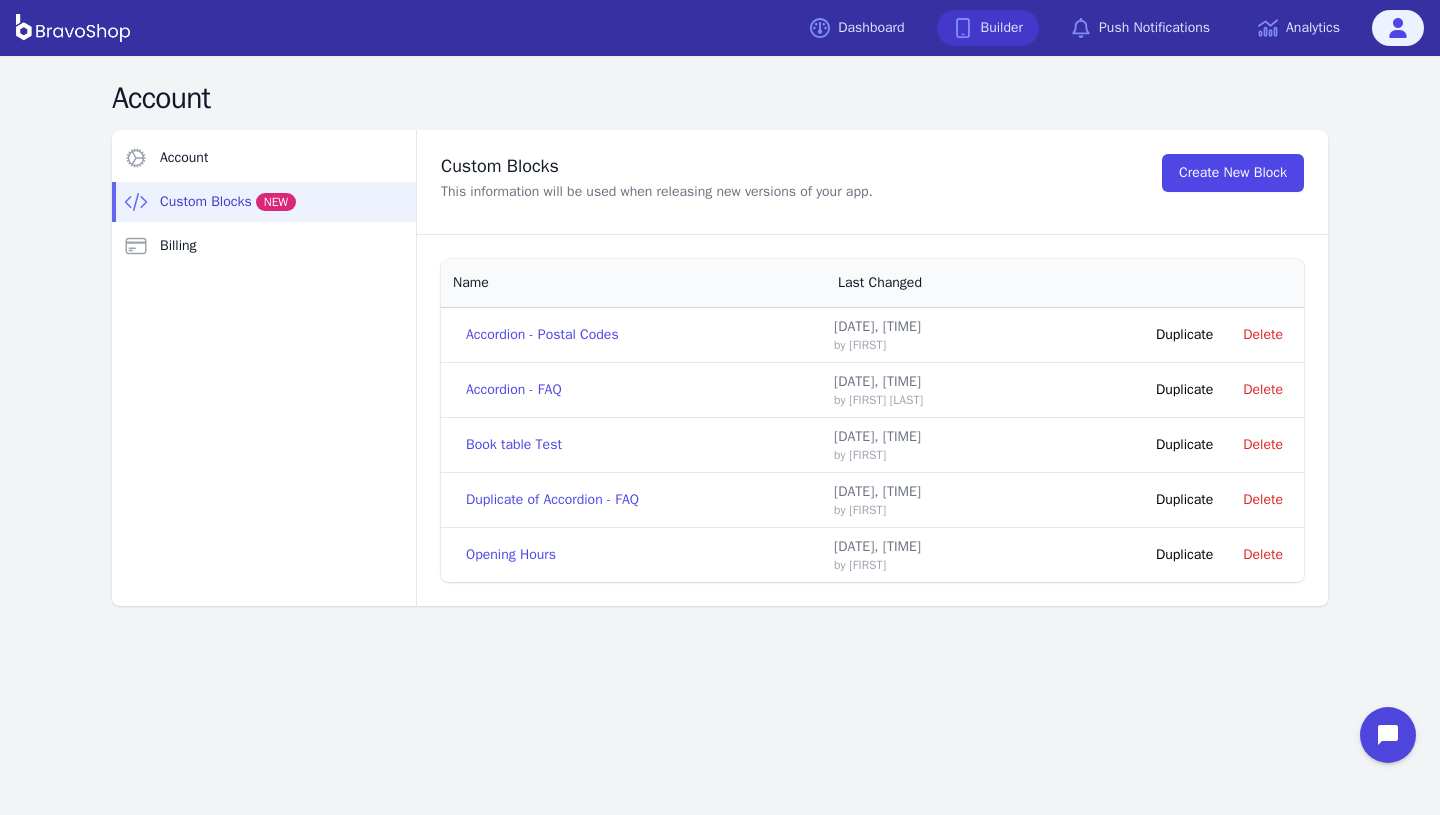 click on "Builder" at bounding box center [988, 28] 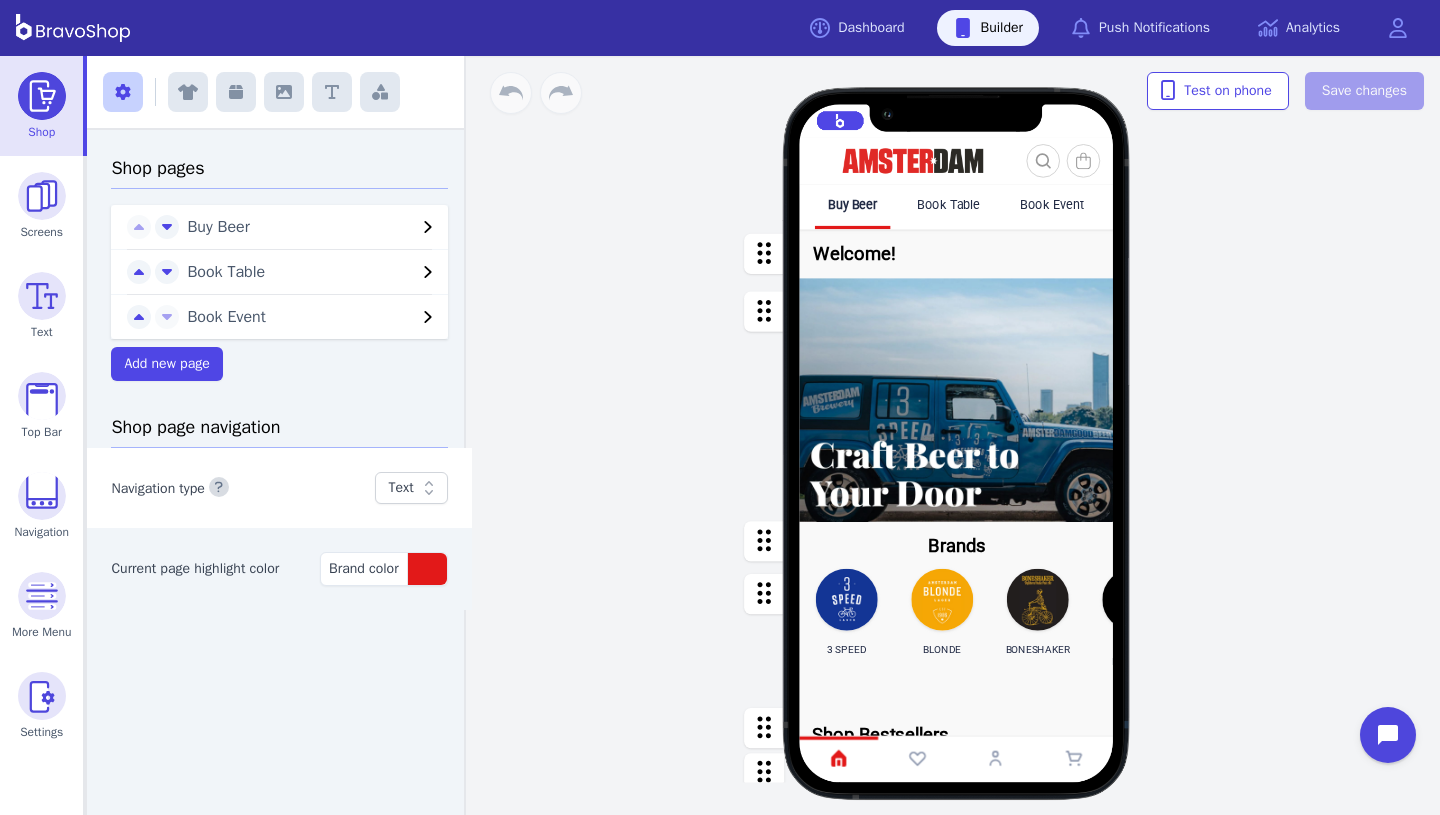 click on "Book Table" at bounding box center [949, 205] 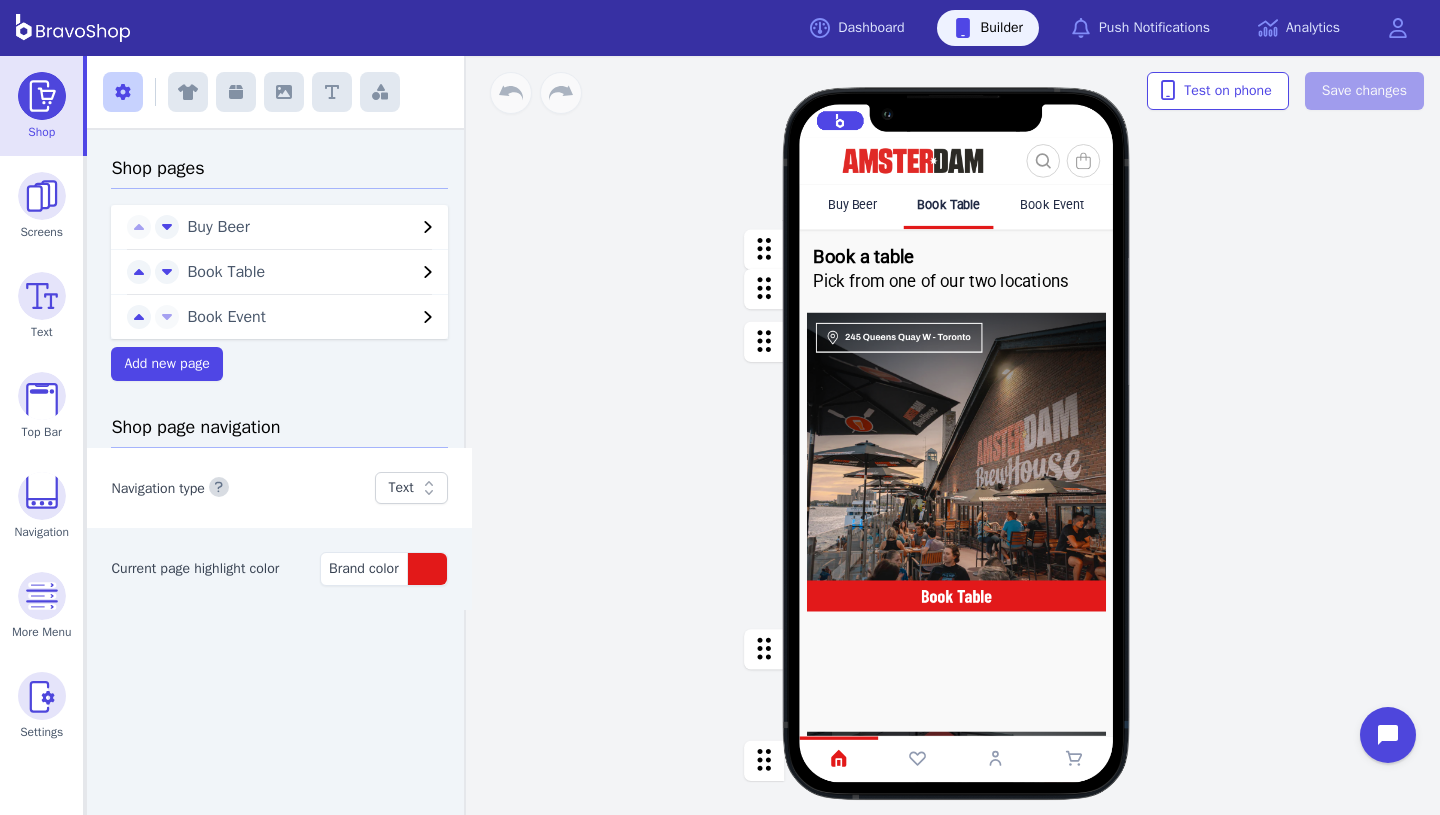 scroll, scrollTop: 65, scrollLeft: 0, axis: vertical 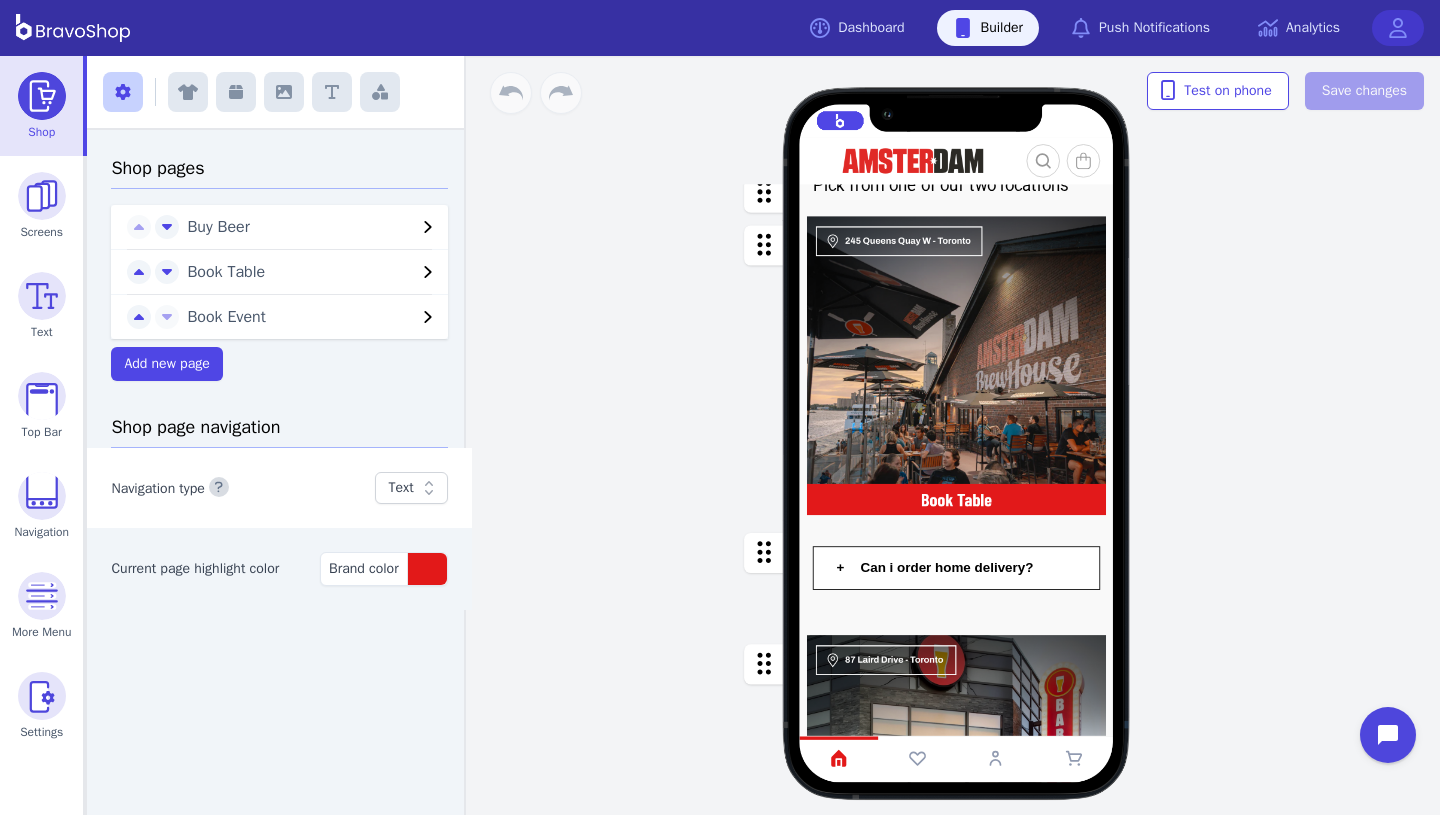 click at bounding box center (1398, 28) 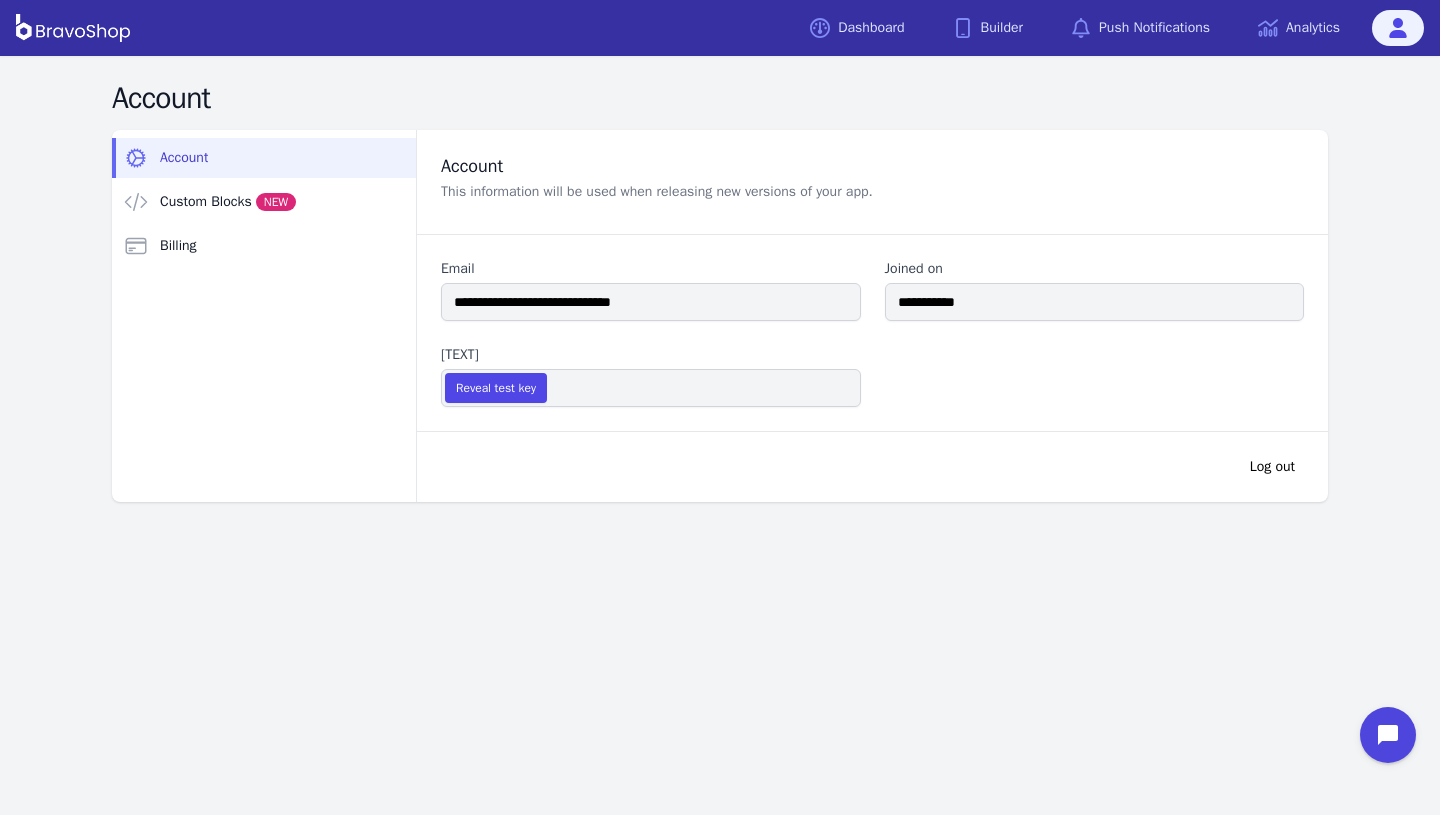 click on "Account Custom Blocks NEW Billing" at bounding box center [264, 202] 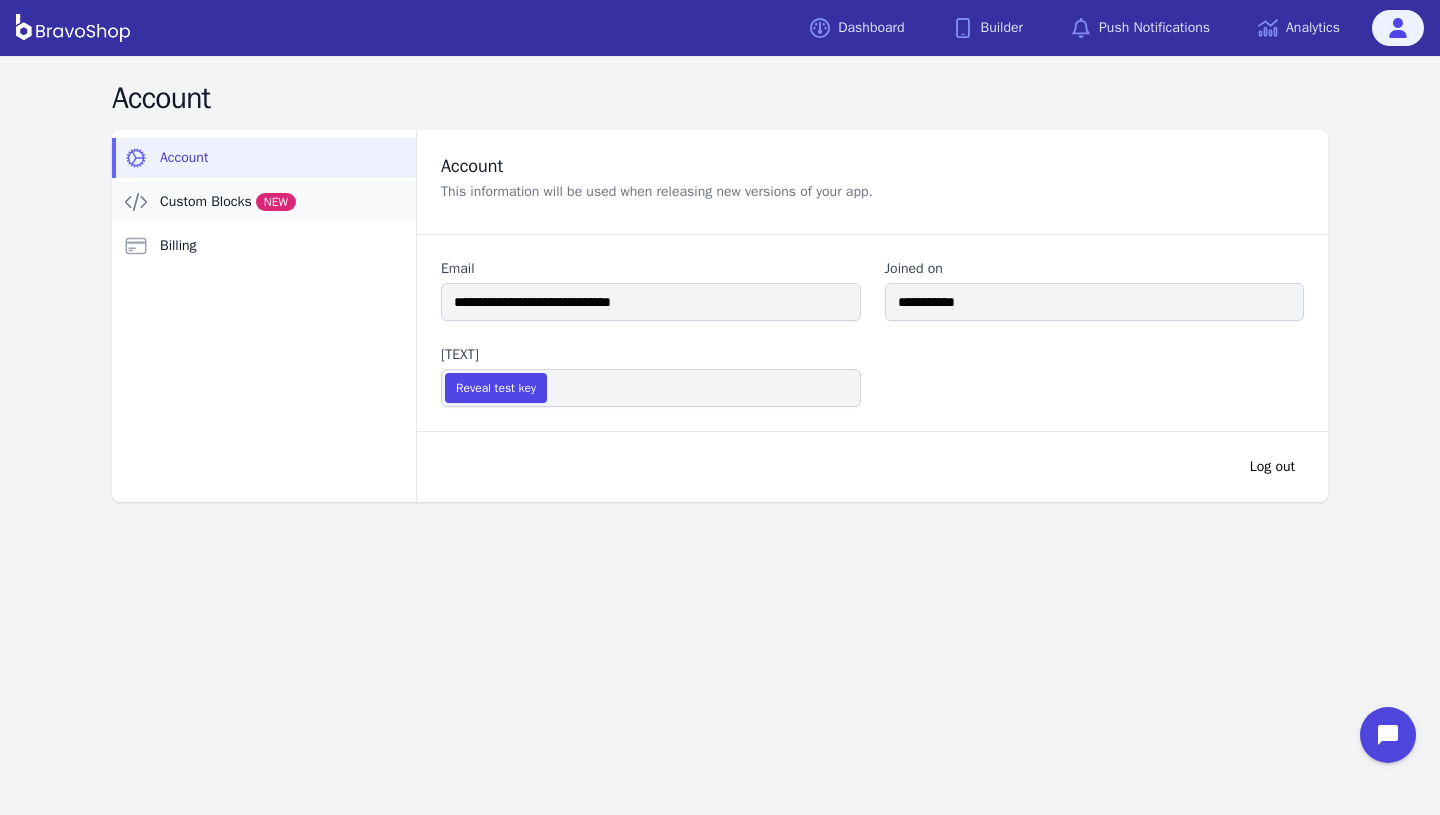 click on "Custom Blocks NEW" at bounding box center [264, 202] 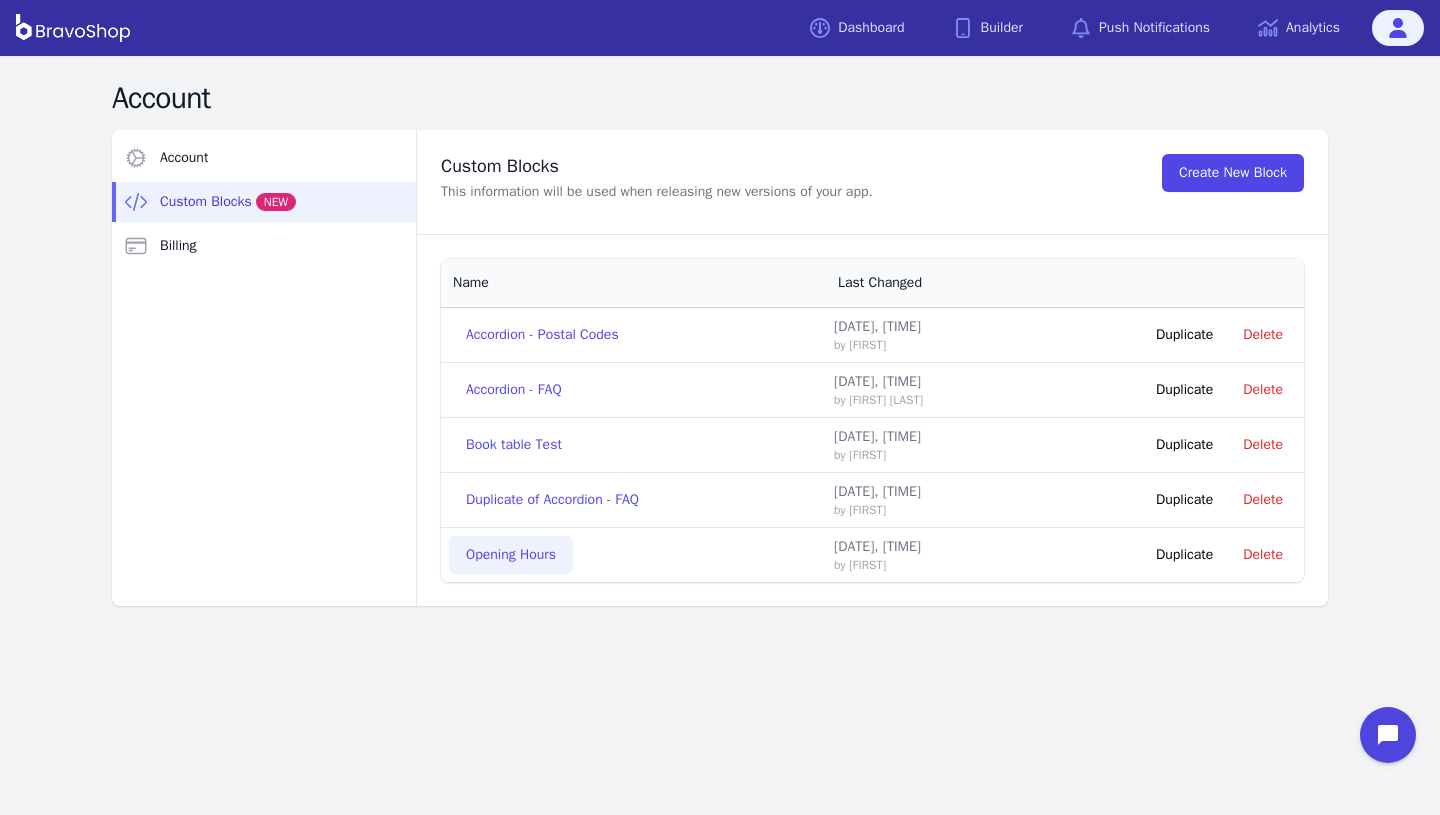 click on "Opening Hours" at bounding box center [511, 555] 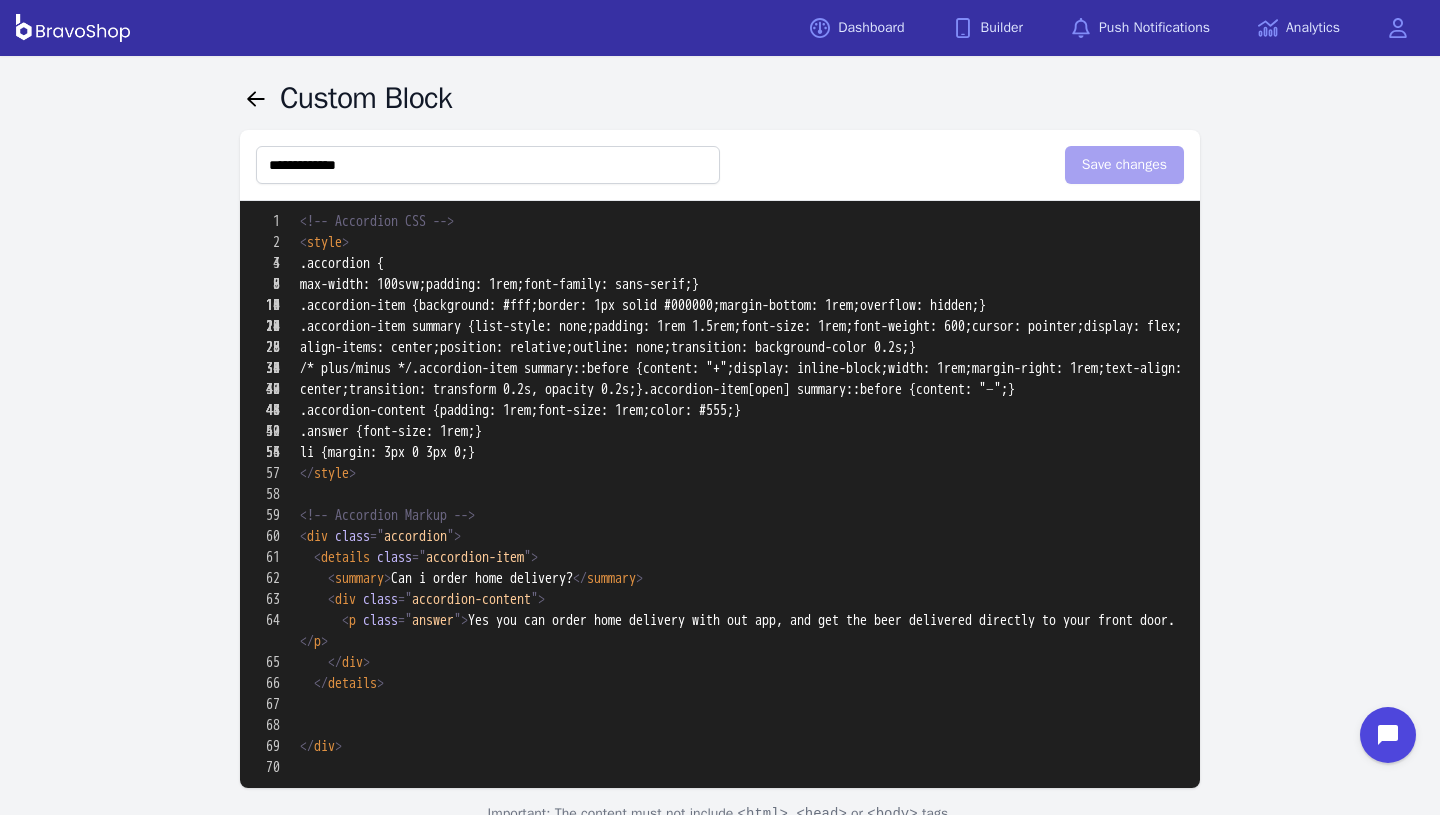 drag, startPoint x: 480, startPoint y: 428, endPoint x: 198, endPoint y: 428, distance: 282 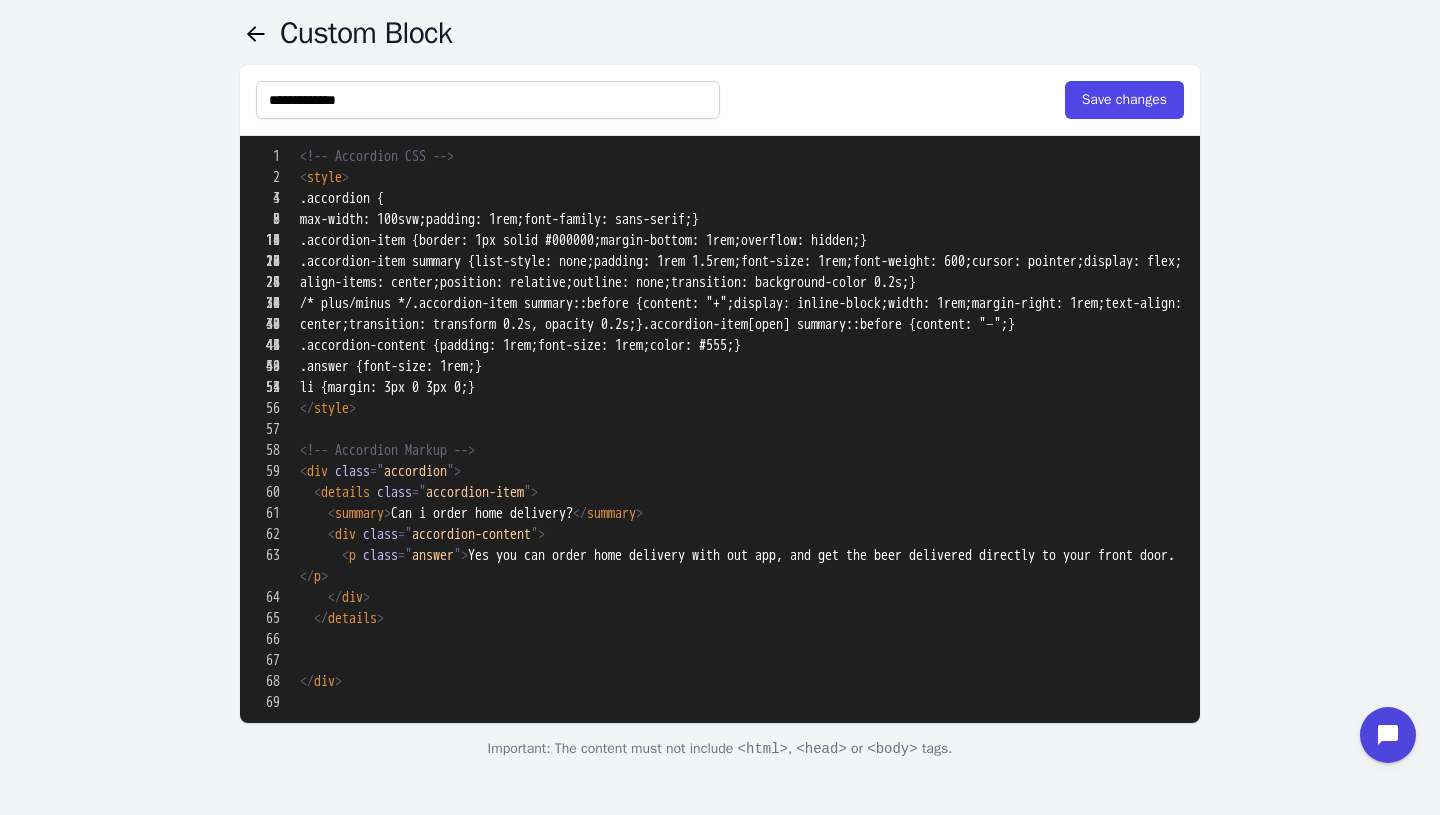 scroll, scrollTop: 101, scrollLeft: 0, axis: vertical 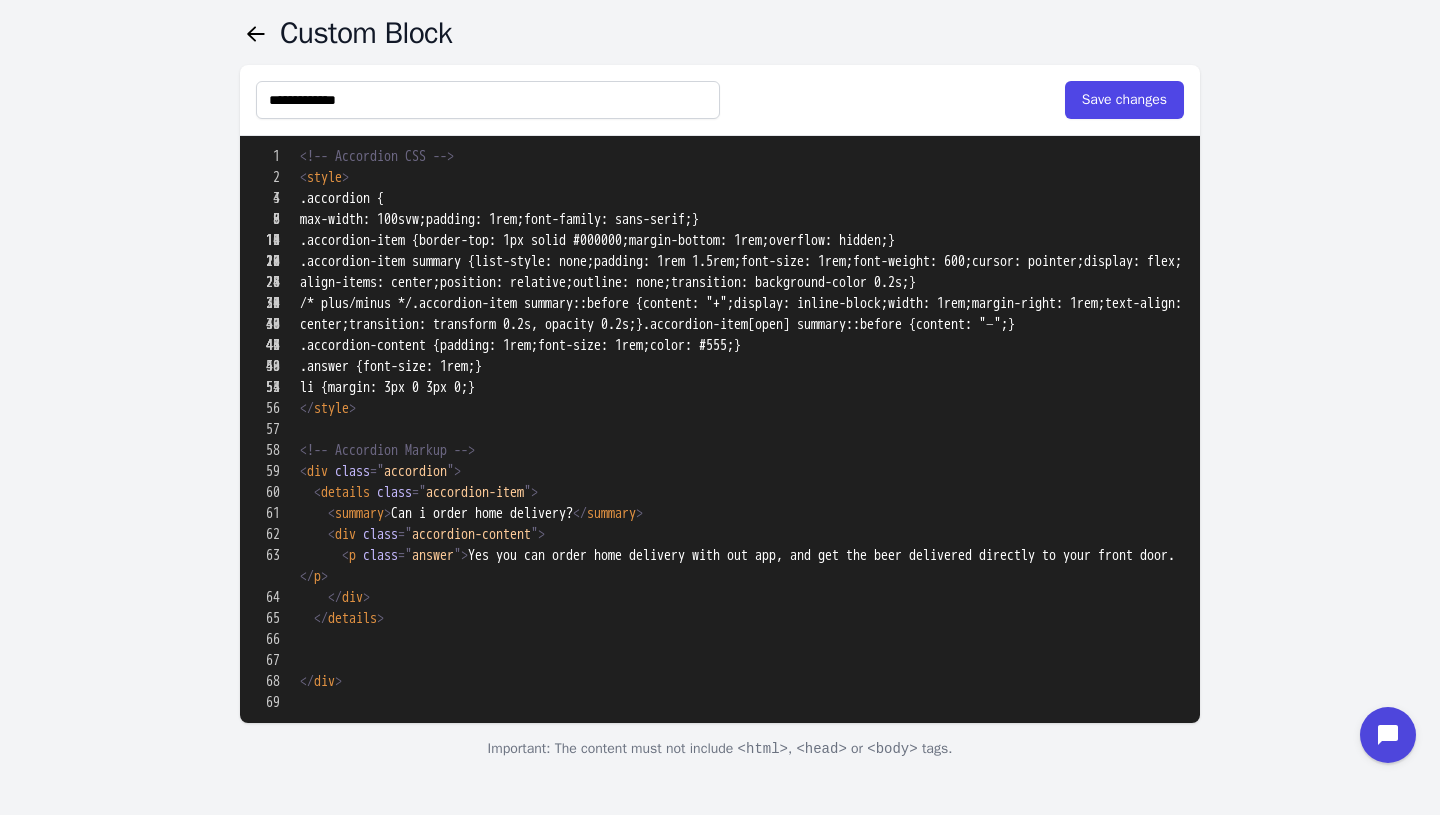 drag, startPoint x: 593, startPoint y: 291, endPoint x: 332, endPoint y: 293, distance: 261.00766 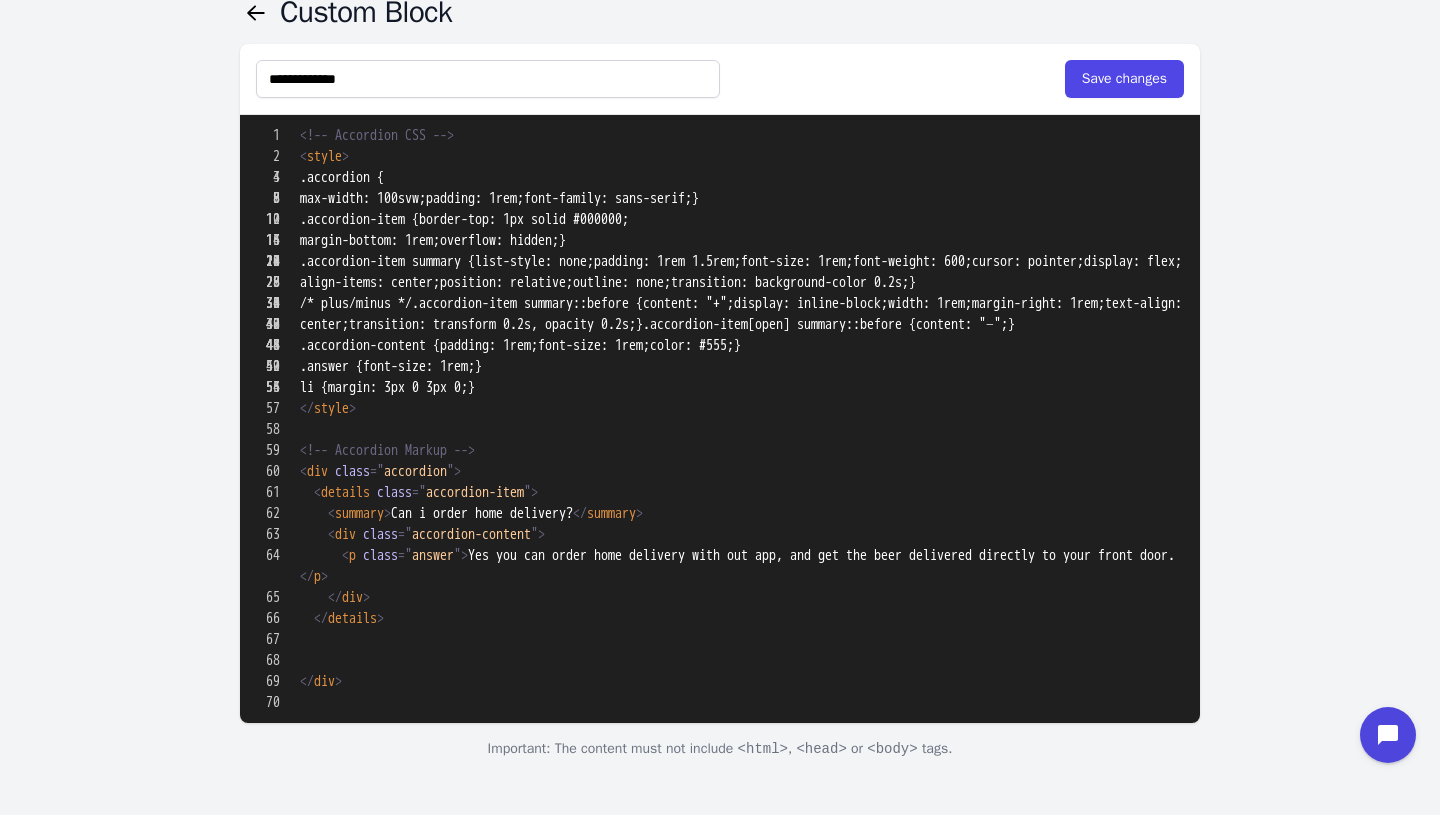 paste on "**********" 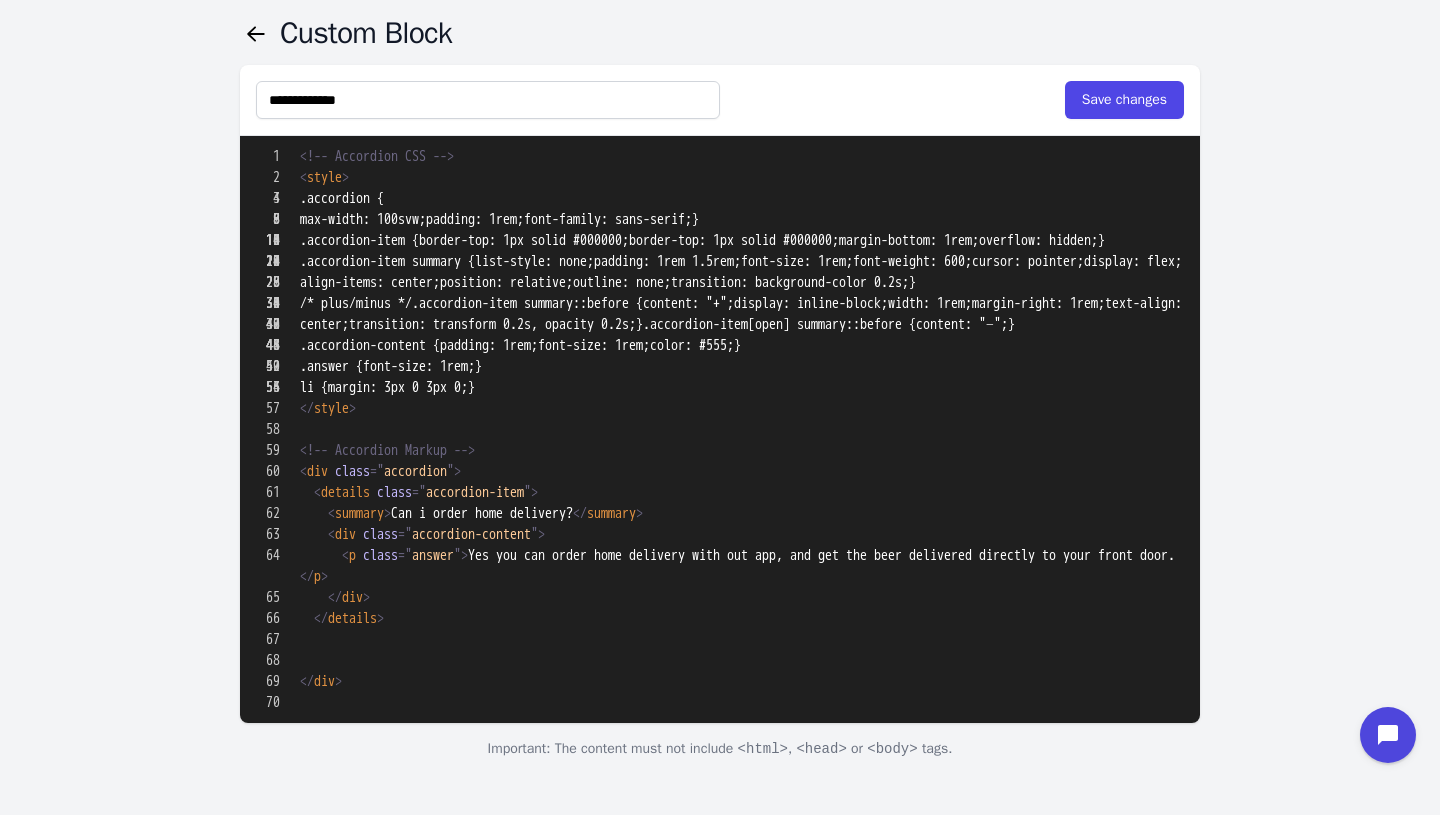 click at bounding box center [720, 891] 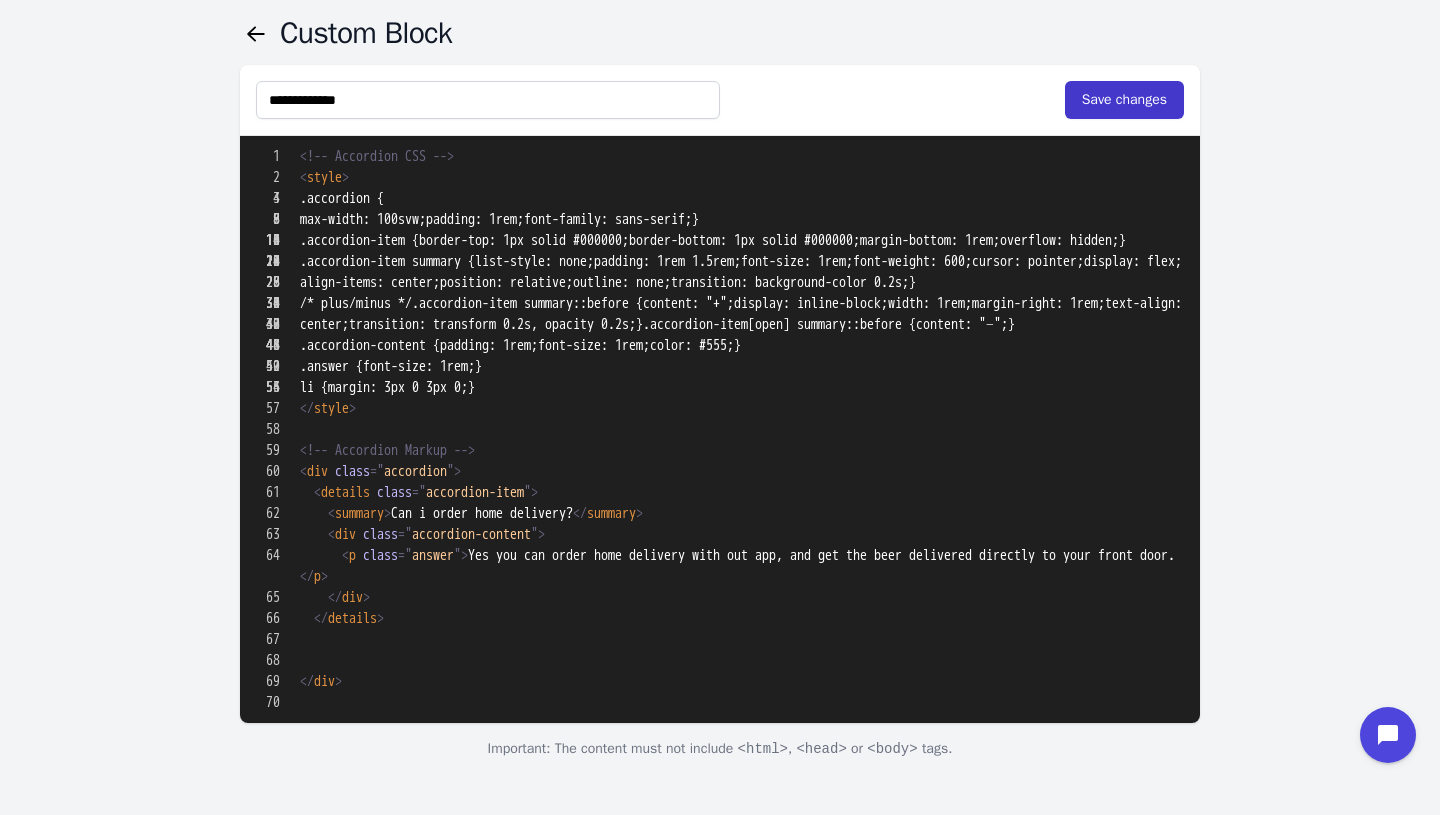 type on "**********" 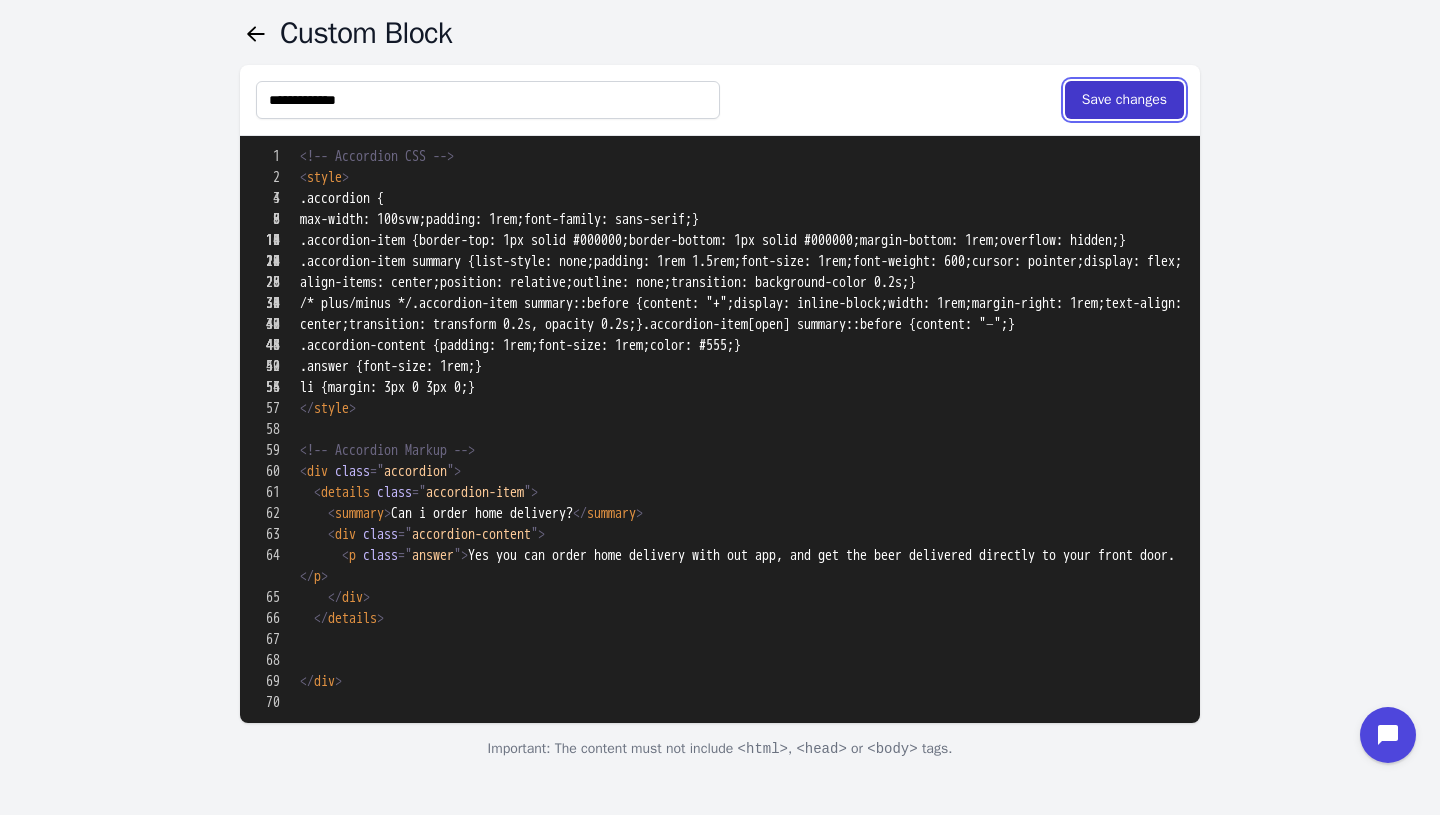 click on "Save changes" at bounding box center [1124, 100] 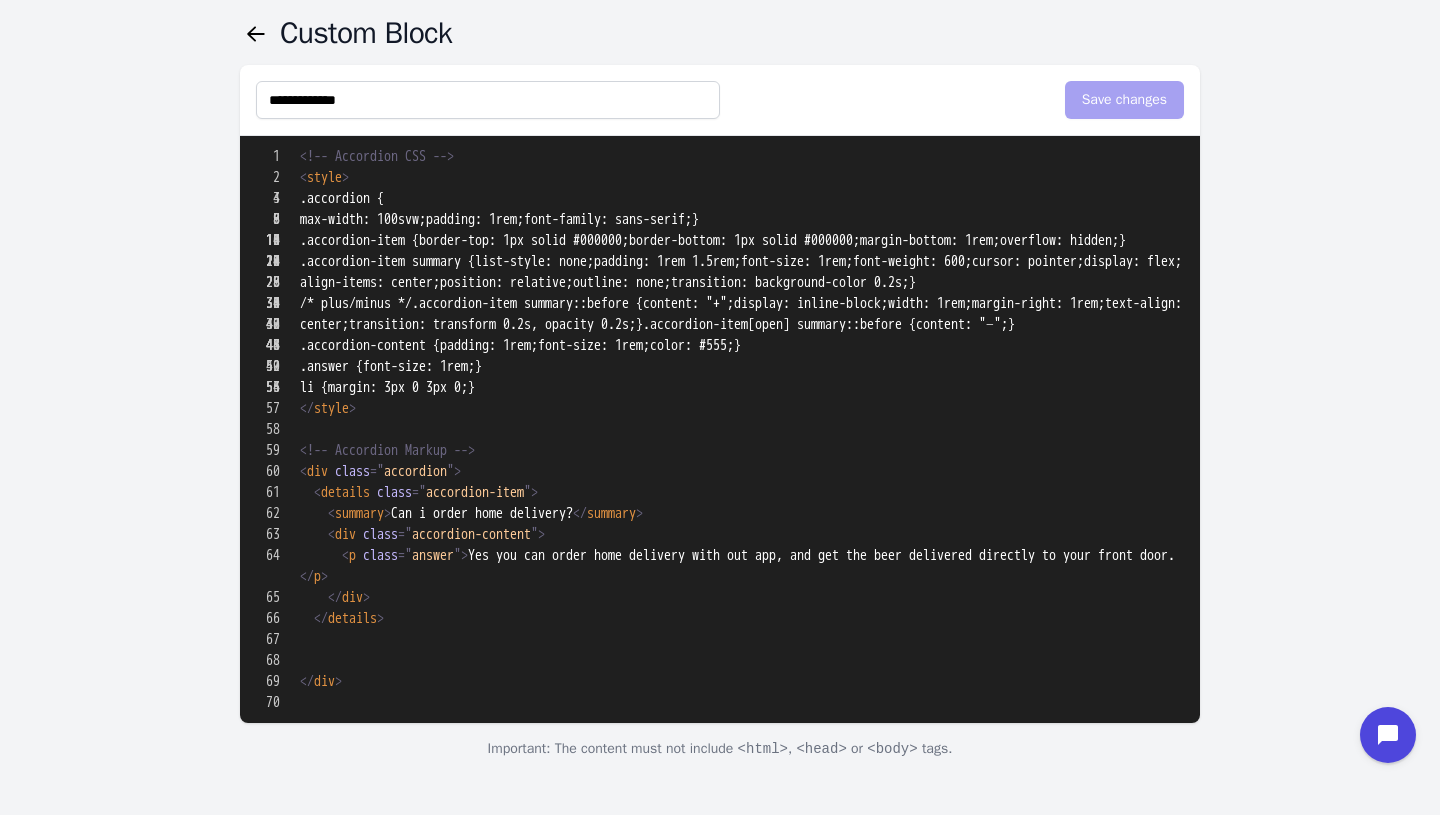 scroll, scrollTop: 0, scrollLeft: 0, axis: both 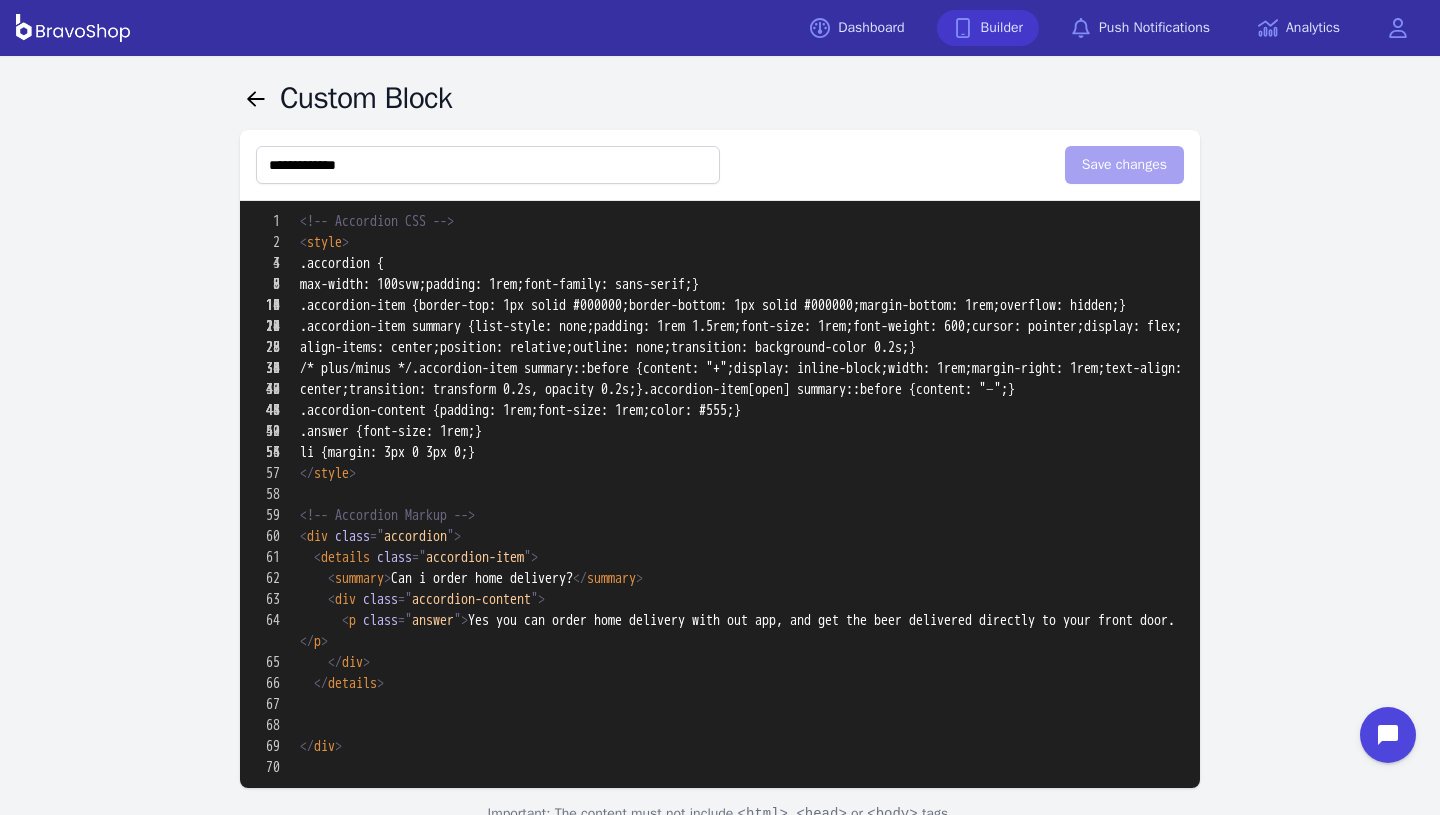 click on "Builder" at bounding box center [988, 28] 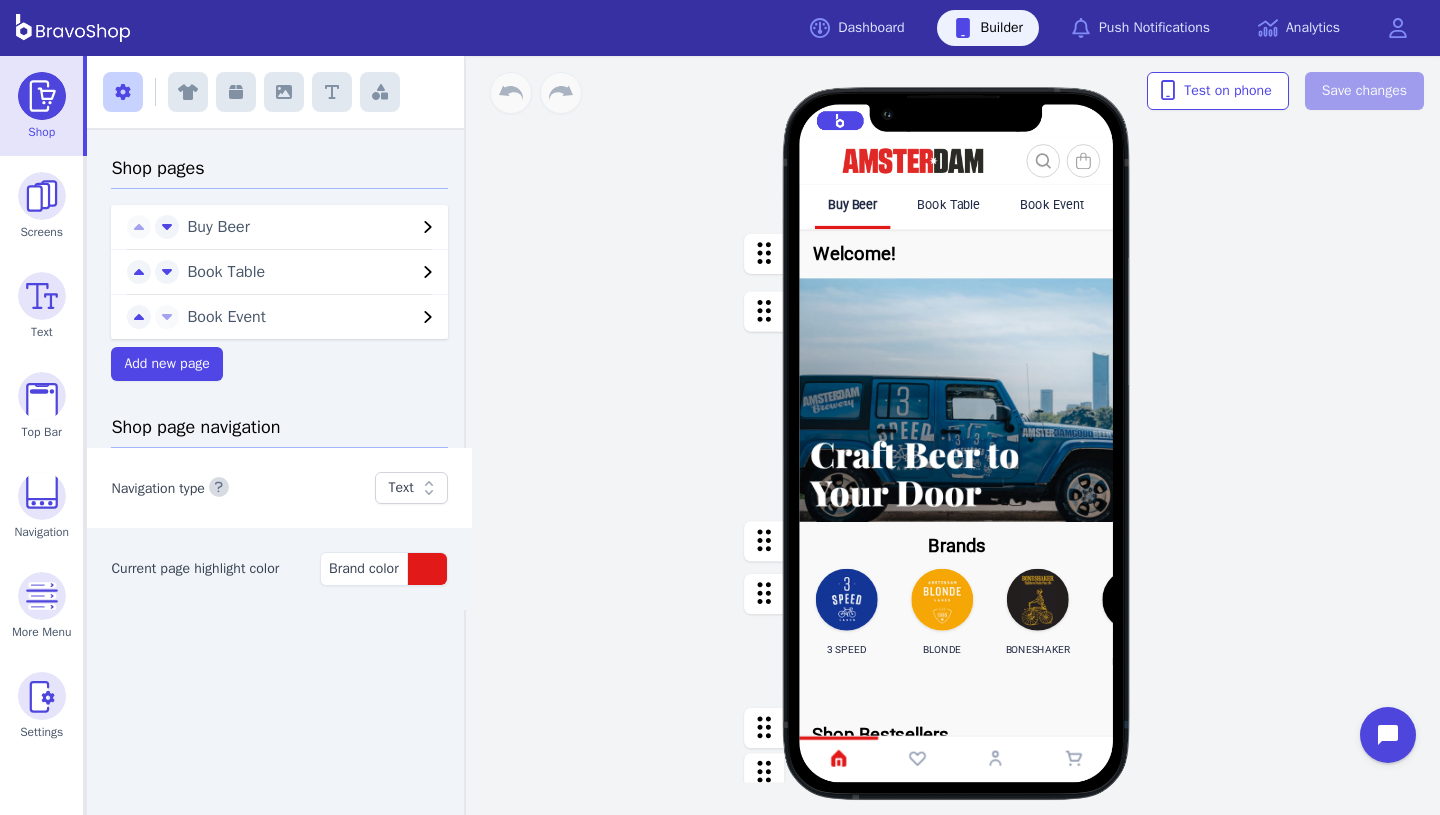 click on "Book Table" at bounding box center [949, 205] 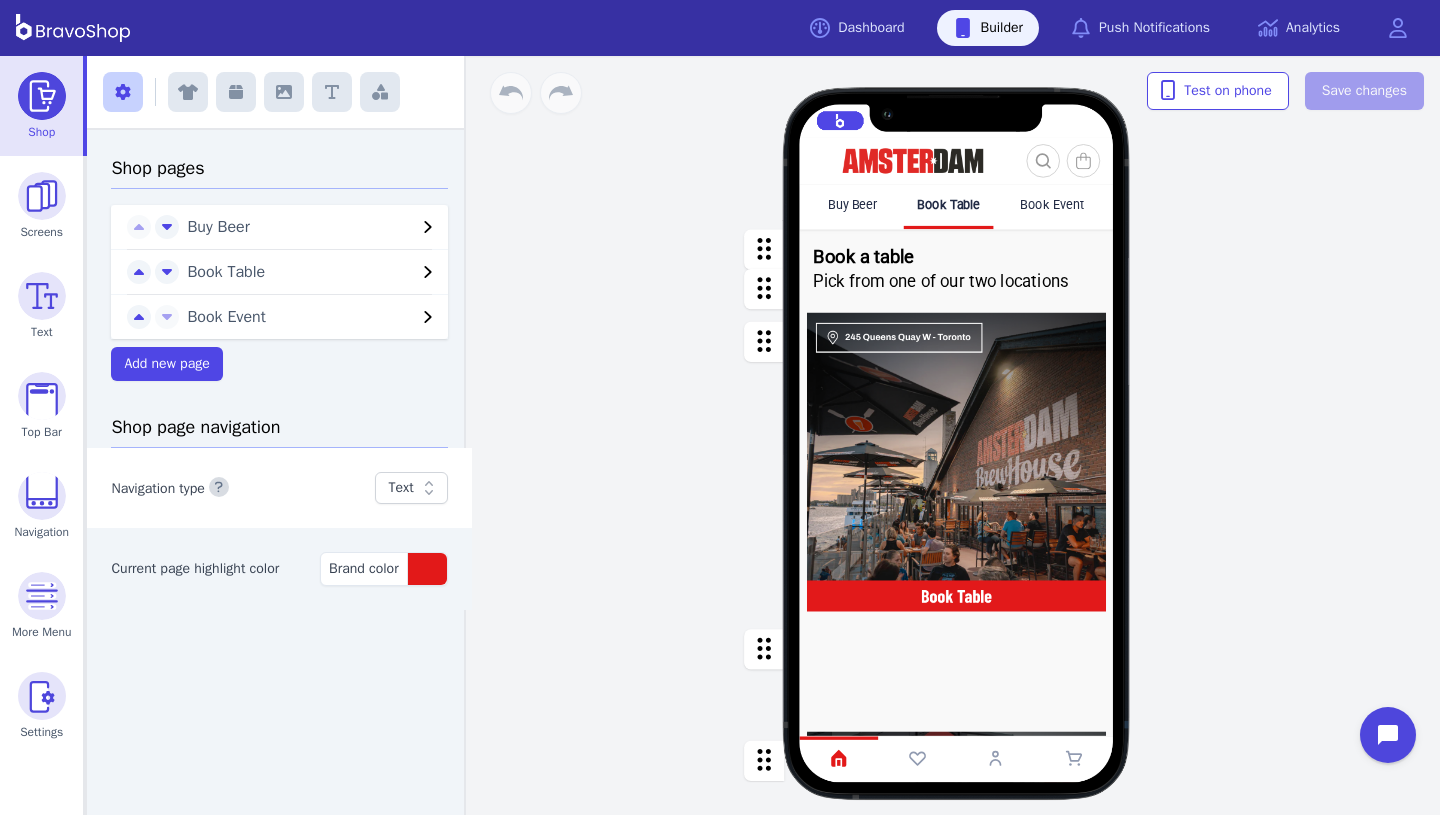 scroll, scrollTop: 160, scrollLeft: 0, axis: vertical 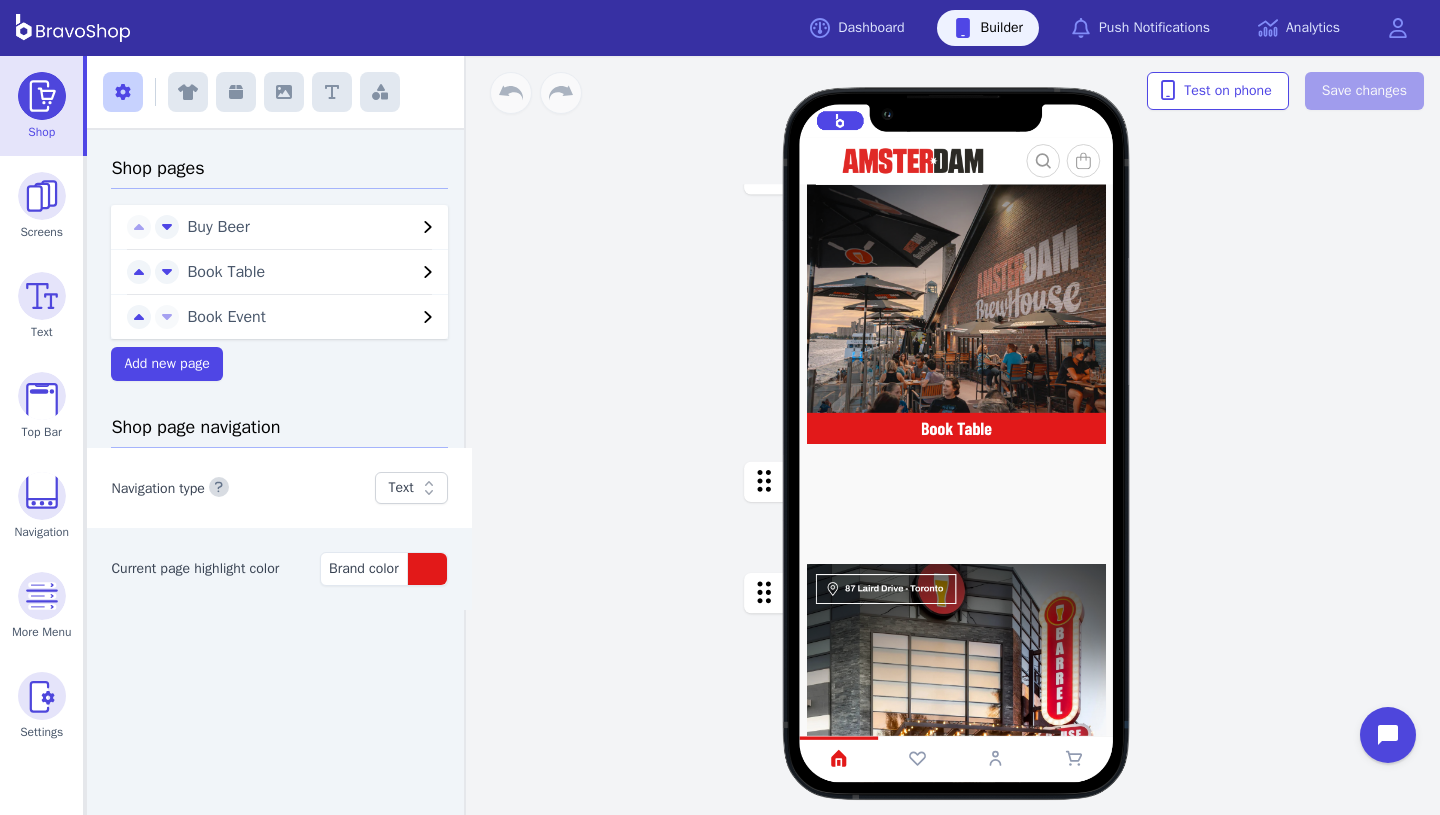 click at bounding box center (957, 503) 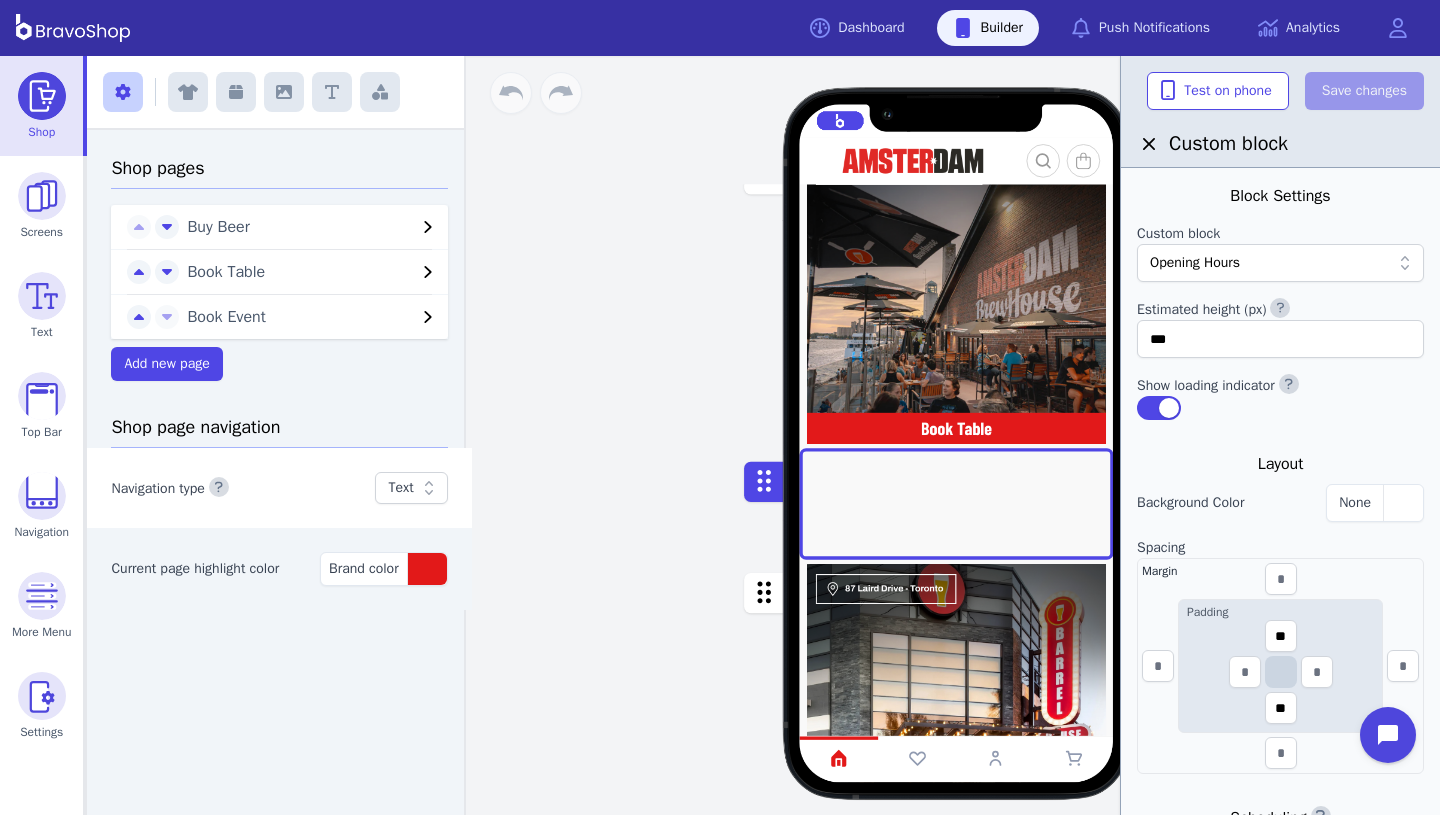 click at bounding box center [957, 503] 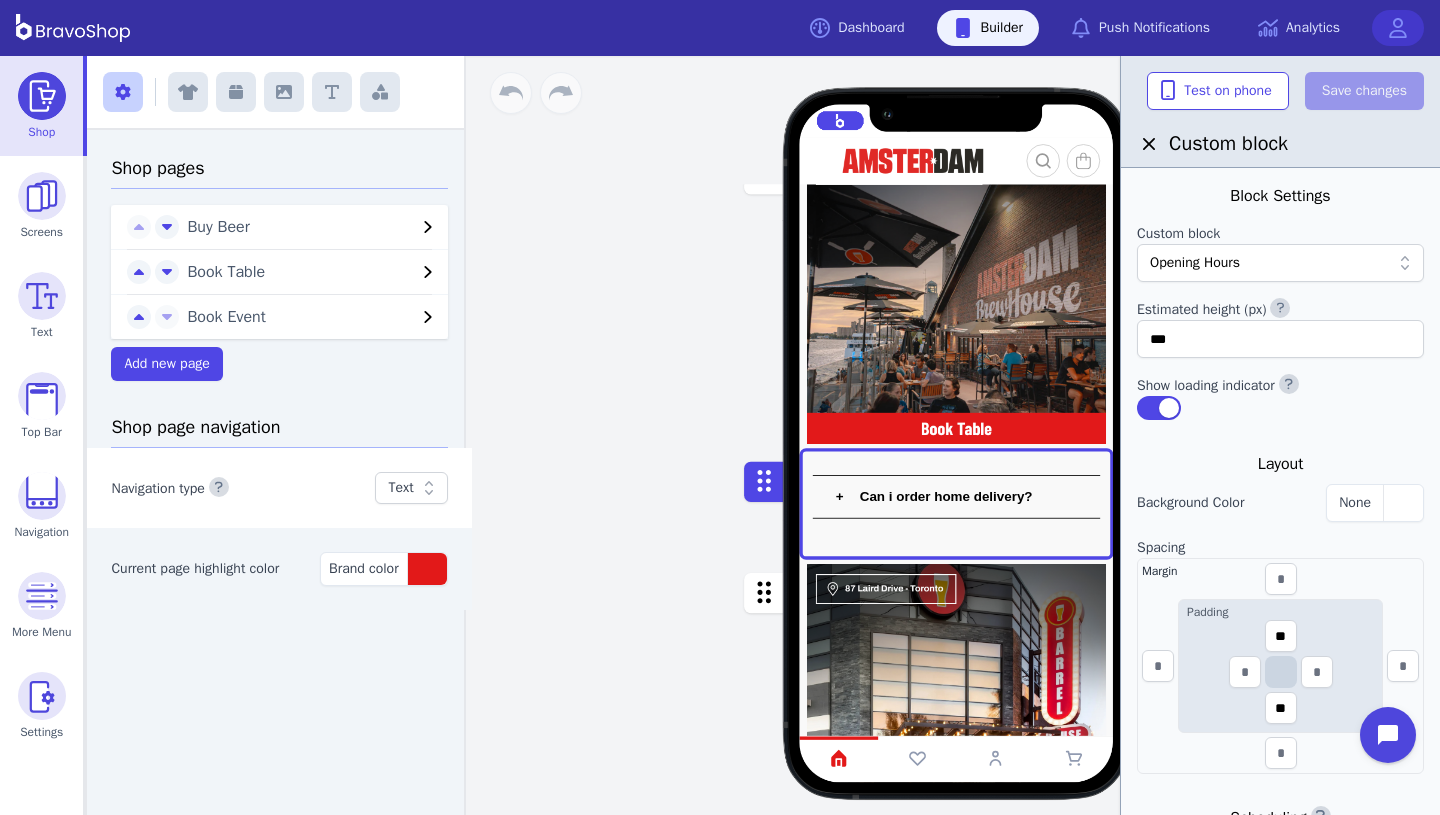 scroll, scrollTop: 0, scrollLeft: 0, axis: both 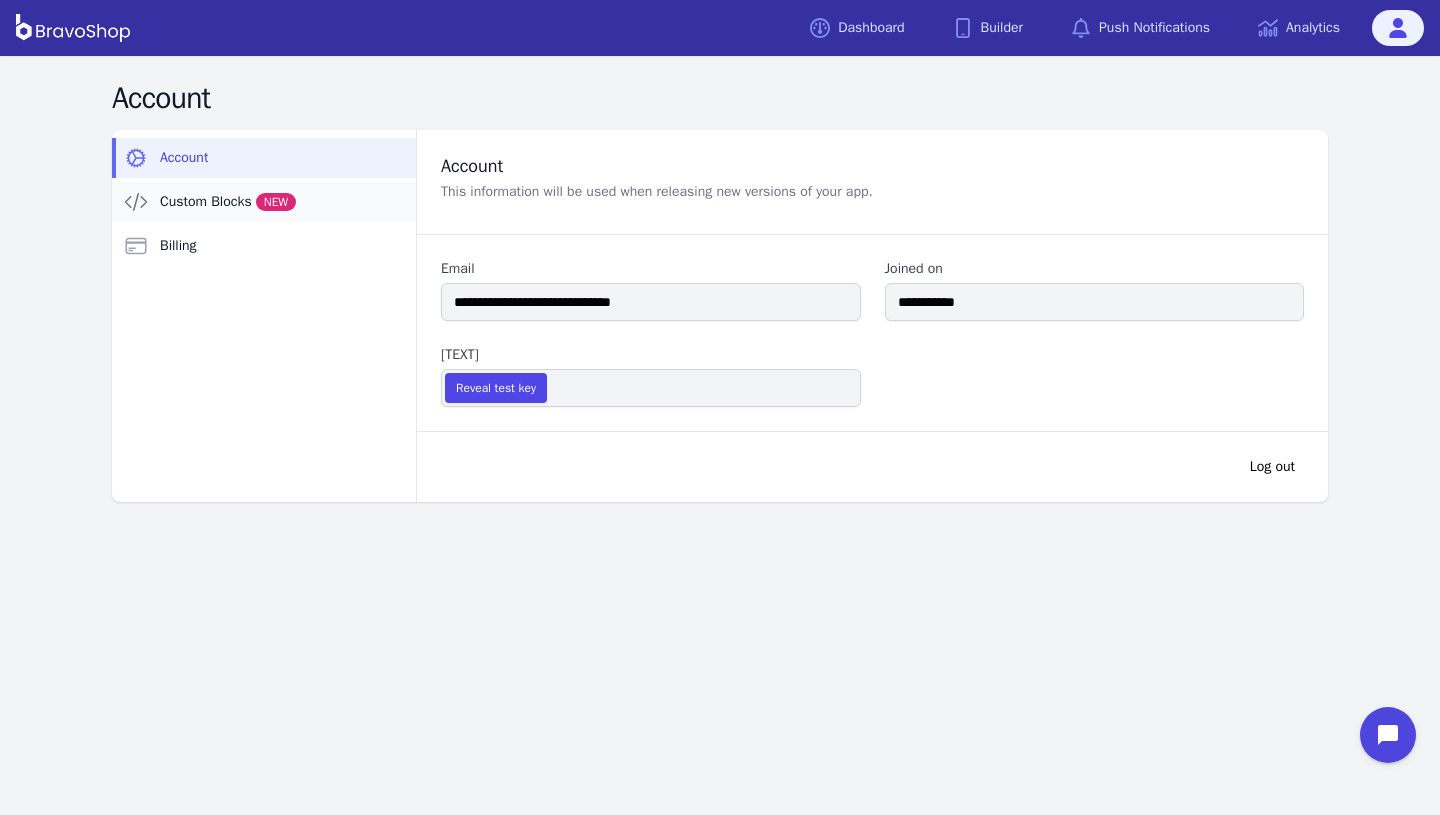 click on "Custom Blocks NEW" at bounding box center [228, 202] 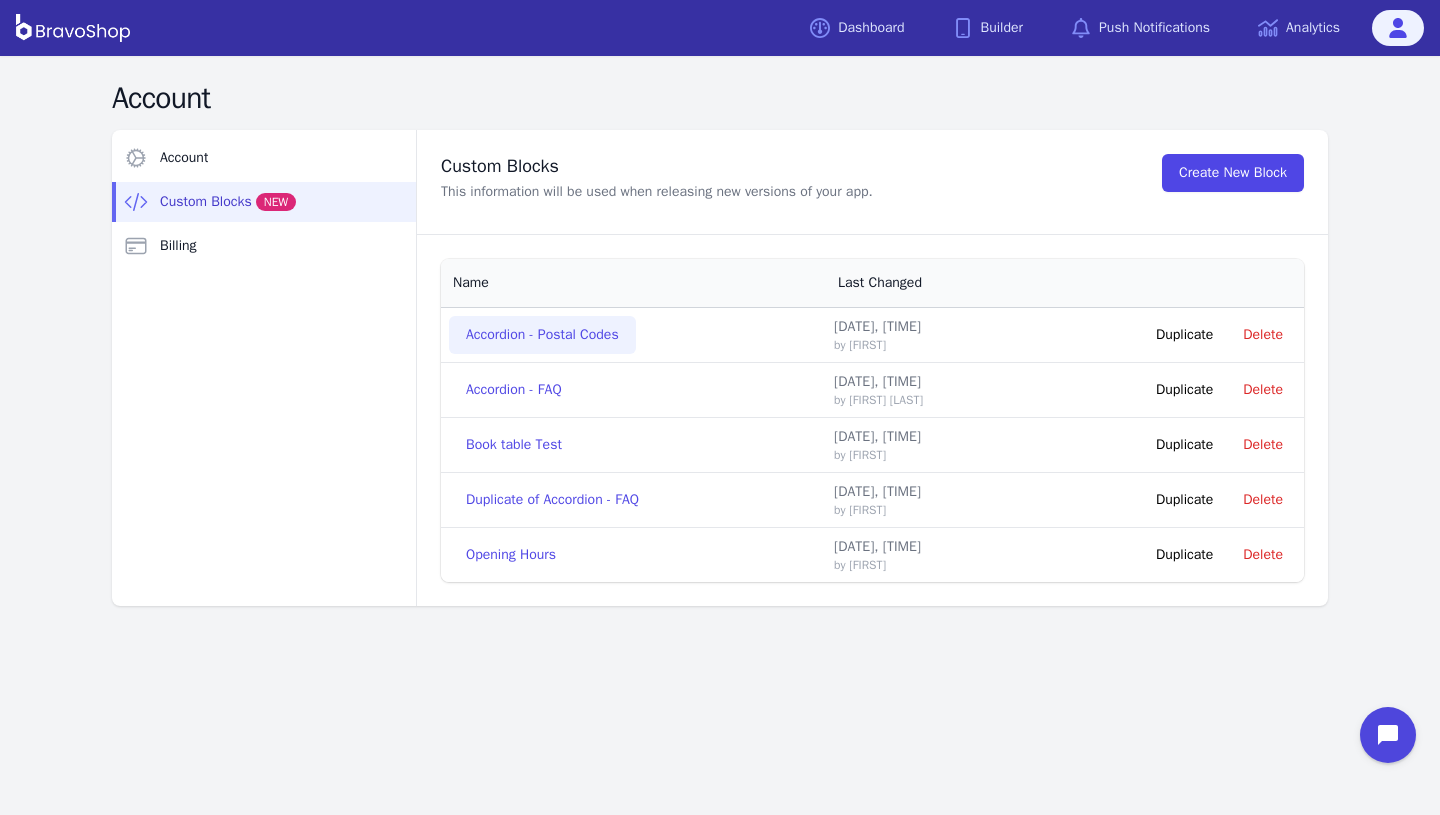 click on "Accordion - Postal Codes" at bounding box center (542, 335) 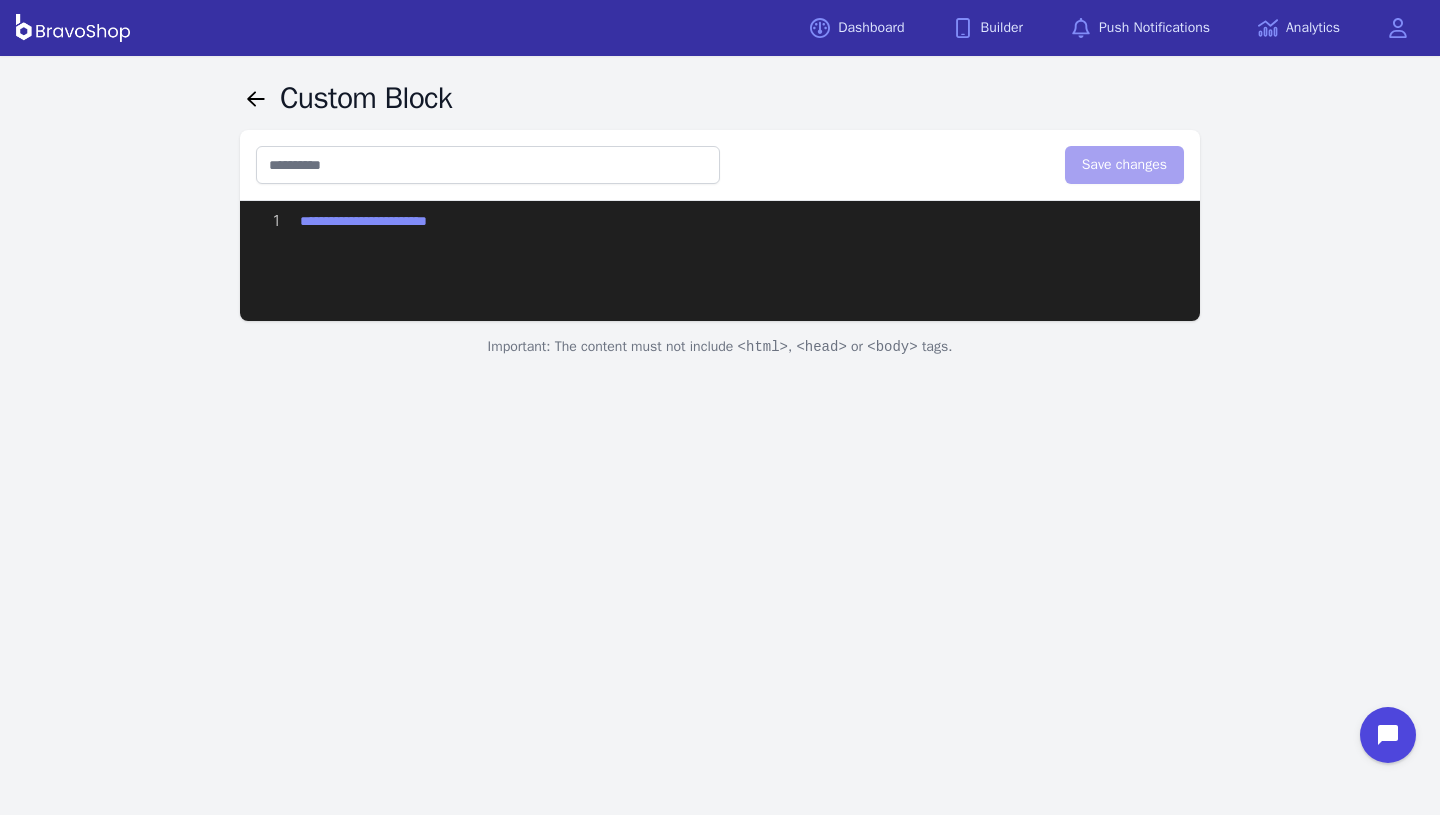 type on "**********" 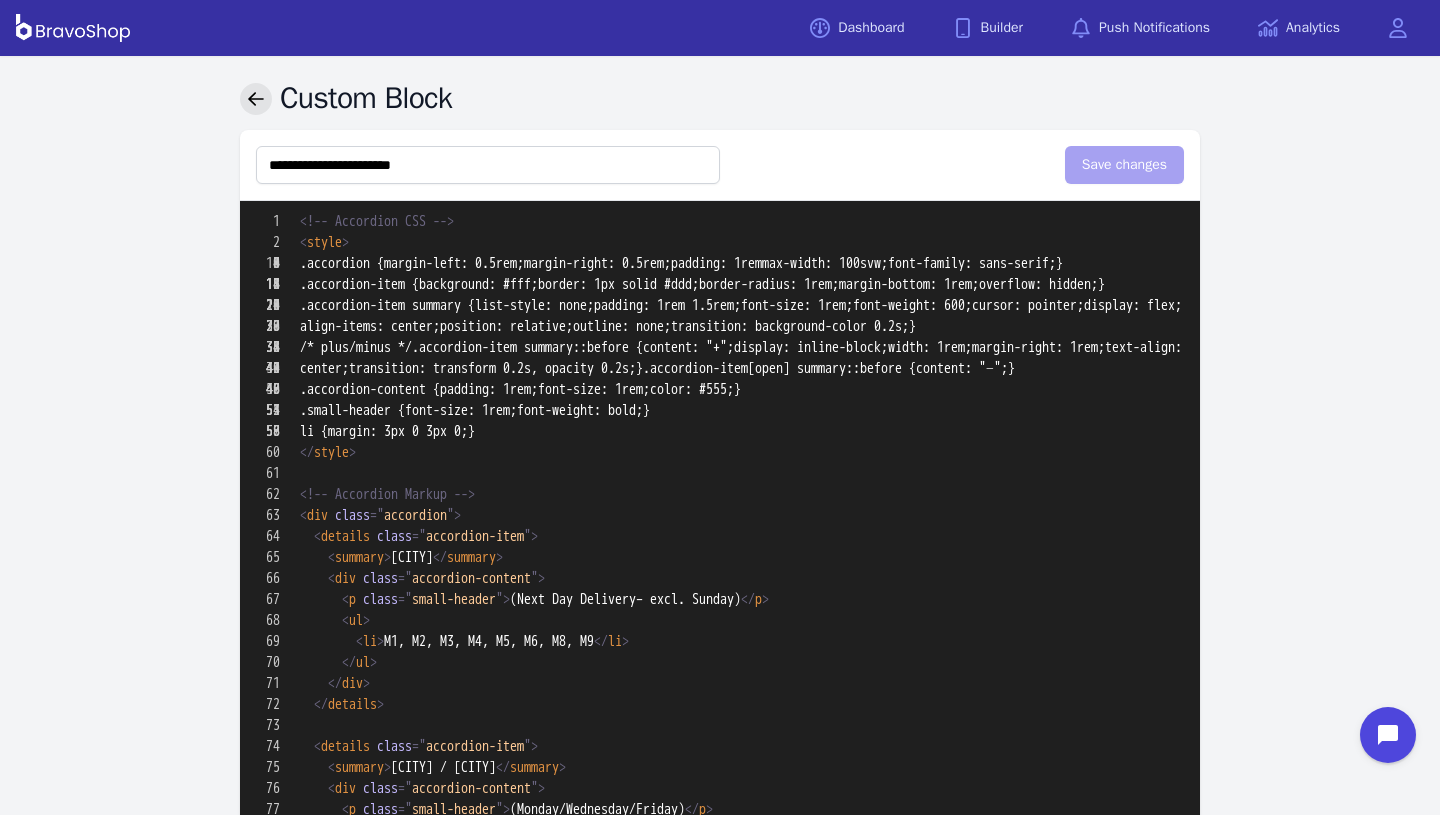 click 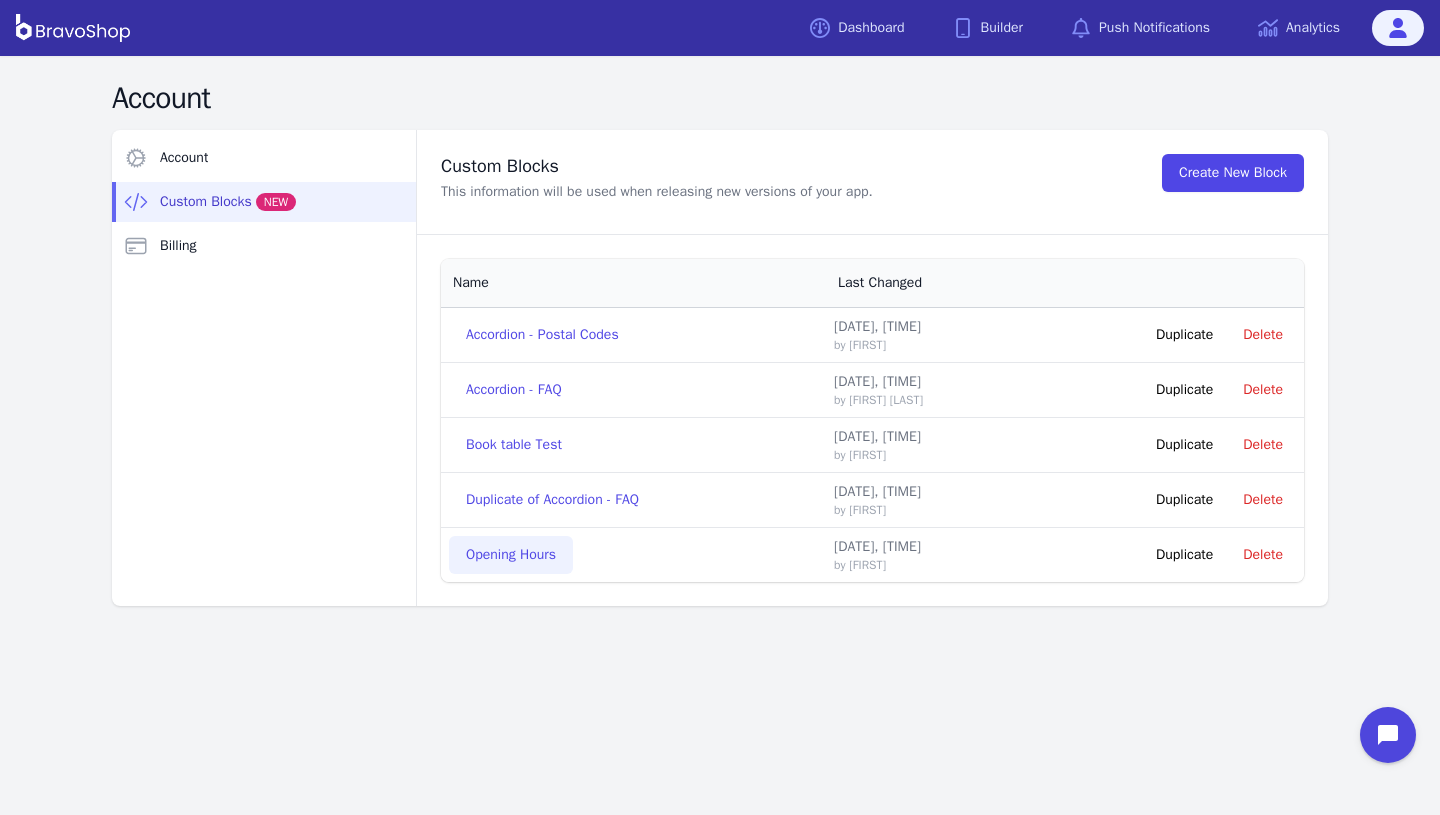 click on "Opening Hours" at bounding box center (511, 555) 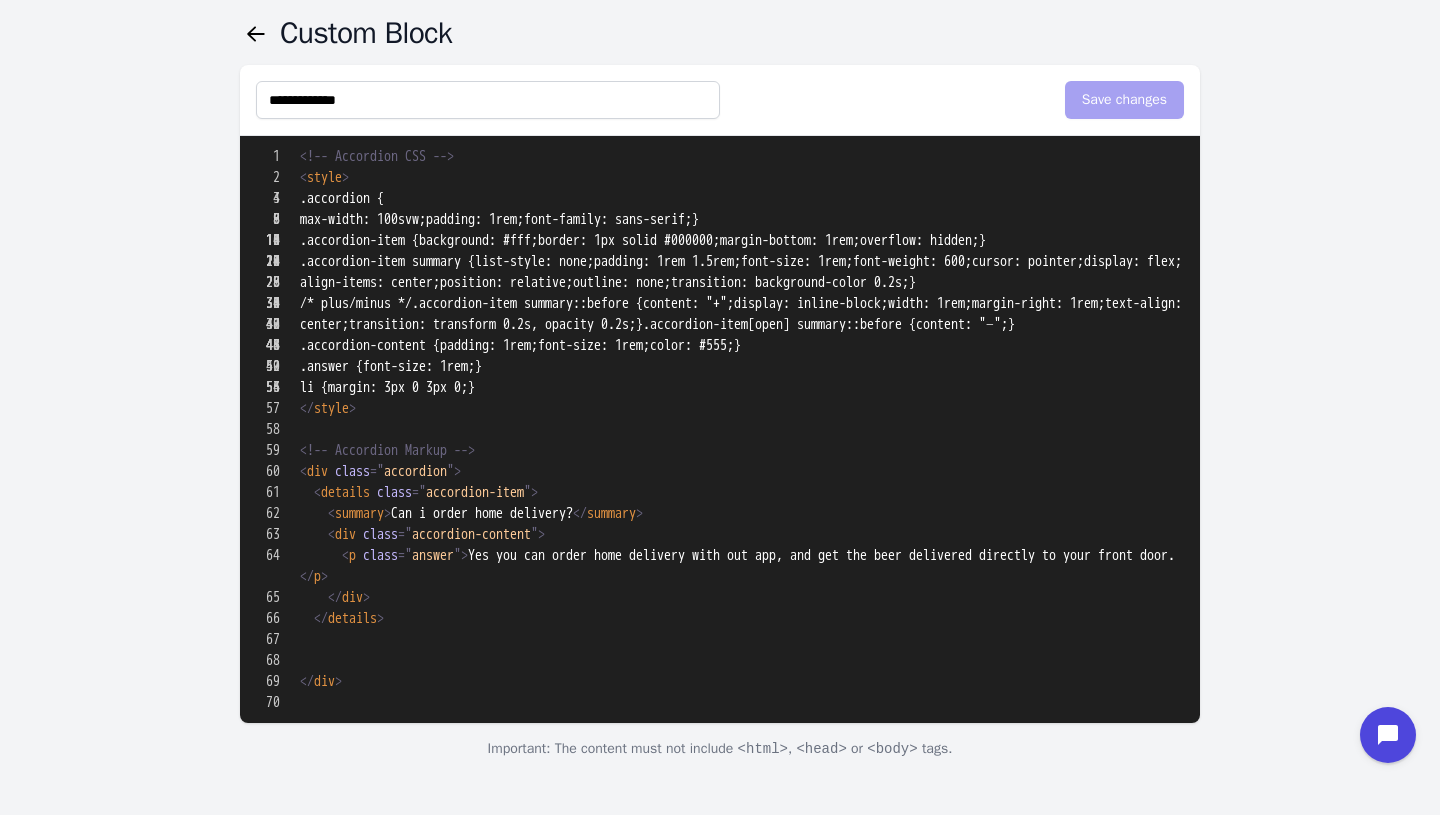 scroll, scrollTop: 968, scrollLeft: 0, axis: vertical 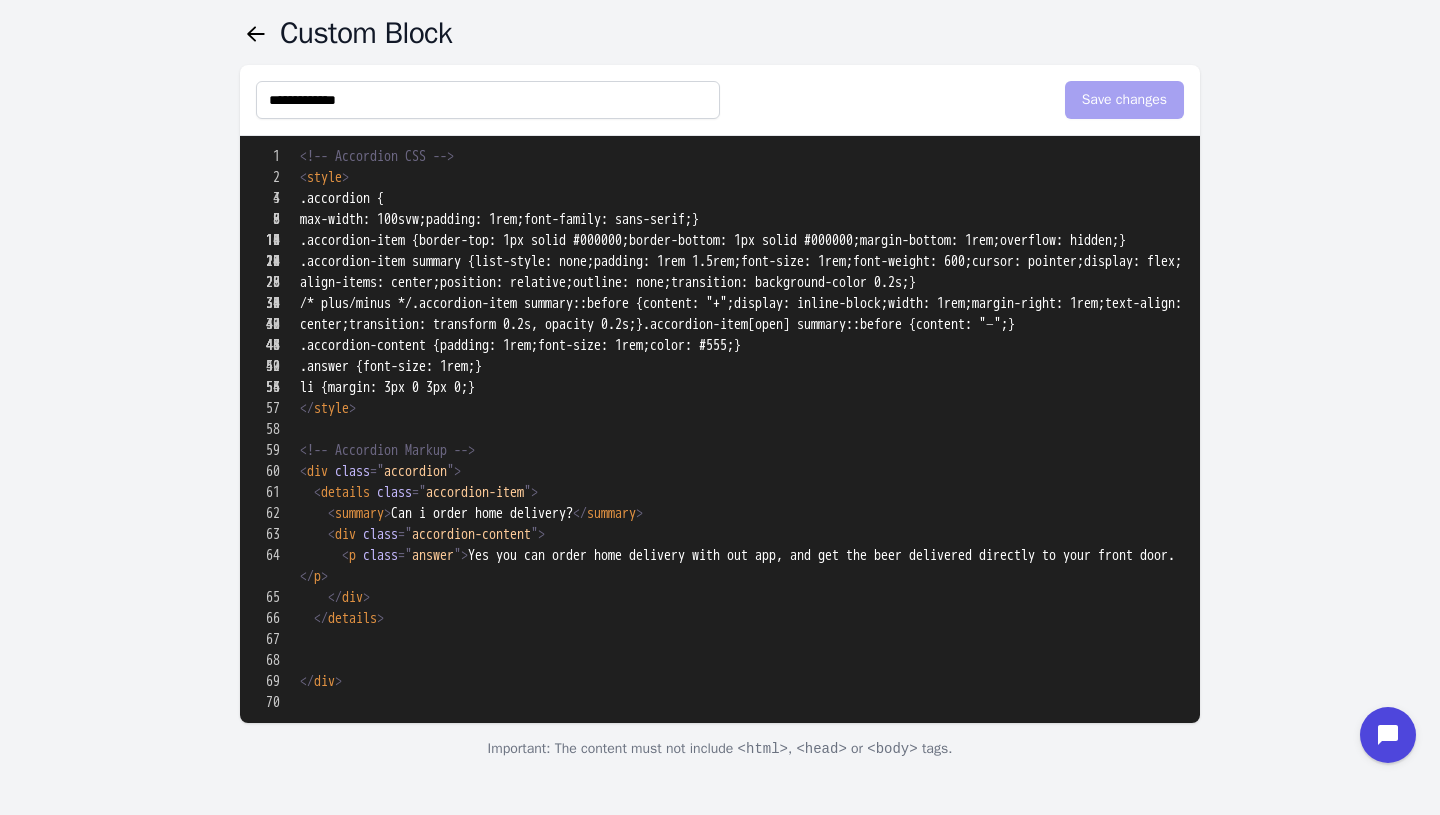 drag, startPoint x: 631, startPoint y: 535, endPoint x: 411, endPoint y: 542, distance: 220.11133 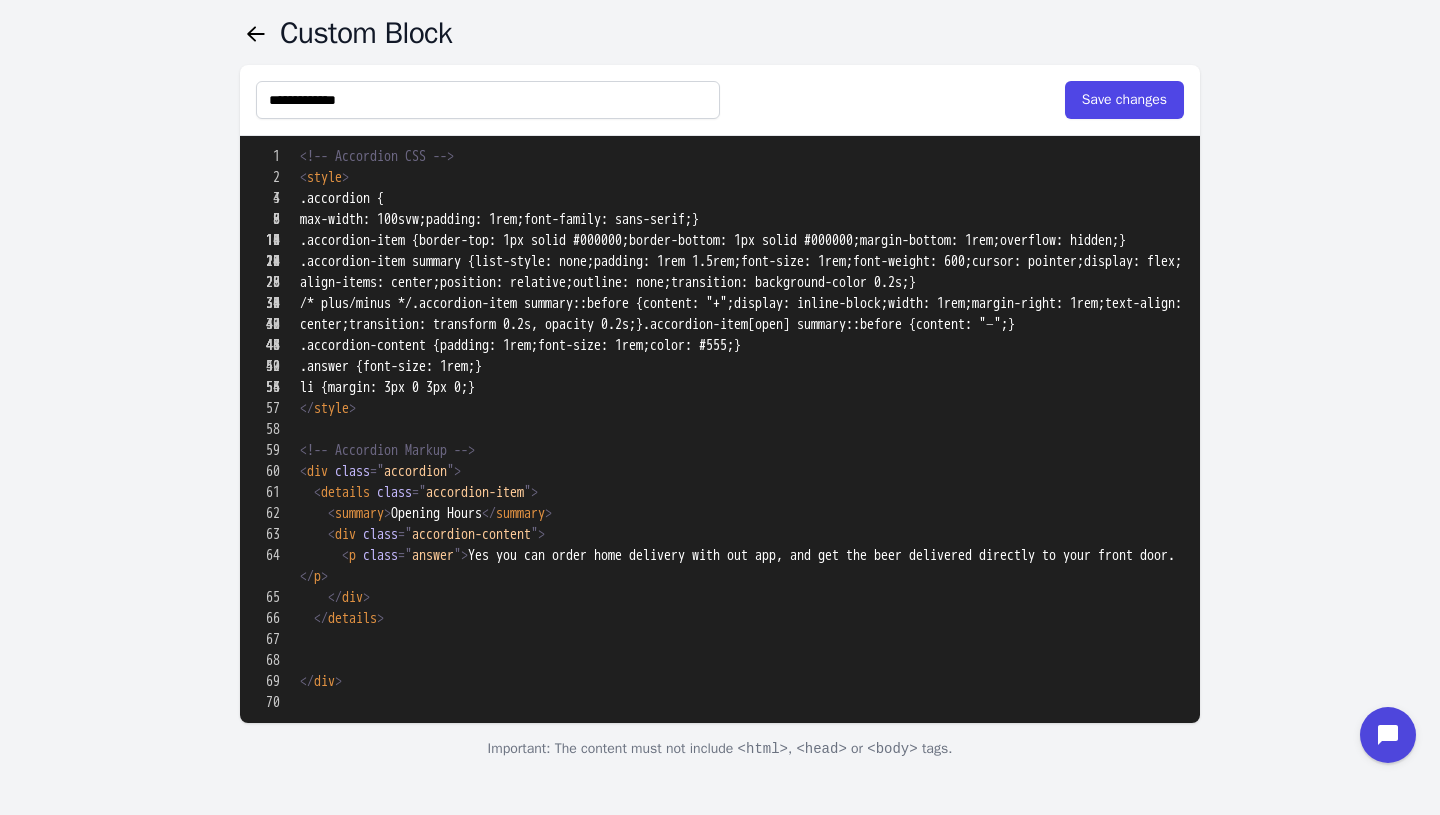 click at bounding box center (720, 891) 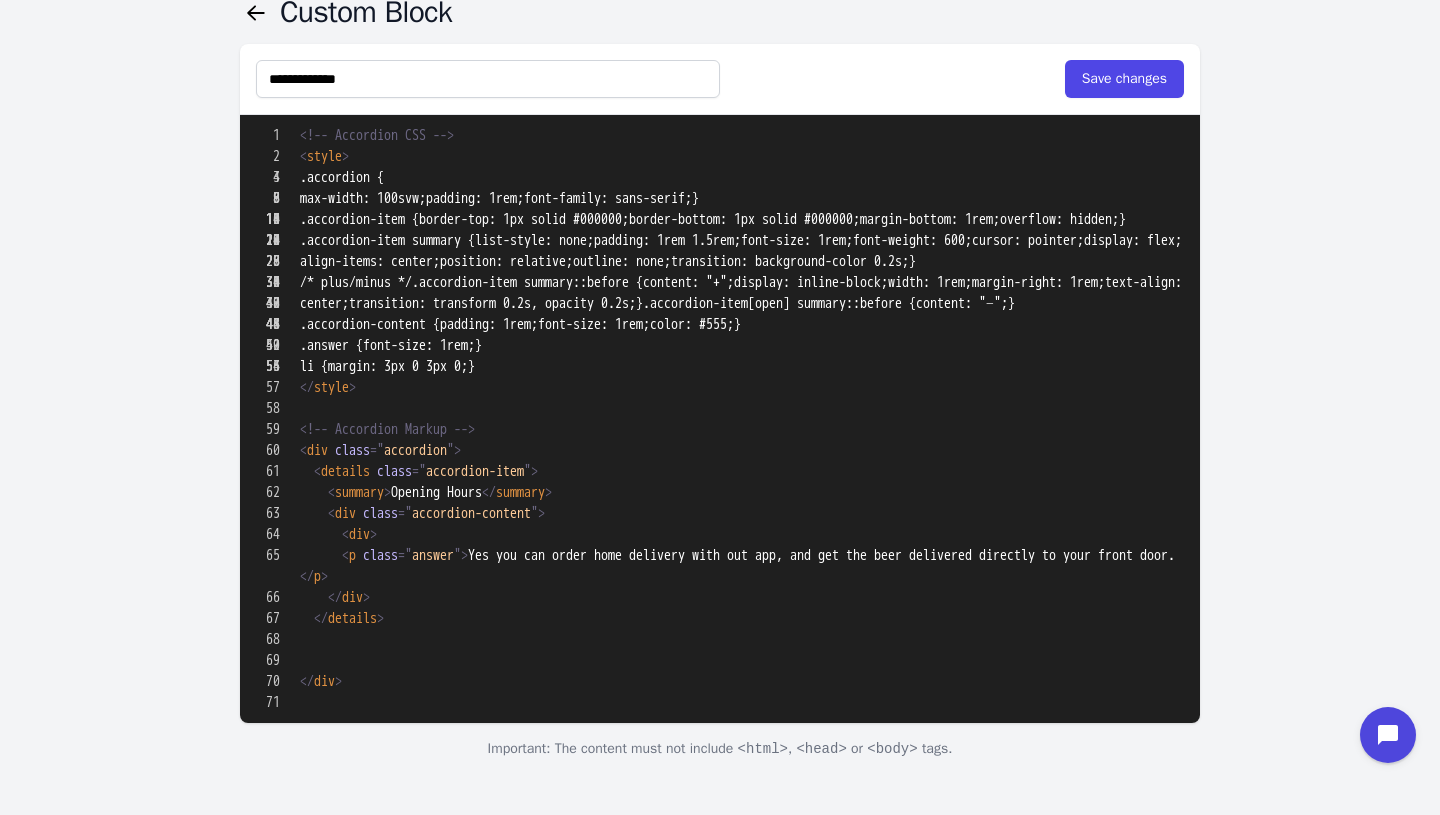 click at bounding box center (720, 881) 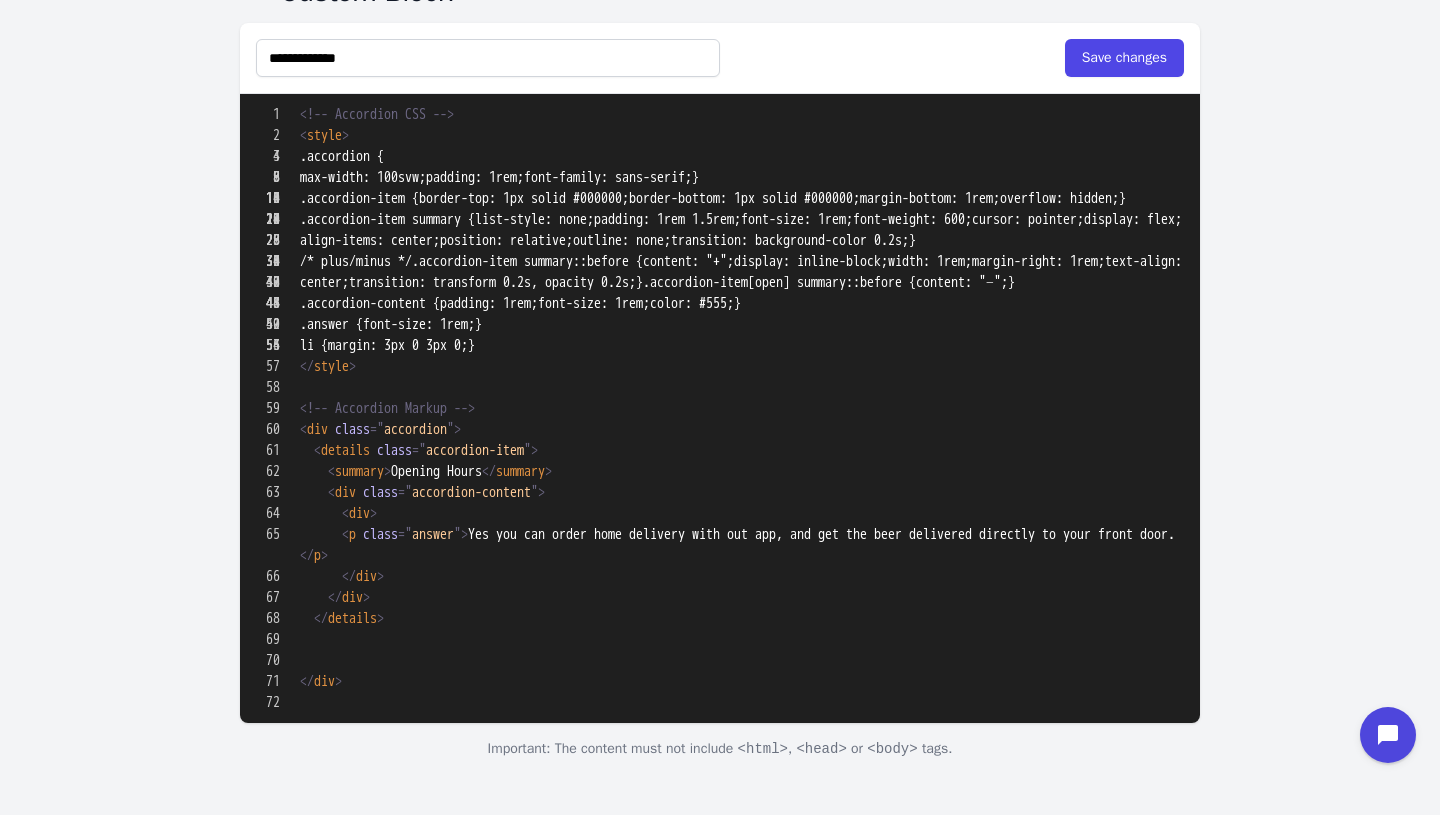 click at bounding box center (720, 870) 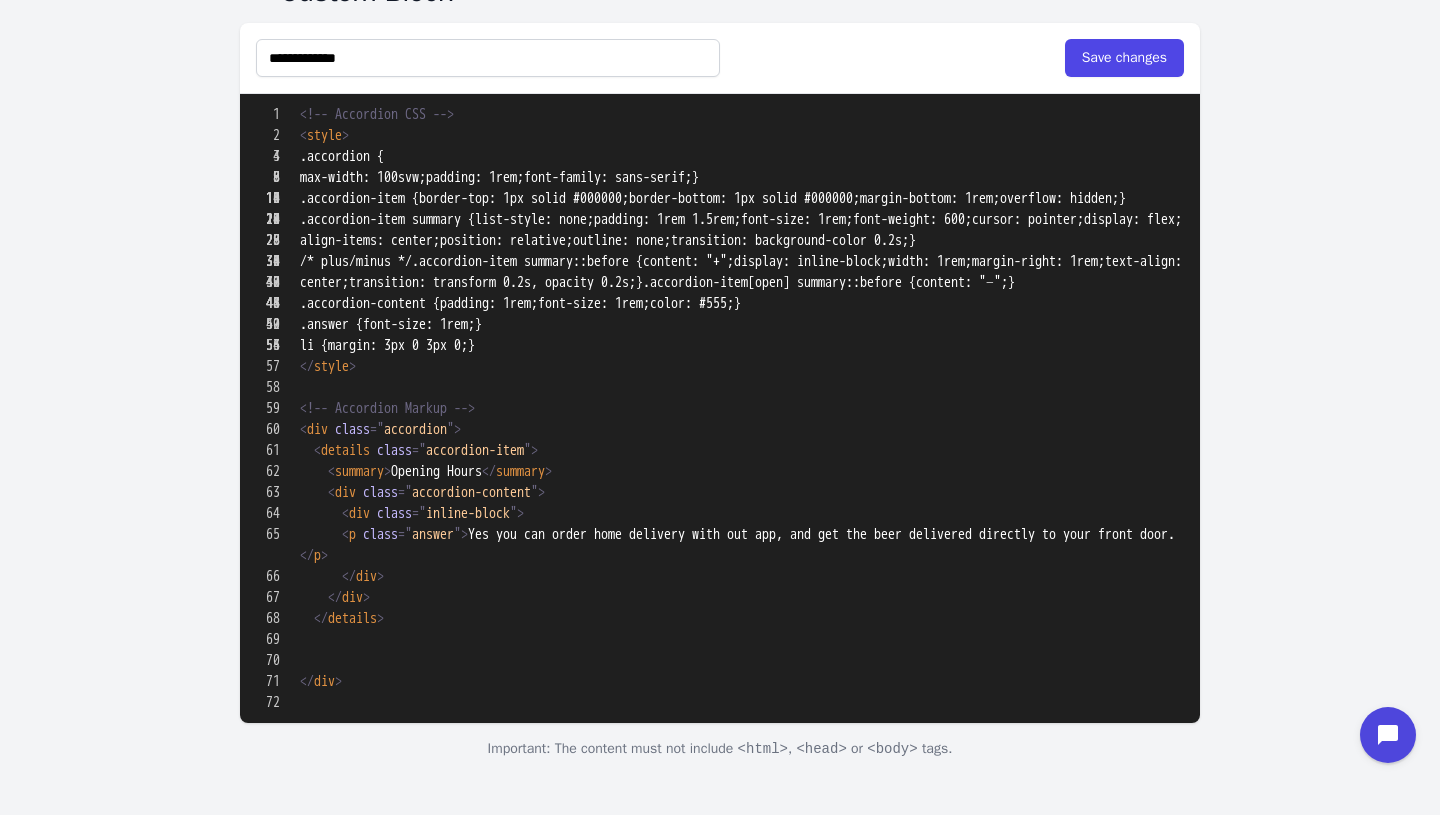 click at bounding box center [720, 870] 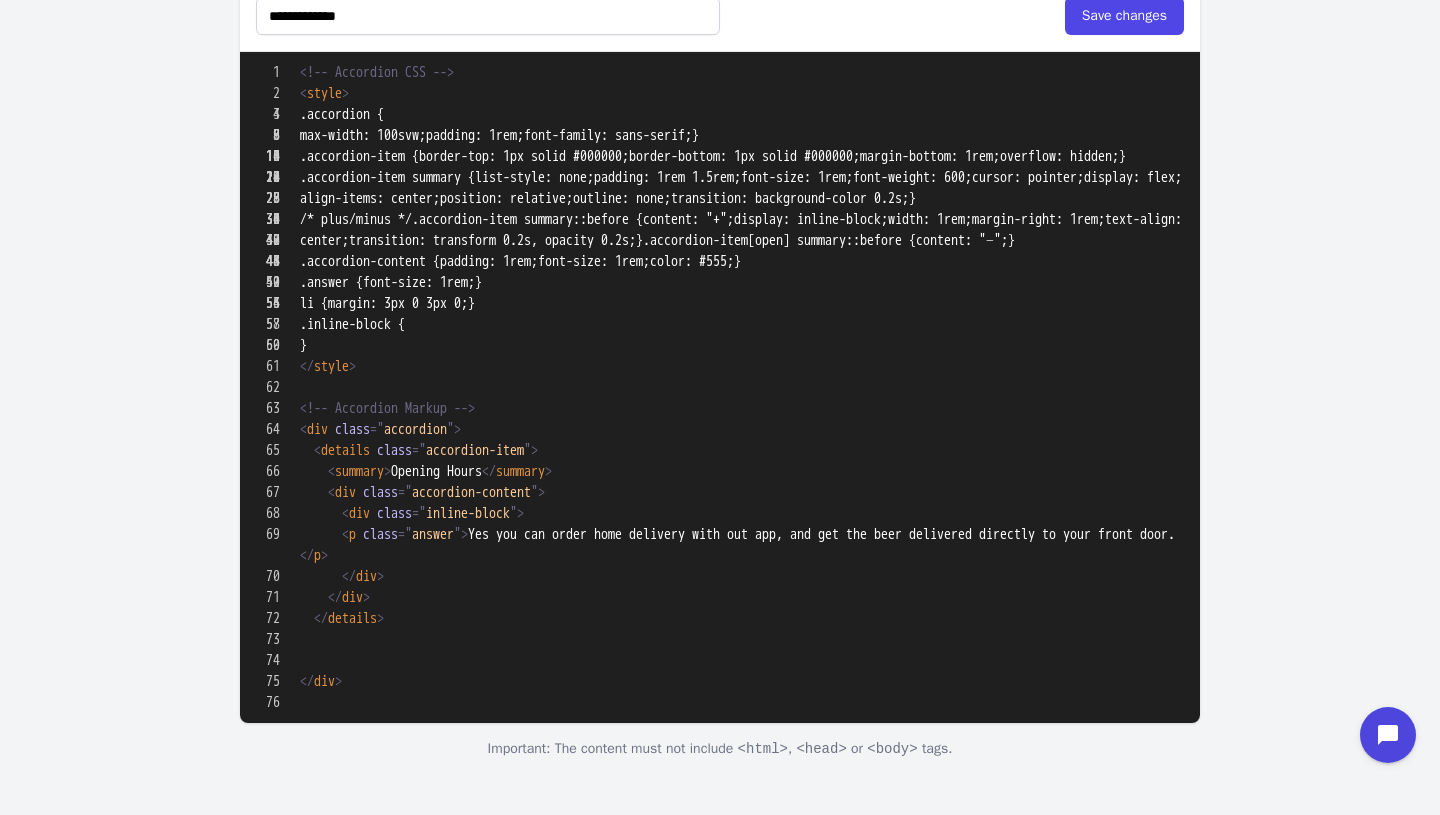 click at bounding box center (720, 870) 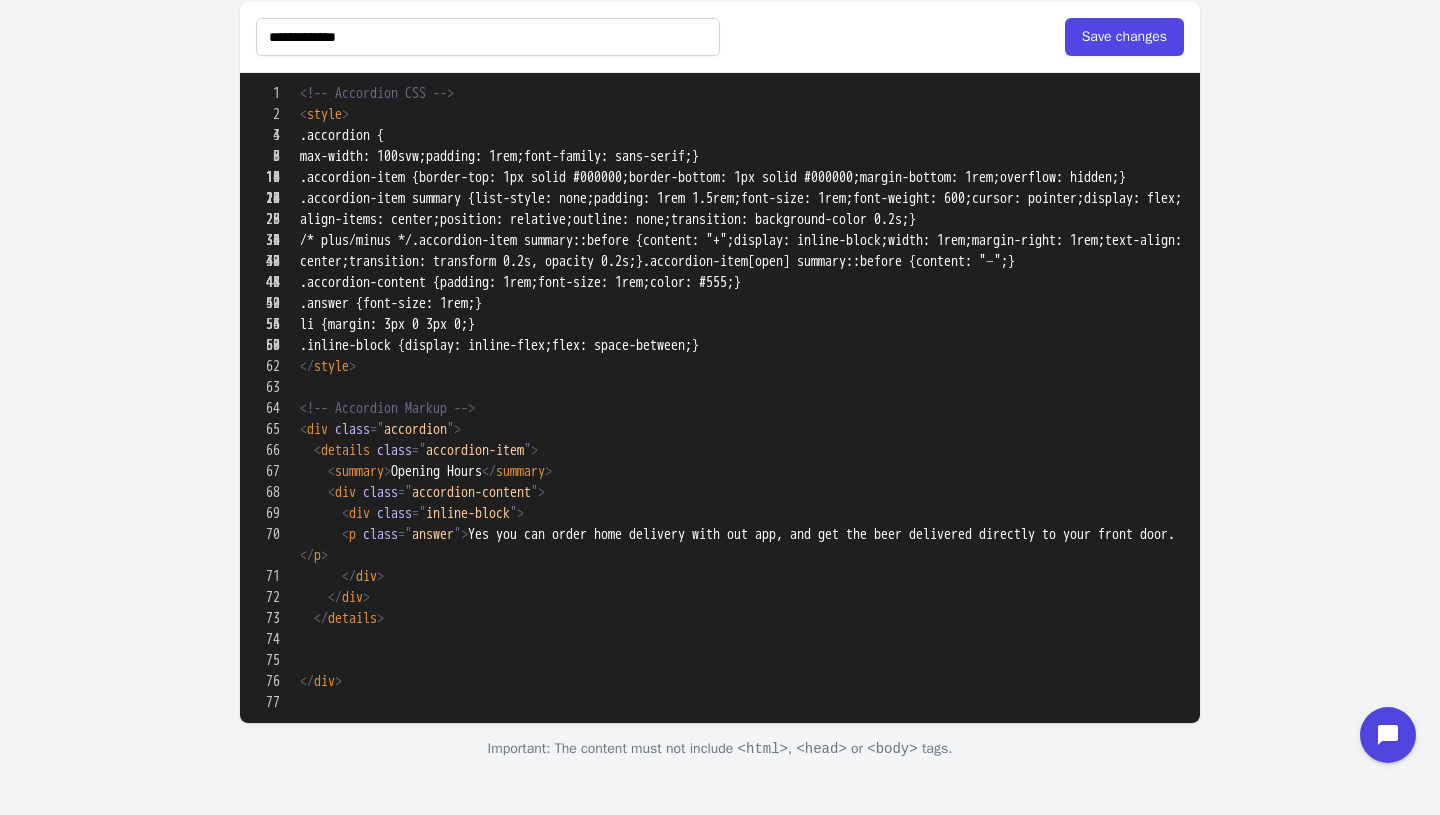 scroll, scrollTop: 1106, scrollLeft: 0, axis: vertical 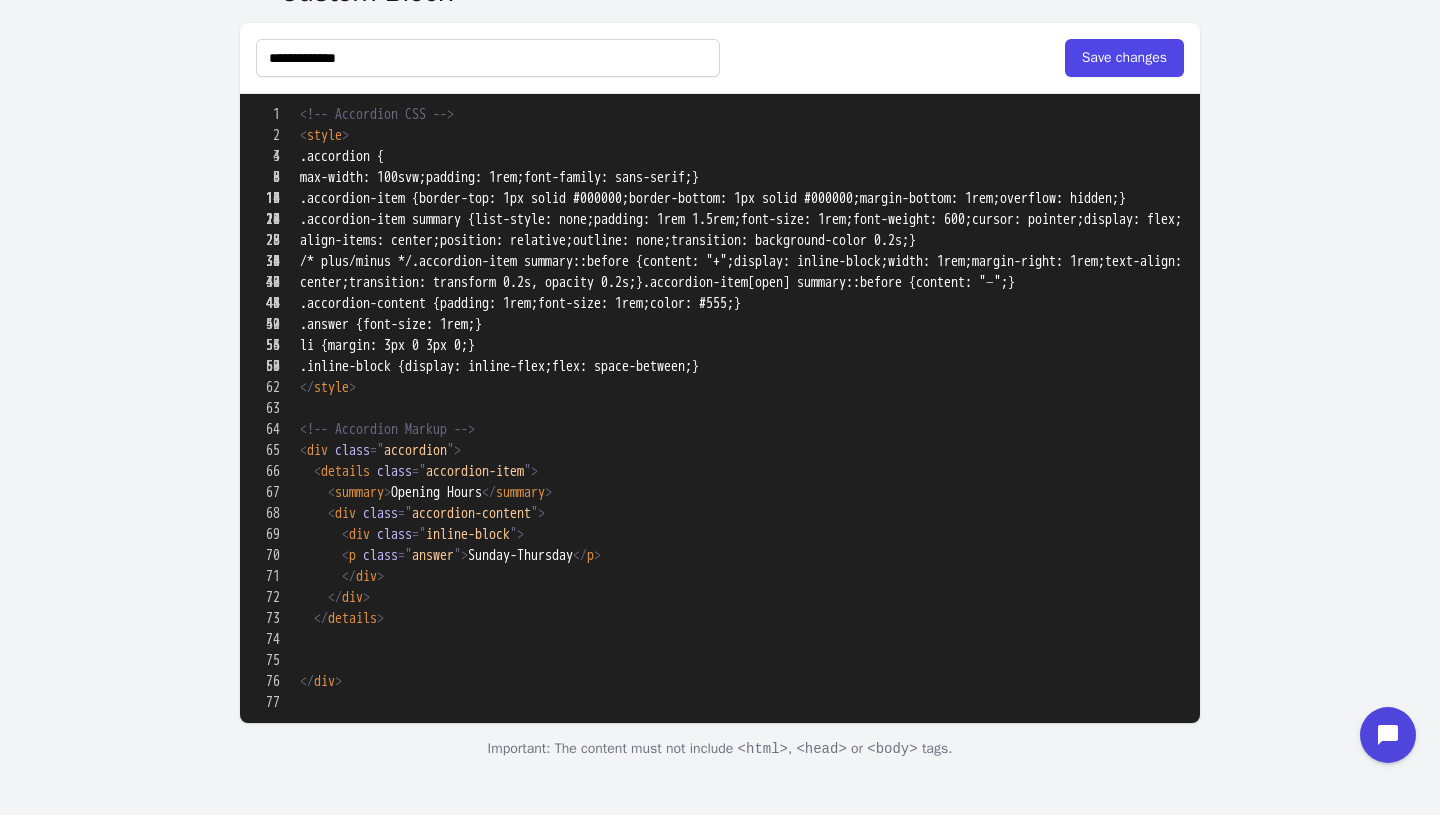 drag, startPoint x: 676, startPoint y: 568, endPoint x: 352, endPoint y: 566, distance: 324.00616 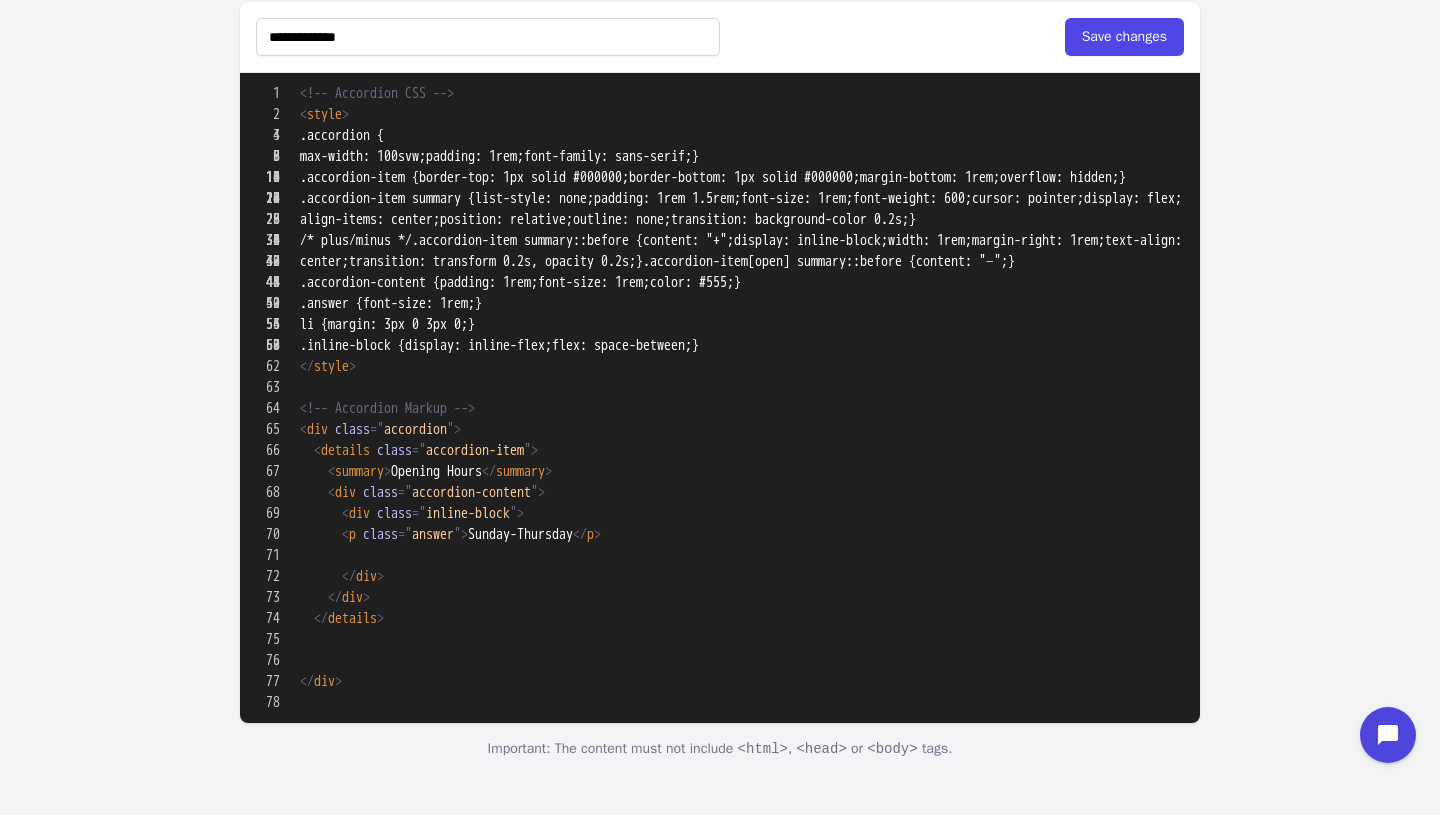 paste on "**********" 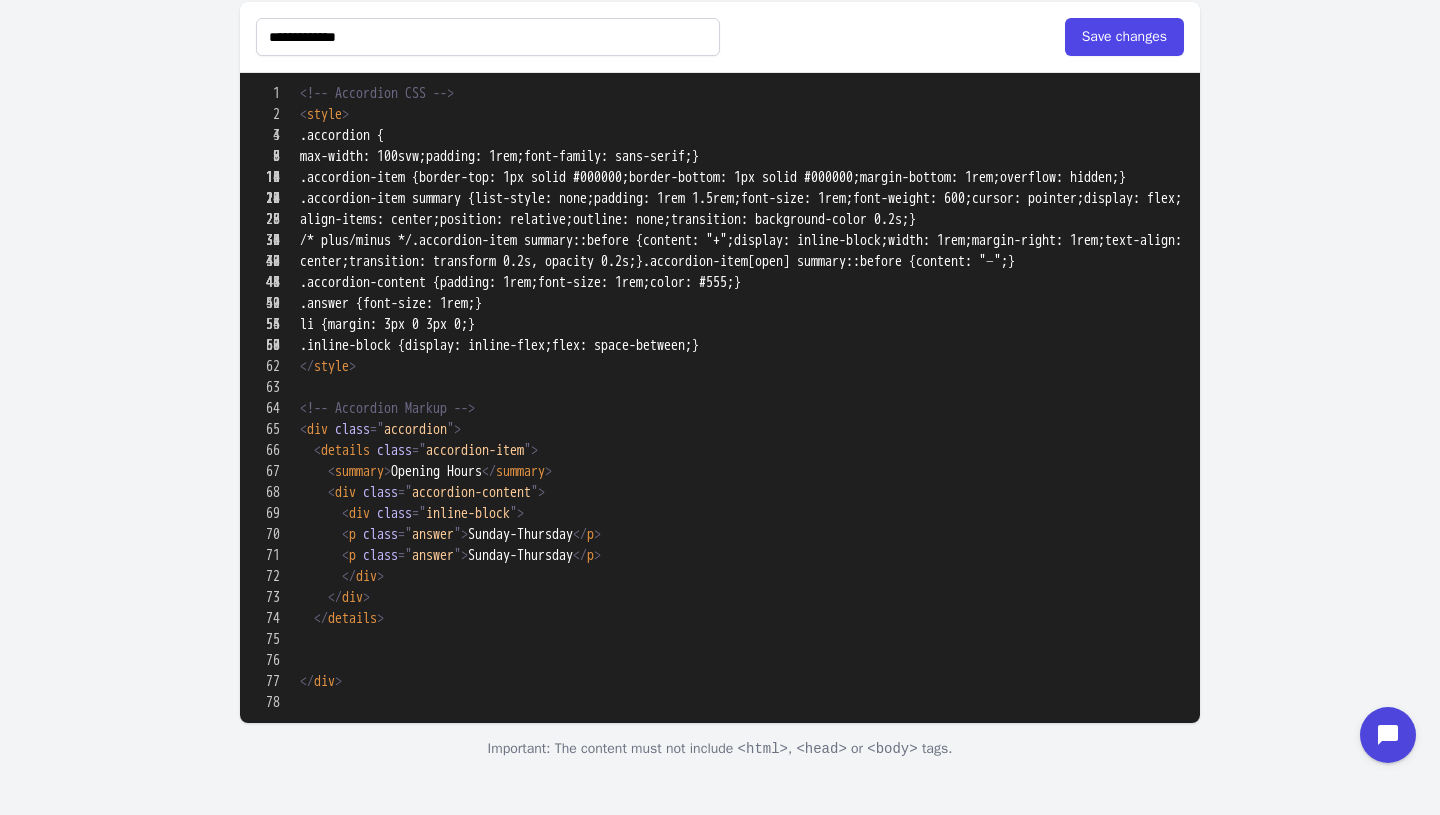 drag, startPoint x: 632, startPoint y: 590, endPoint x: 502, endPoint y: 588, distance: 130.01538 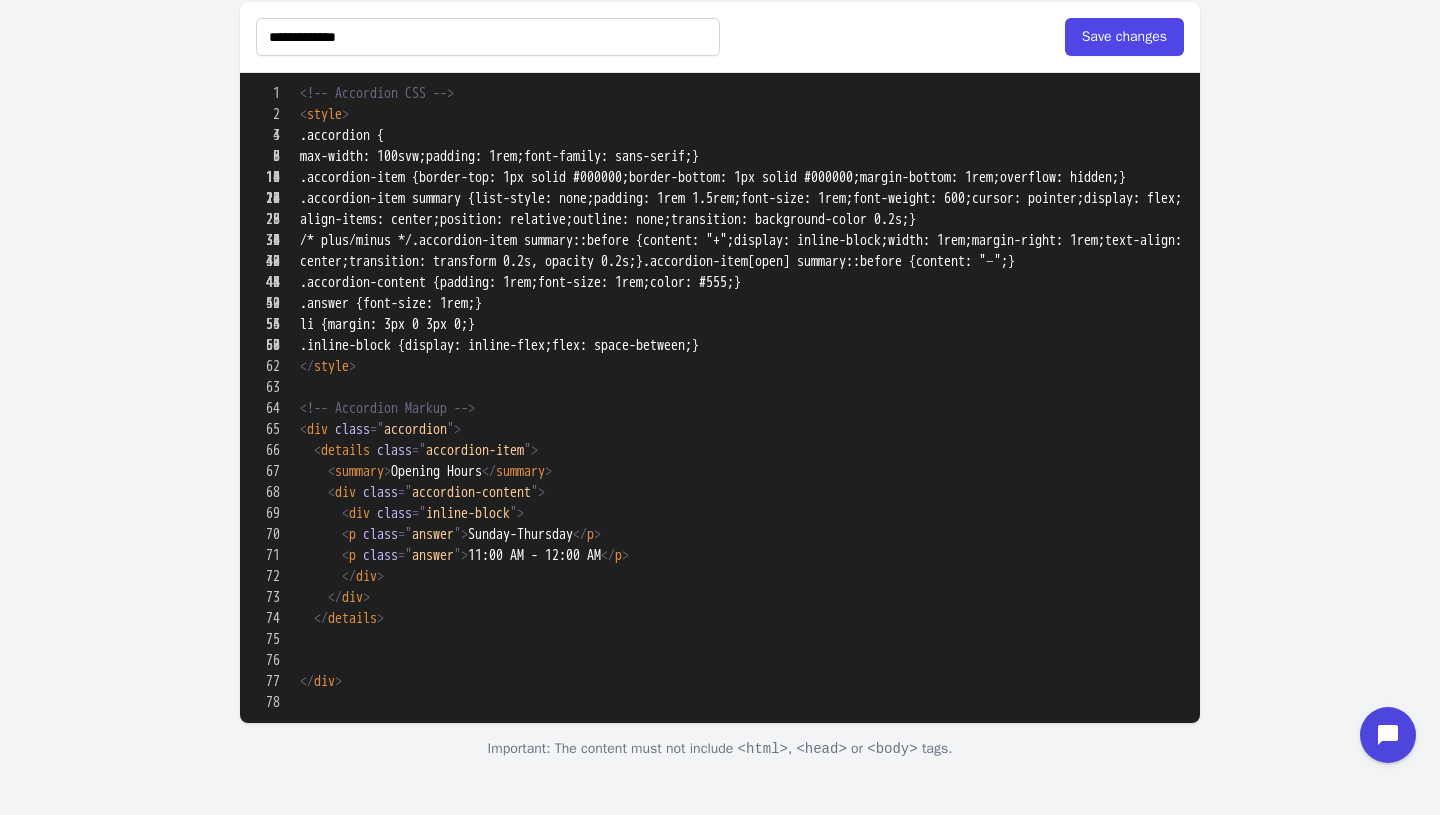 scroll, scrollTop: 0, scrollLeft: 0, axis: both 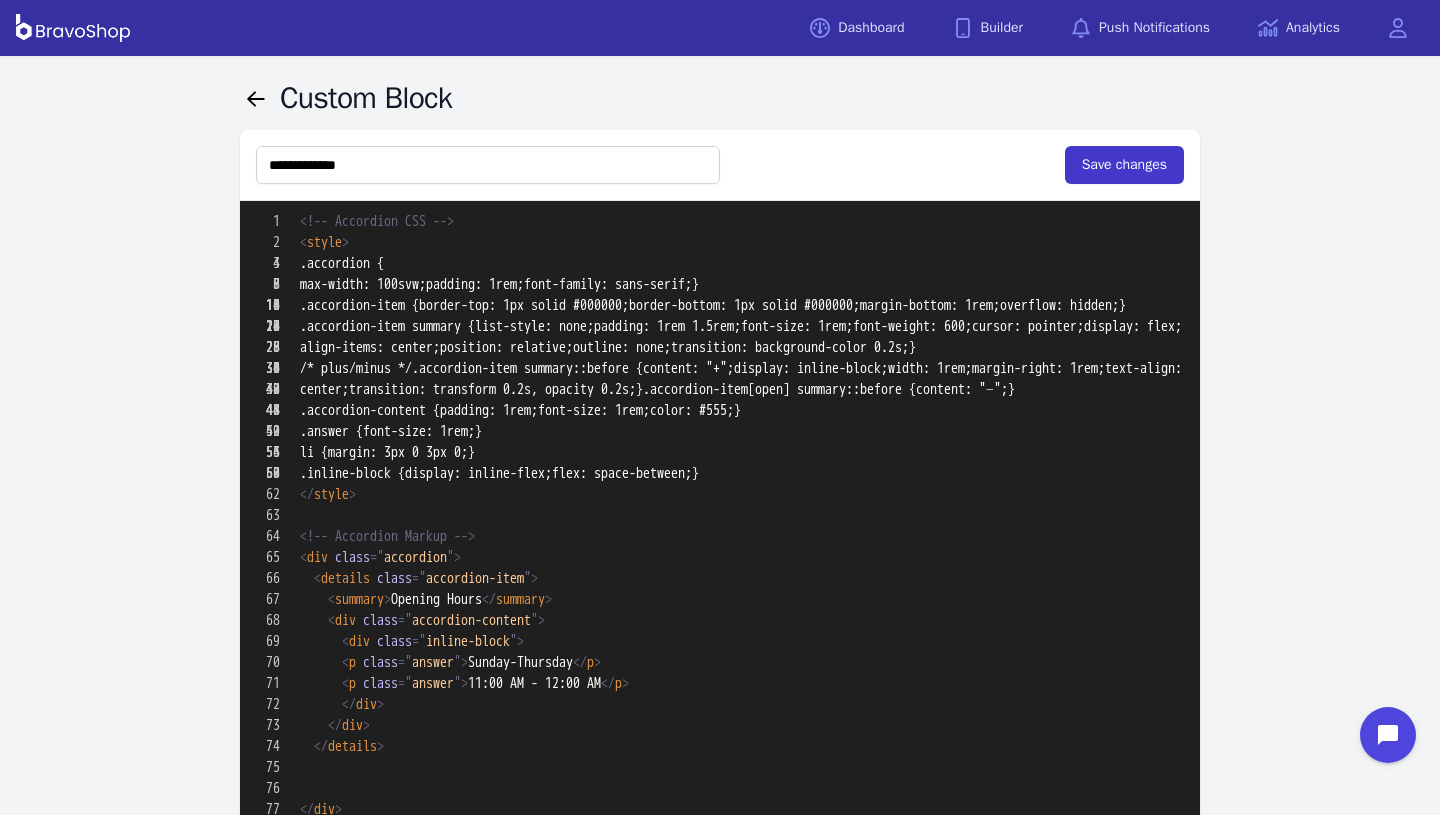 type on "**********" 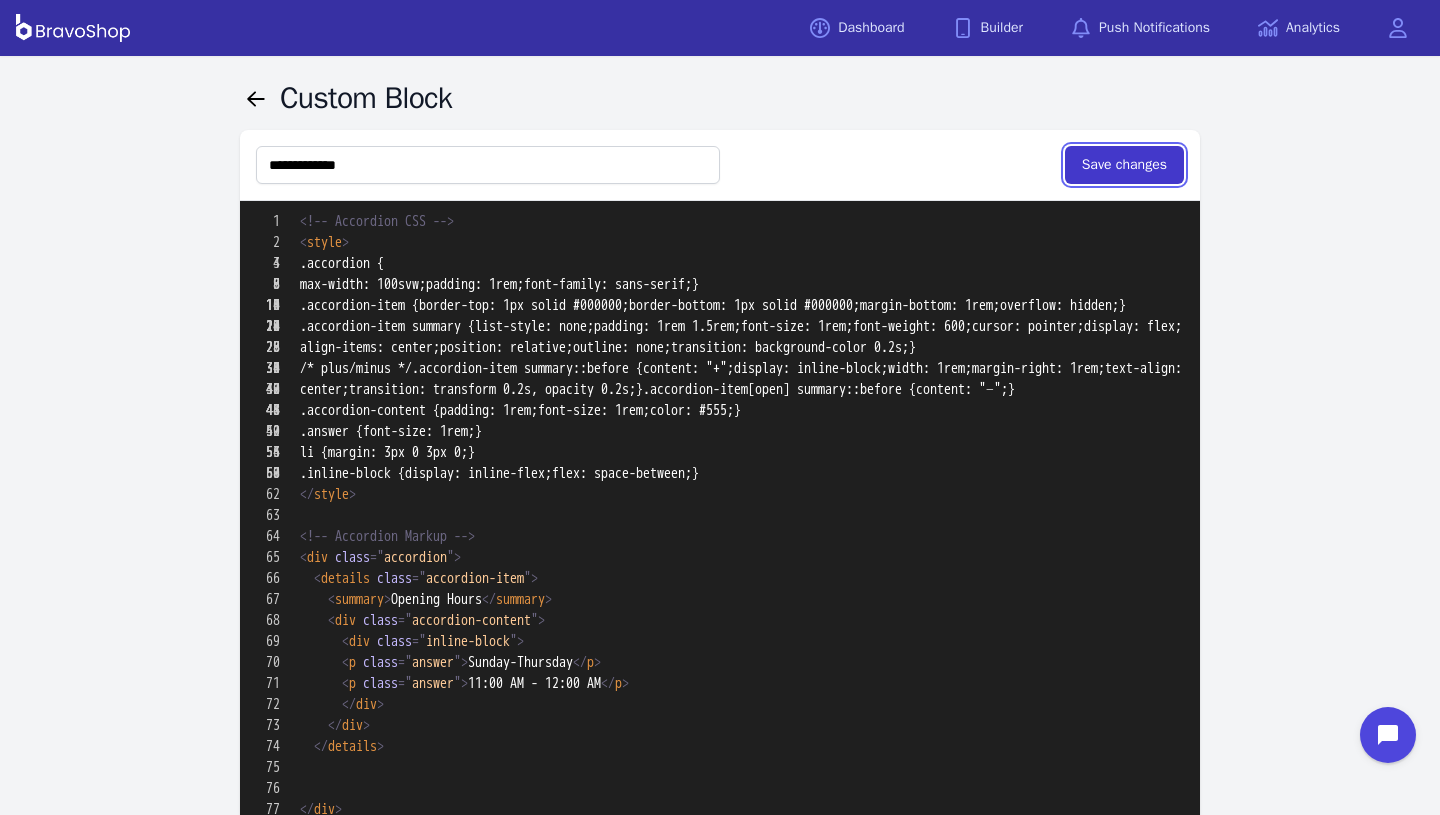click on "Save changes" at bounding box center [1124, 165] 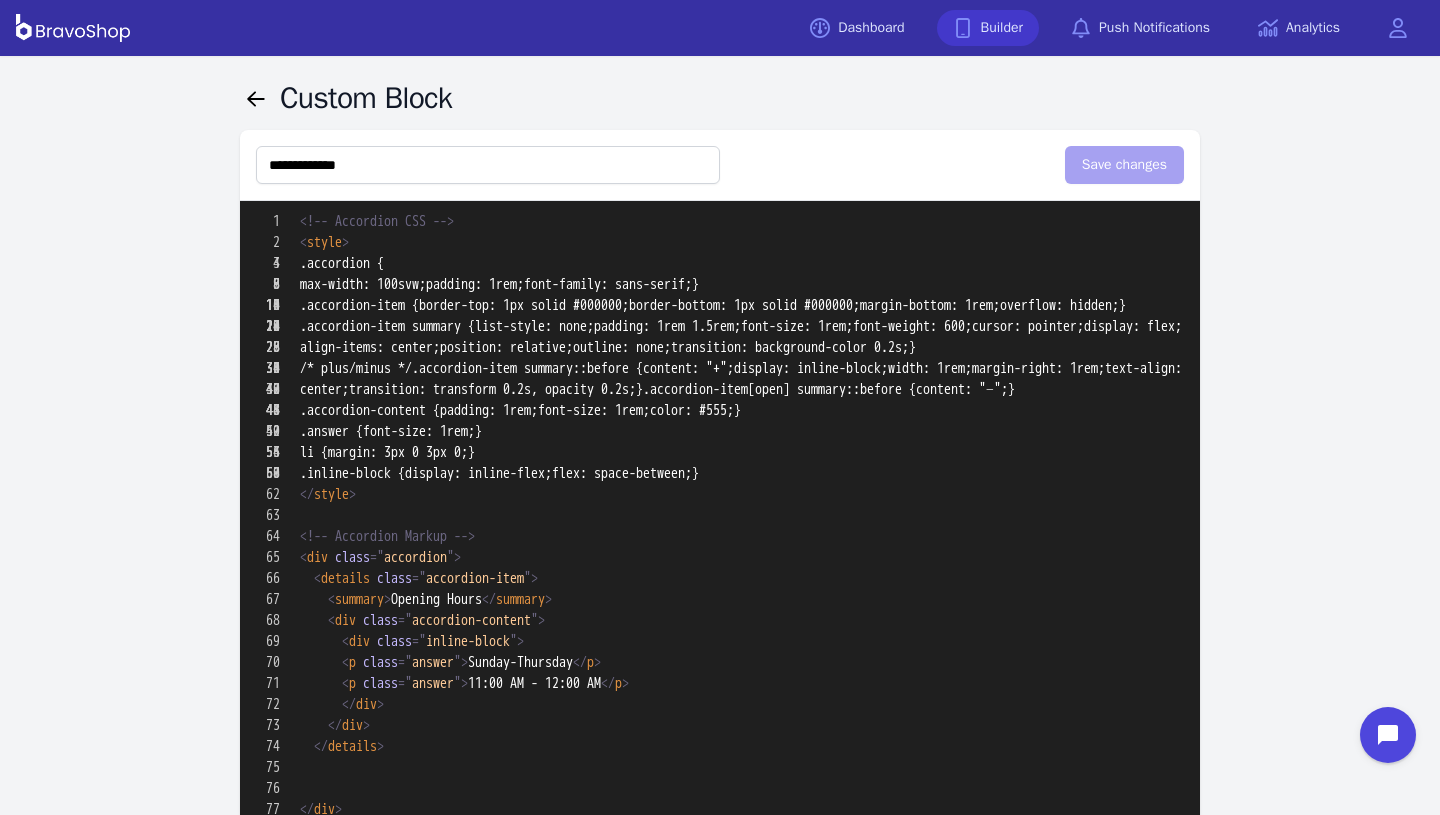 click on "Builder" at bounding box center (988, 28) 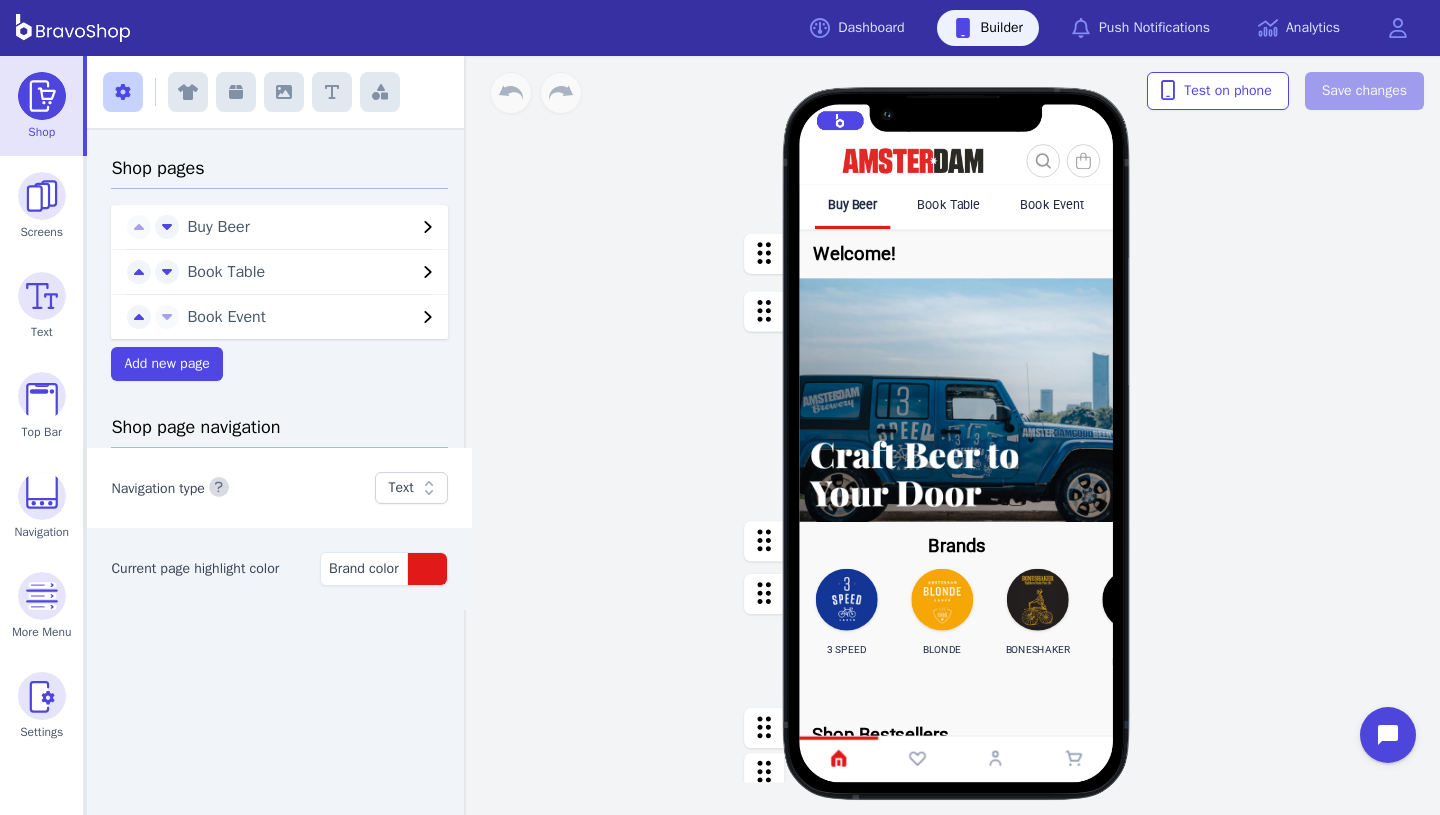 scroll, scrollTop: 0, scrollLeft: 0, axis: both 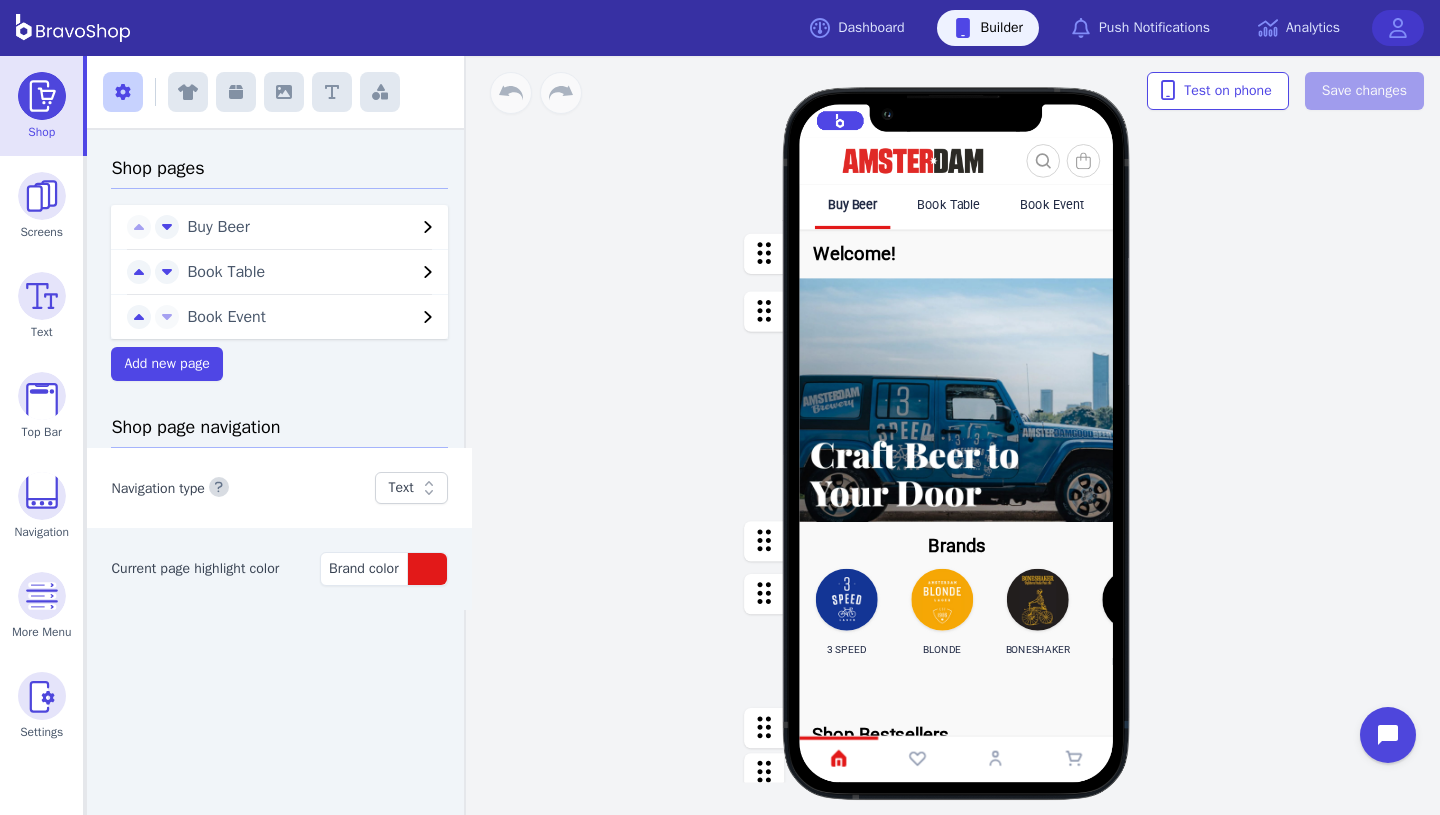 click 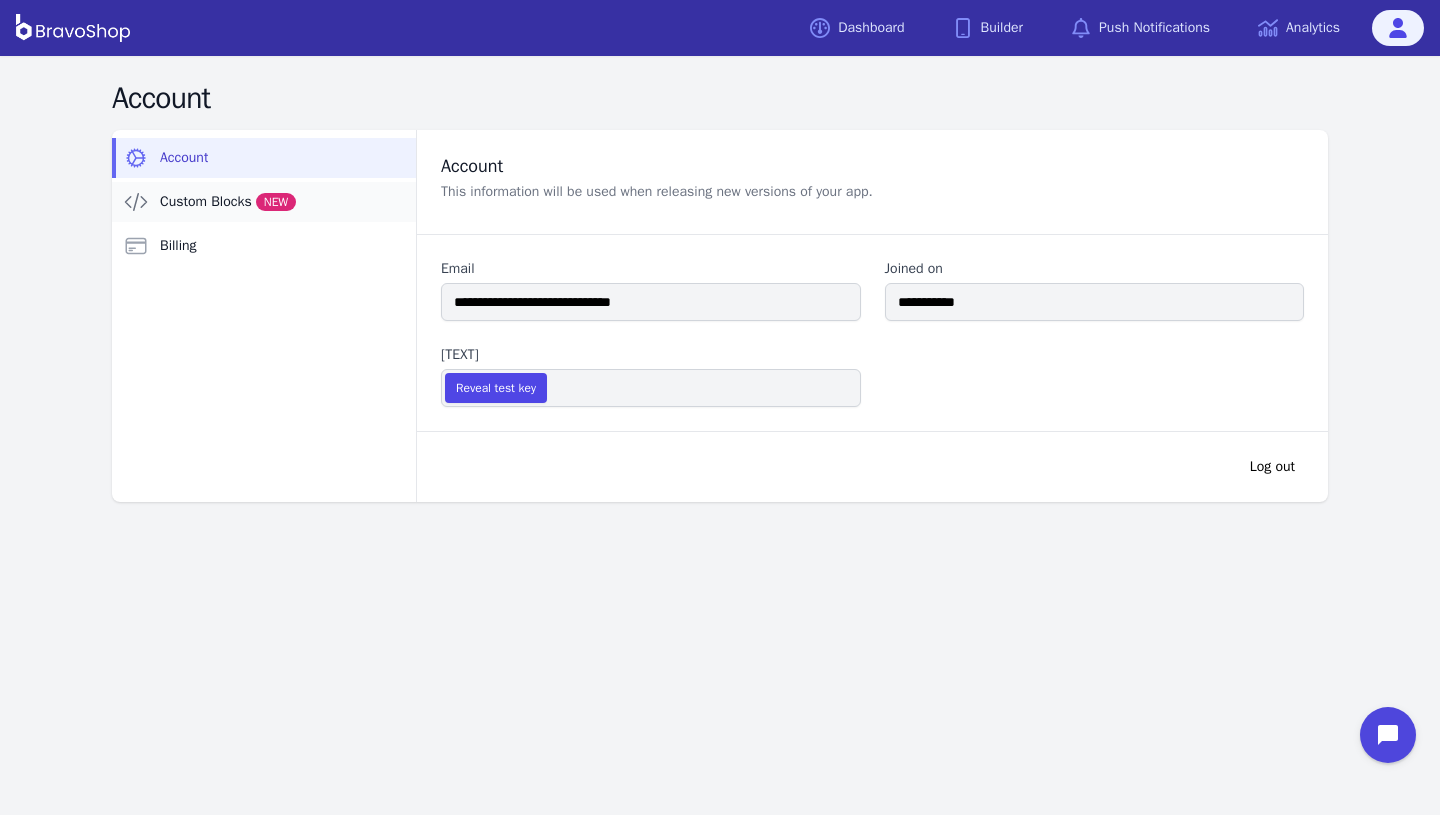 click on "Custom Blocks NEW" at bounding box center [228, 202] 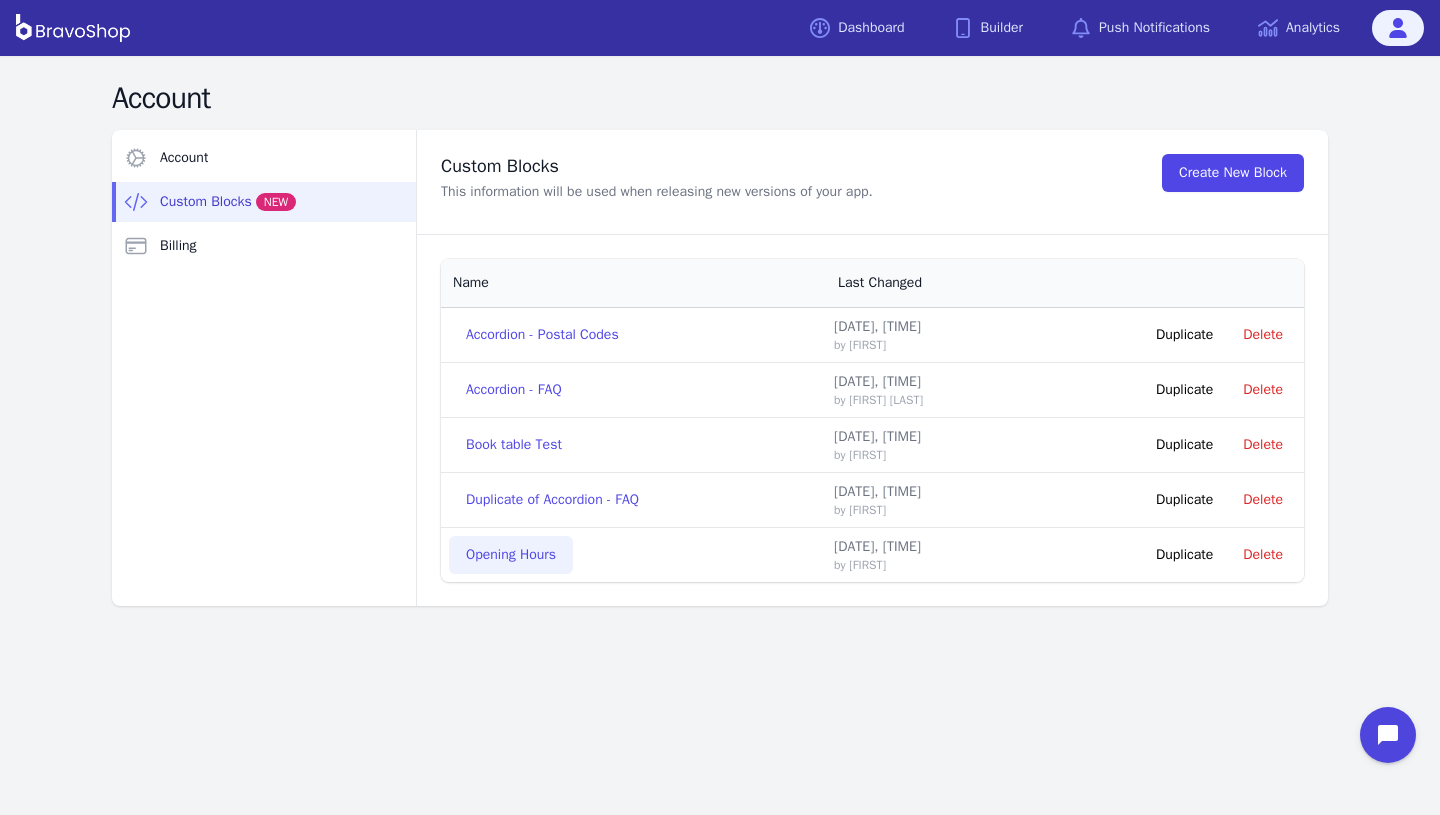 click on "Opening Hours" at bounding box center (511, 555) 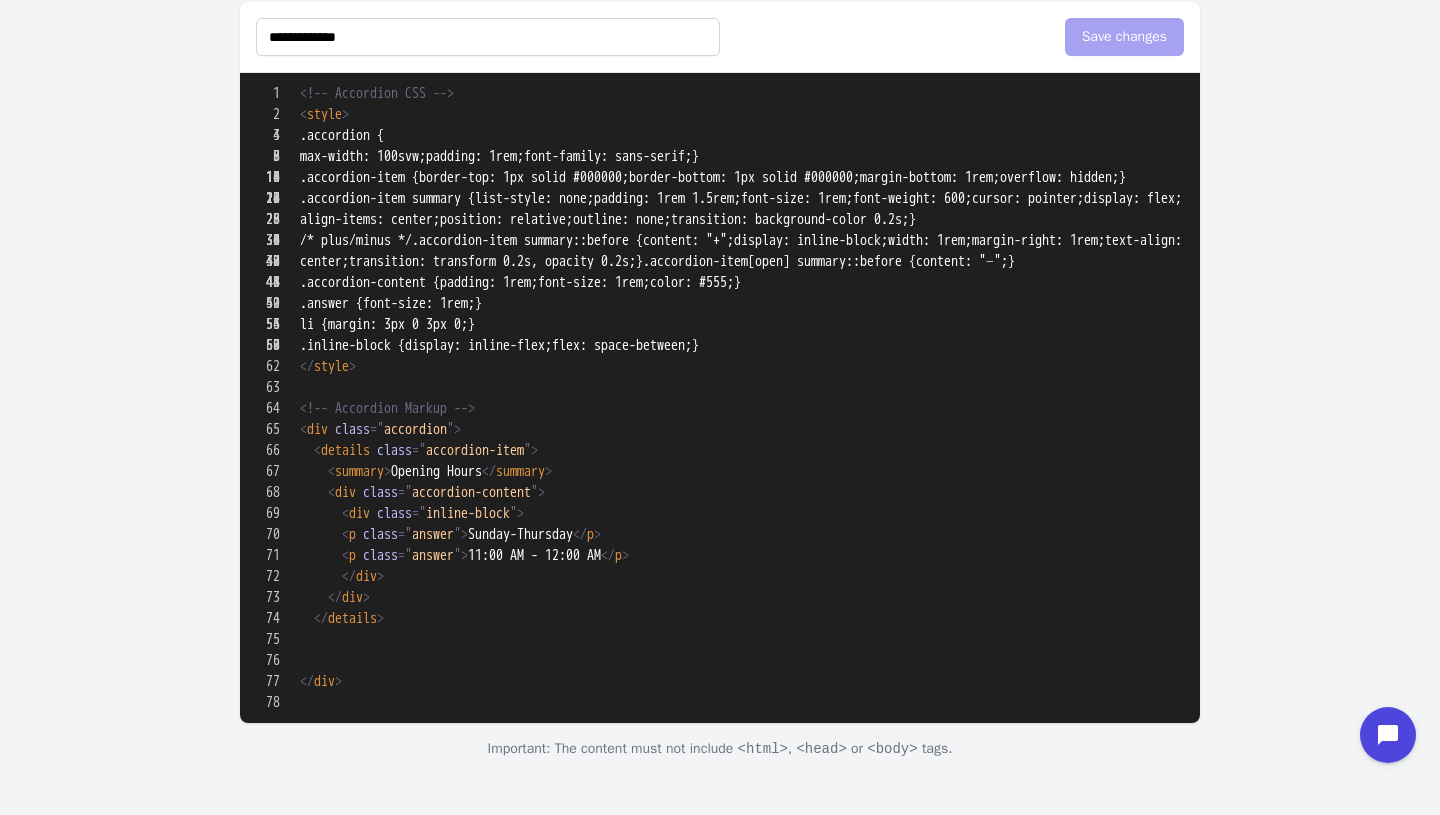 scroll, scrollTop: 1084, scrollLeft: 0, axis: vertical 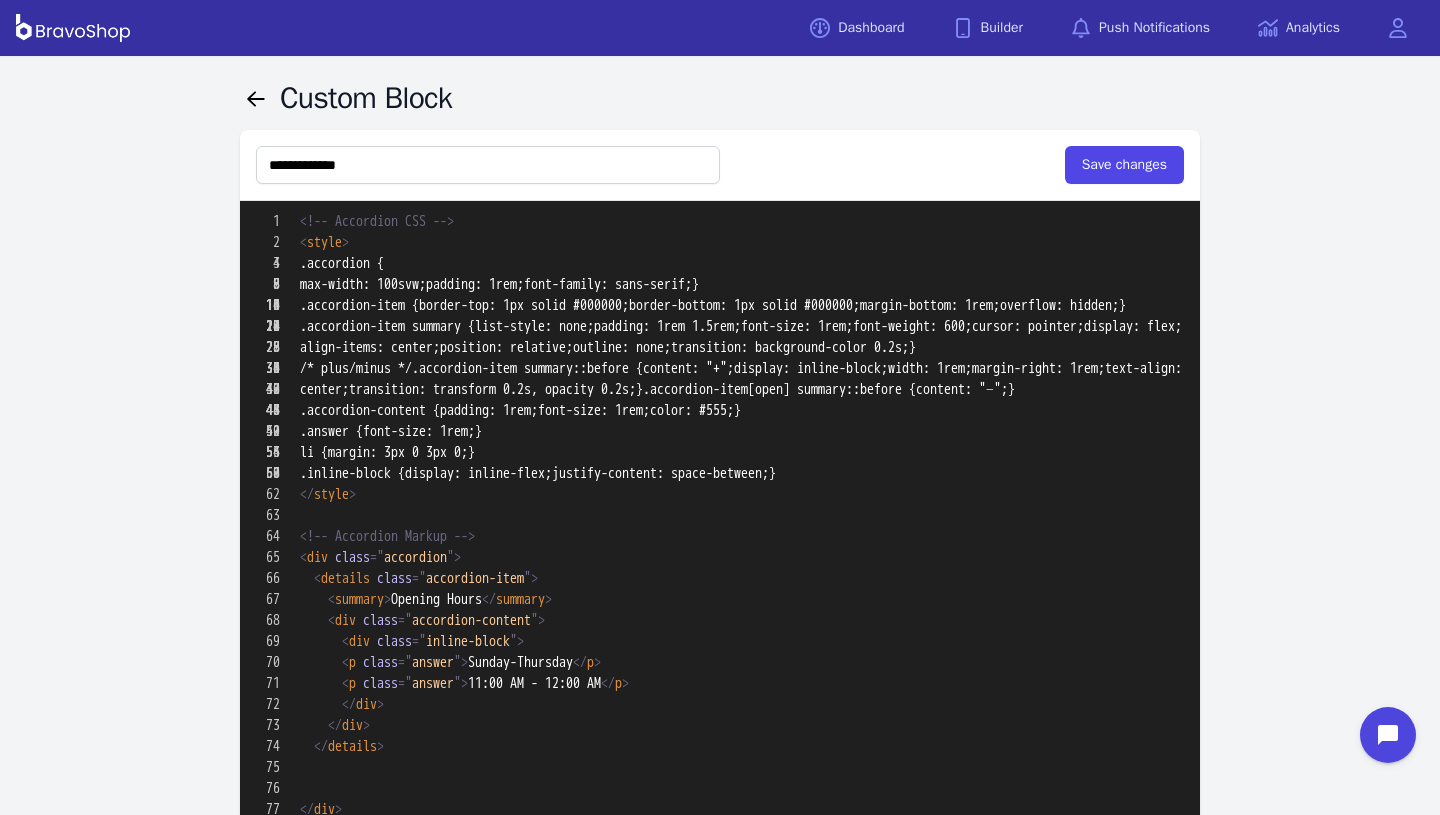 click on "**********" at bounding box center (720, 165) 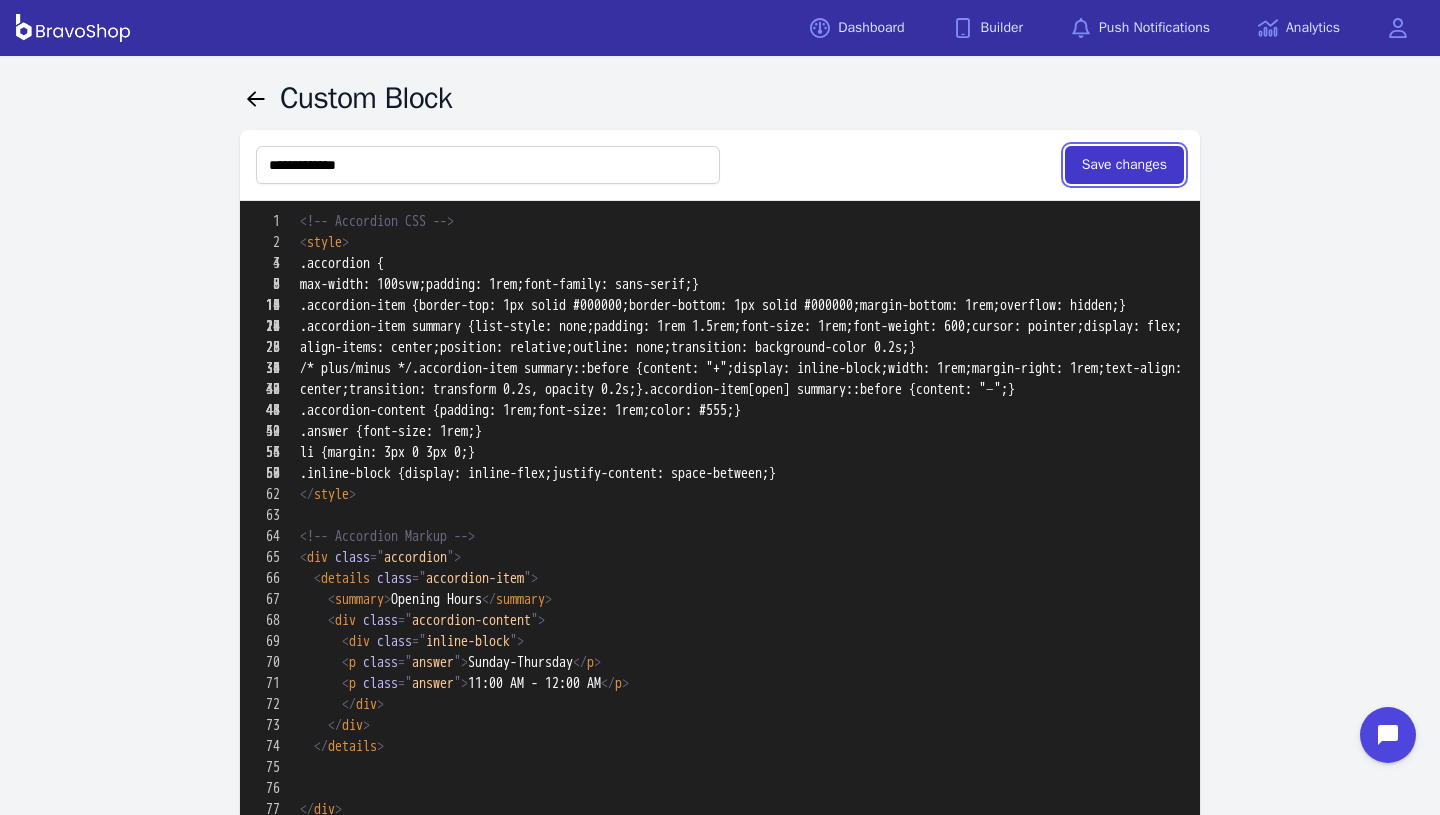 click on "Save changes" at bounding box center [1124, 165] 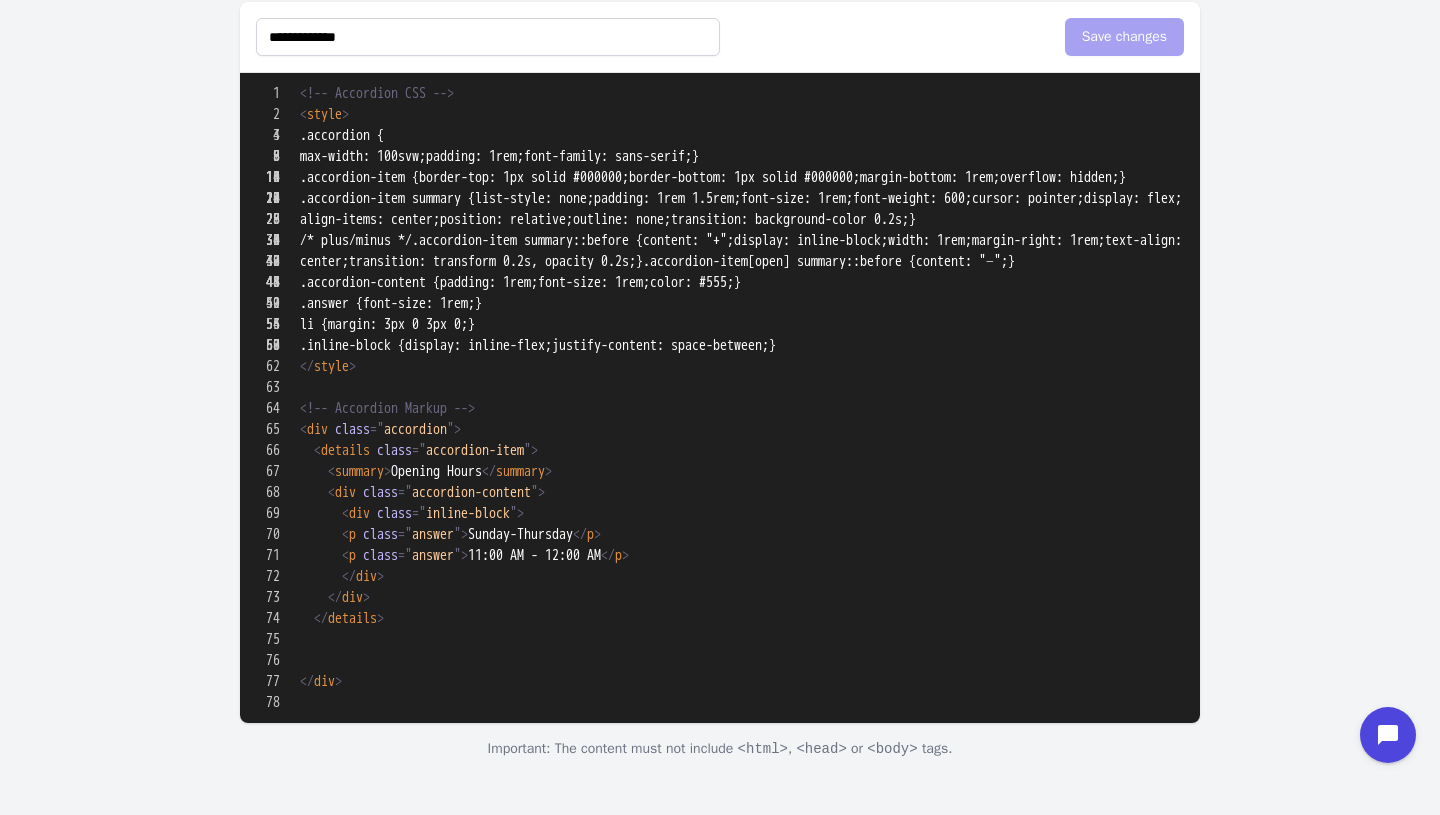 scroll, scrollTop: 1136, scrollLeft: 0, axis: vertical 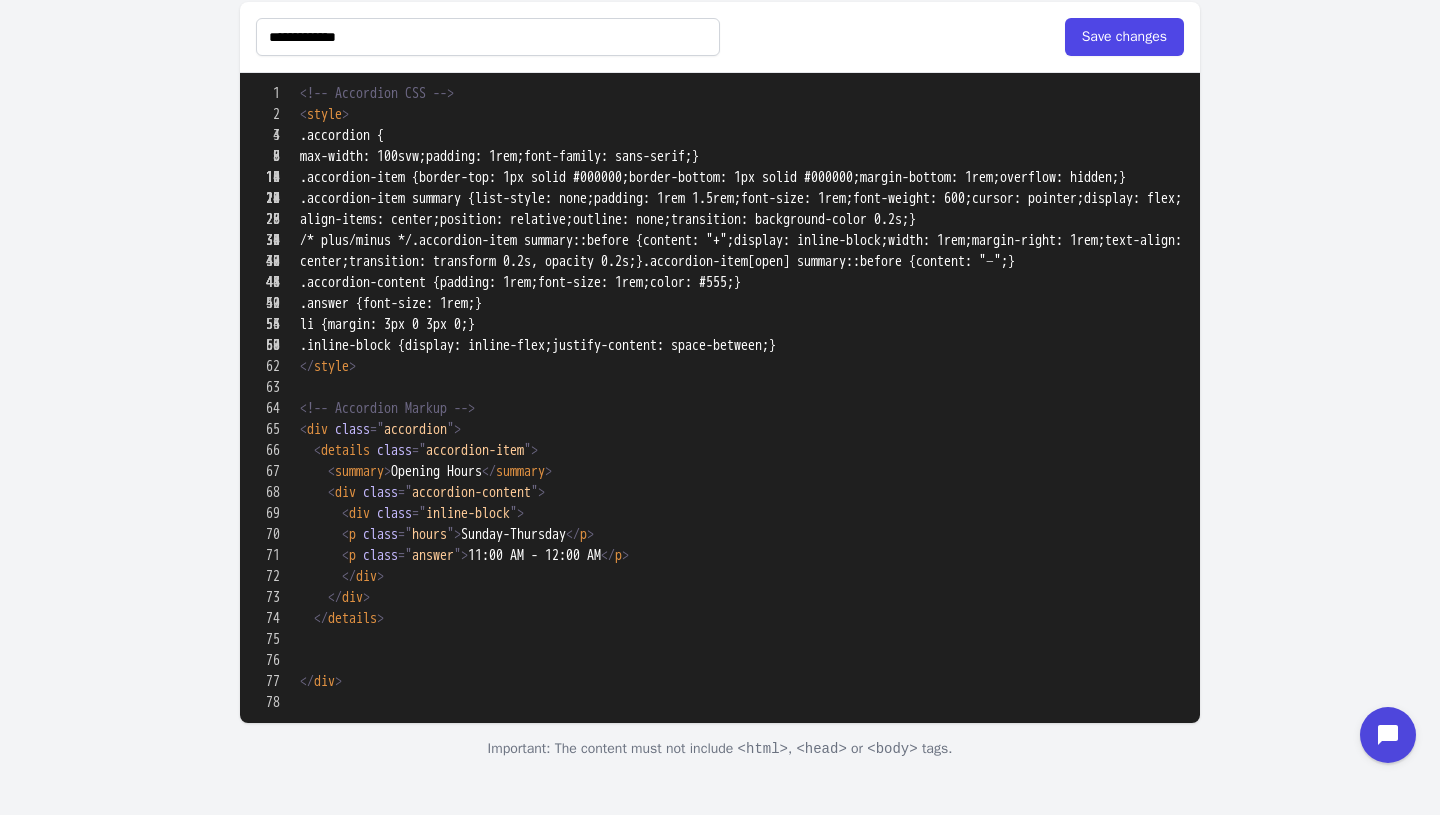 click at bounding box center (720, 902) 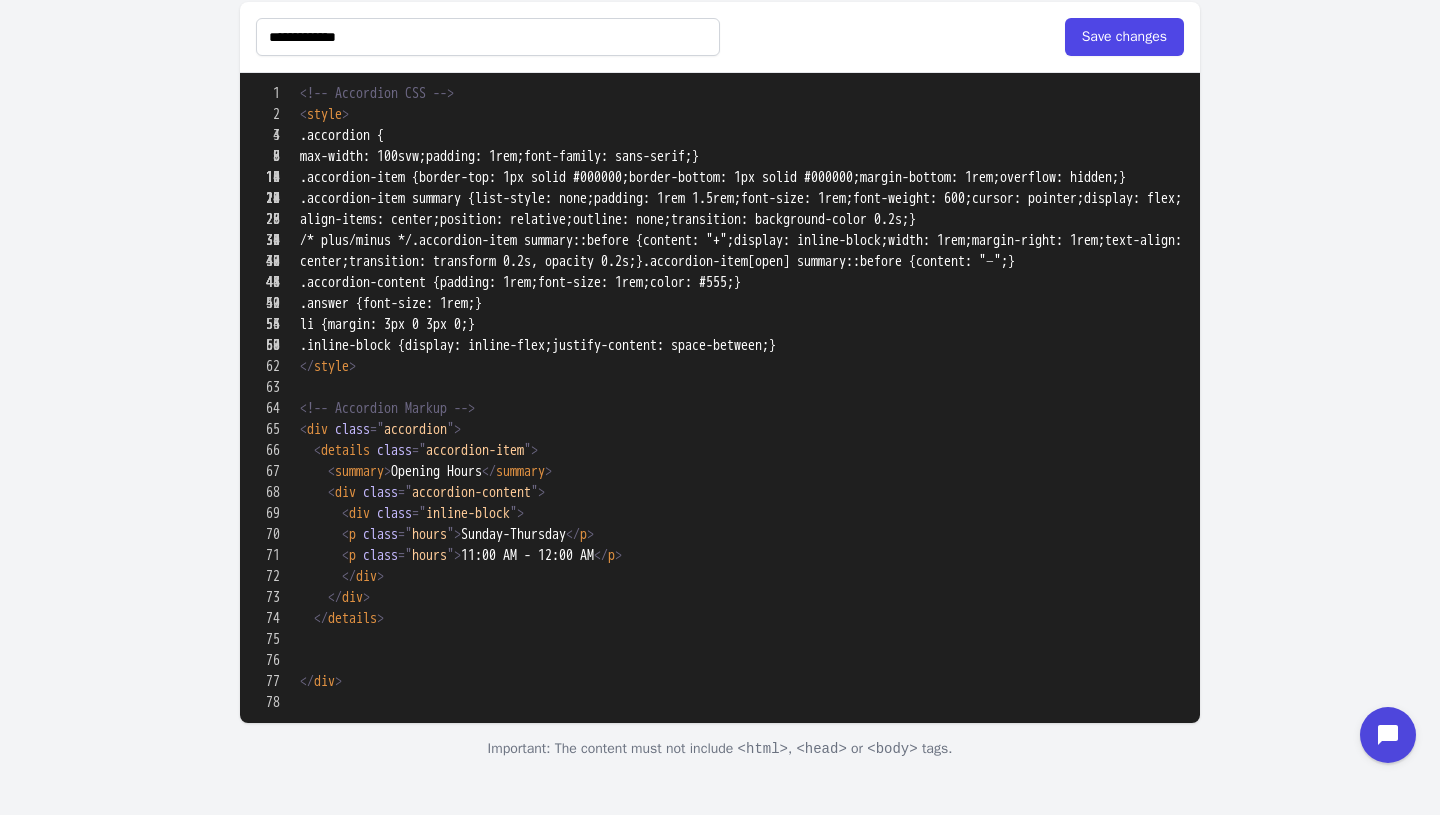 scroll, scrollTop: 720, scrollLeft: 0, axis: vertical 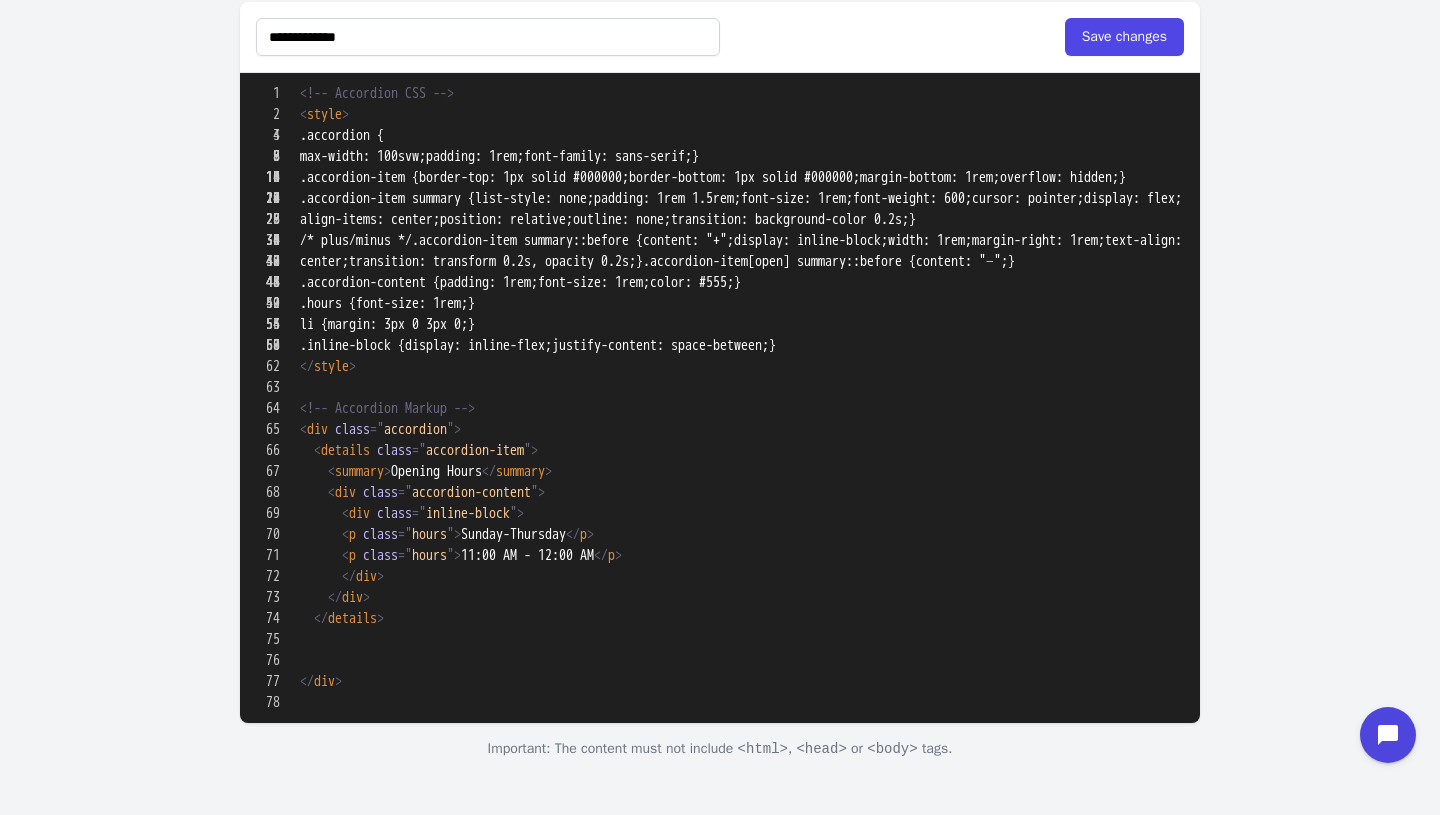 click at bounding box center (720, 902) 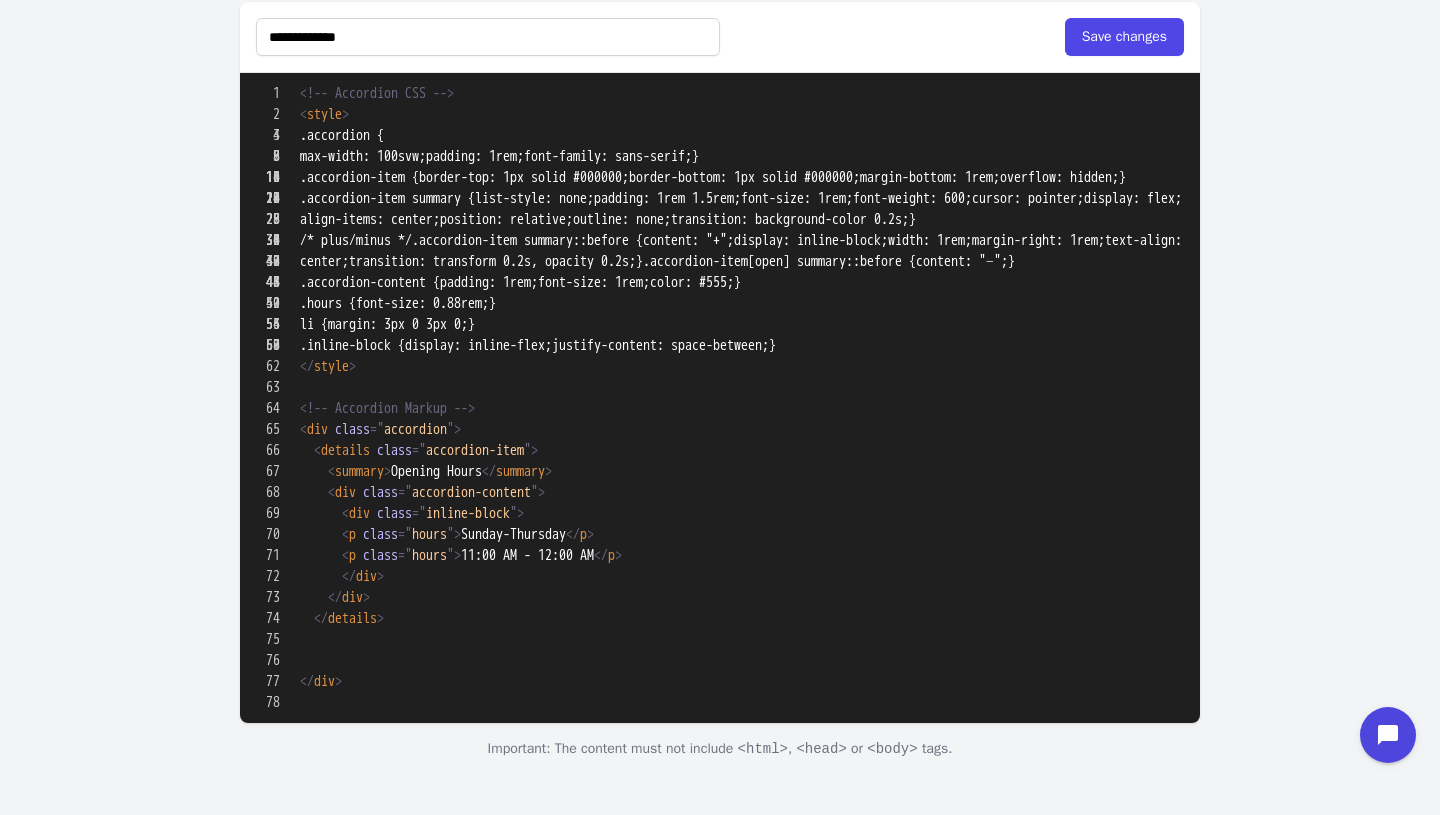 click at bounding box center [720, 902] 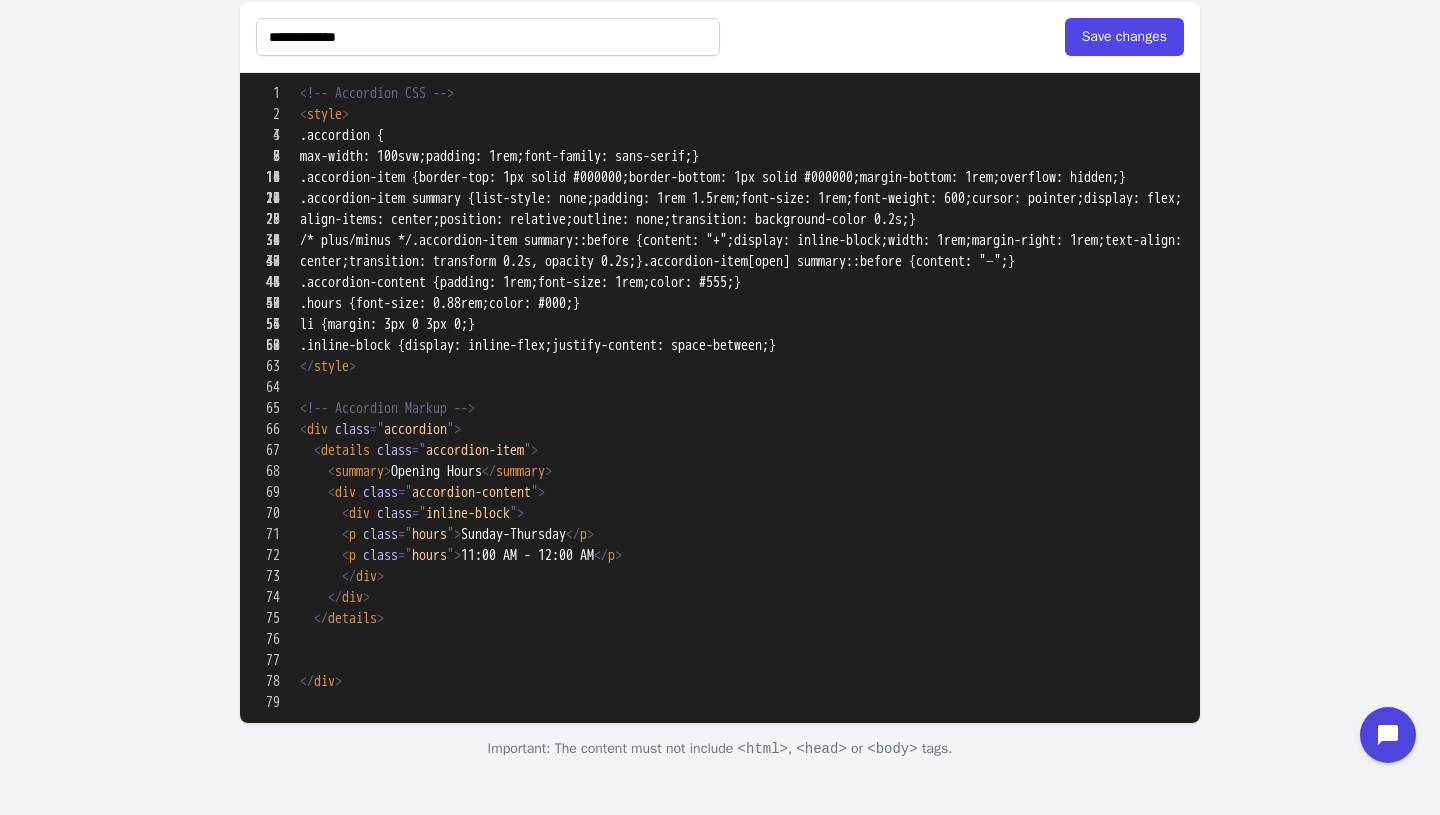 scroll, scrollTop: 0, scrollLeft: 0, axis: both 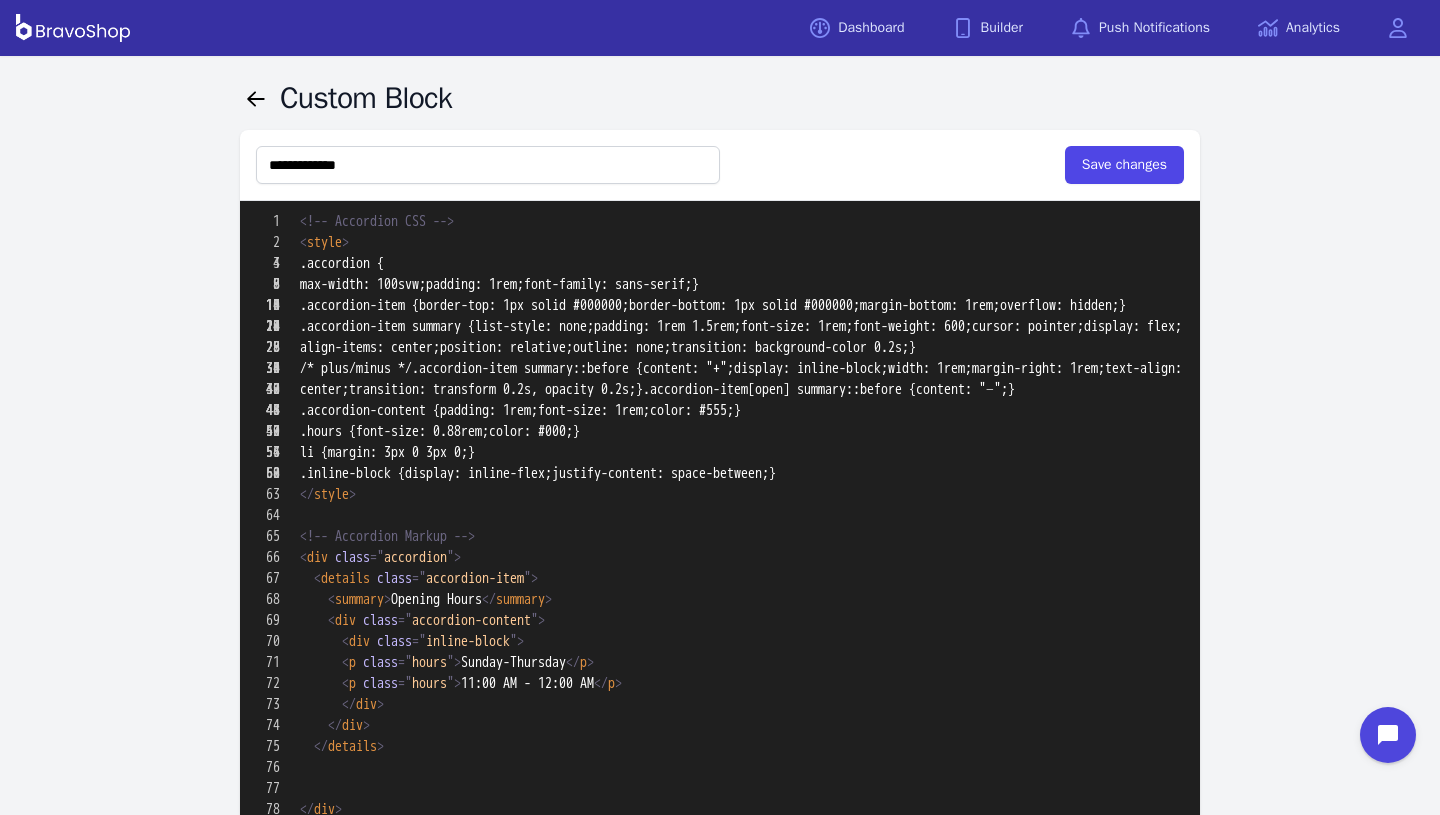 click on "**********" at bounding box center [720, 165] 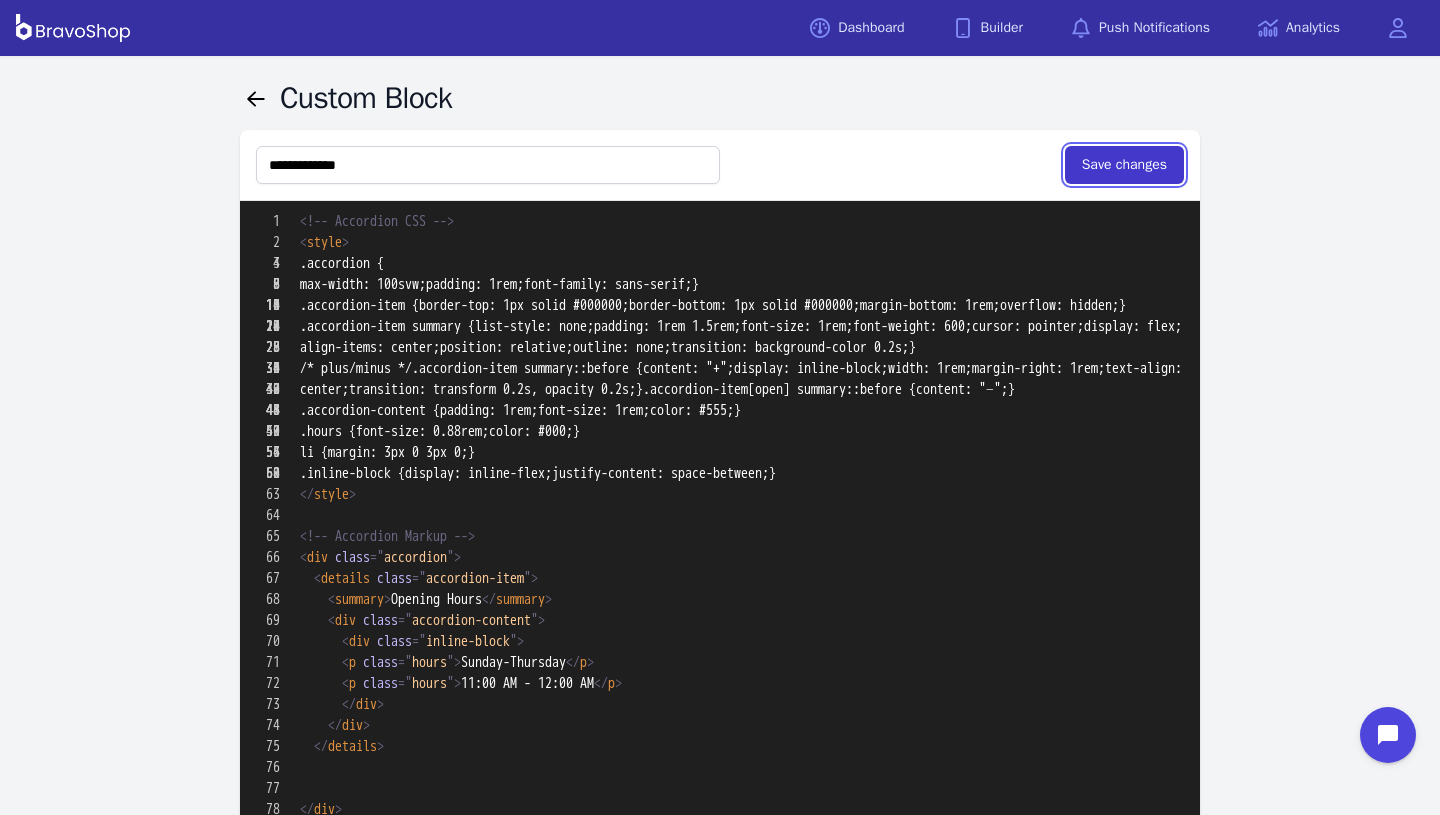 click on "Save changes" at bounding box center [1124, 165] 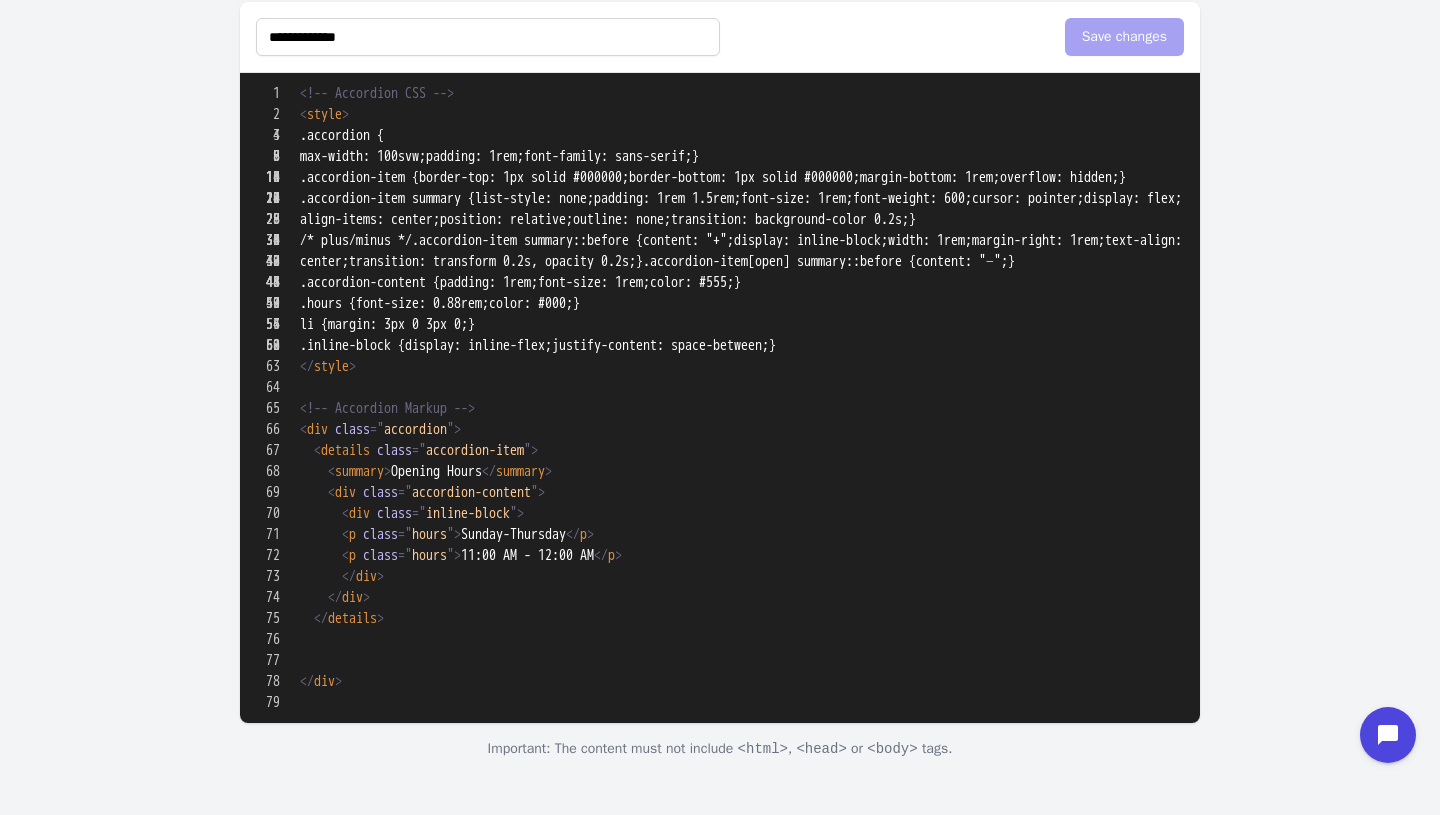 scroll, scrollTop: 1067, scrollLeft: 0, axis: vertical 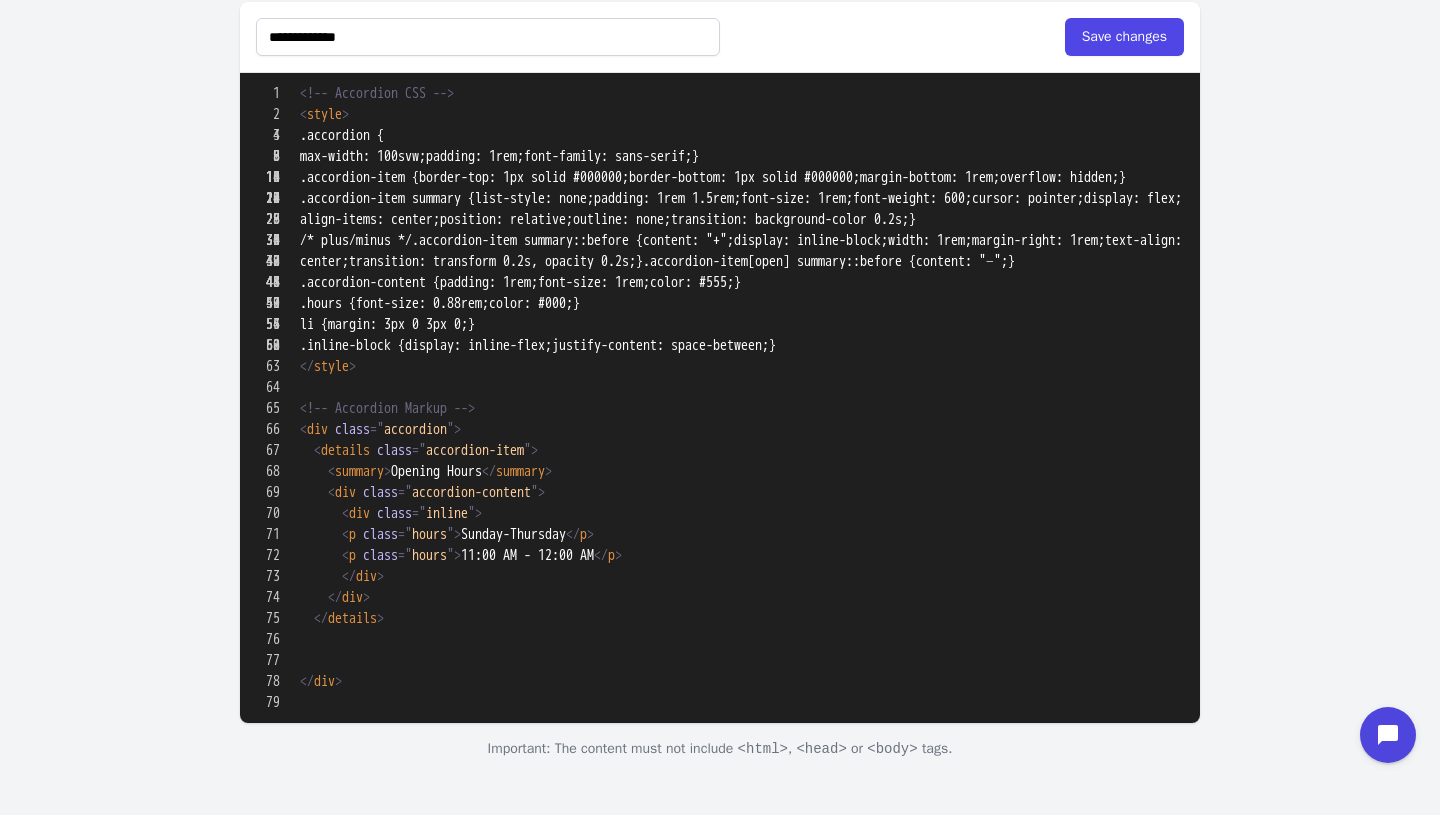 drag, startPoint x: 428, startPoint y: 349, endPoint x: 375, endPoint y: 348, distance: 53.009434 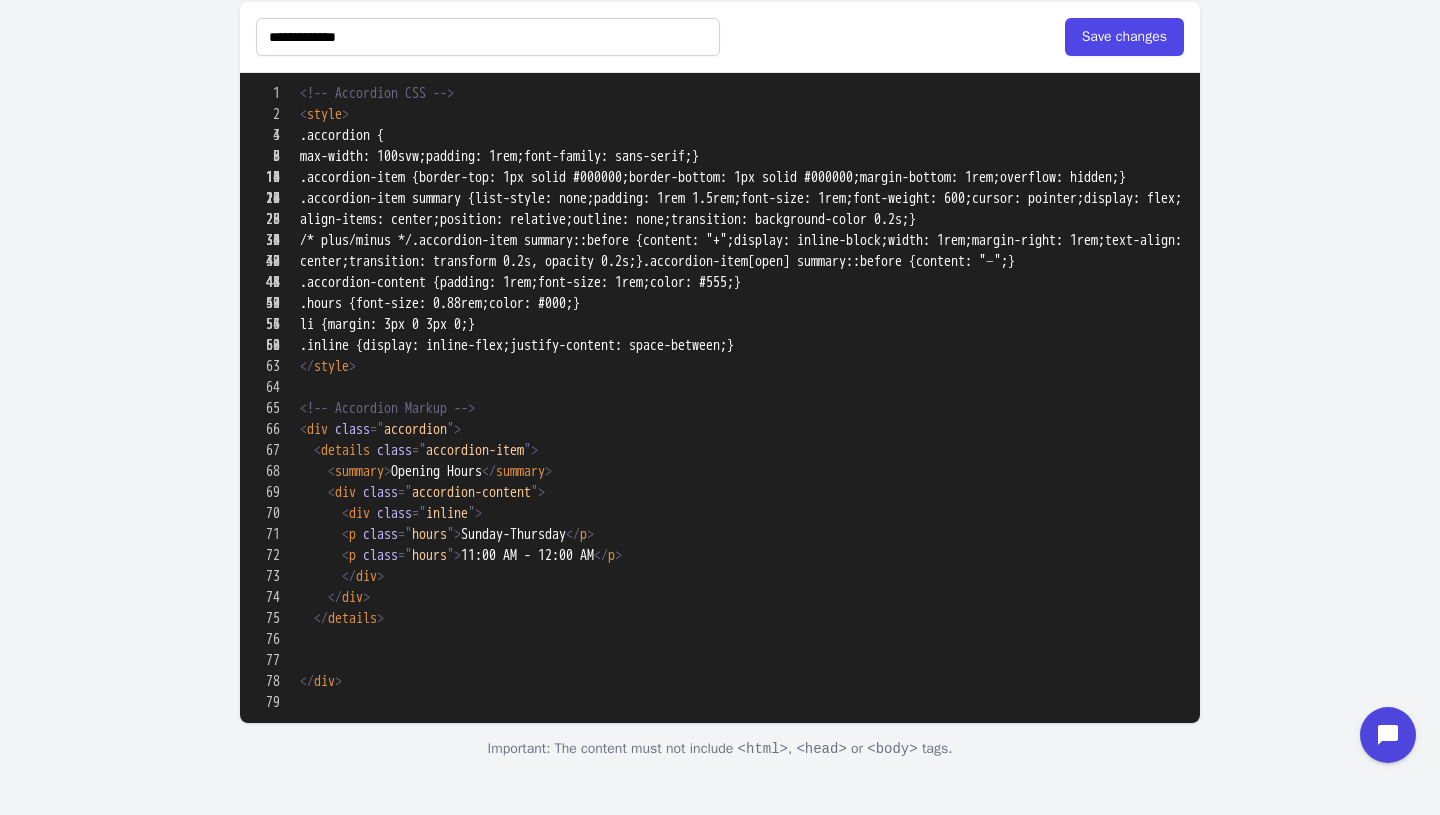 drag, startPoint x: 471, startPoint y: 368, endPoint x: 411, endPoint y: 365, distance: 60.074955 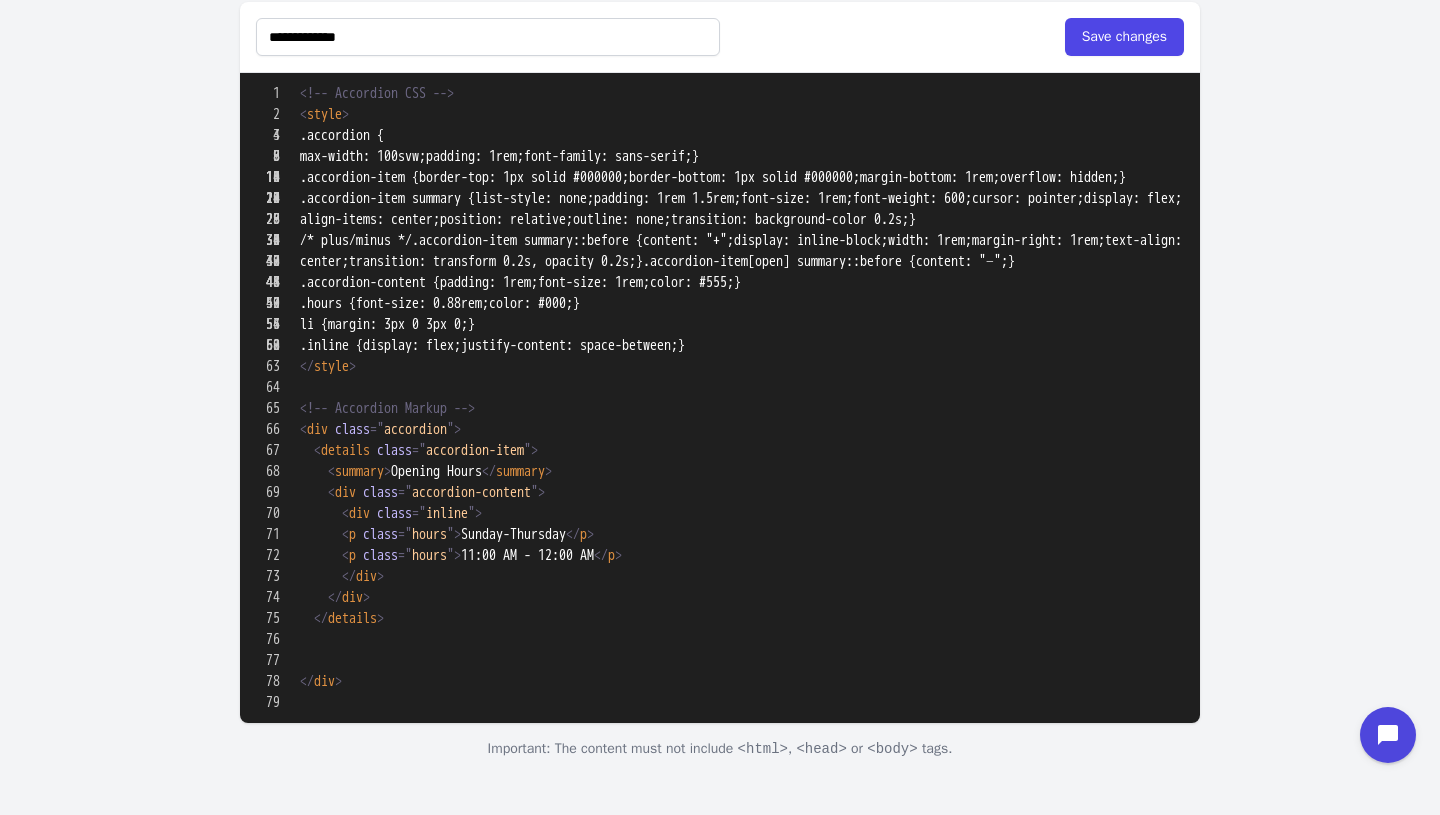 scroll, scrollTop: 0, scrollLeft: 0, axis: both 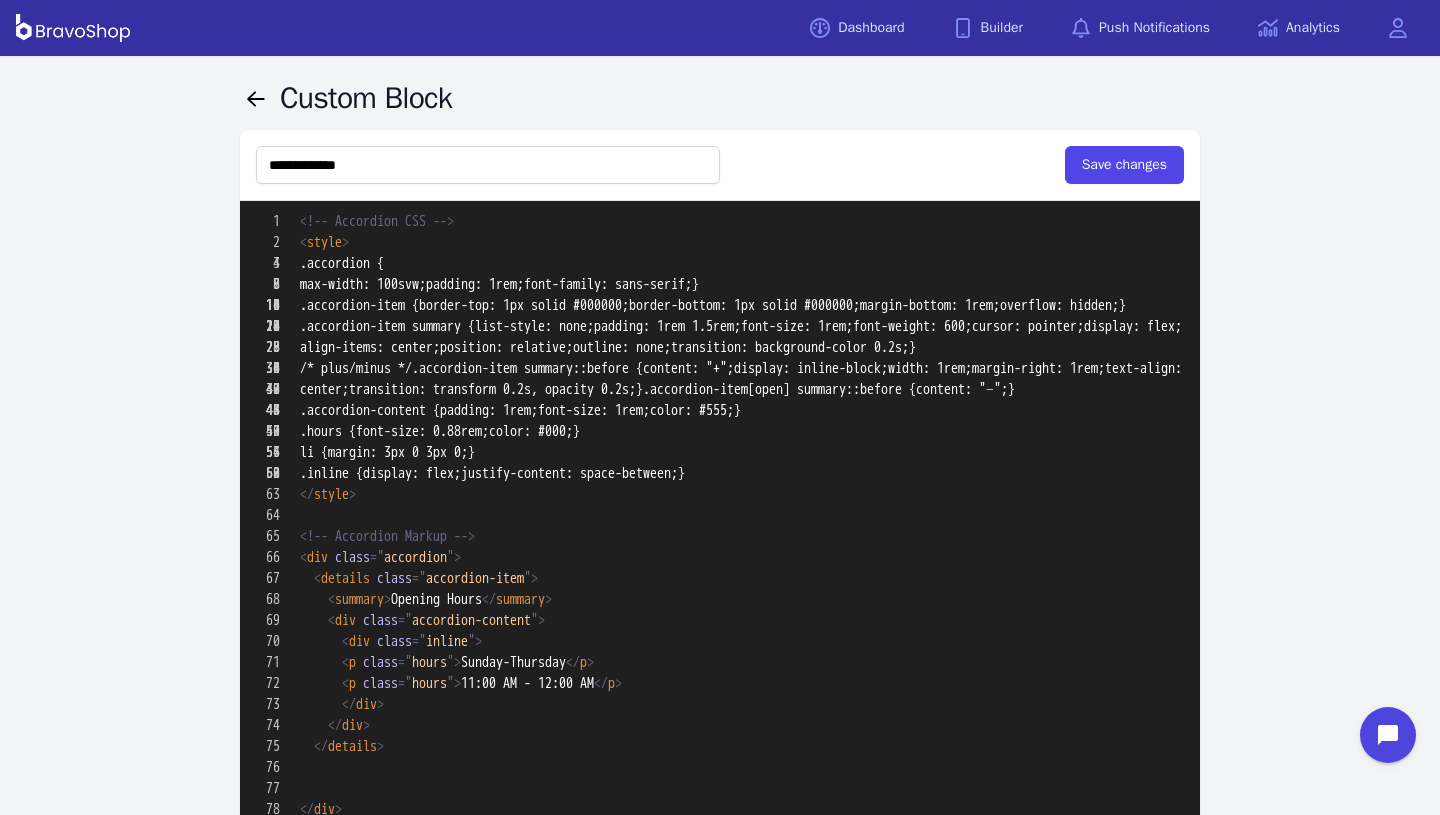 click on "**********" at bounding box center (720, 165) 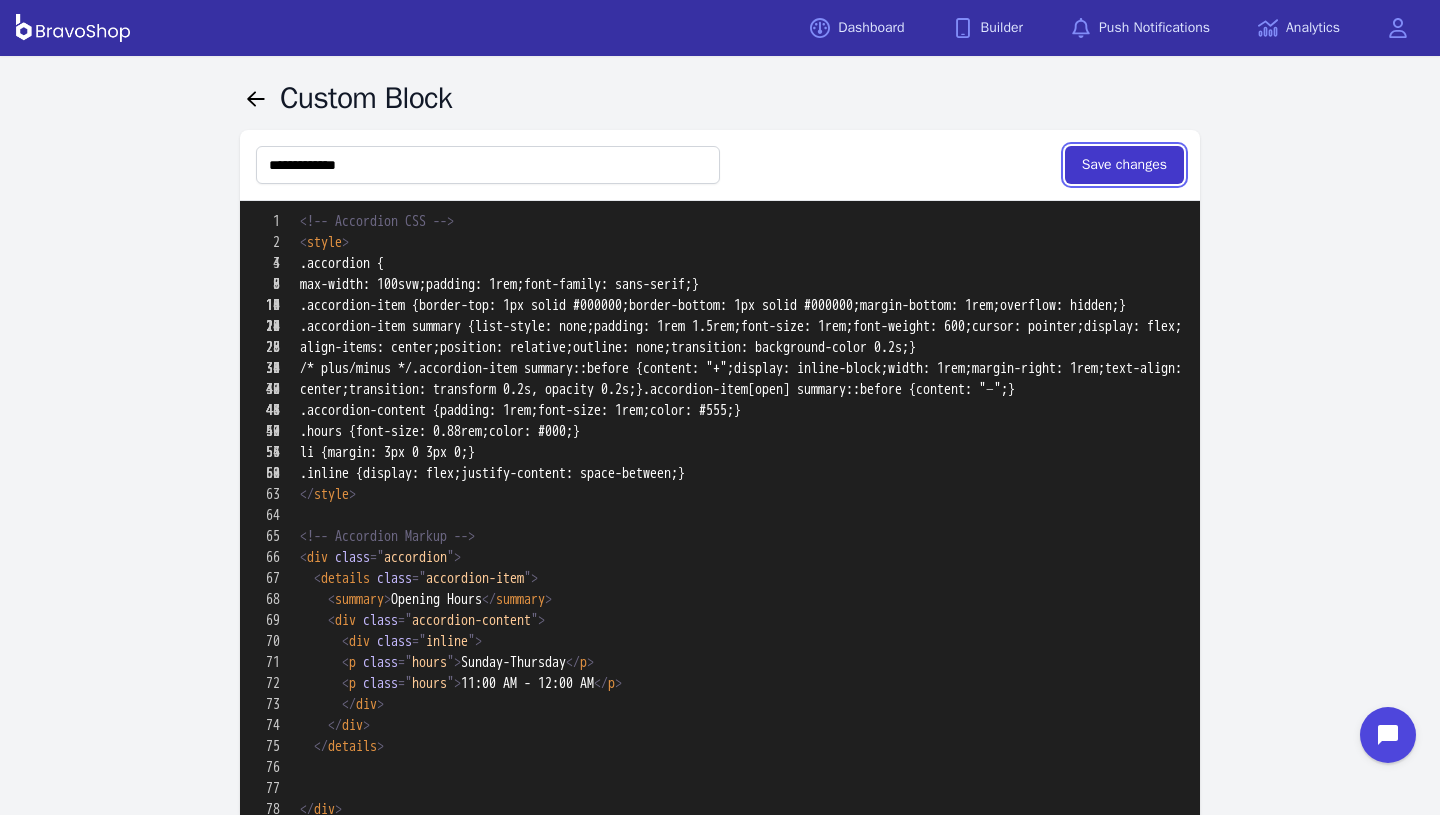click on "Save changes" at bounding box center [1124, 165] 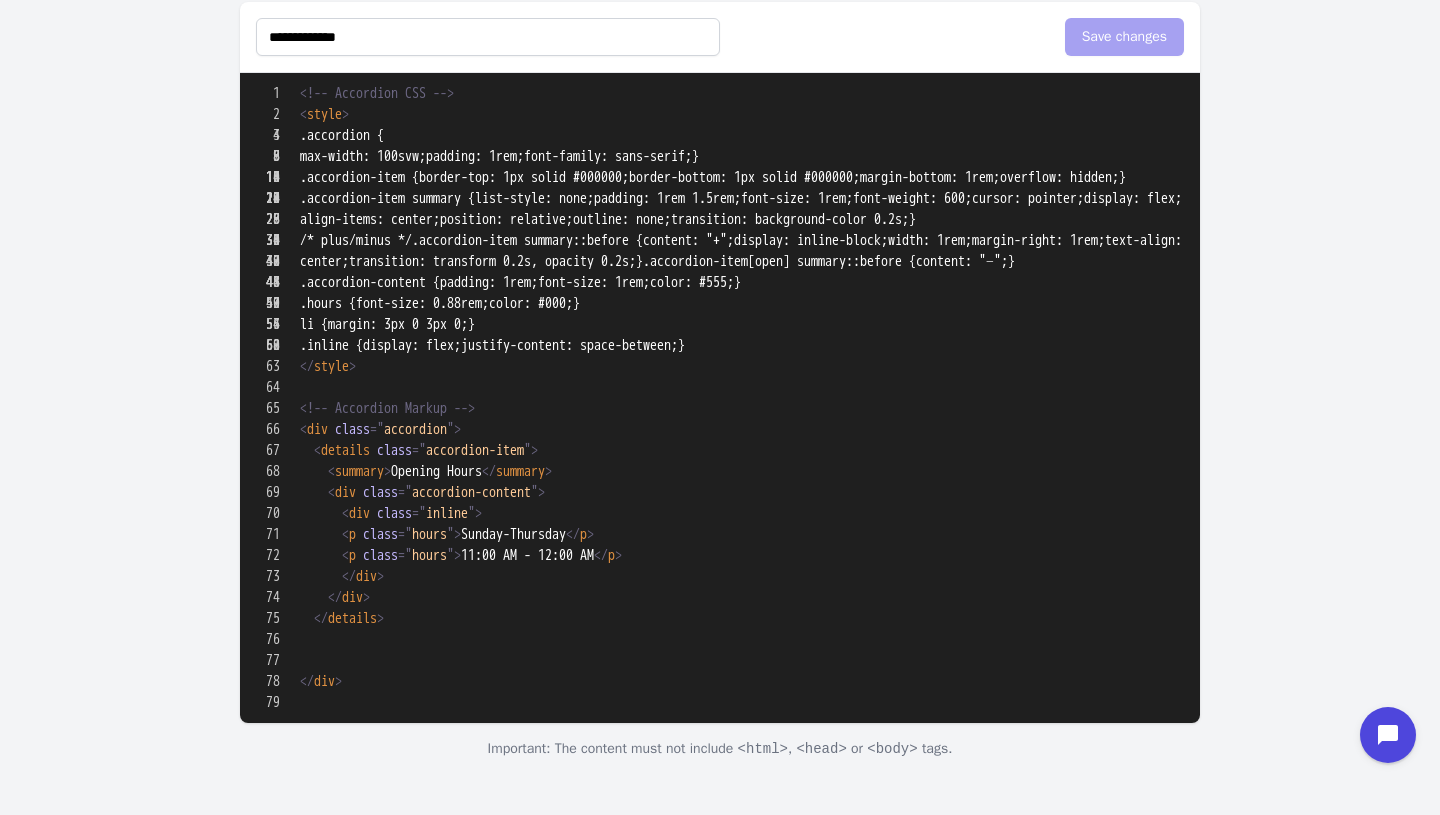 scroll, scrollTop: 1157, scrollLeft: 0, axis: vertical 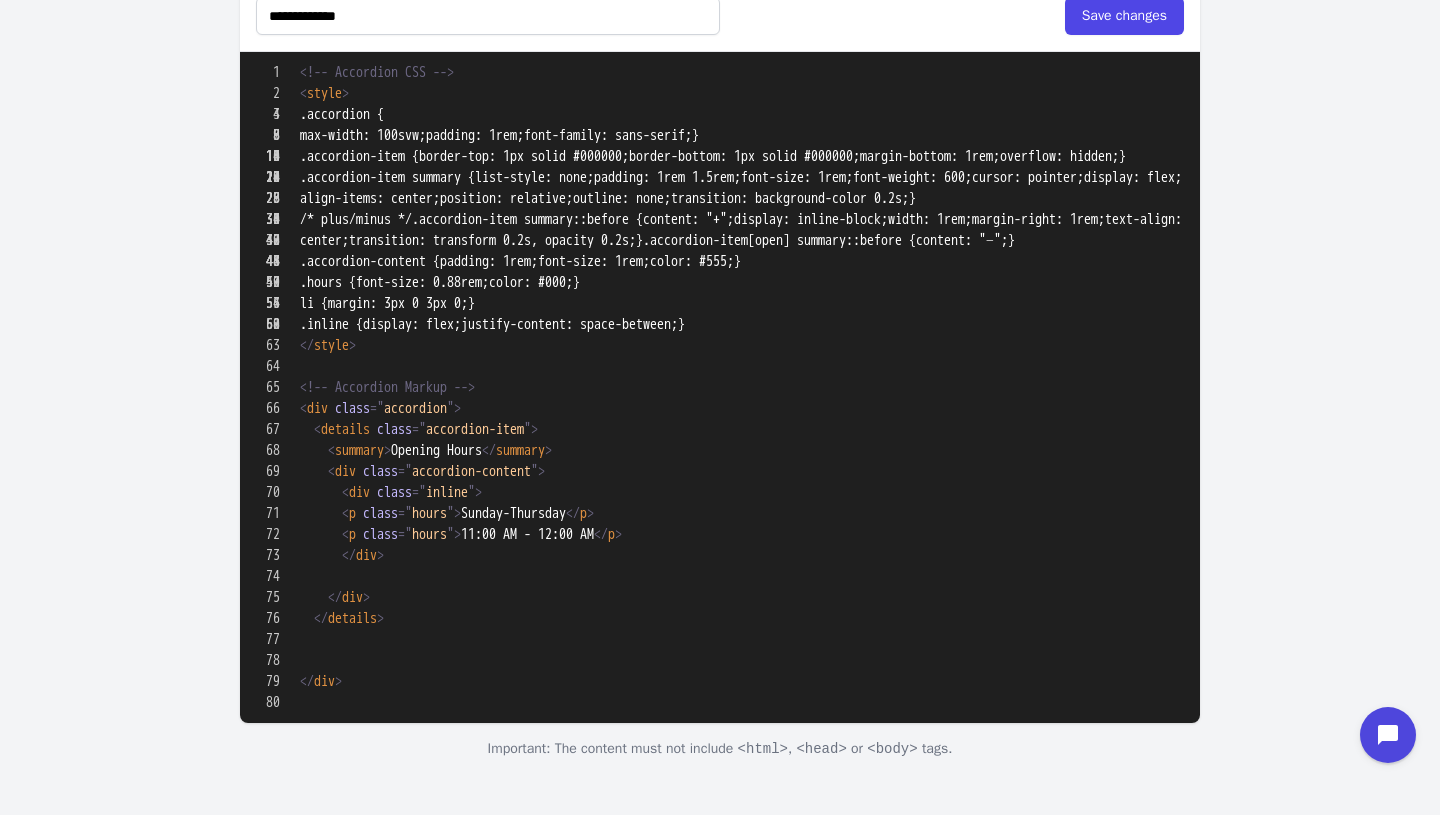 paste on "**********" 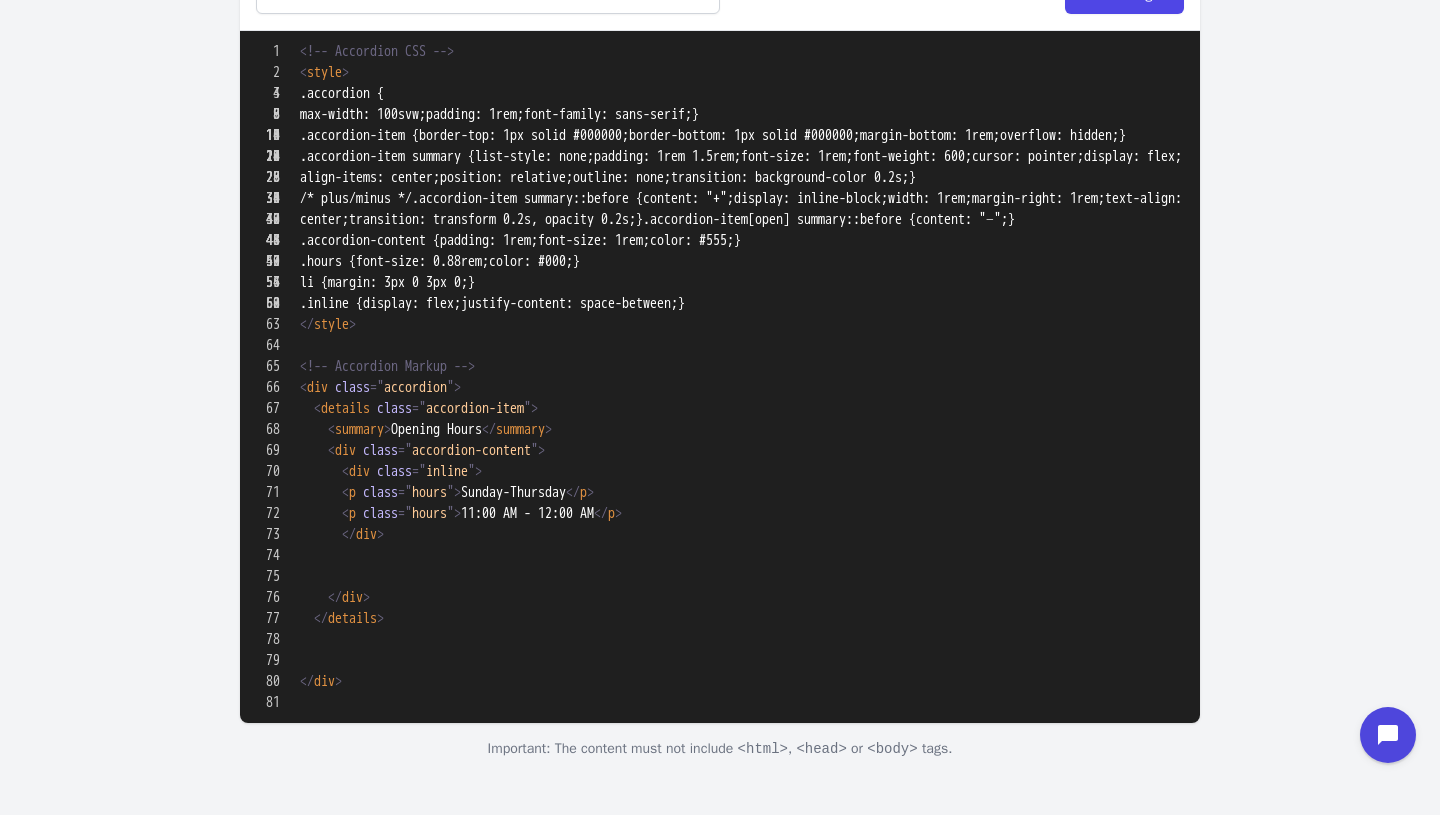 paste on "**********" 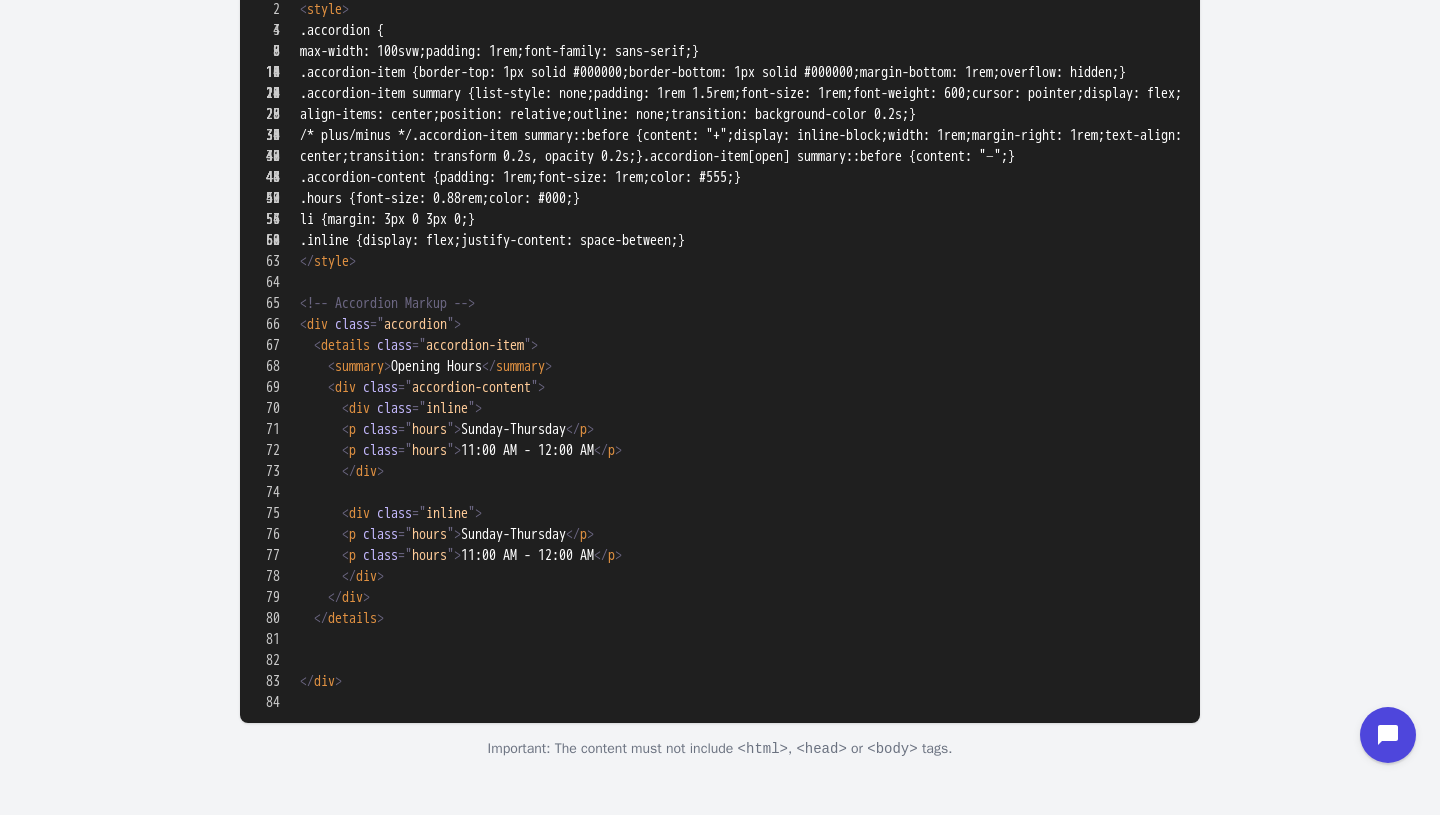 drag, startPoint x: 619, startPoint y: 634, endPoint x: 490, endPoint y: 641, distance: 129.18979 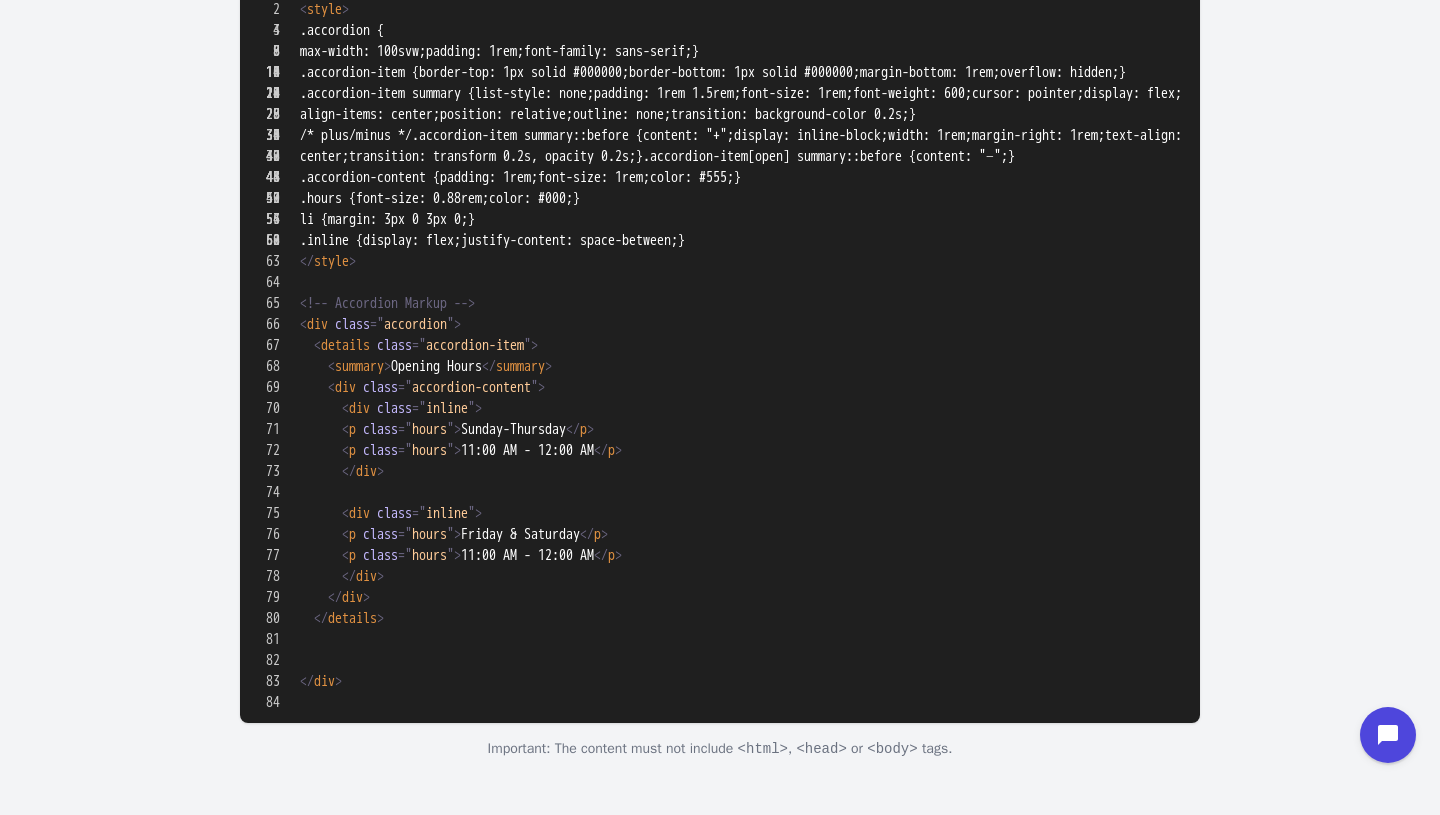 click at bounding box center (720, 860) 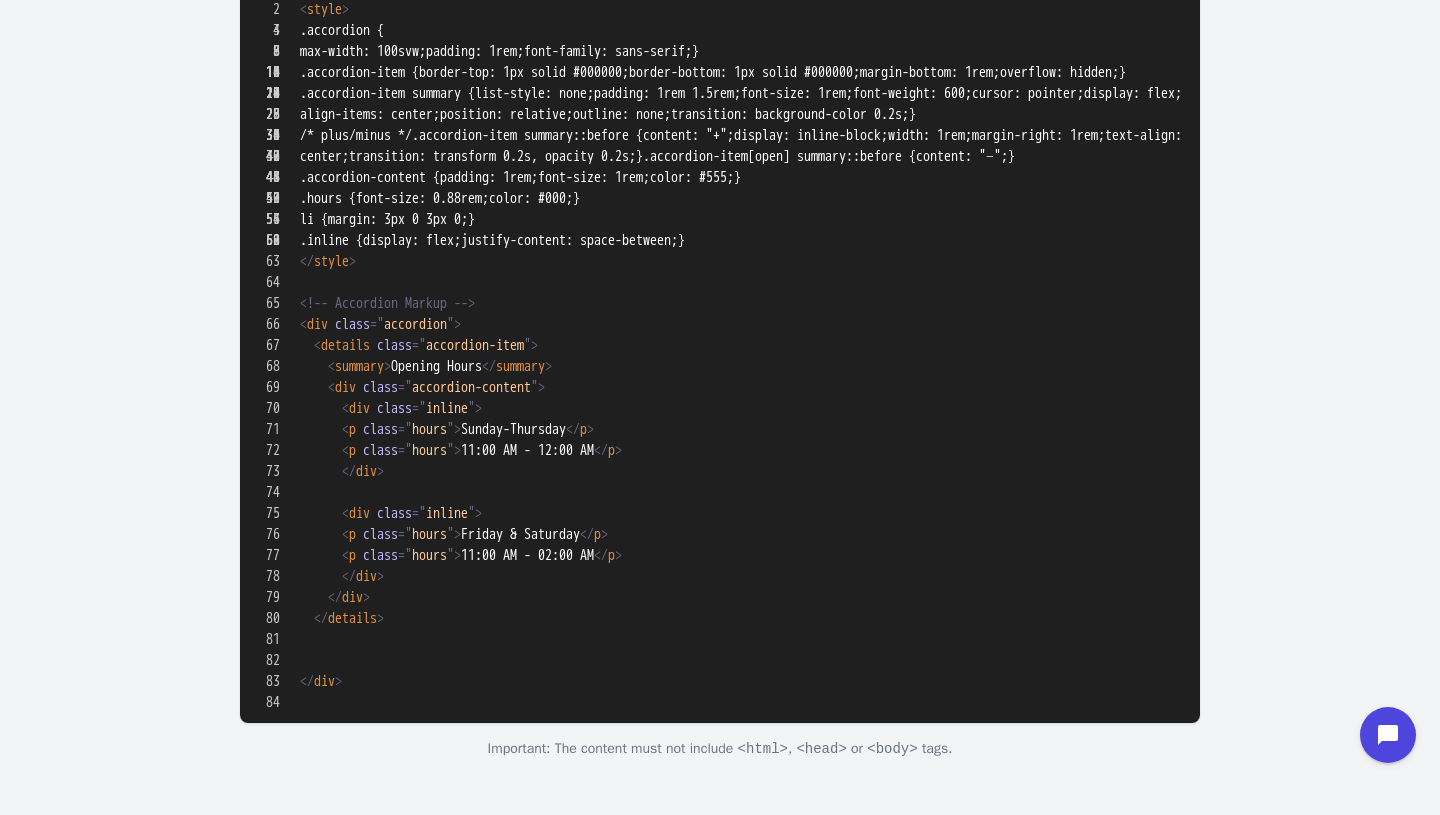 click at bounding box center (720, 860) 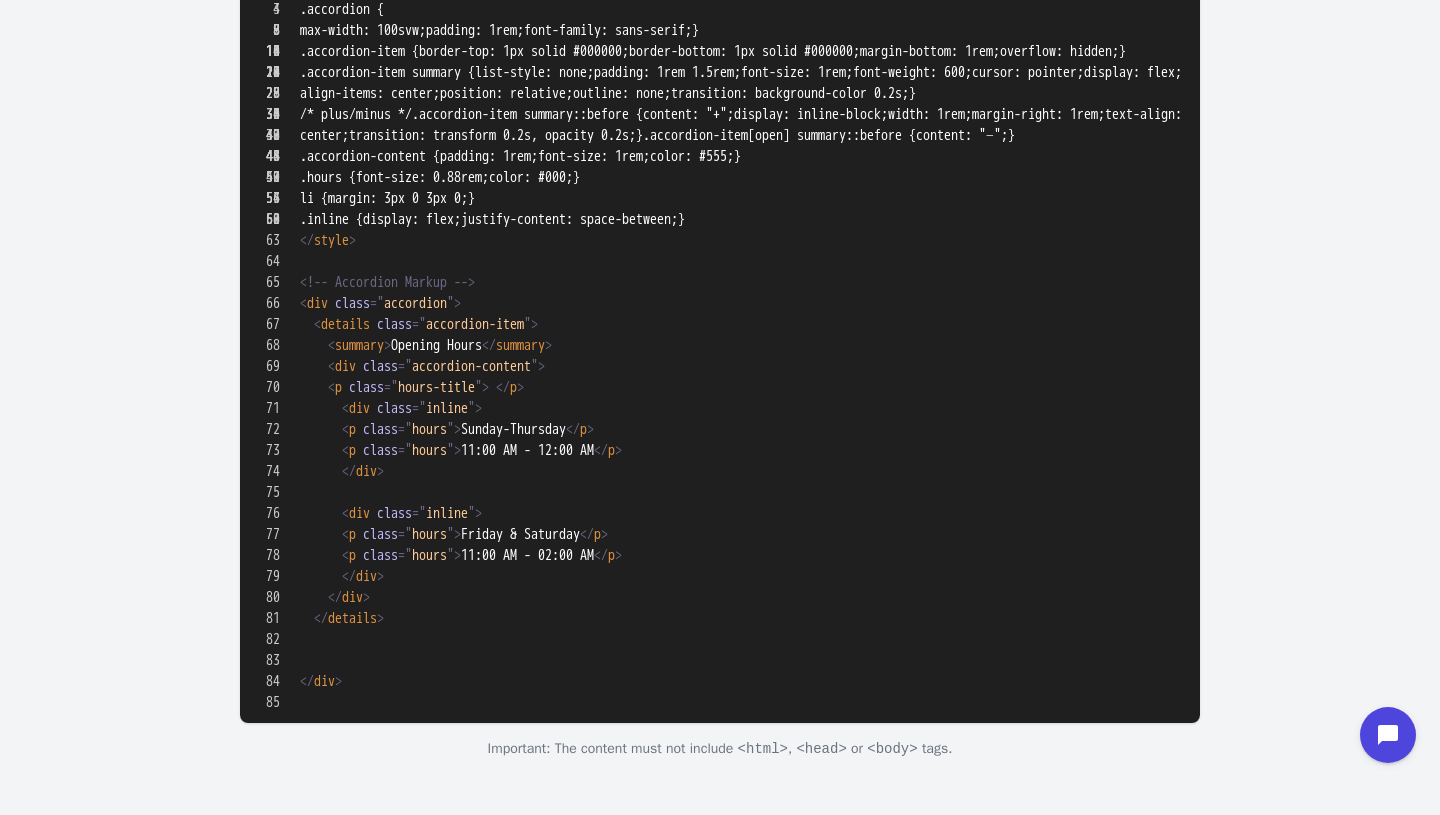 click at bounding box center [720, 849] 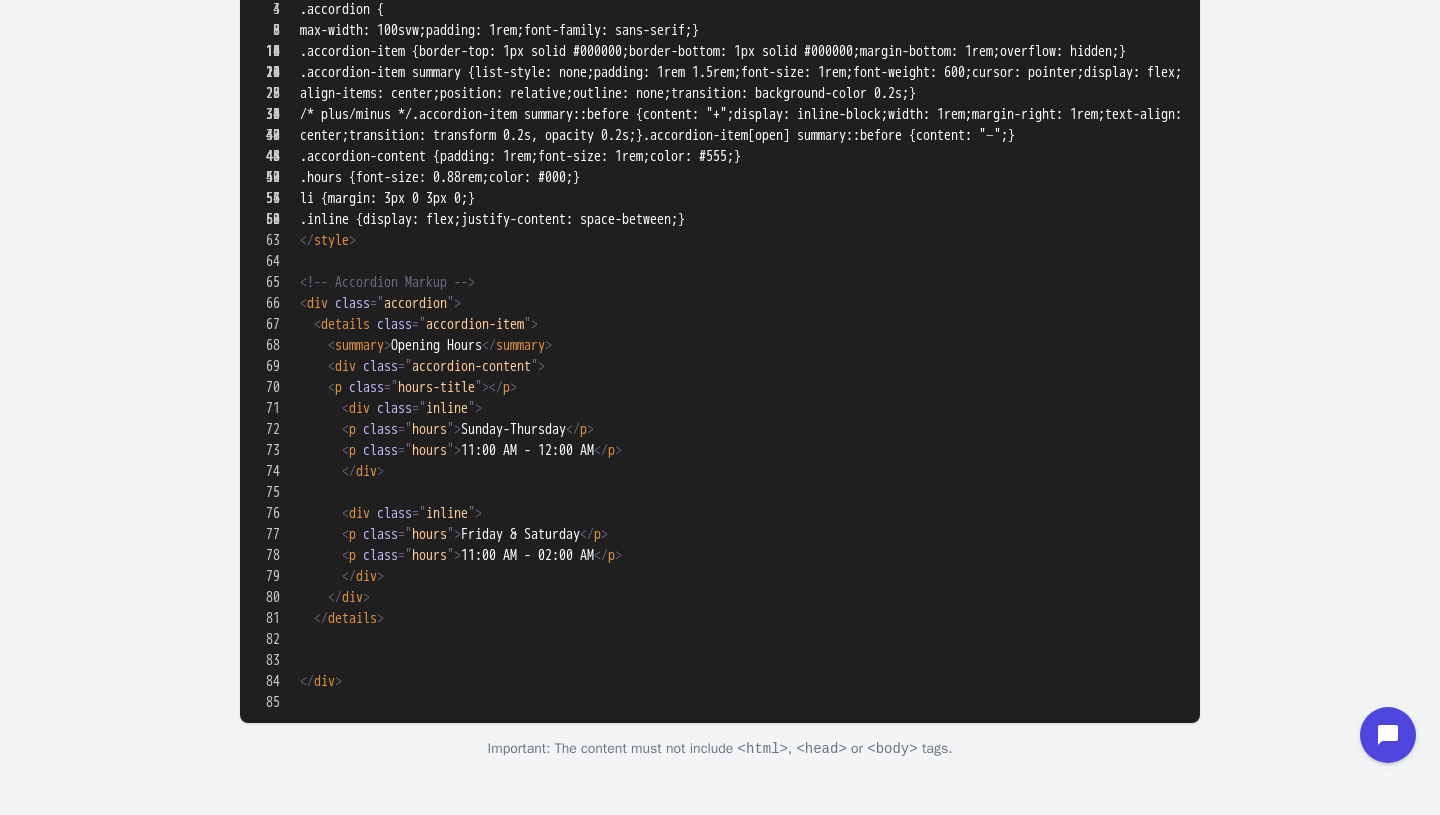 paste on "**********" 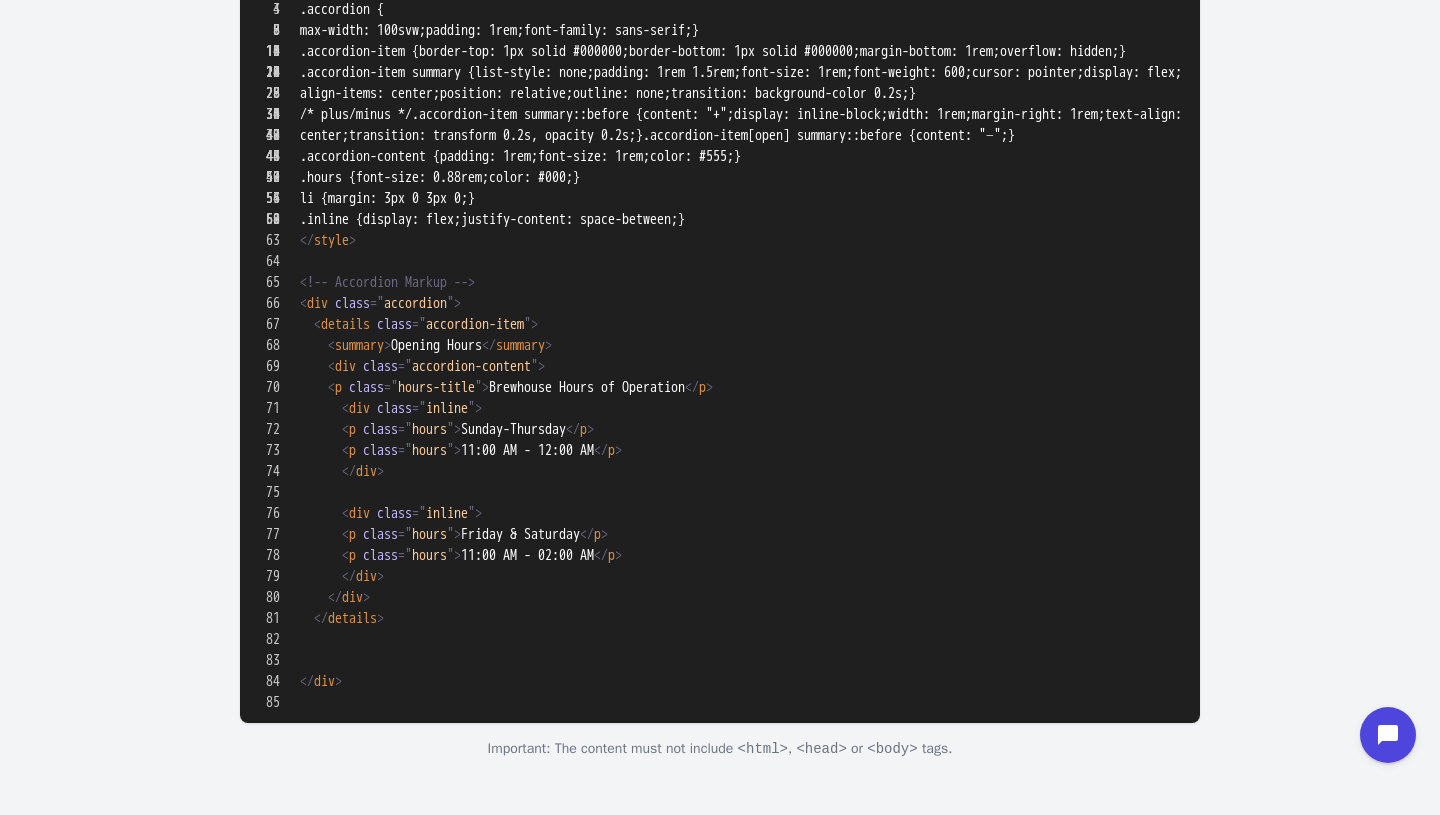 click at bounding box center [720, 849] 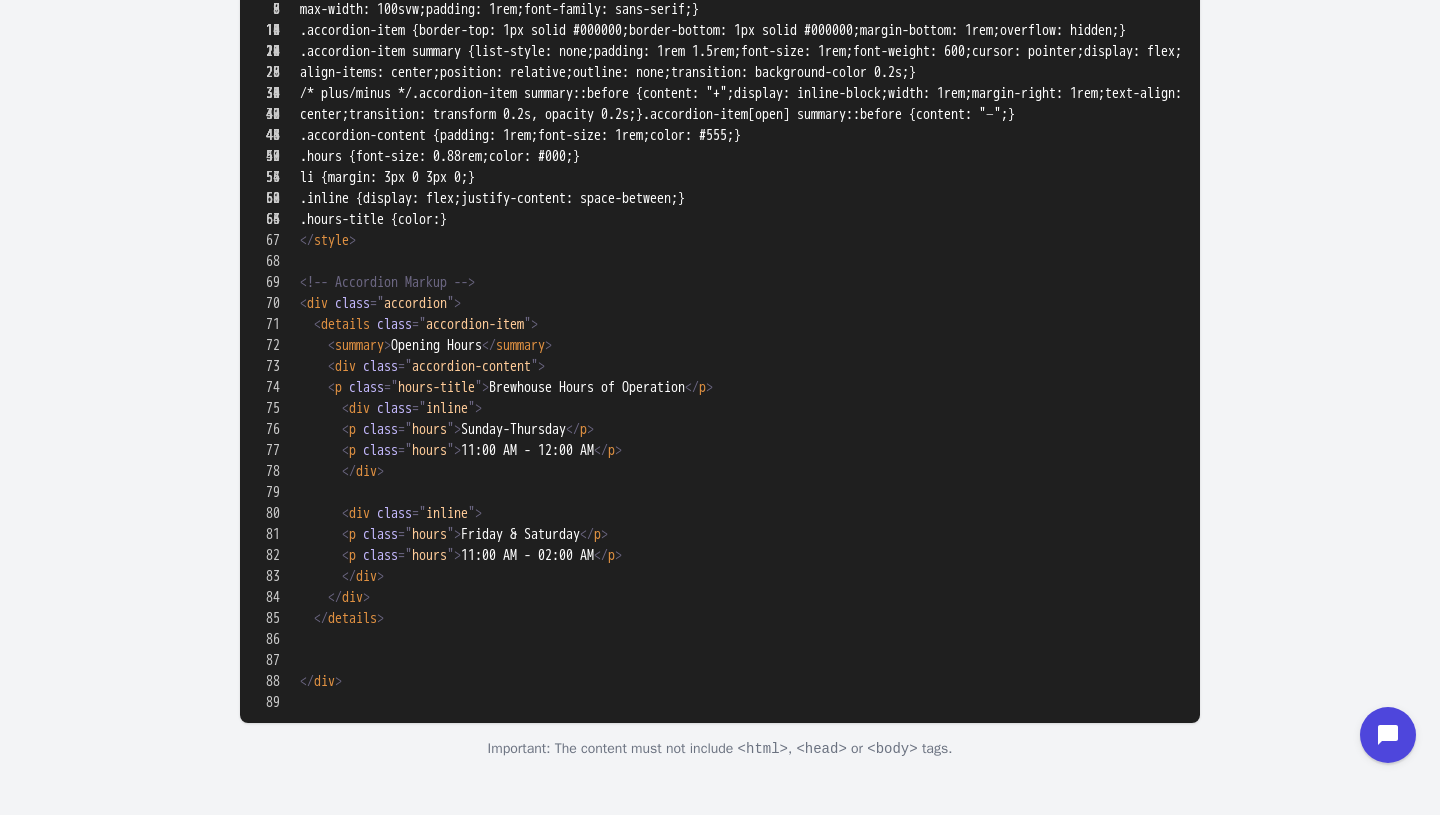 paste on "*******" 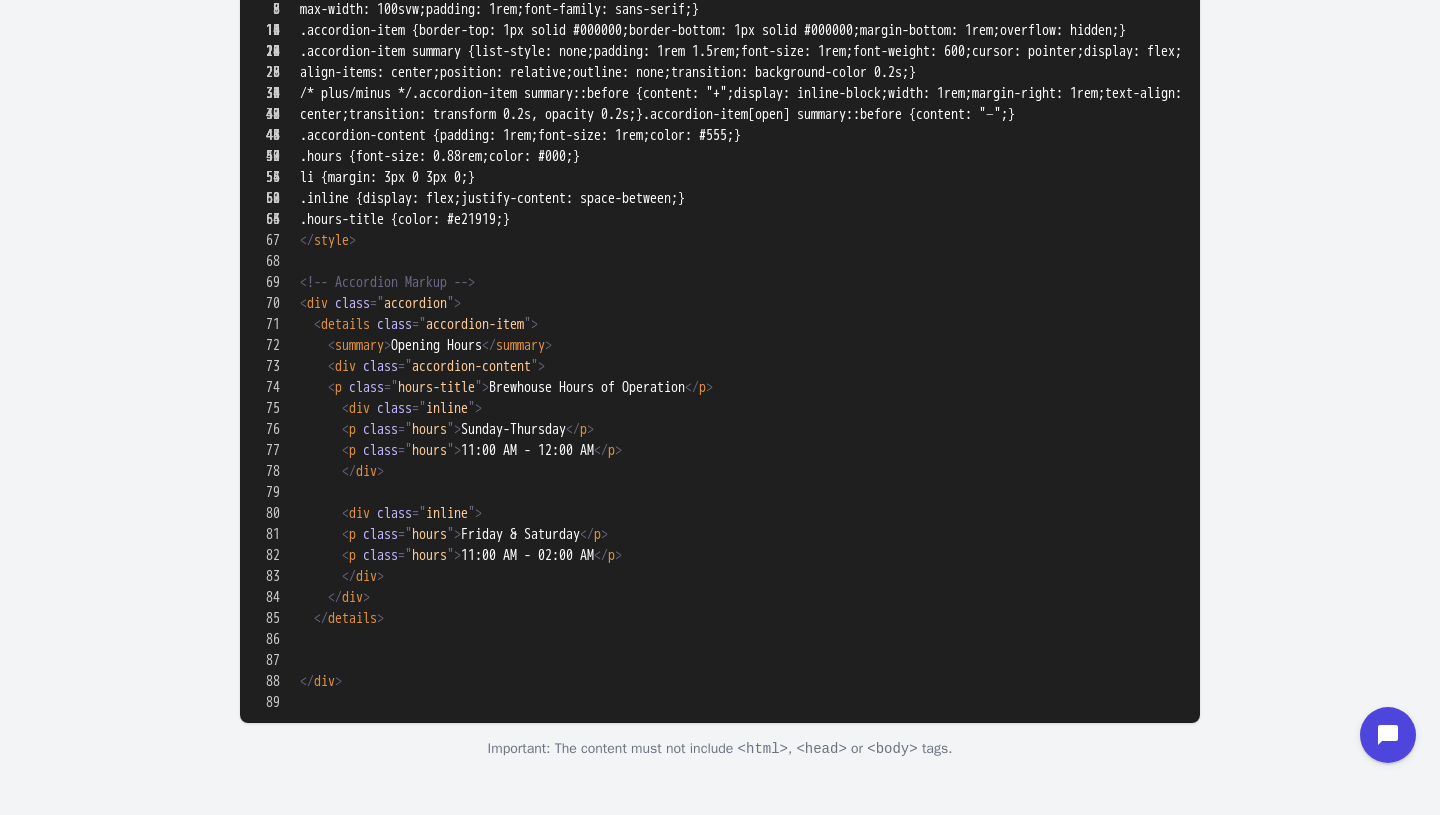 scroll, scrollTop: 0, scrollLeft: 0, axis: both 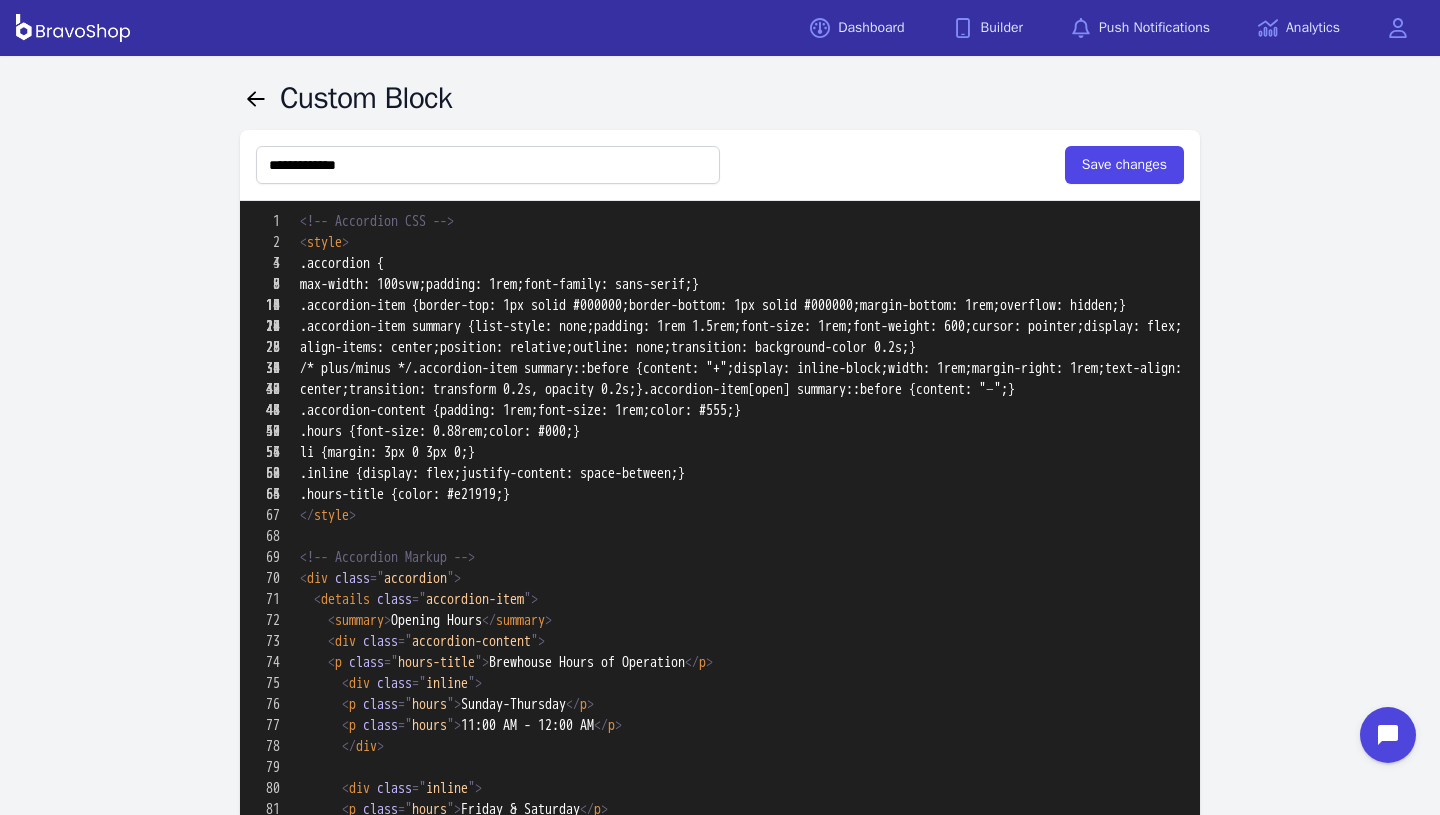 click on "**********" at bounding box center [720, 165] 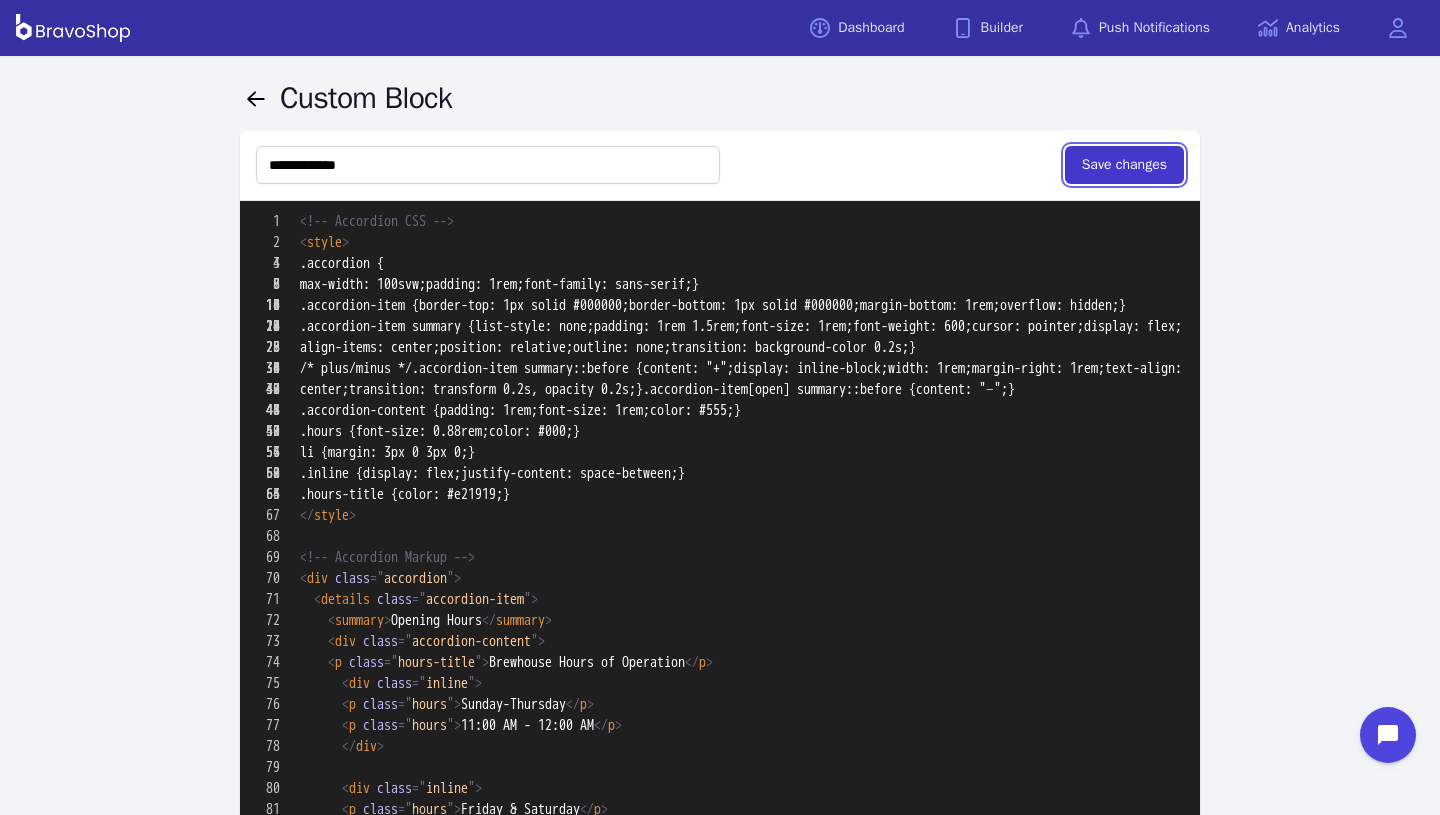click on "Save changes" at bounding box center (1124, 165) 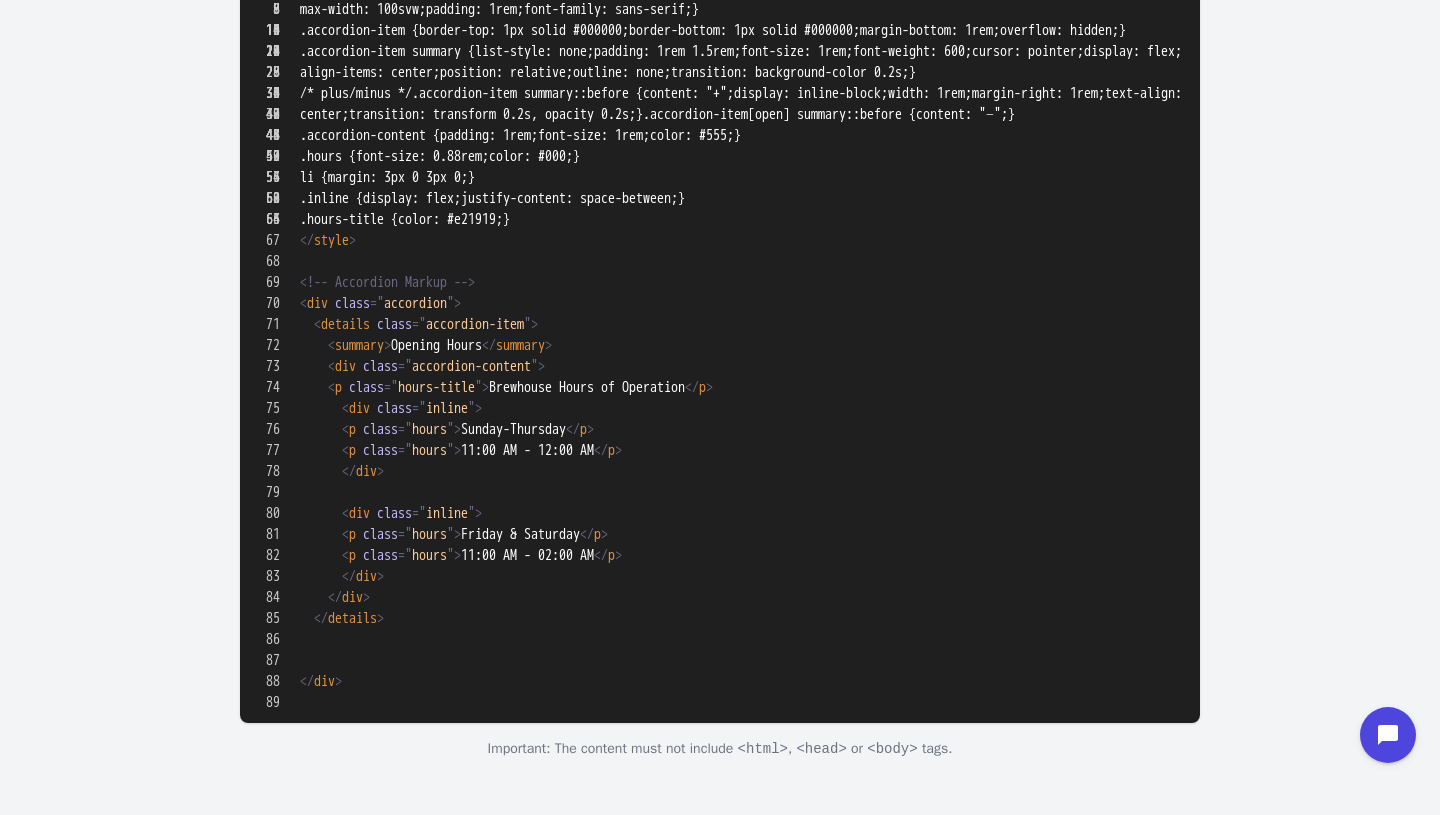 scroll, scrollTop: 1033, scrollLeft: 0, axis: vertical 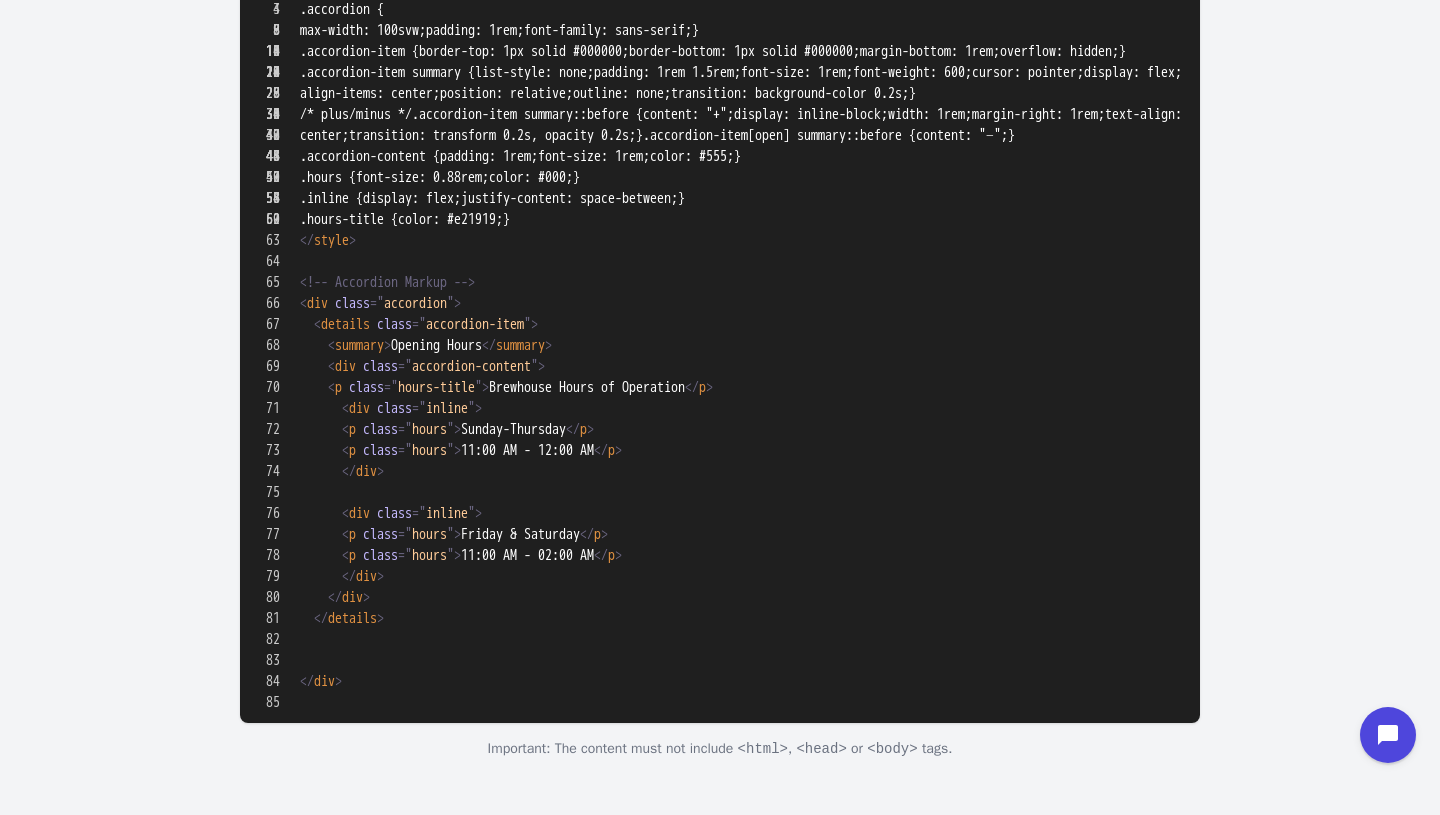 click at bounding box center (720, 849) 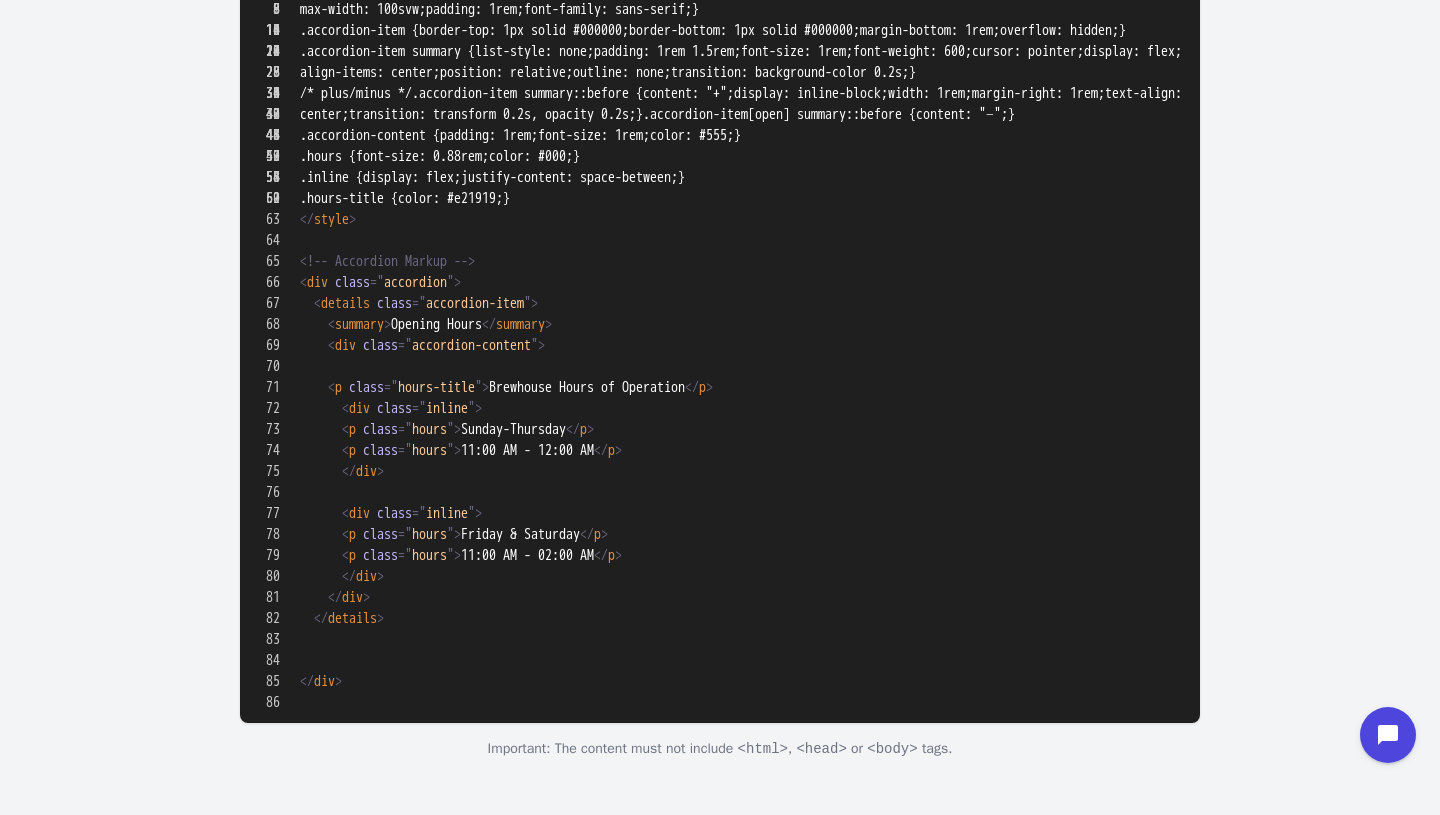 scroll, scrollTop: 290, scrollLeft: 0, axis: vertical 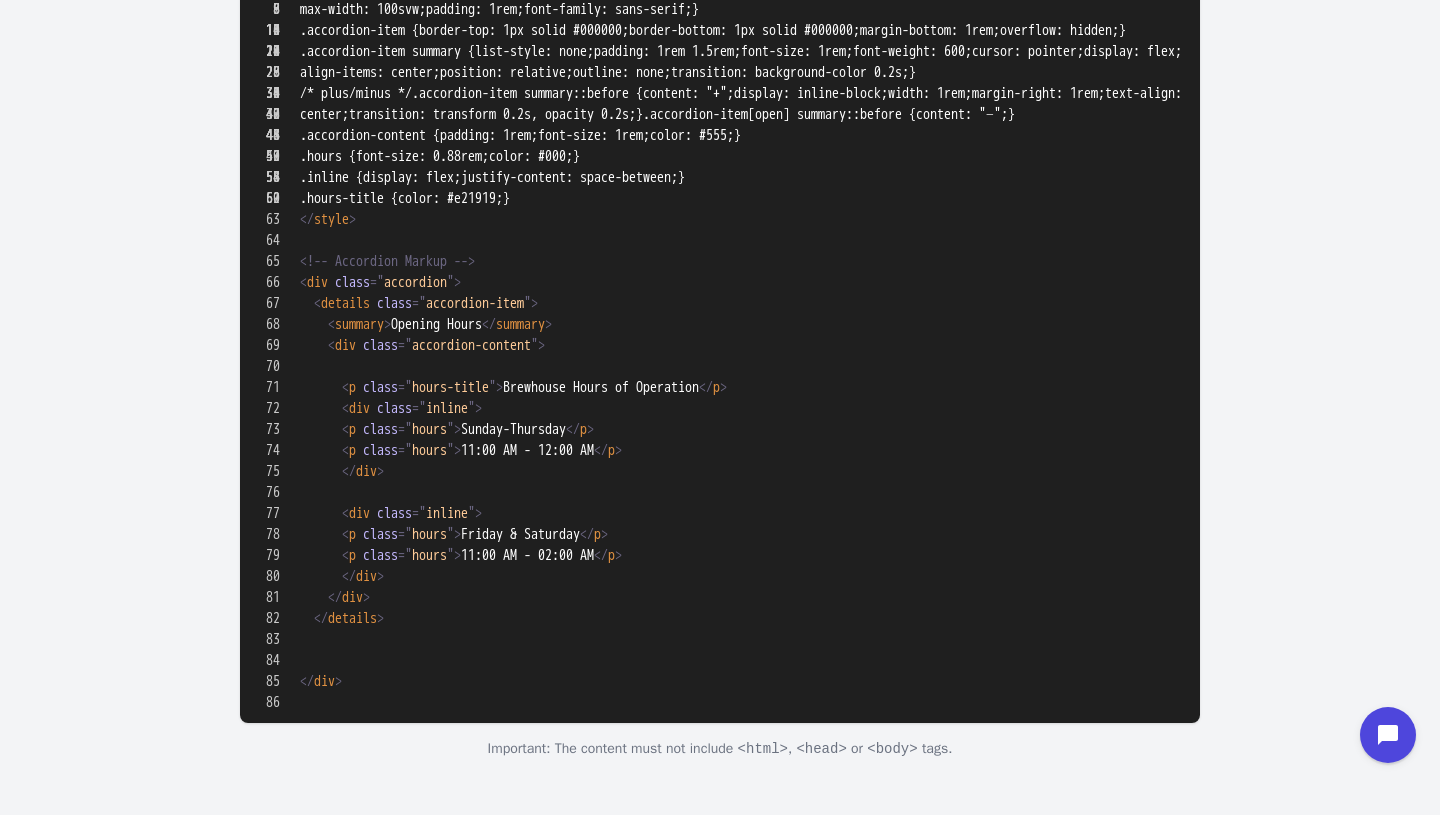 click at bounding box center [720, 839] 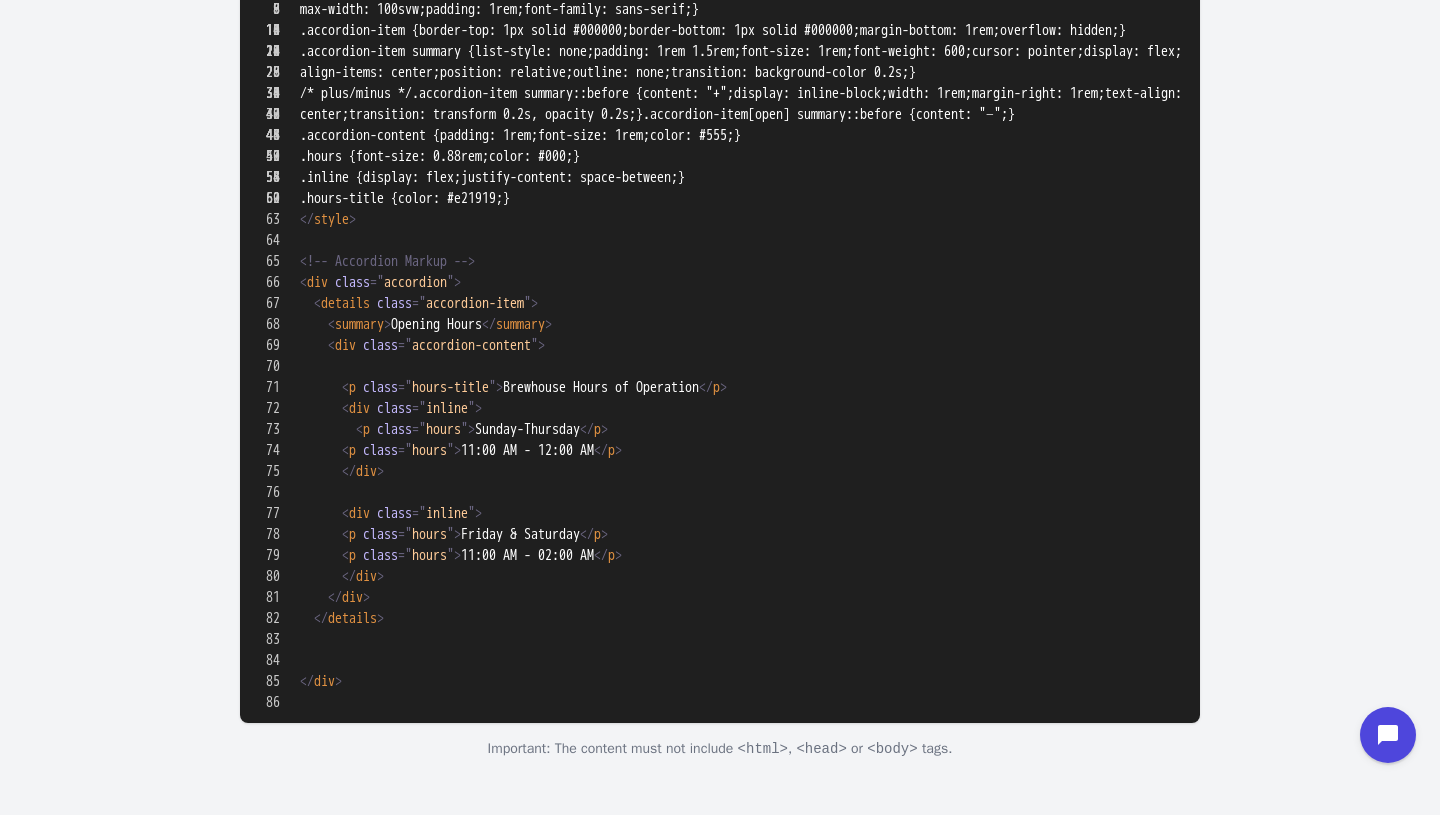 click at bounding box center (720, 839) 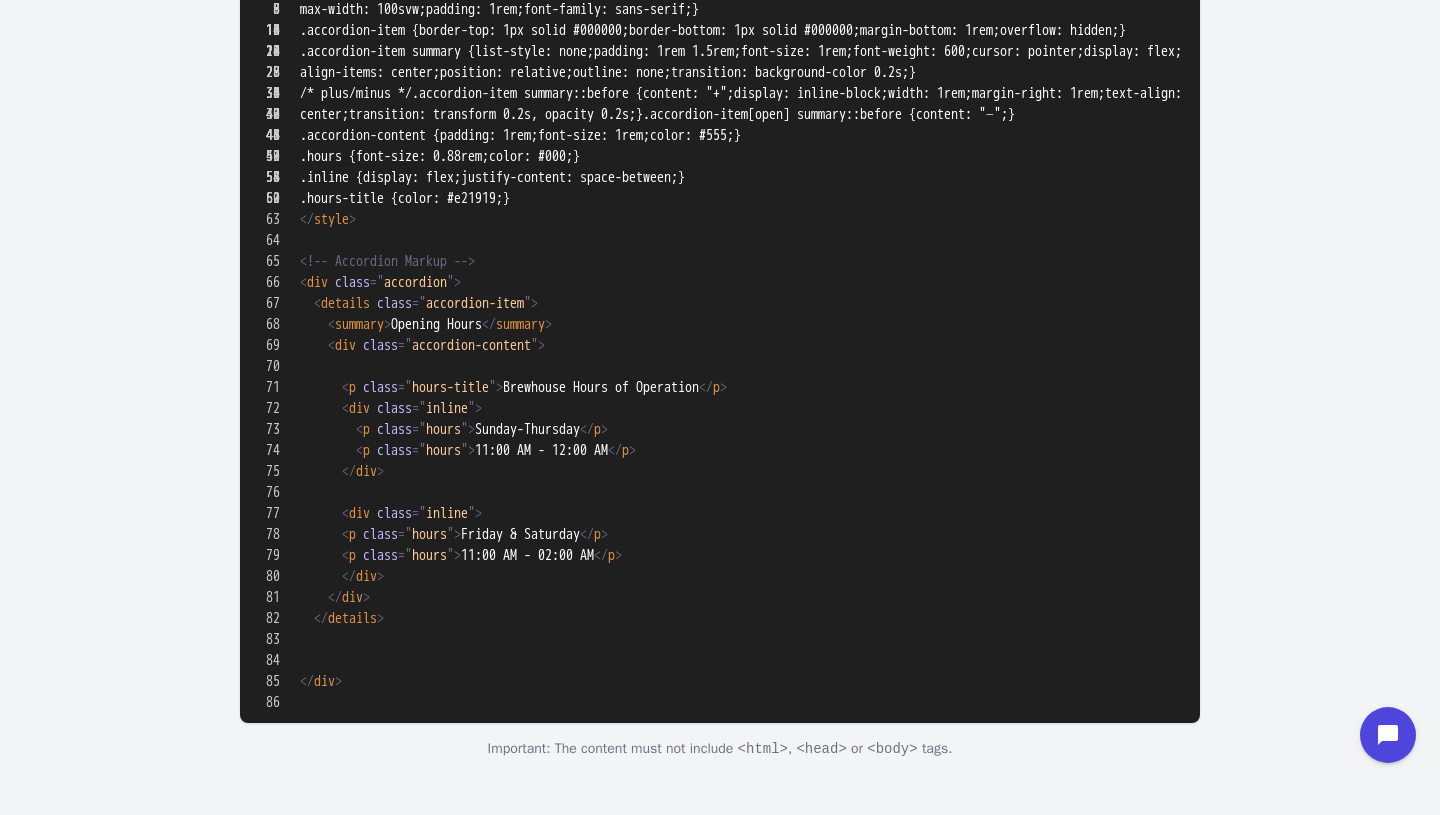 click at bounding box center [720, 839] 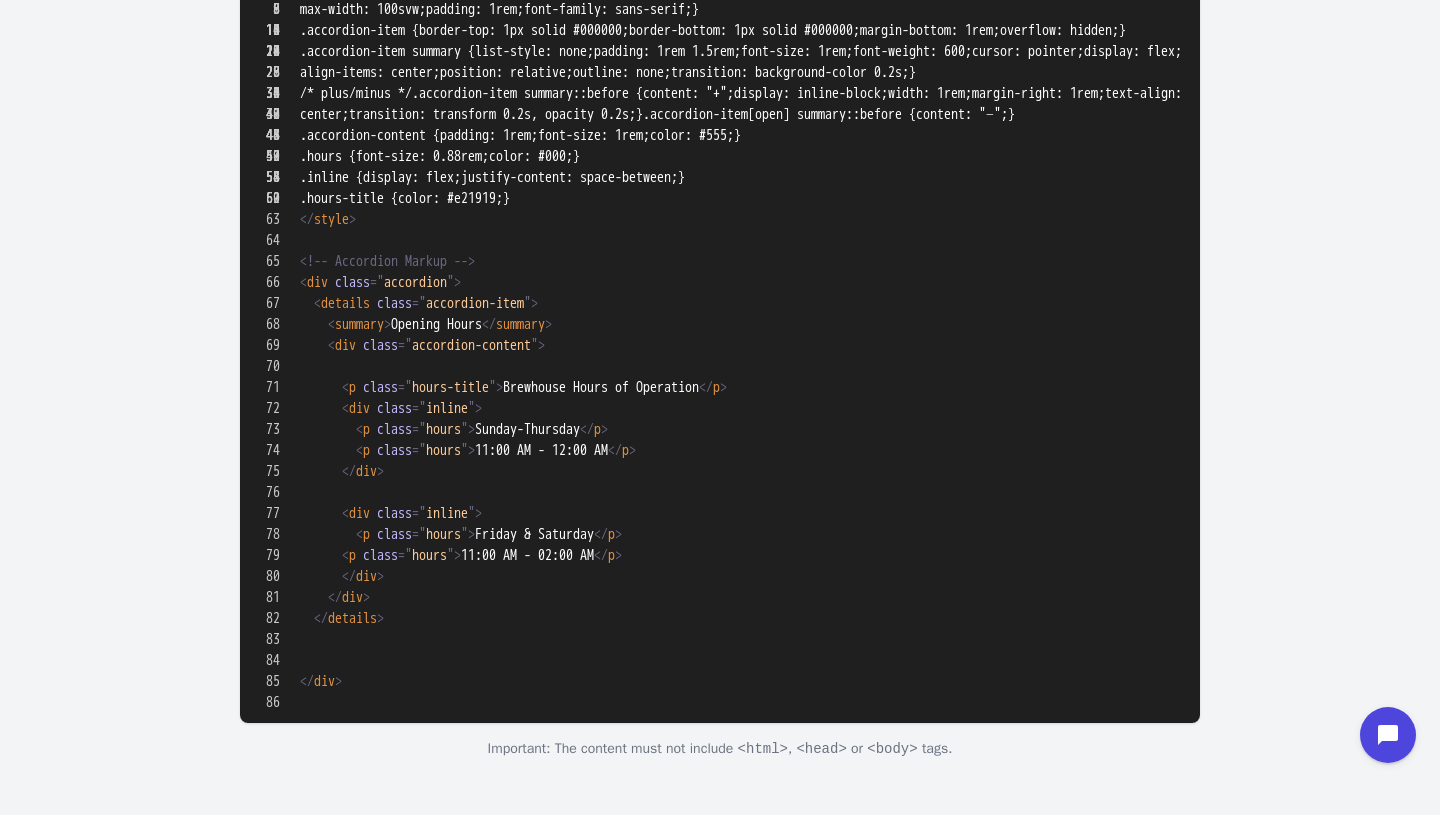 click at bounding box center [720, 839] 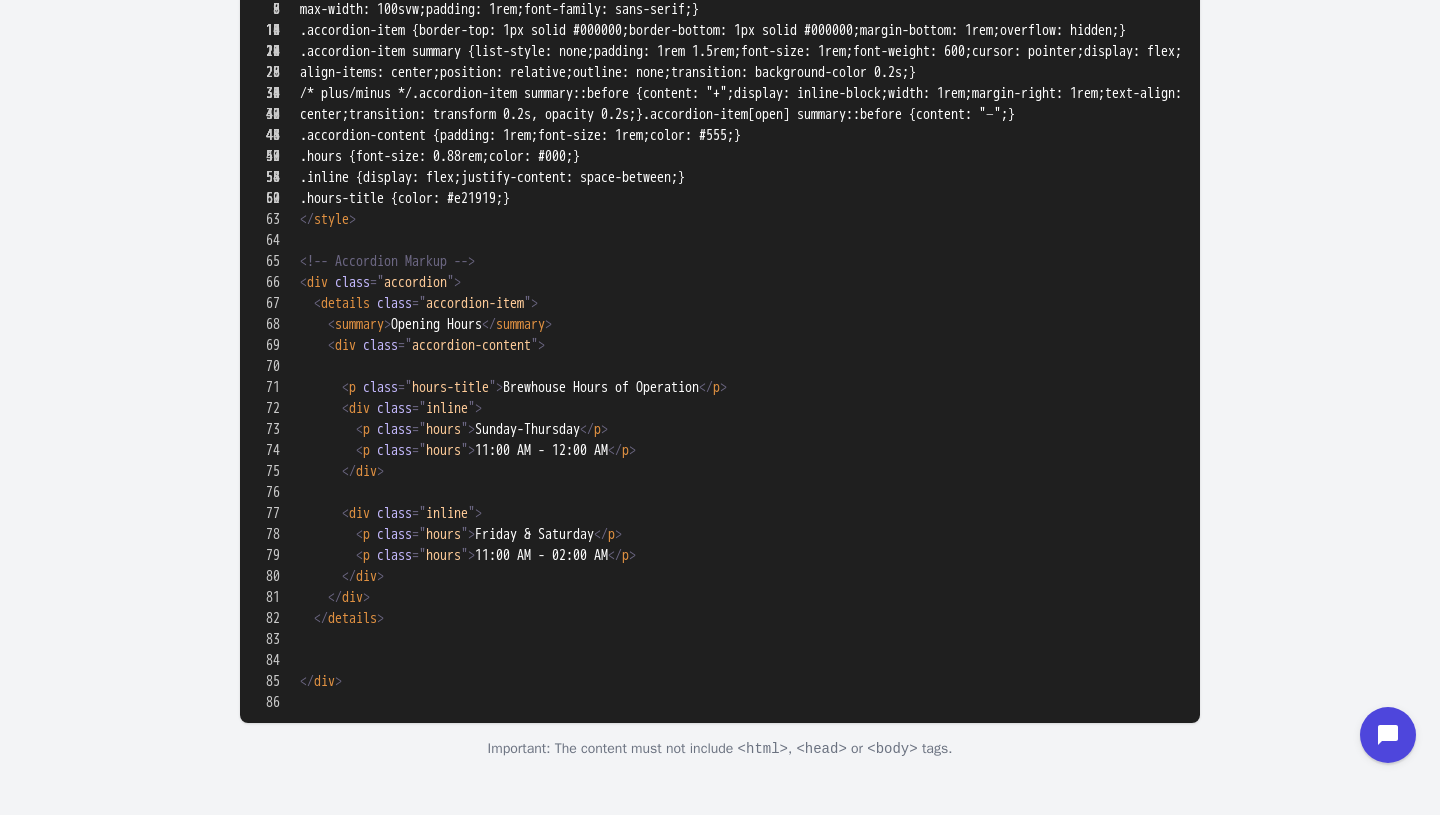 click at bounding box center (720, 839) 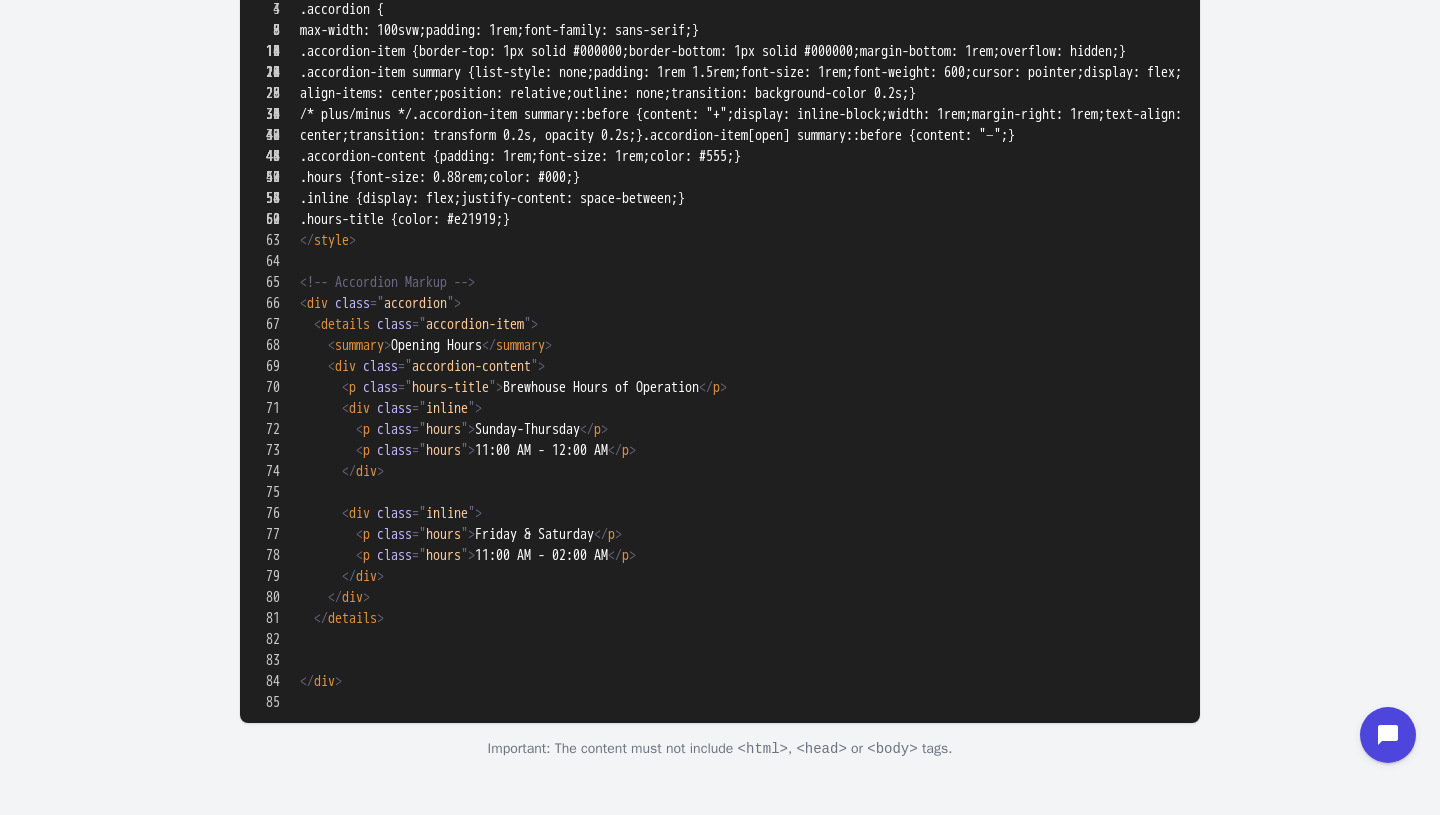 scroll, scrollTop: 411, scrollLeft: 0, axis: vertical 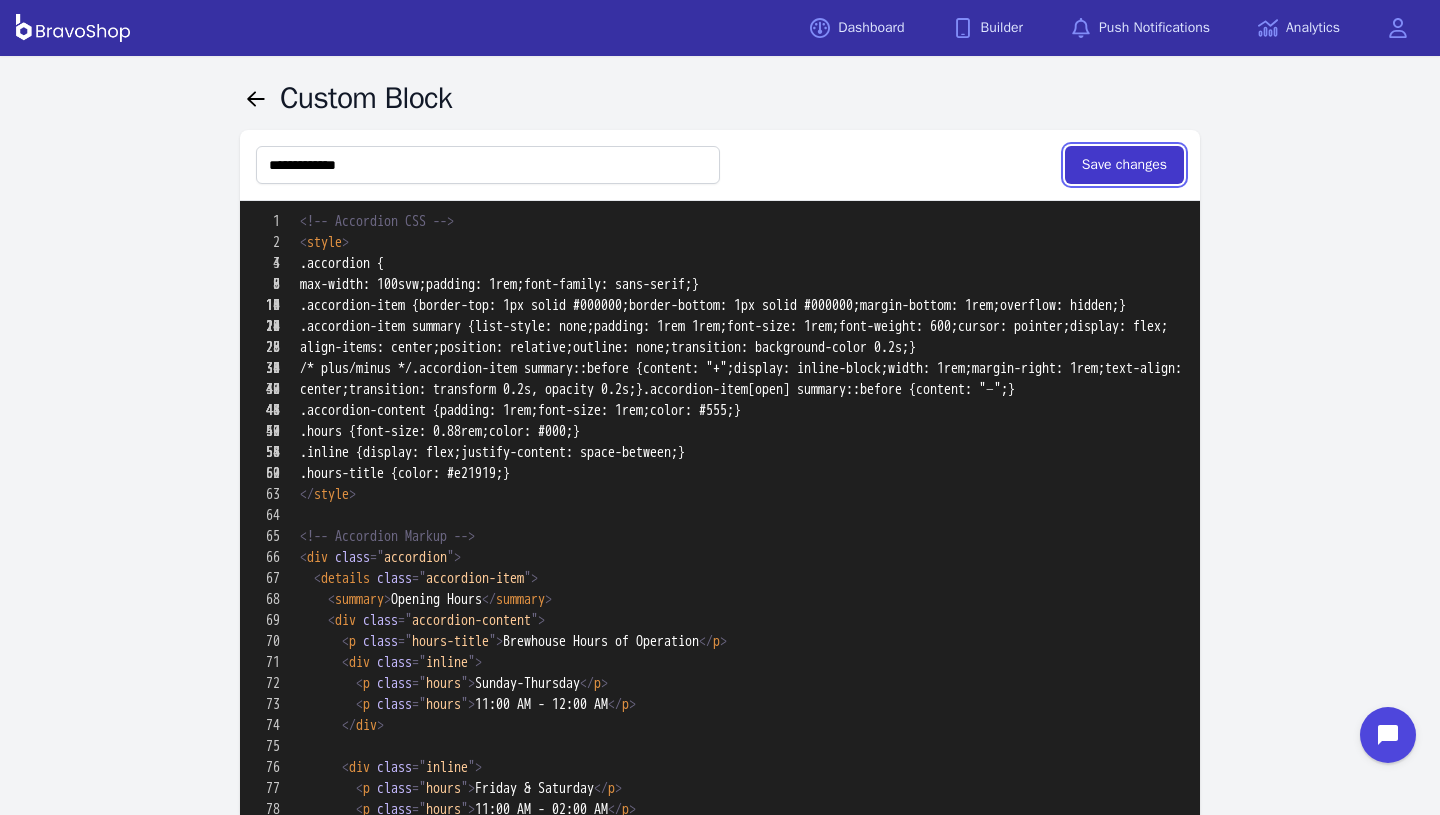 click on "Save changes" at bounding box center (1124, 165) 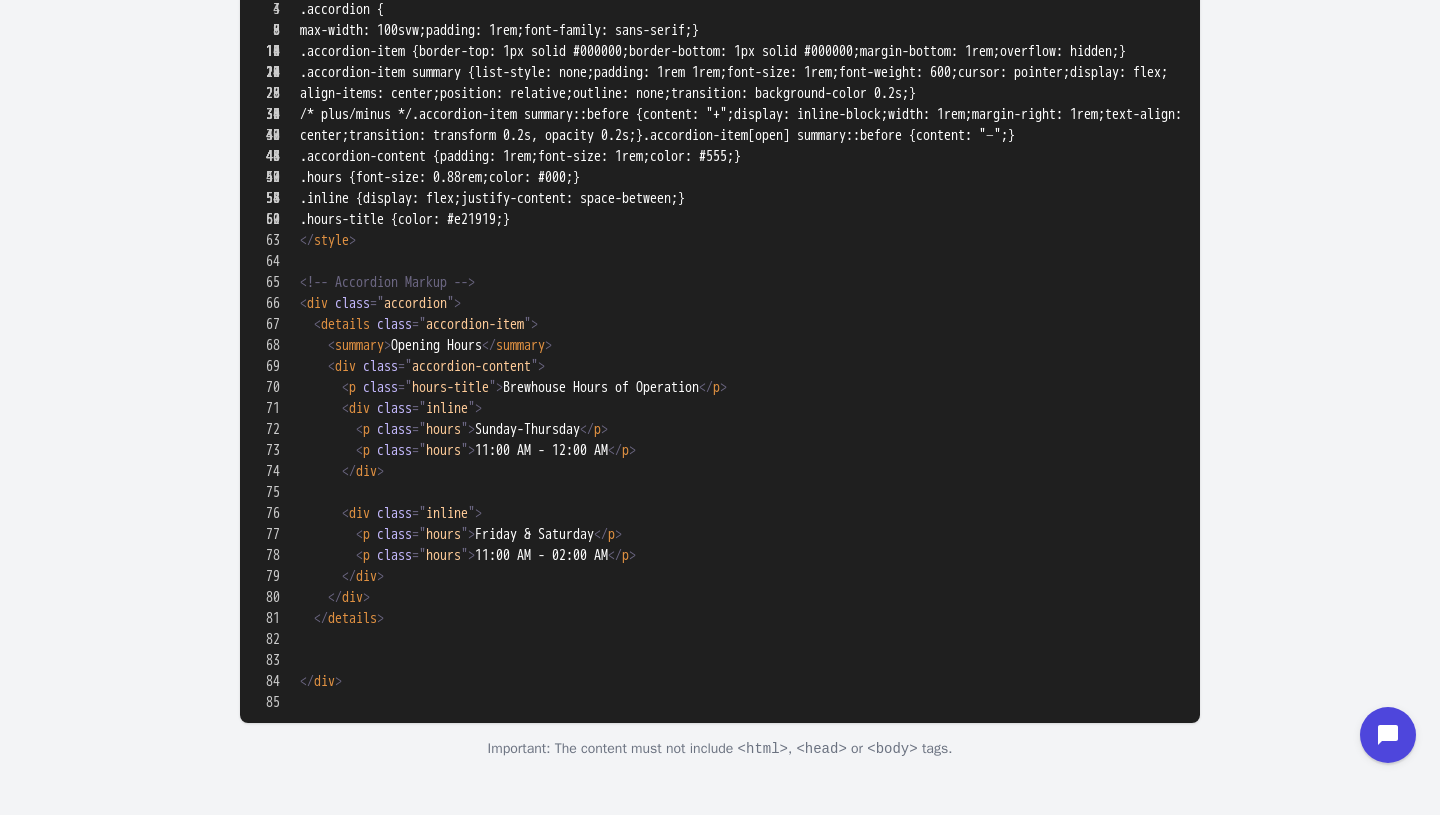 scroll, scrollTop: 1101, scrollLeft: 0, axis: vertical 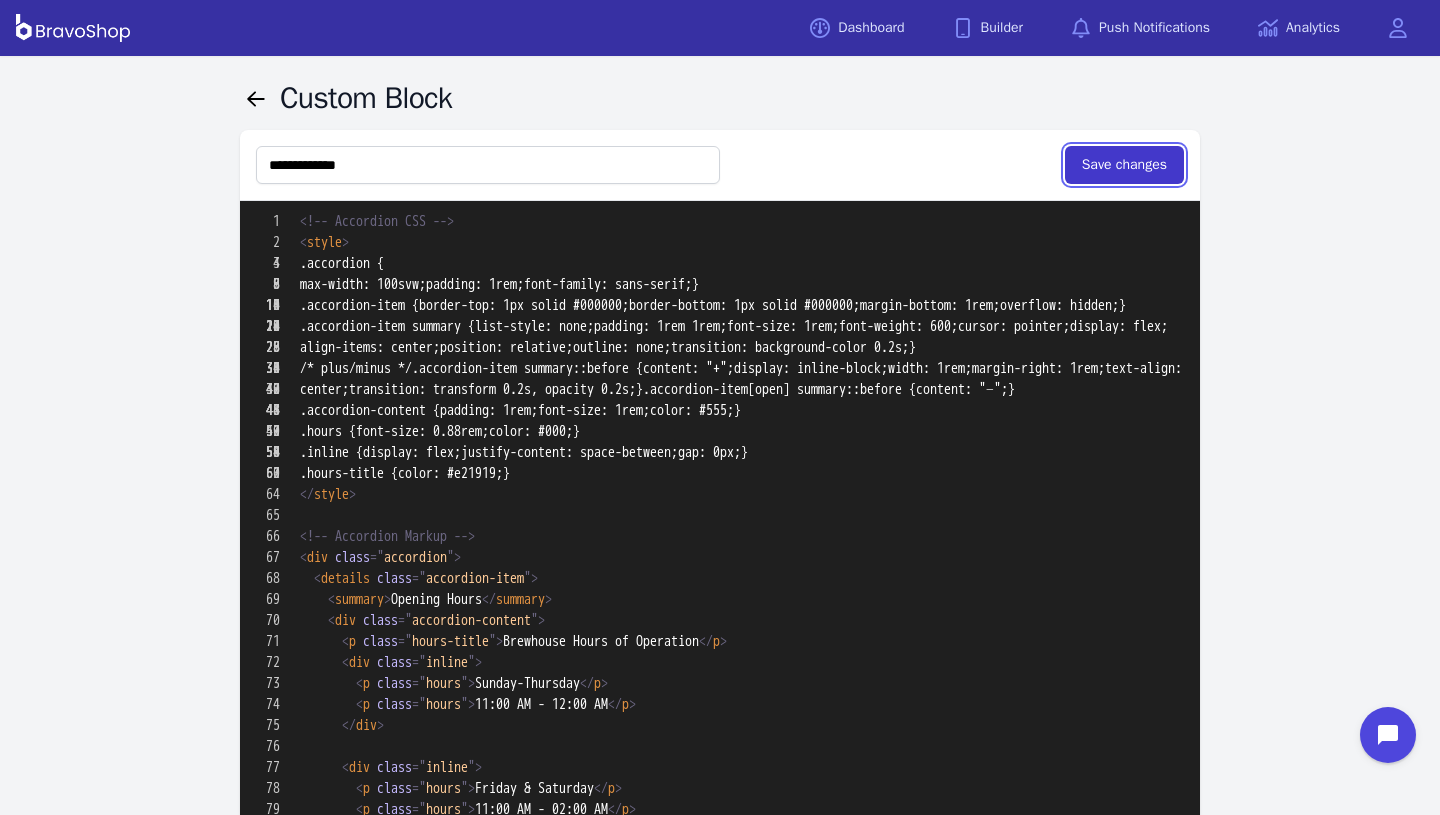click on "Save changes" at bounding box center [1124, 165] 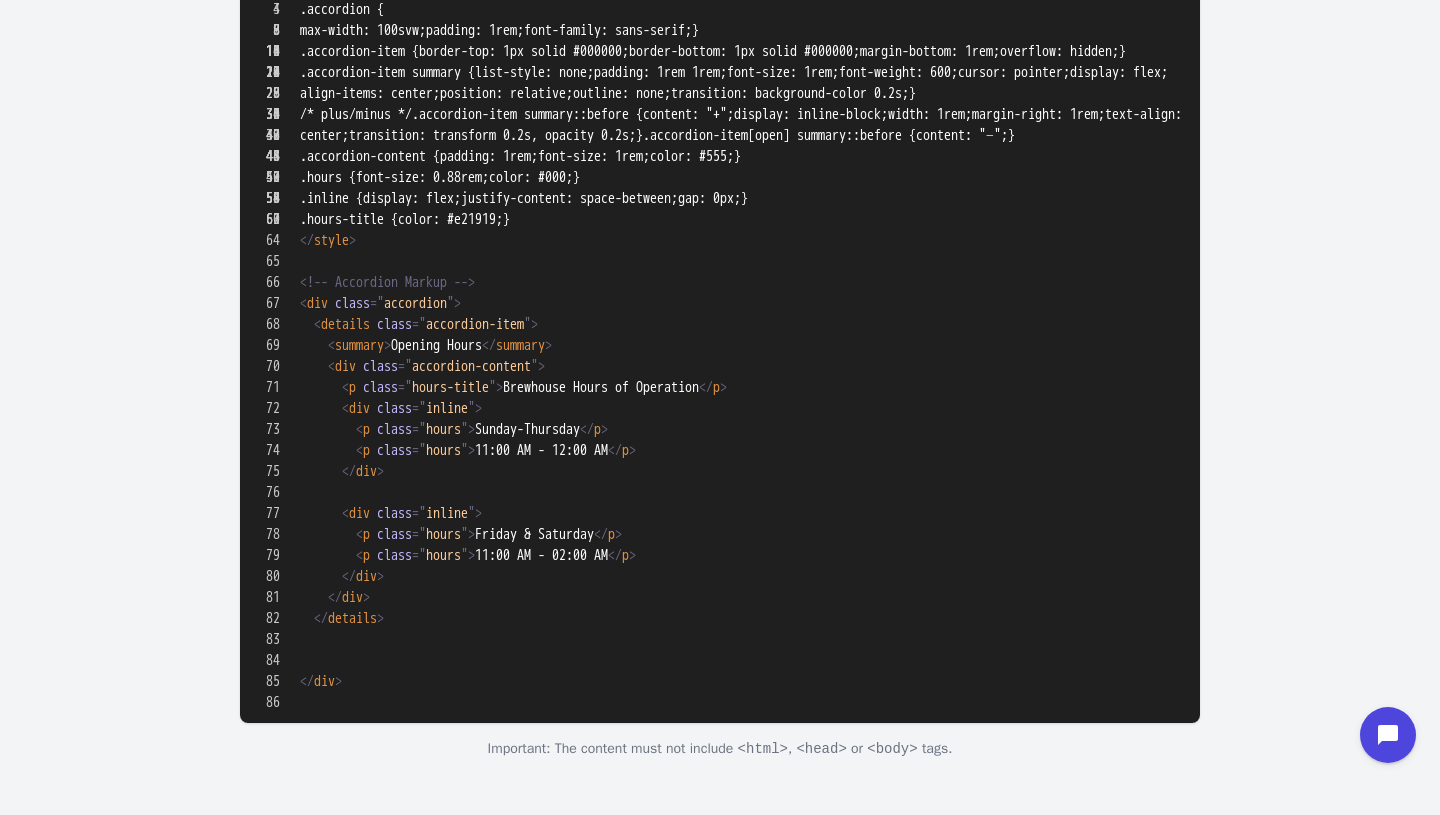 scroll, scrollTop: 1167, scrollLeft: 0, axis: vertical 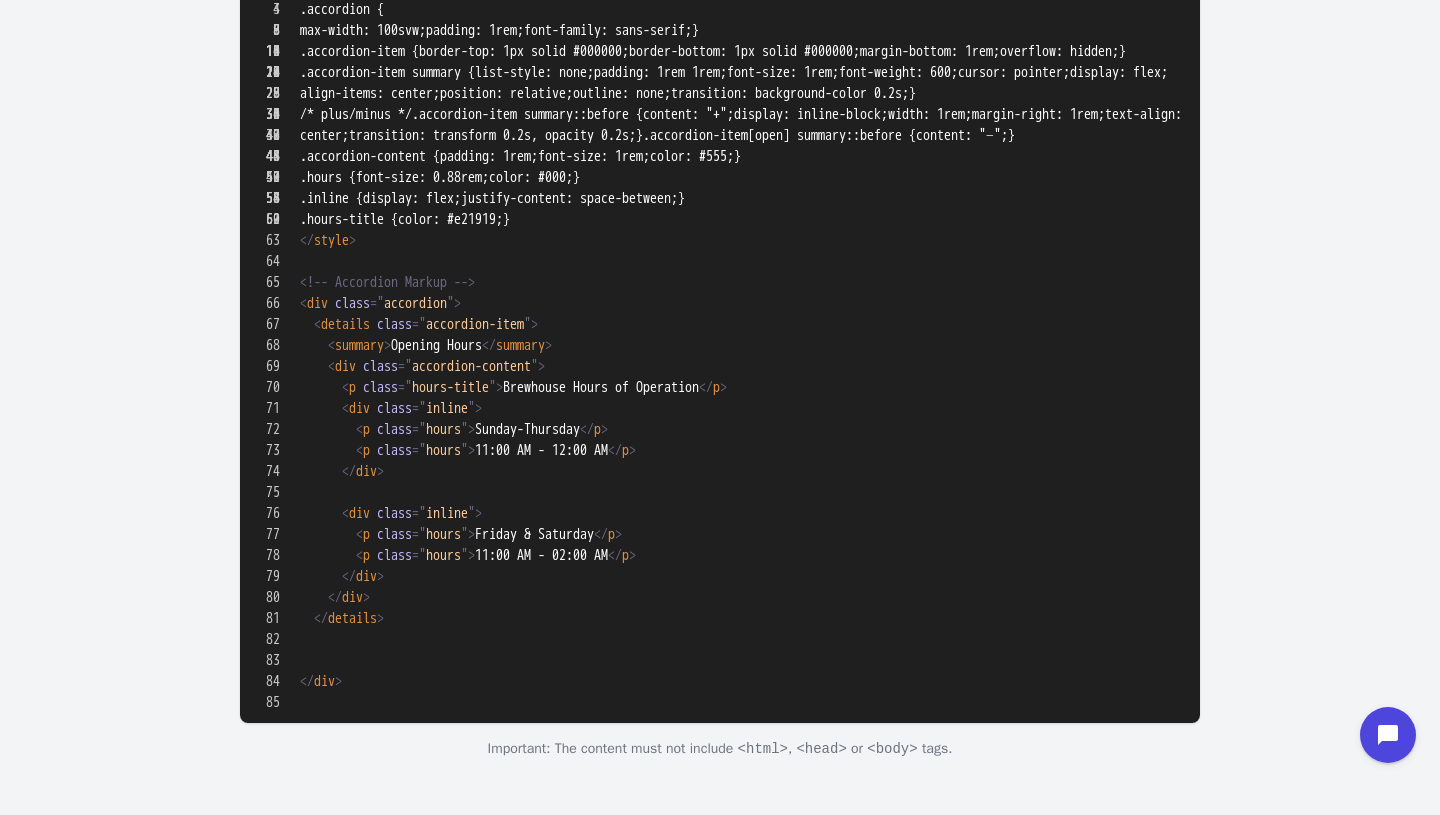 click at bounding box center [720, 849] 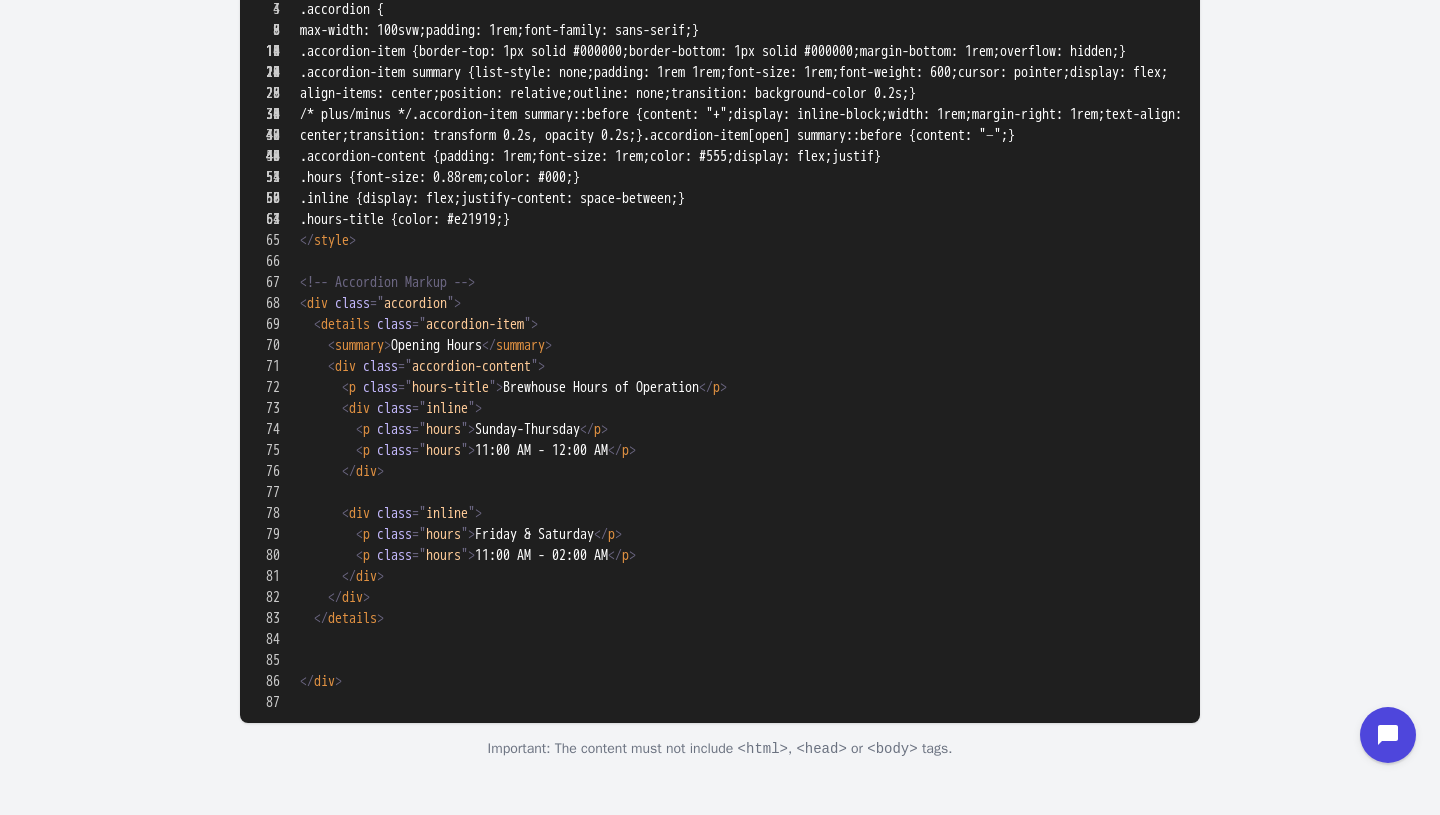 type on "**********" 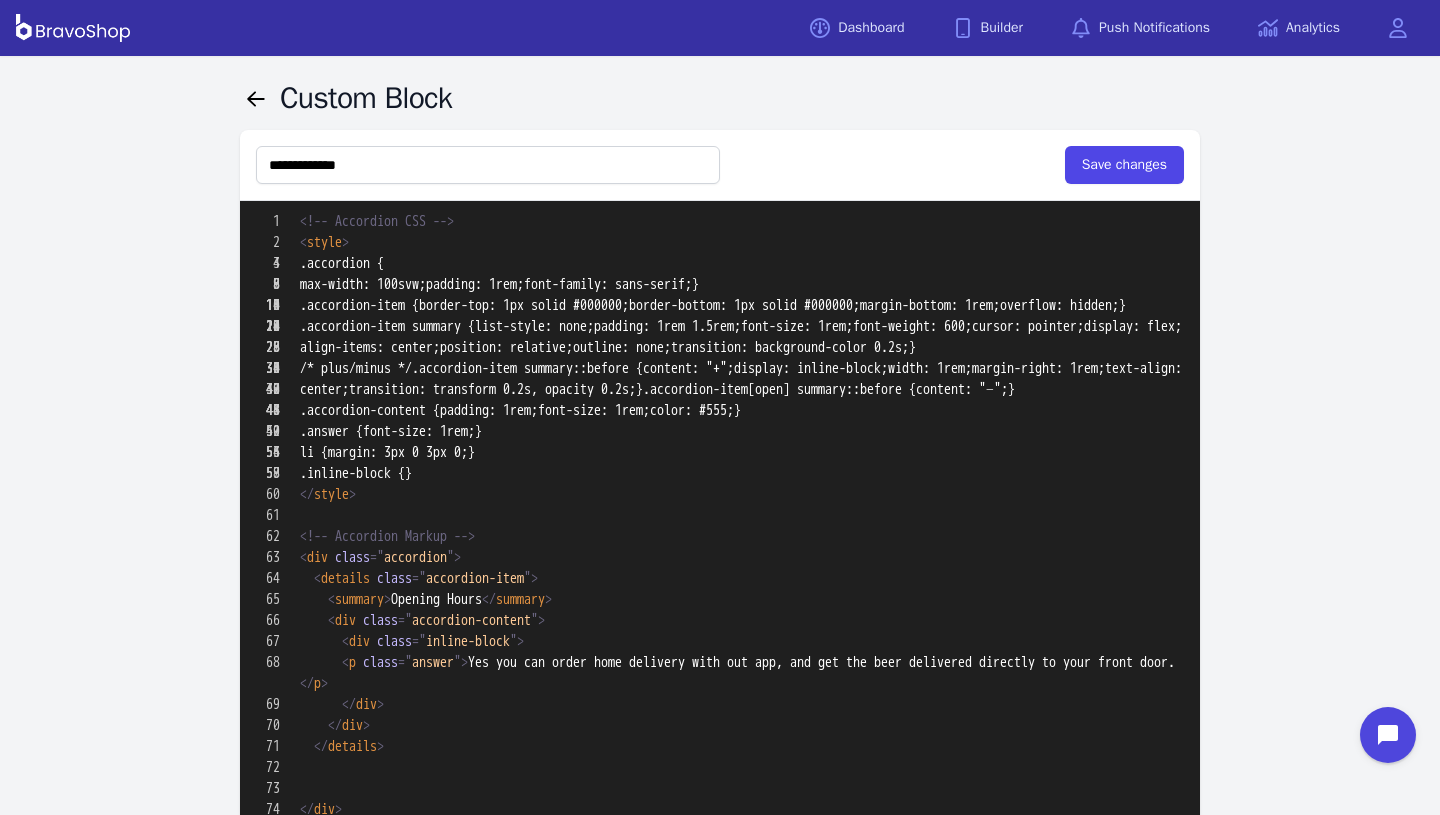 scroll, scrollTop: 968, scrollLeft: 0, axis: vertical 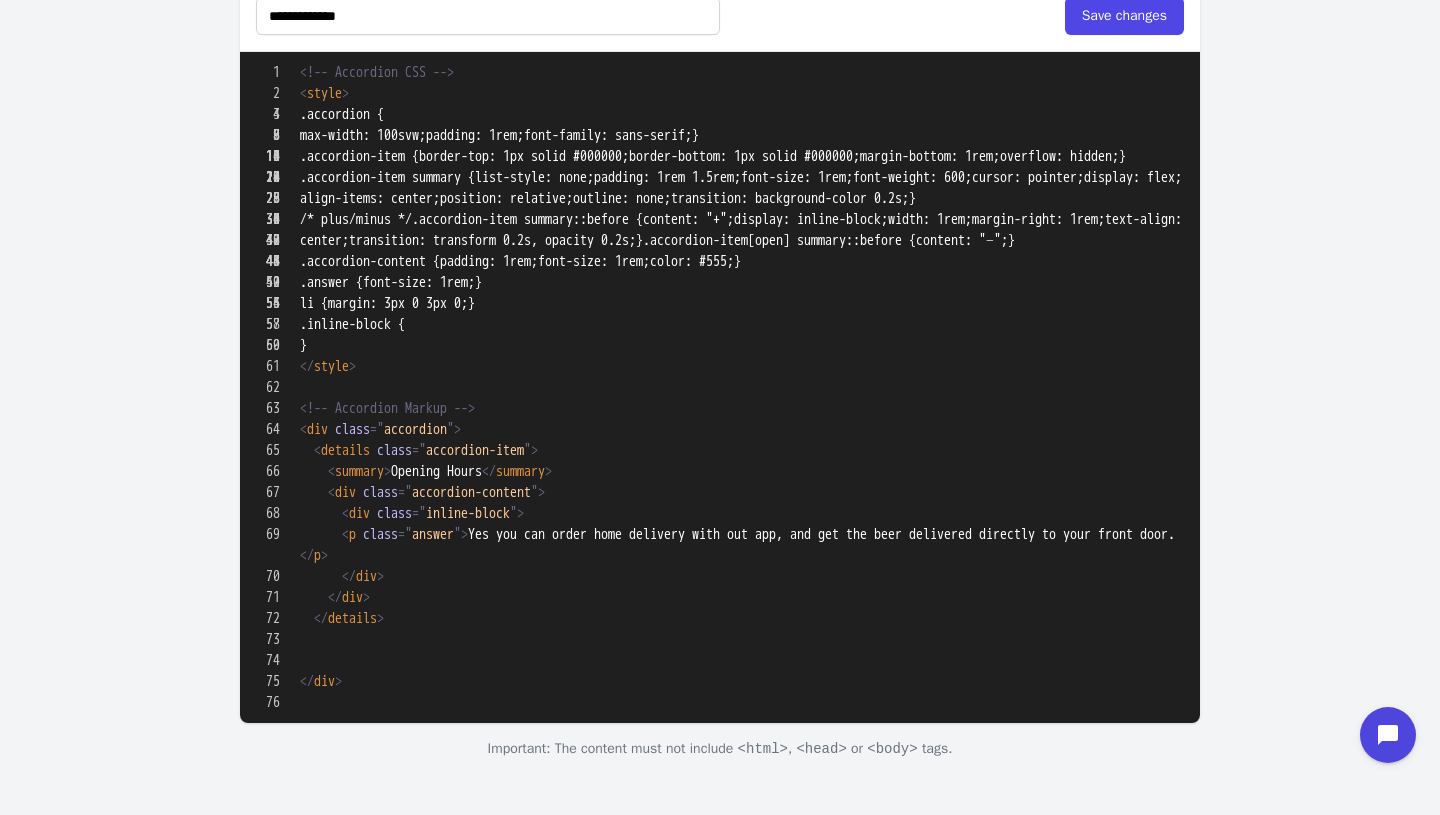click at bounding box center [720, 870] 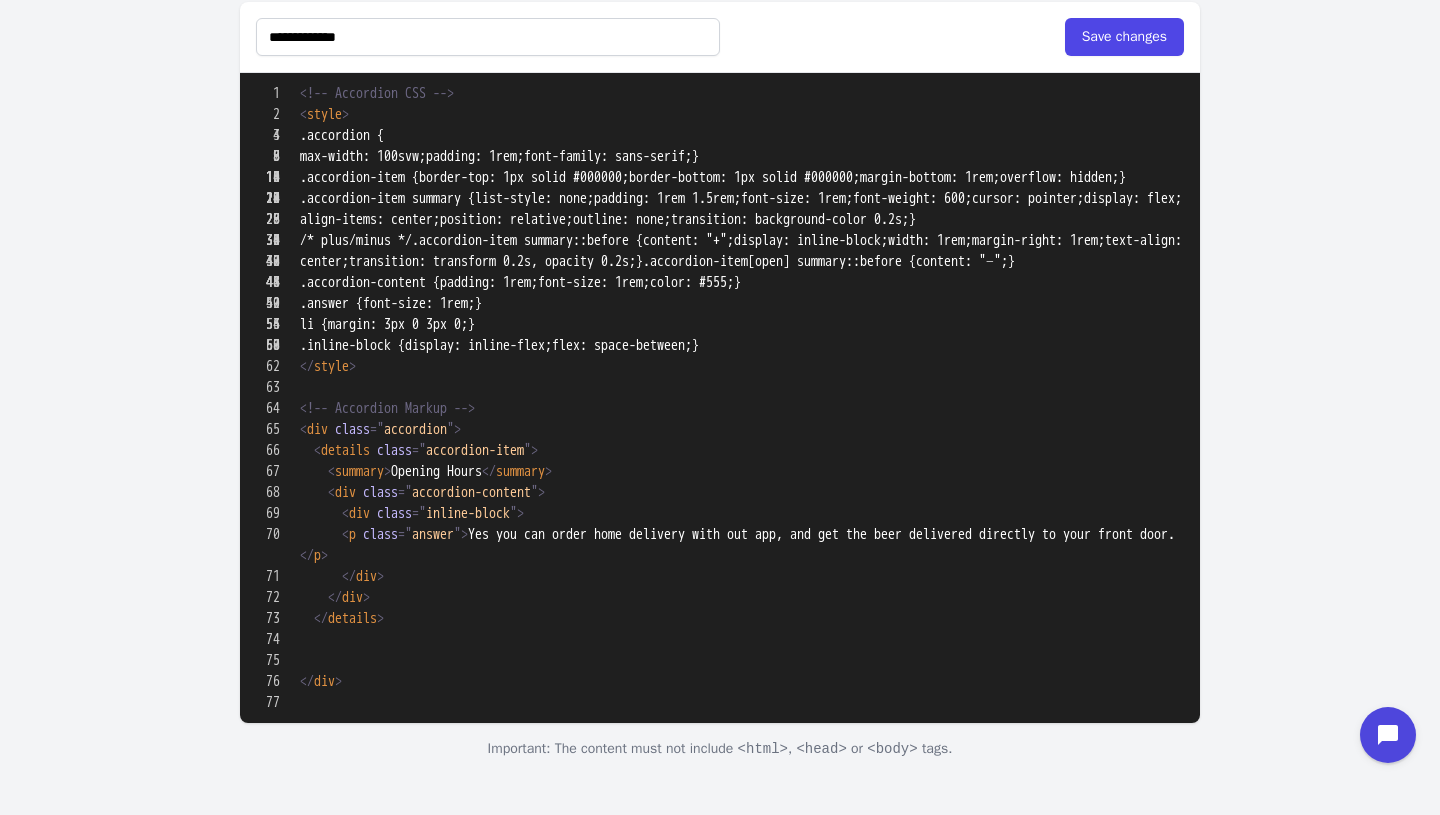 scroll, scrollTop: 1106, scrollLeft: 0, axis: vertical 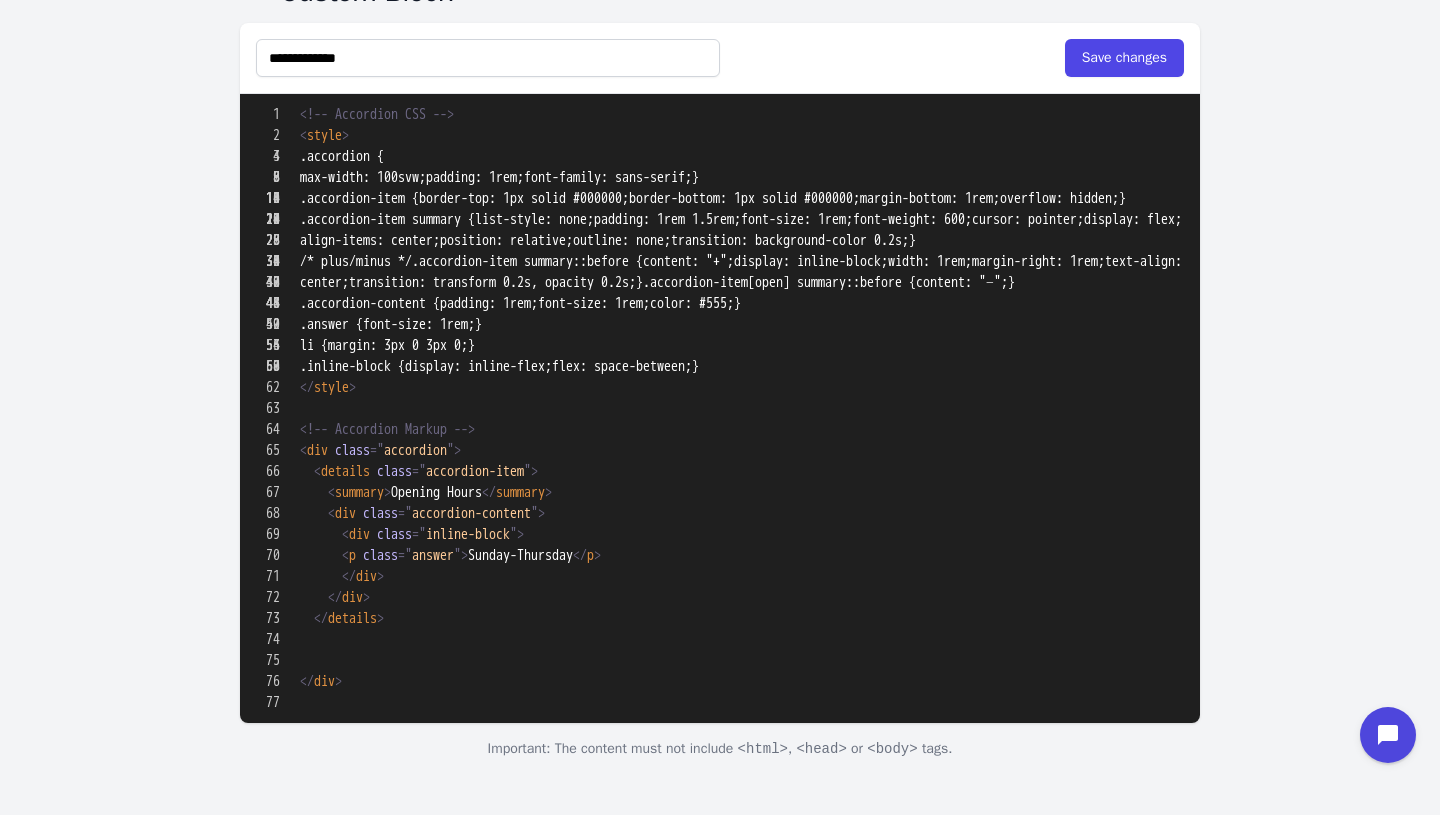drag, startPoint x: 676, startPoint y: 568, endPoint x: 352, endPoint y: 566, distance: 324.00616 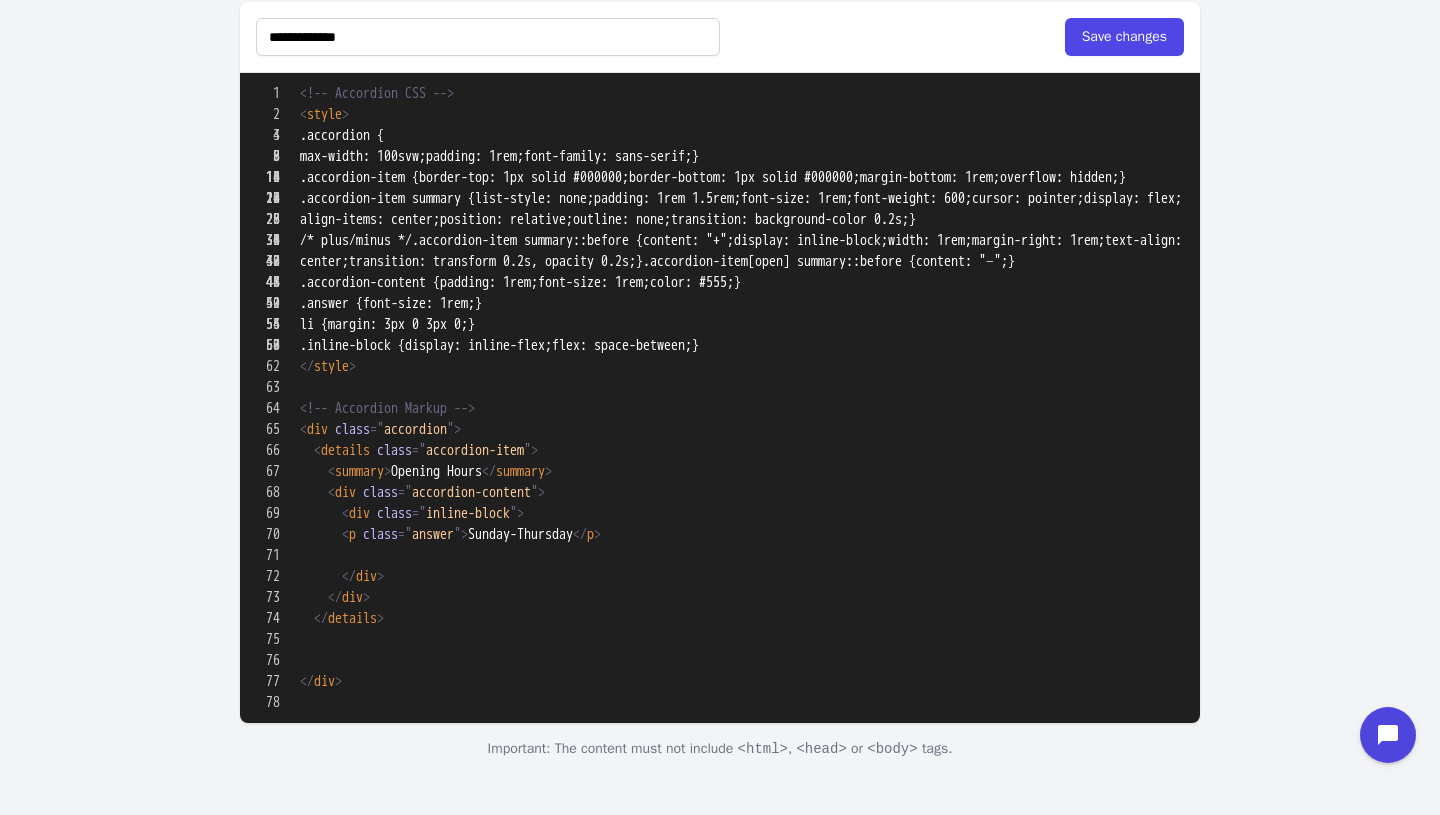 paste on "**********" 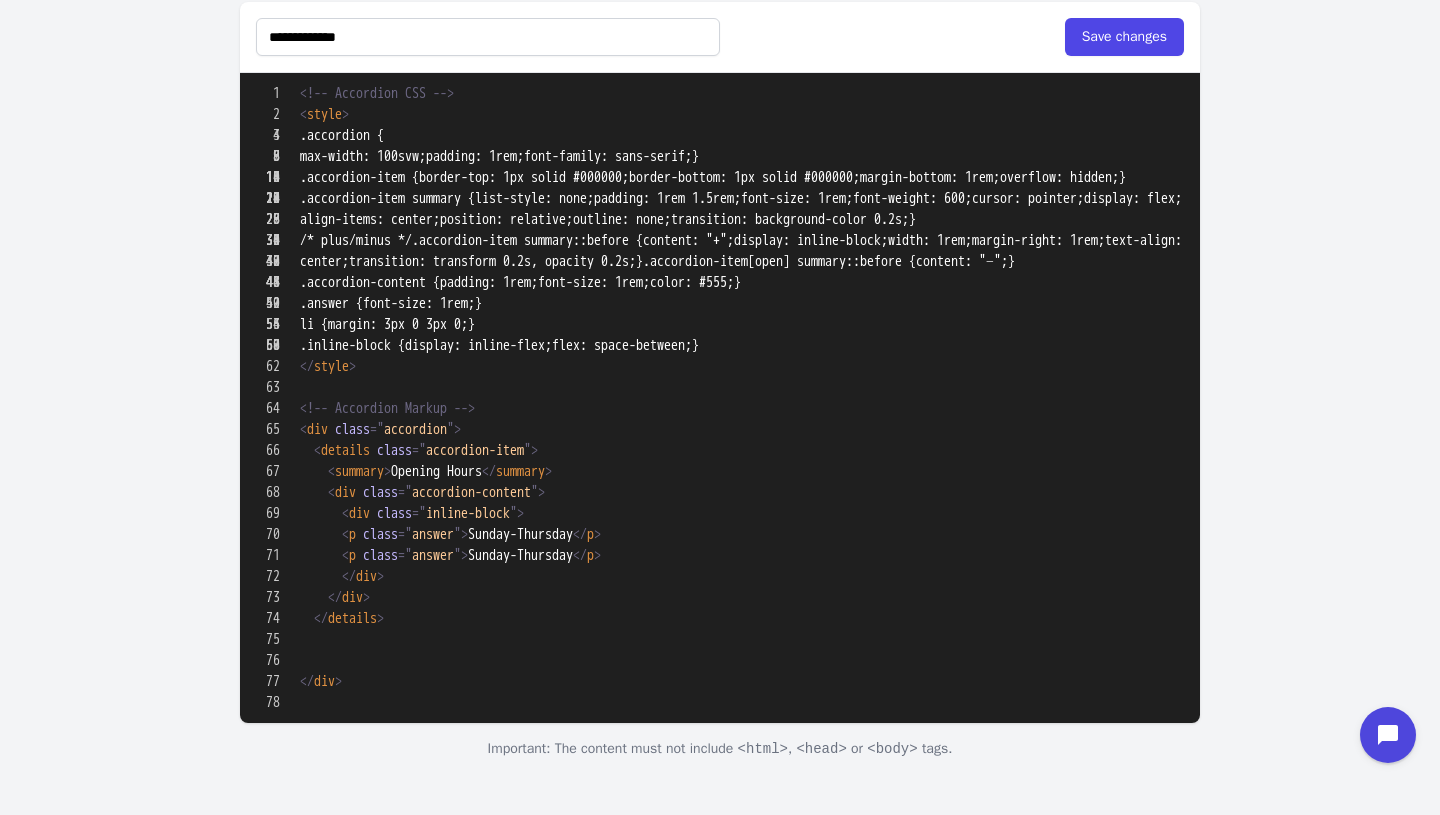 drag, startPoint x: 632, startPoint y: 590, endPoint x: 502, endPoint y: 588, distance: 130.01538 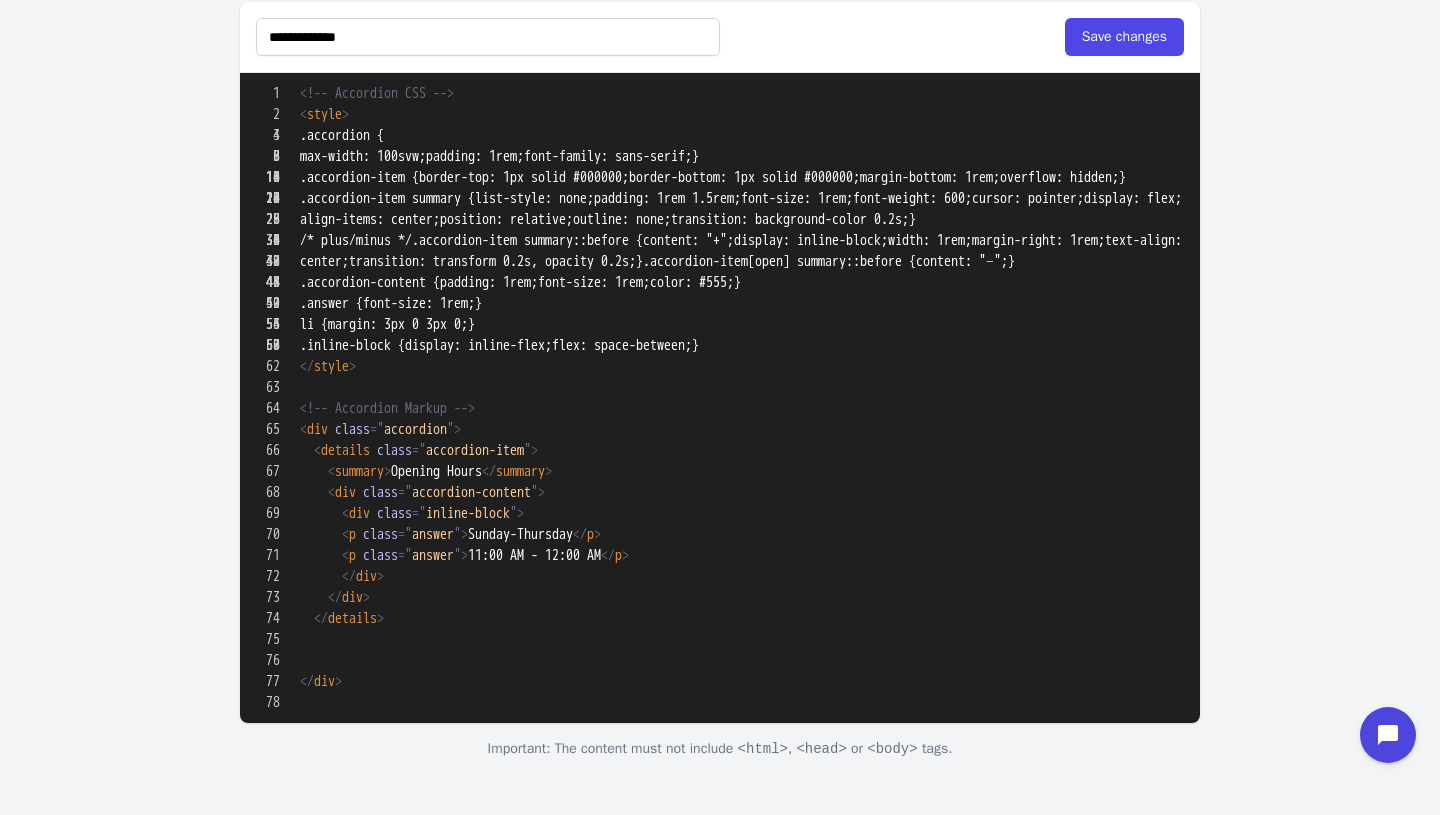 scroll, scrollTop: 0, scrollLeft: 0, axis: both 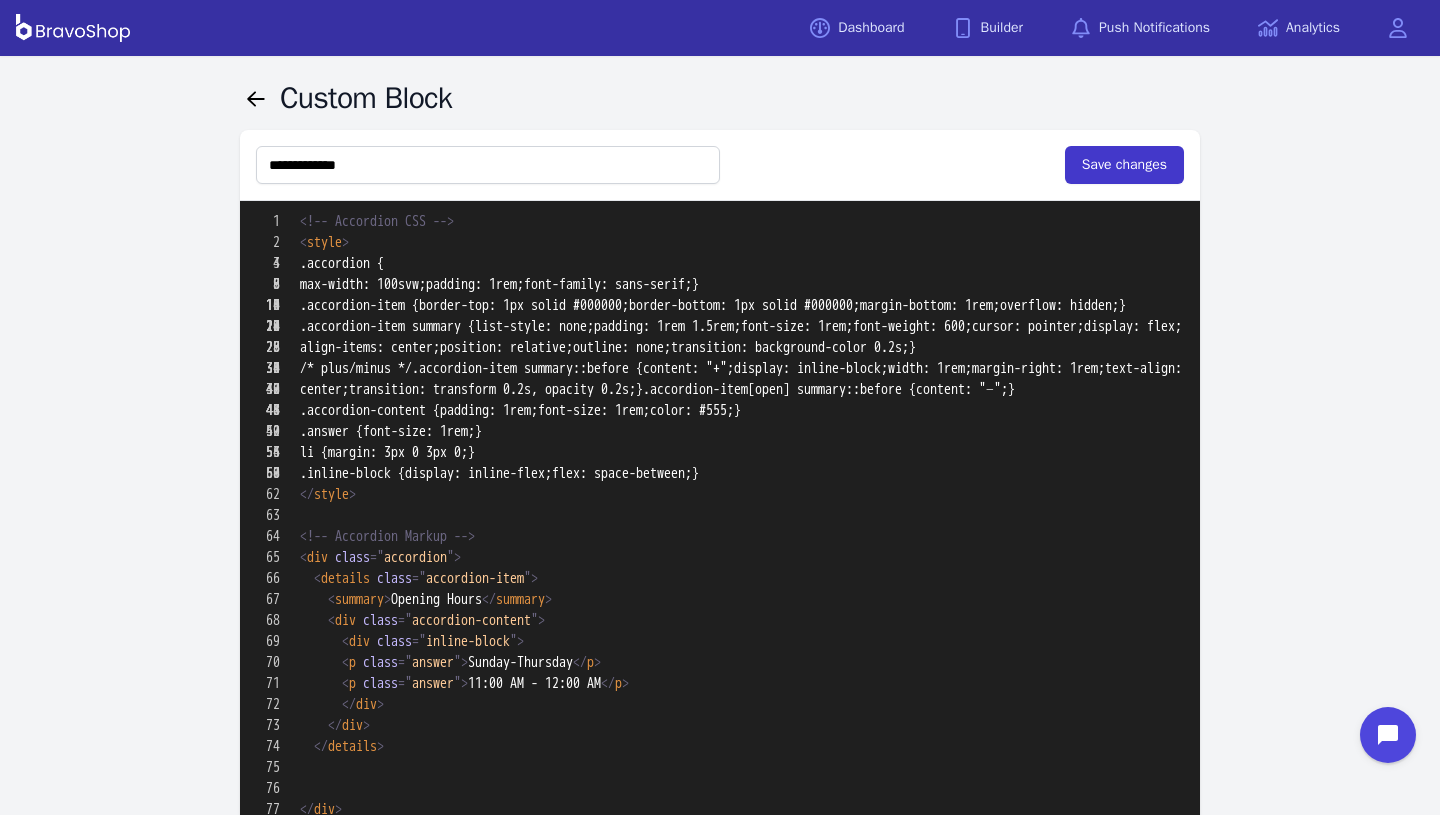 type on "**********" 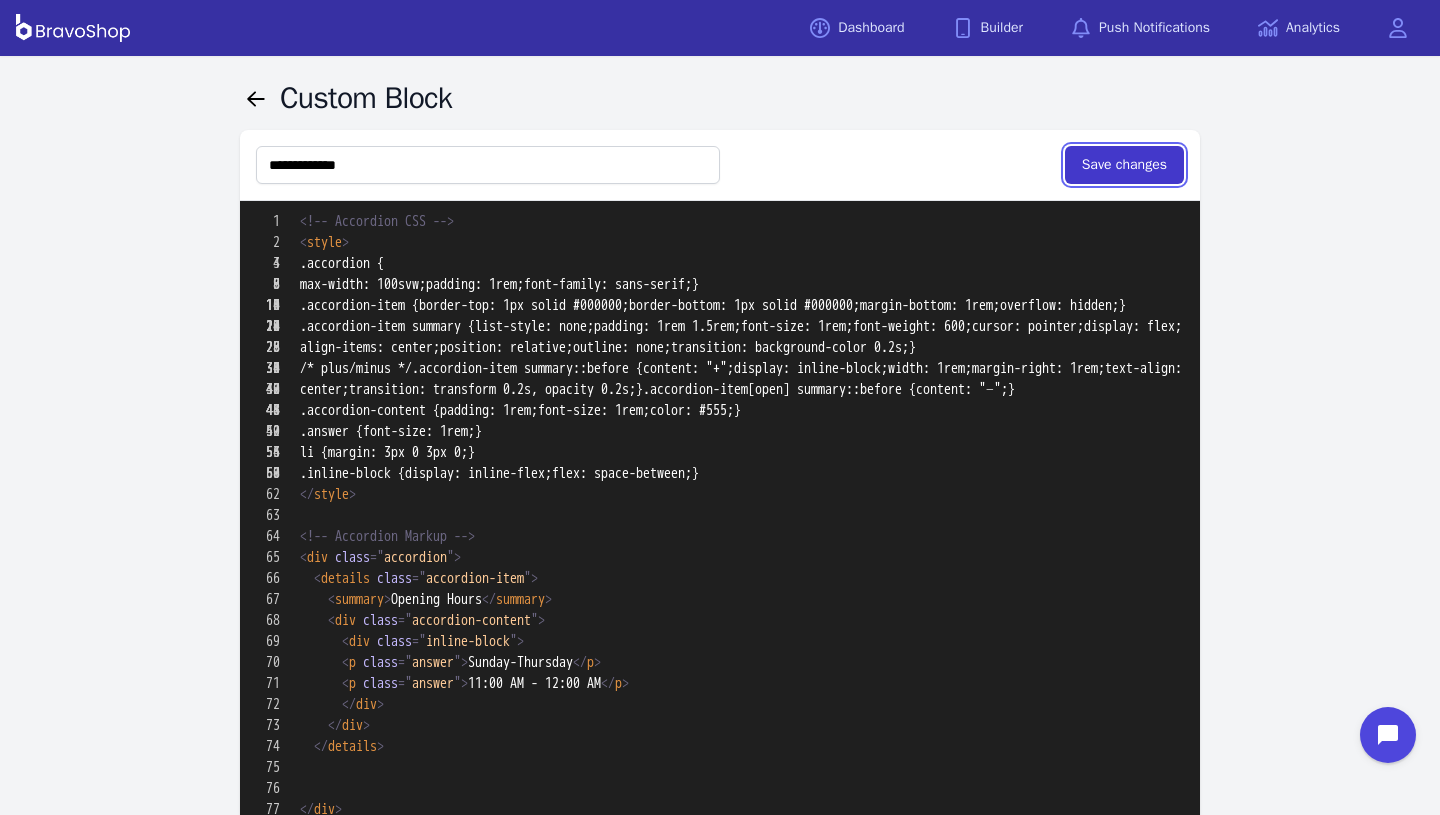 click on "Save changes" at bounding box center [1124, 165] 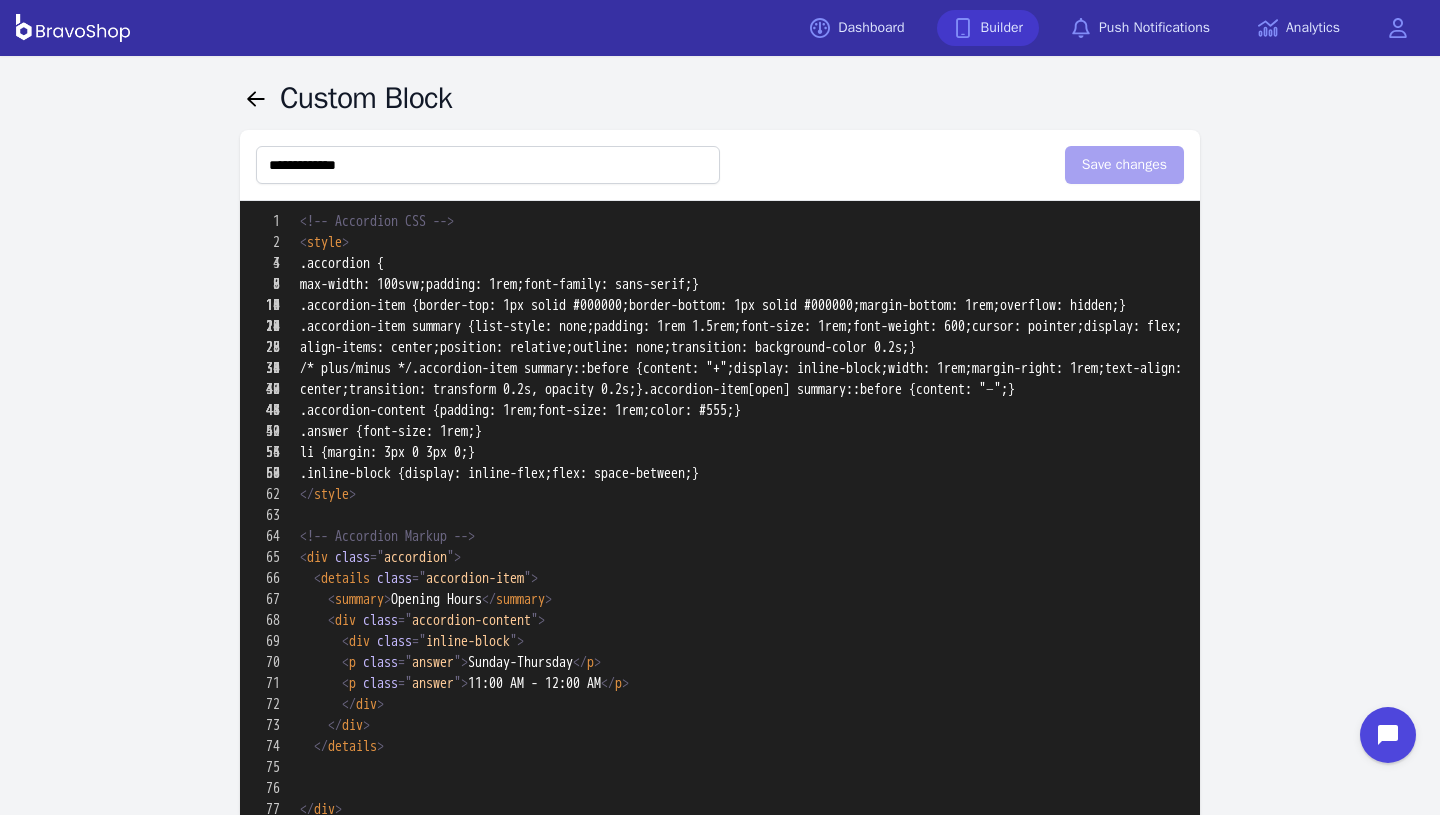 click on "Builder" at bounding box center [988, 28] 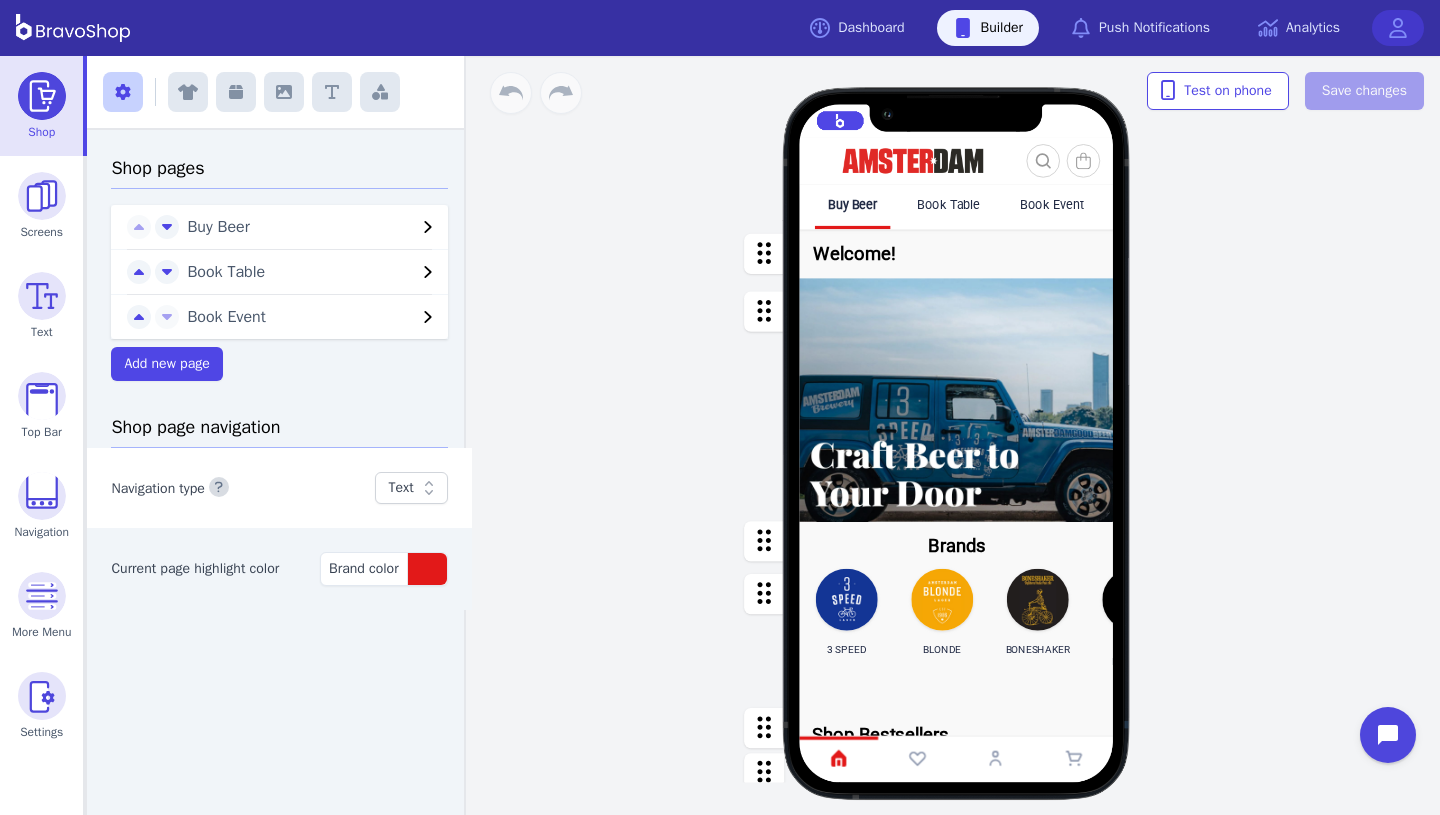 click 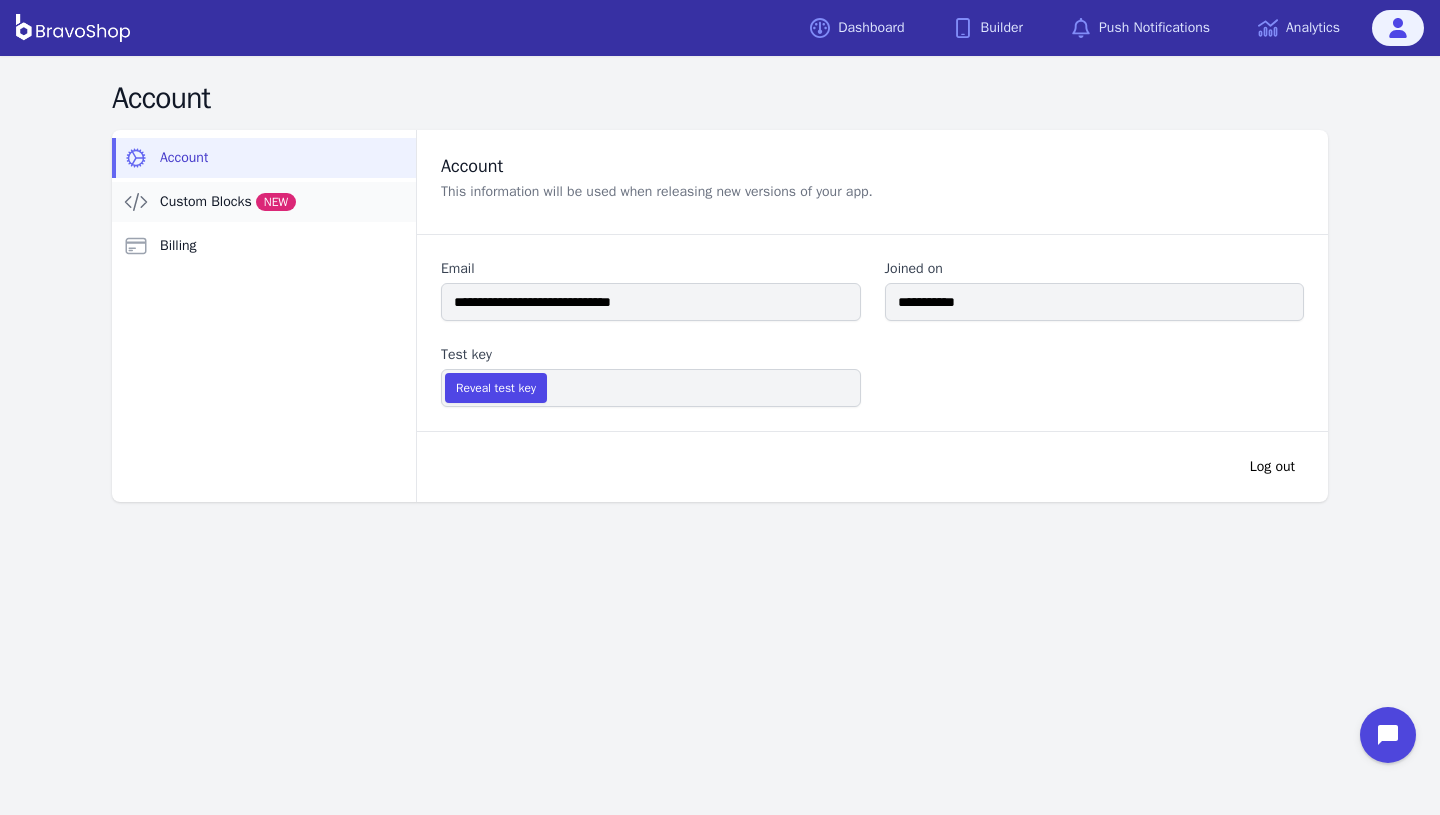 click on "Custom Blocks NEW" at bounding box center [228, 202] 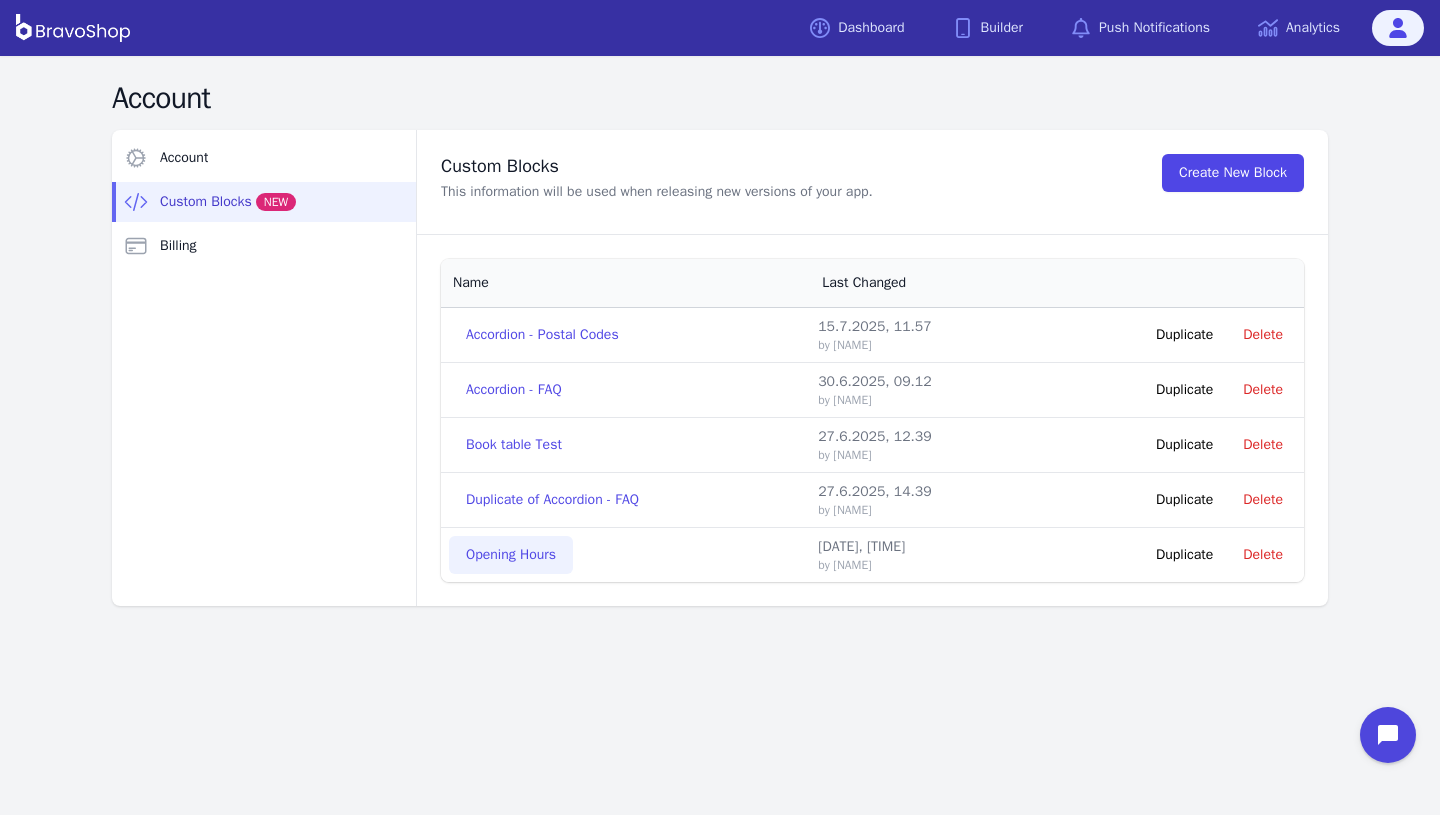 click on "Opening Hours" at bounding box center [511, 555] 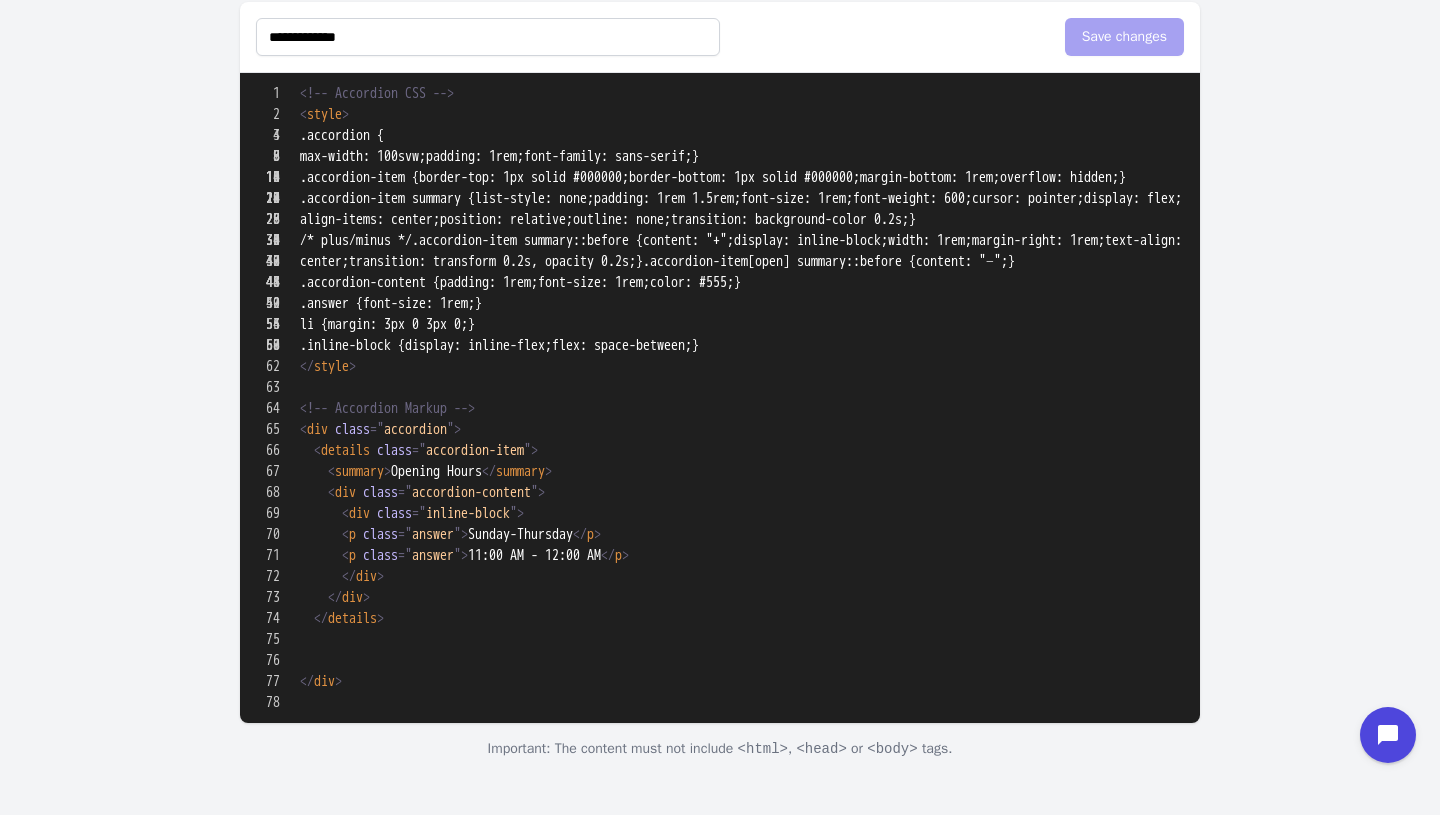 scroll, scrollTop: 1084, scrollLeft: 0, axis: vertical 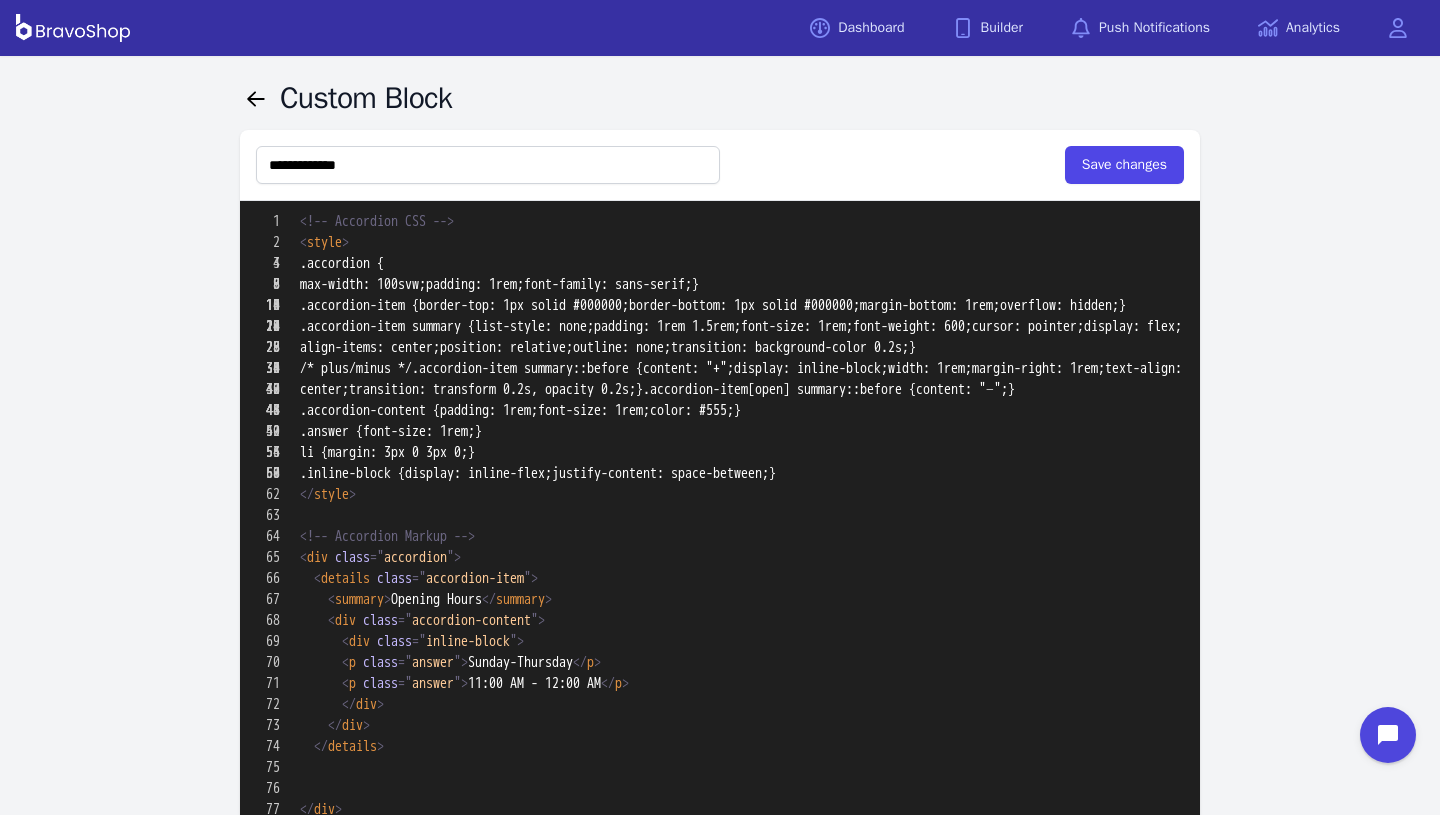 click on "**********" at bounding box center (720, 165) 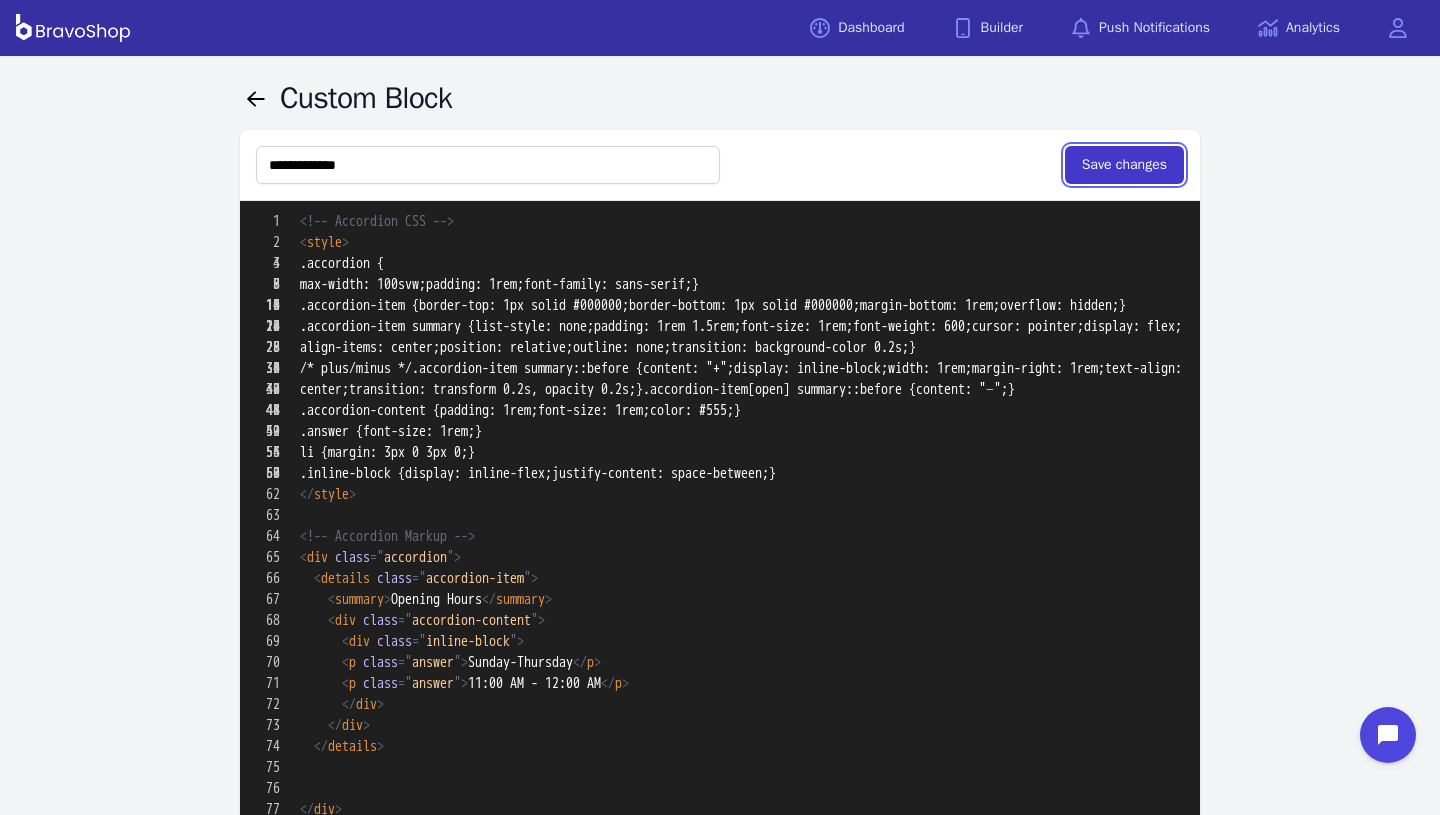 click on "Save changes" at bounding box center (1124, 165) 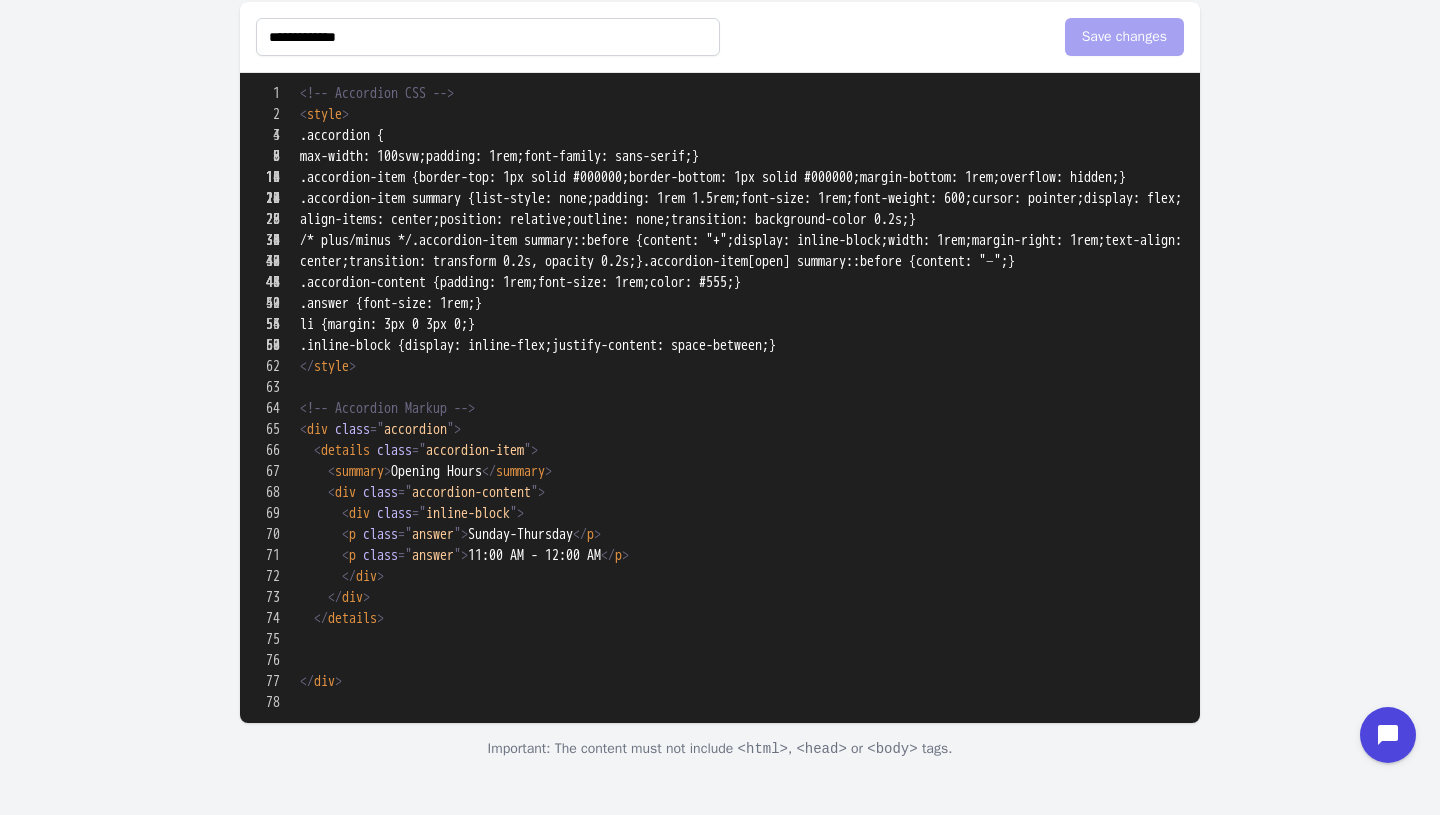 scroll, scrollTop: 1136, scrollLeft: 0, axis: vertical 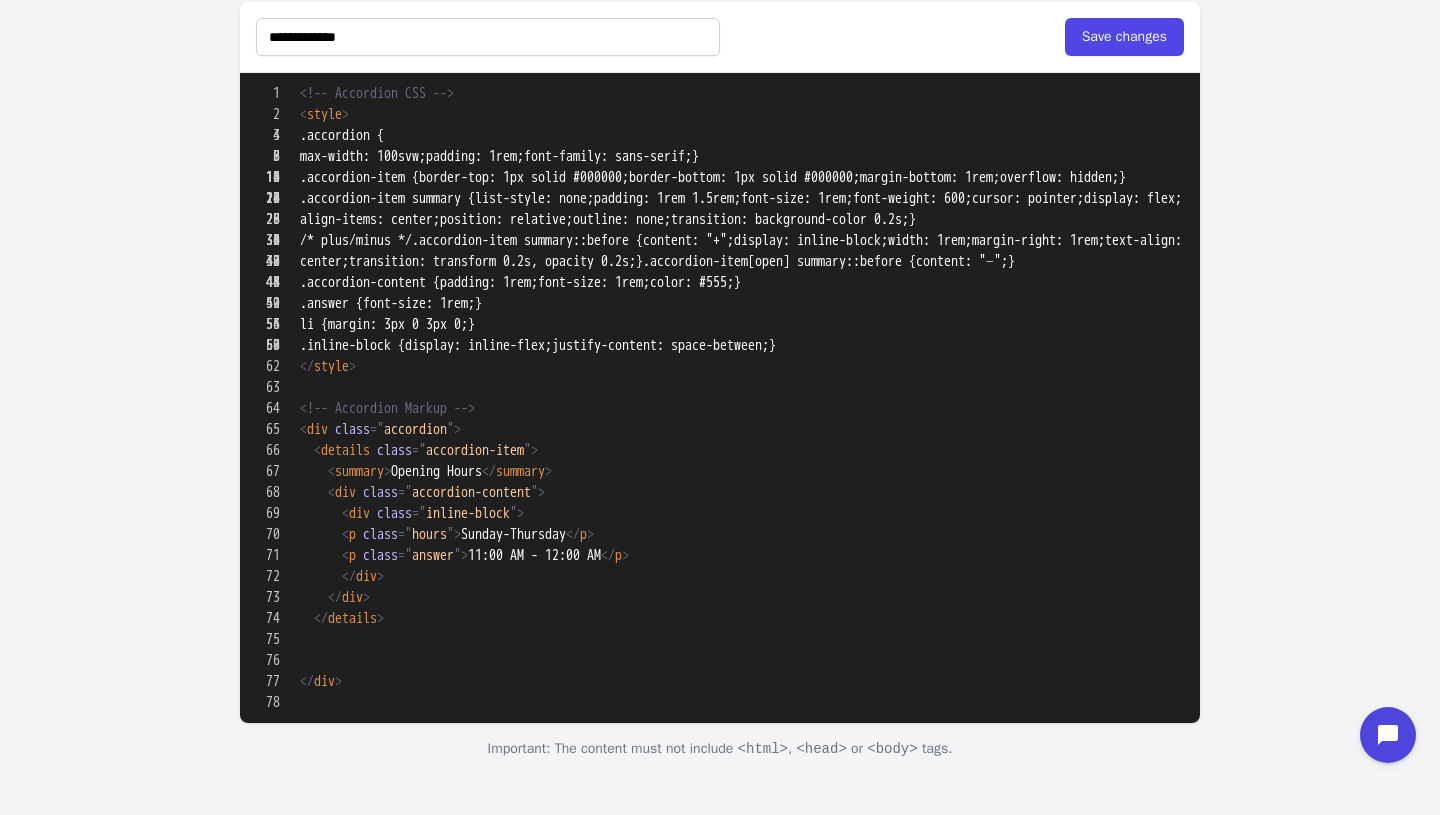 click at bounding box center (720, 902) 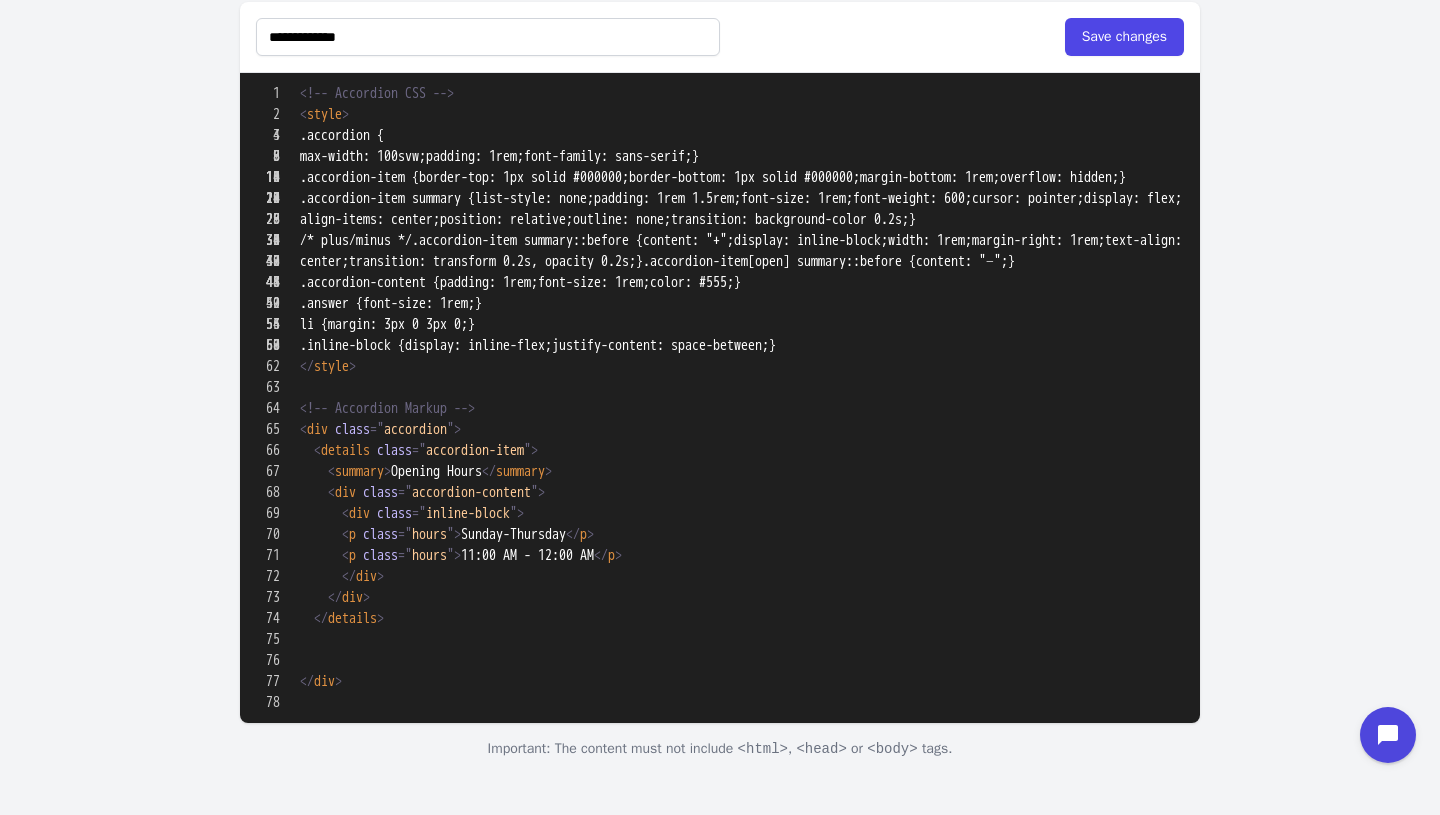 scroll, scrollTop: 720, scrollLeft: 0, axis: vertical 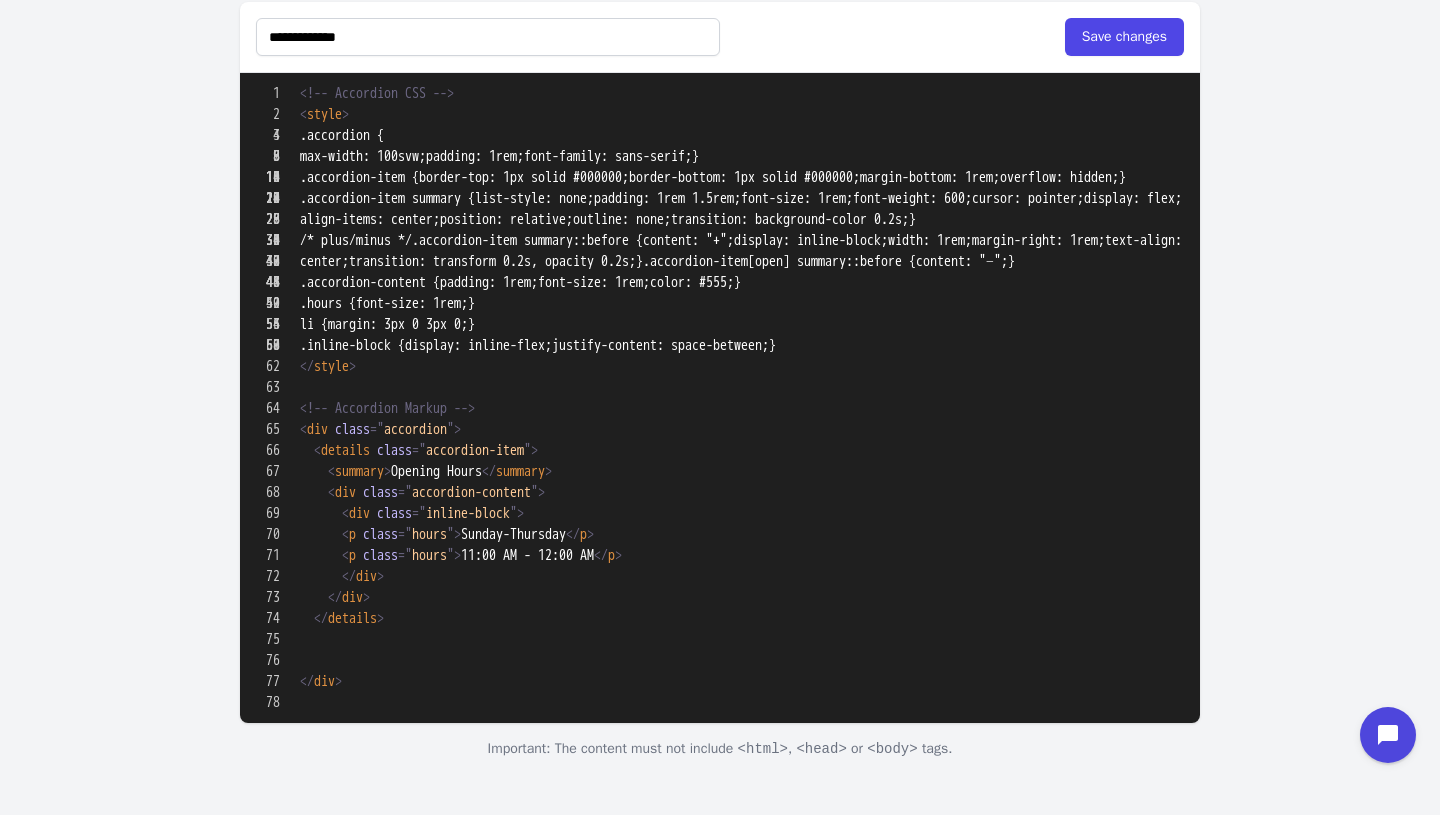 click at bounding box center (720, 902) 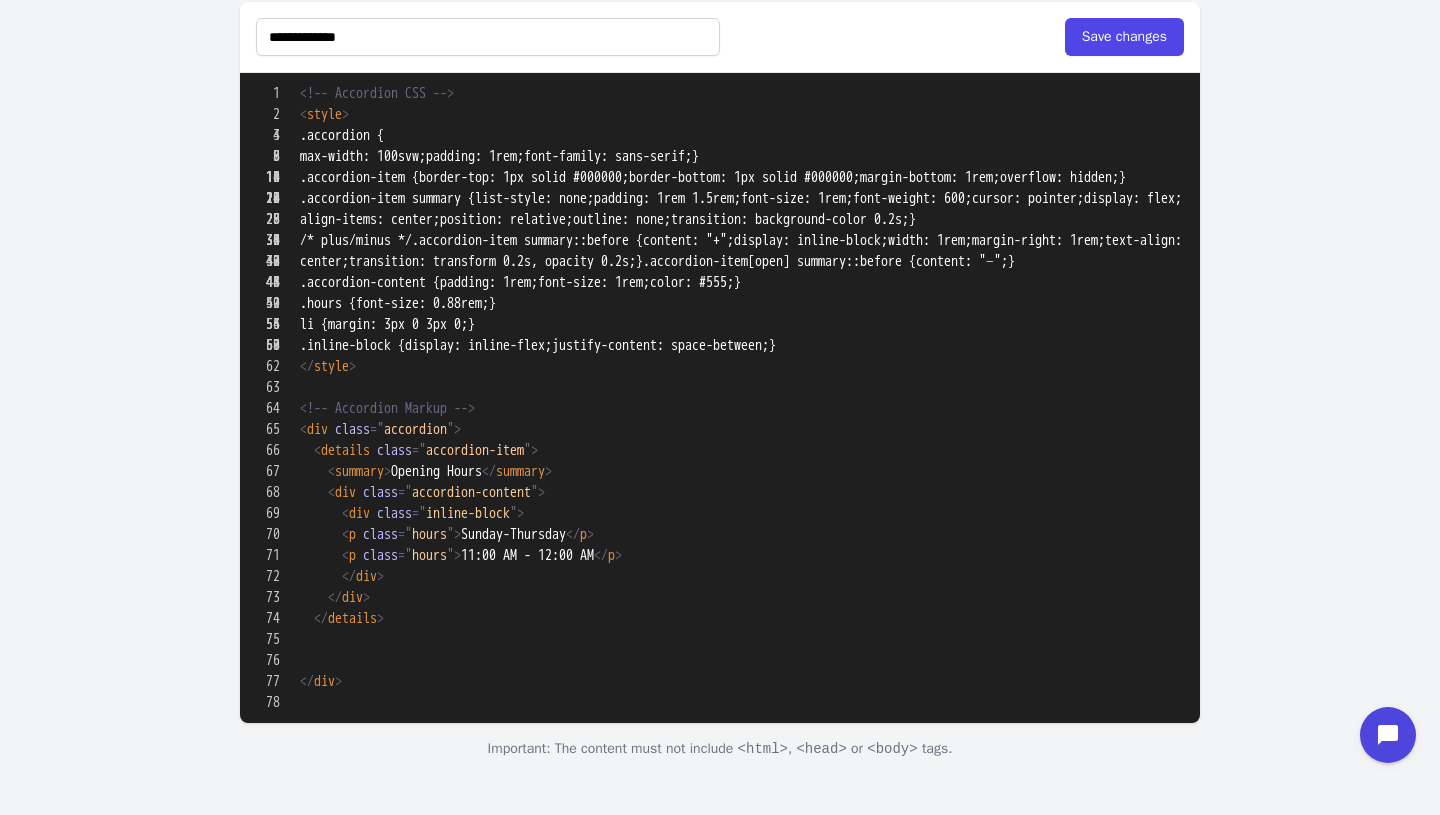 click at bounding box center (720, 902) 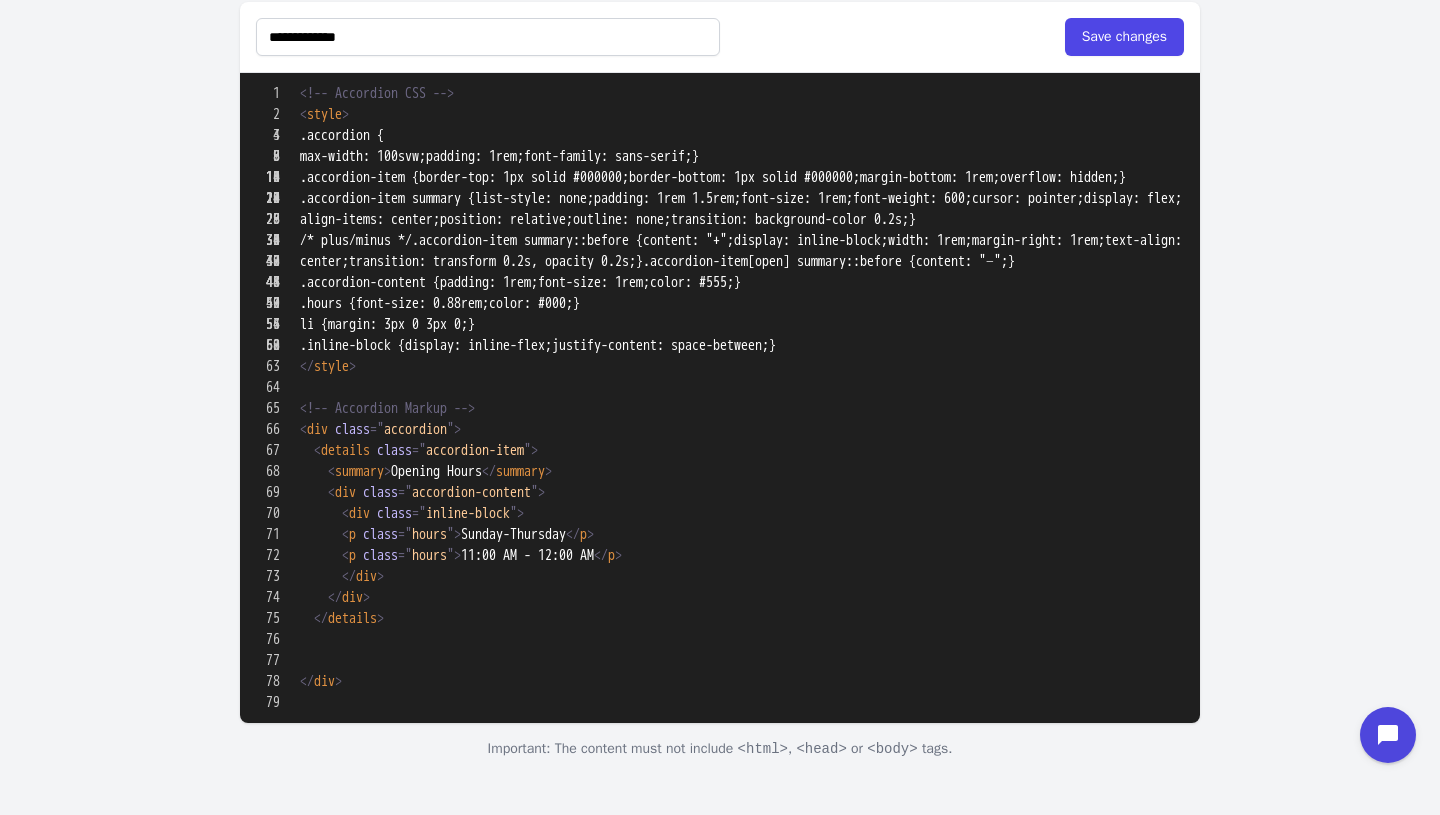 scroll, scrollTop: 0, scrollLeft: 0, axis: both 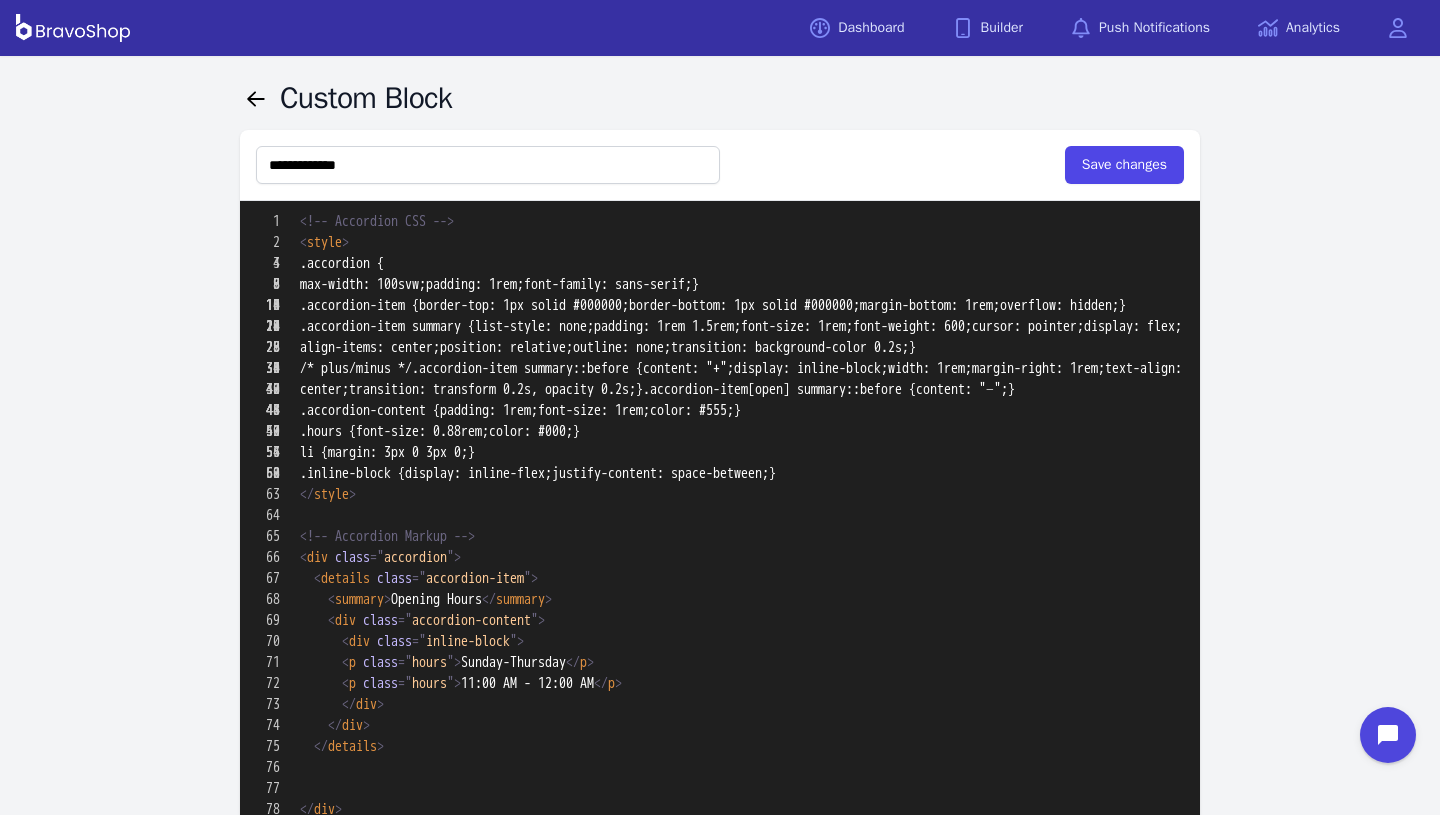 click on "**********" at bounding box center (720, 165) 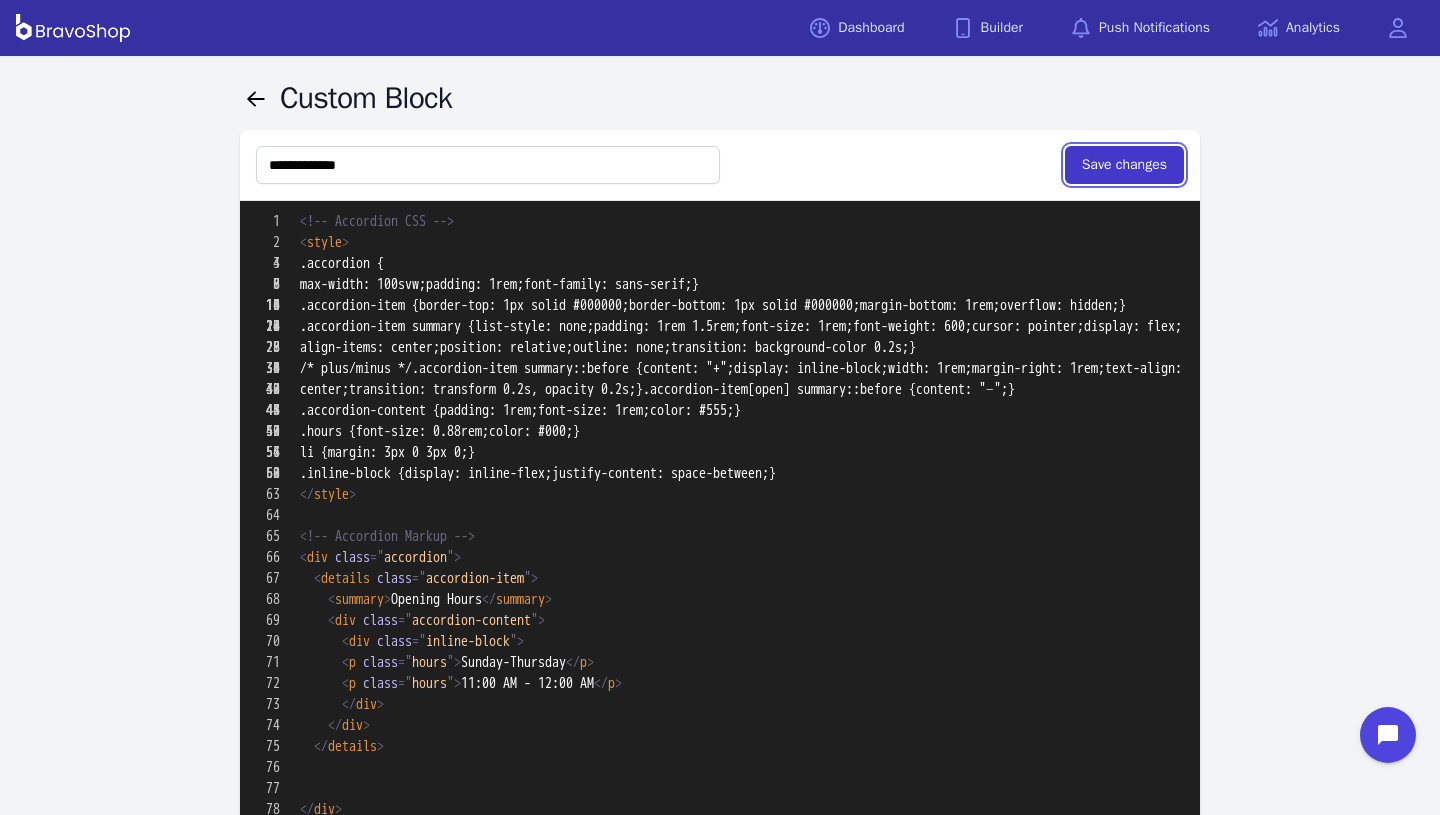 click on "Save changes" at bounding box center [1124, 165] 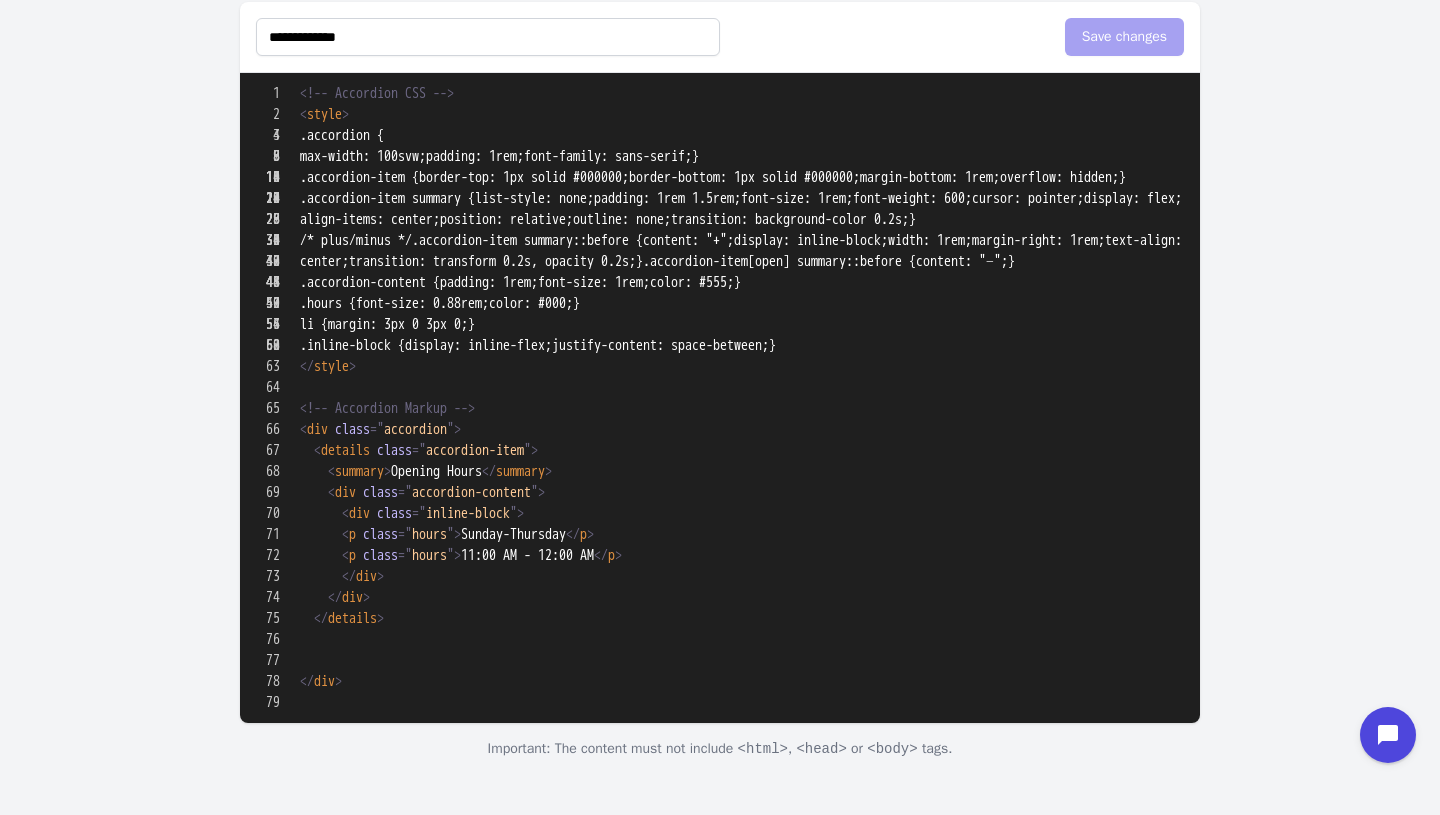 scroll, scrollTop: 1067, scrollLeft: 0, axis: vertical 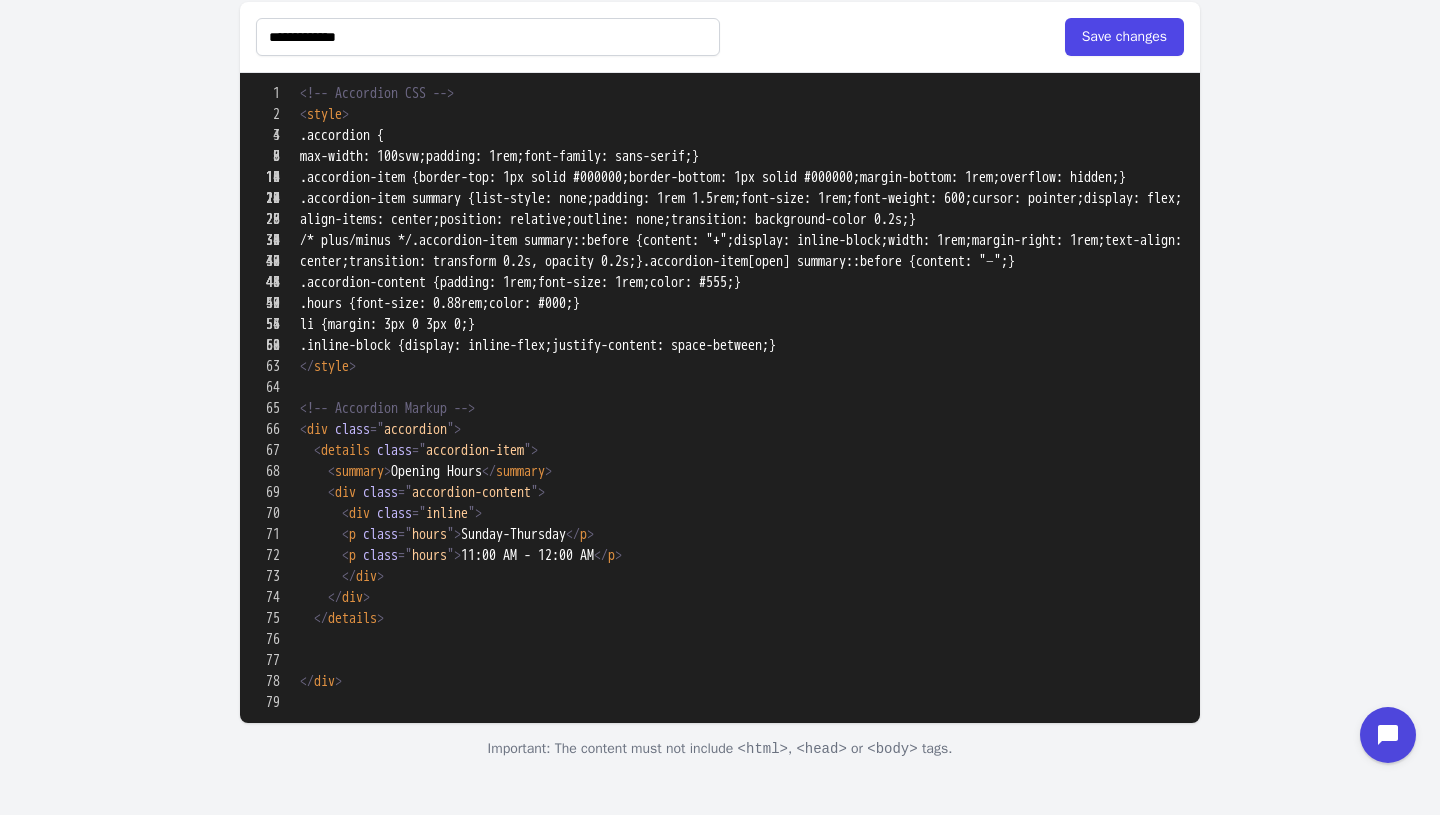 drag, startPoint x: 428, startPoint y: 349, endPoint x: 375, endPoint y: 348, distance: 53.009434 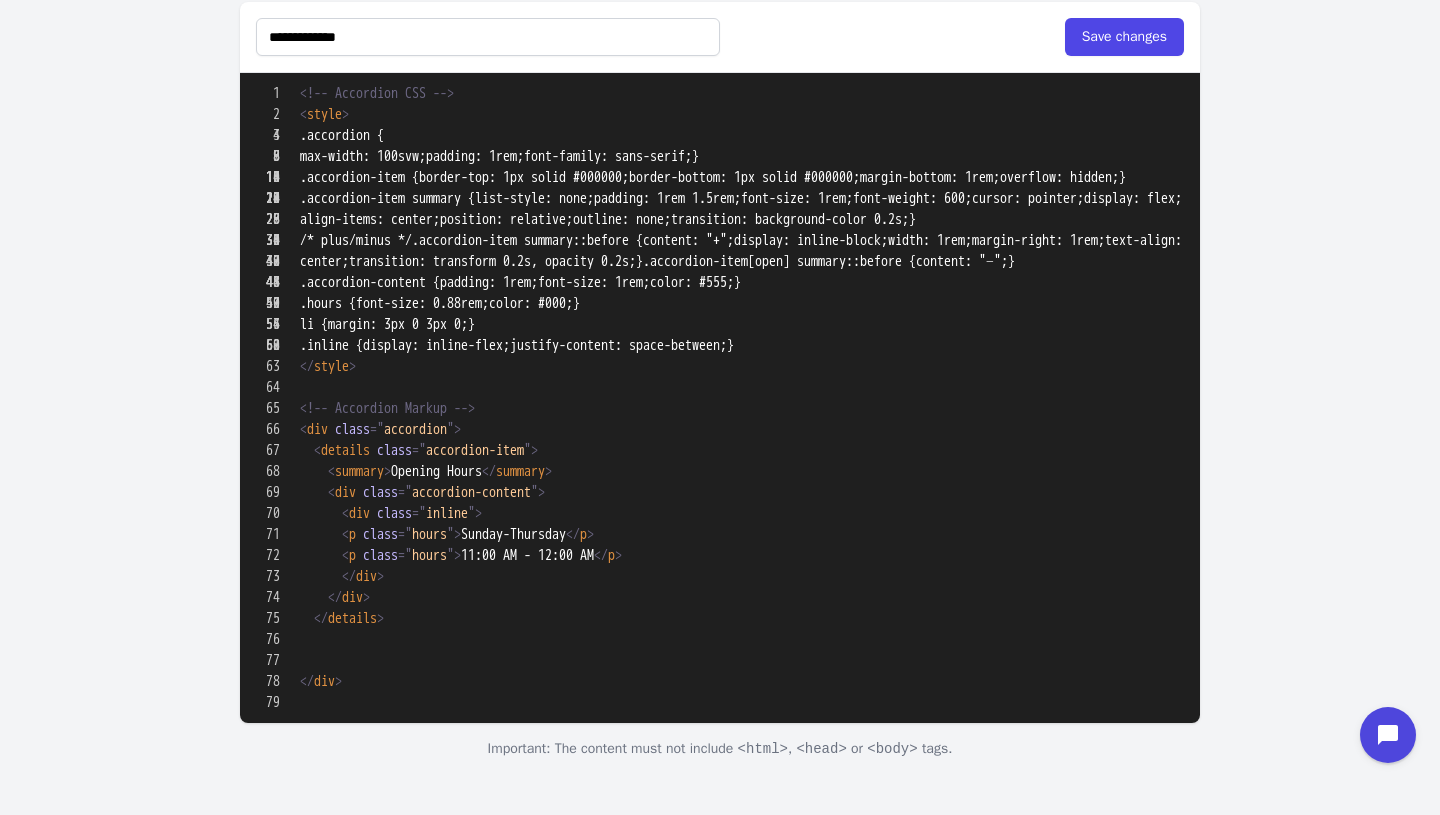 drag, startPoint x: 471, startPoint y: 368, endPoint x: 411, endPoint y: 365, distance: 60.074955 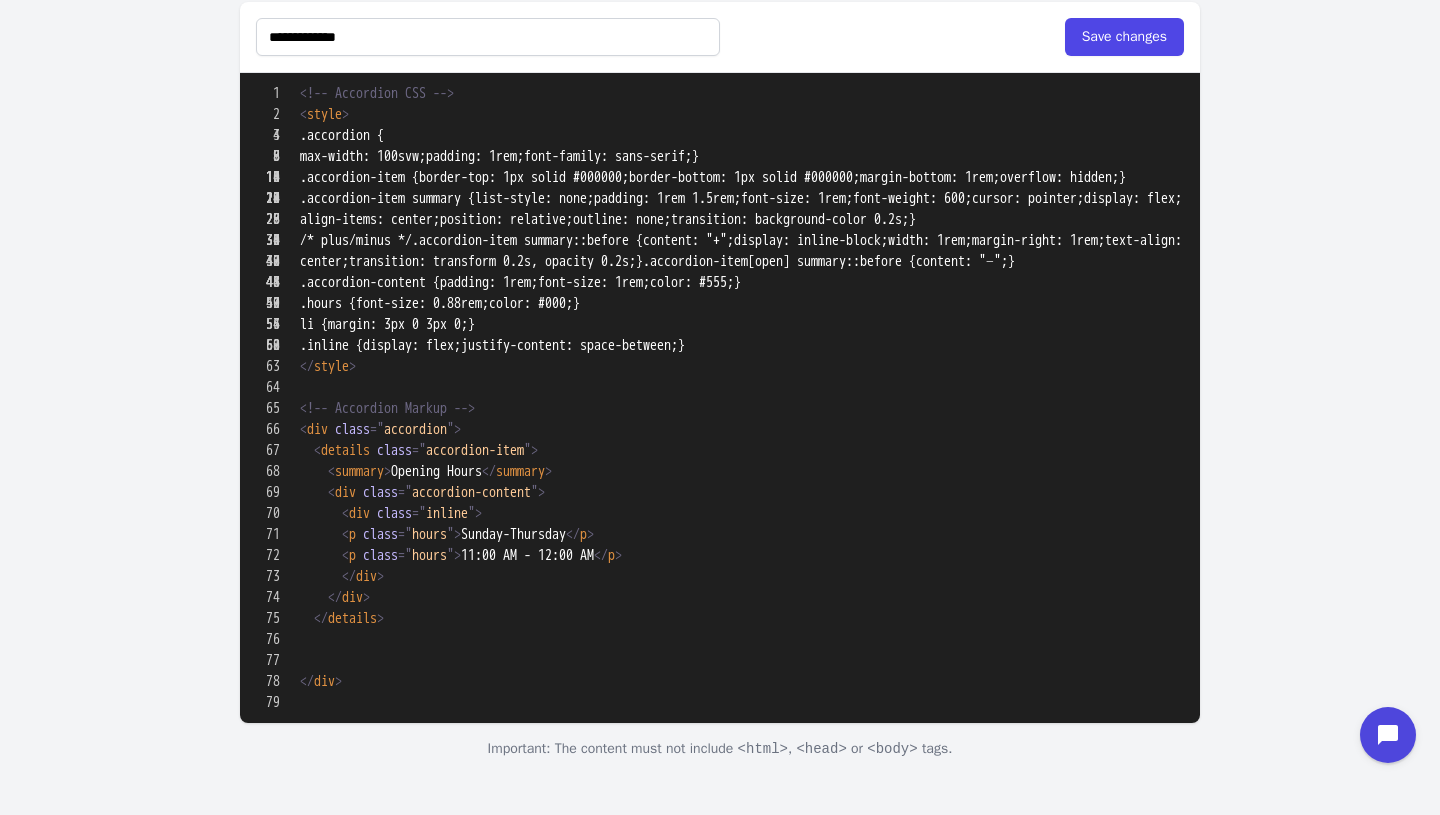 scroll, scrollTop: 0, scrollLeft: 0, axis: both 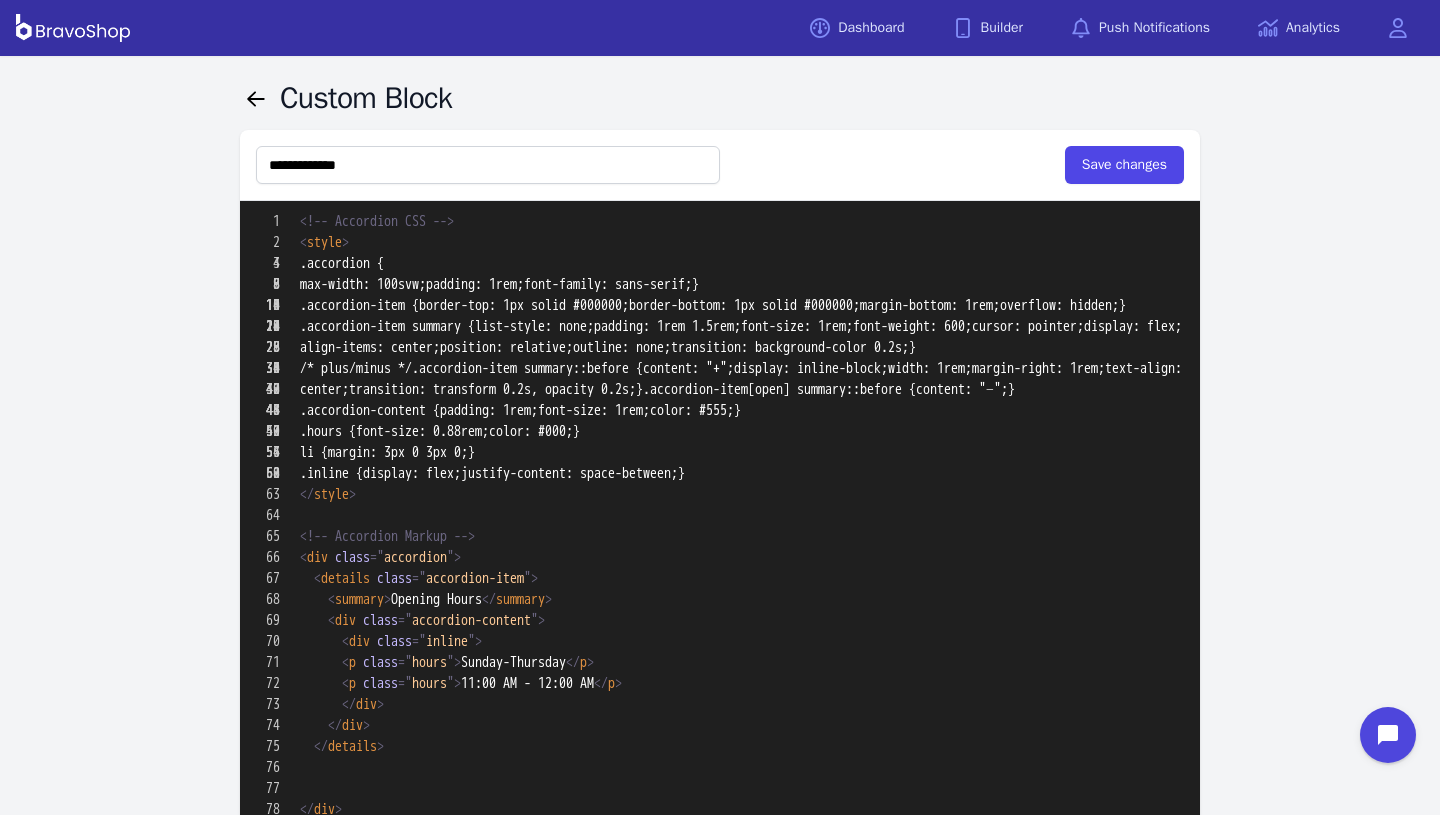 click on "**********" at bounding box center (720, 165) 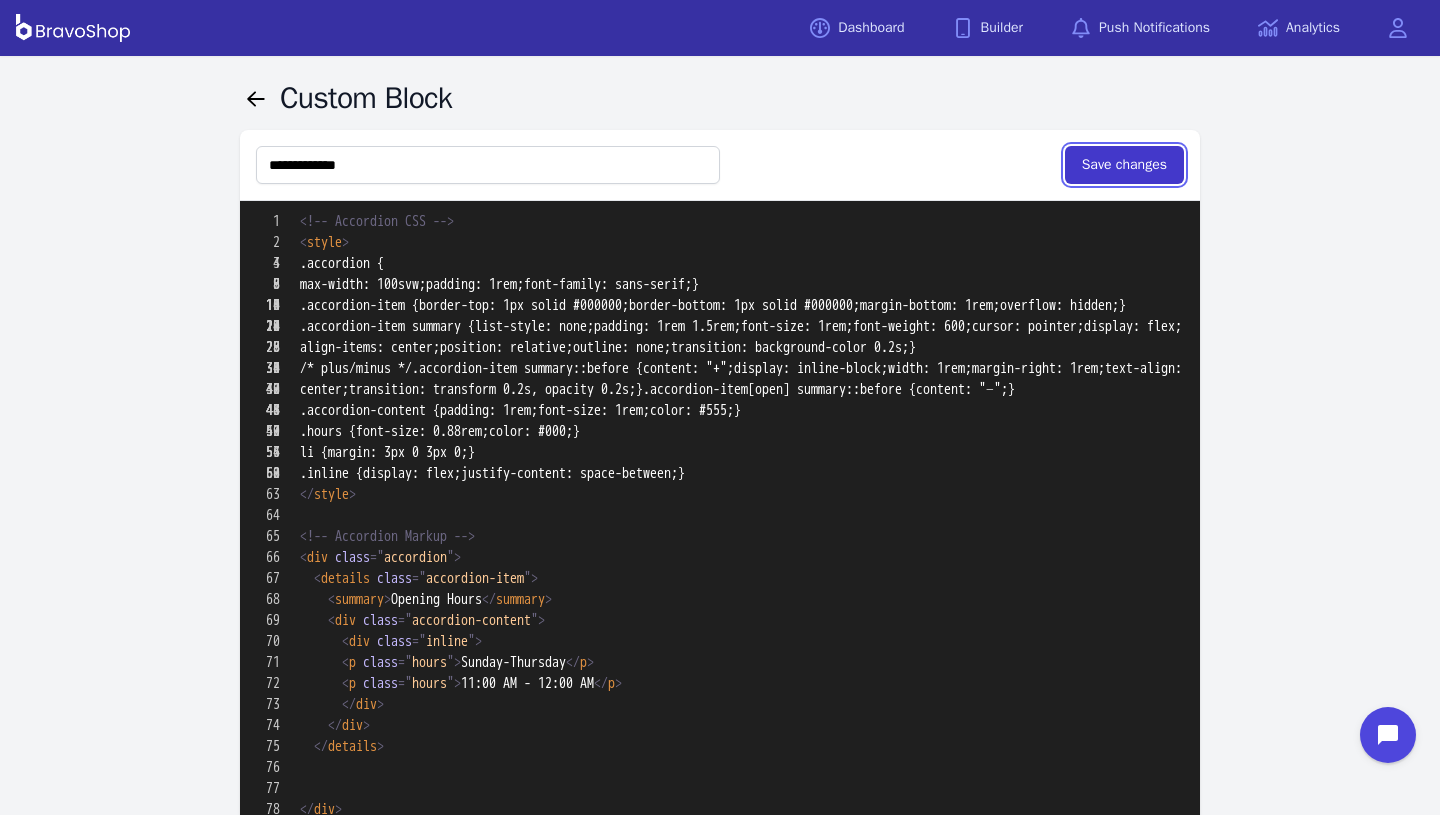 click on "Save changes" at bounding box center (1124, 165) 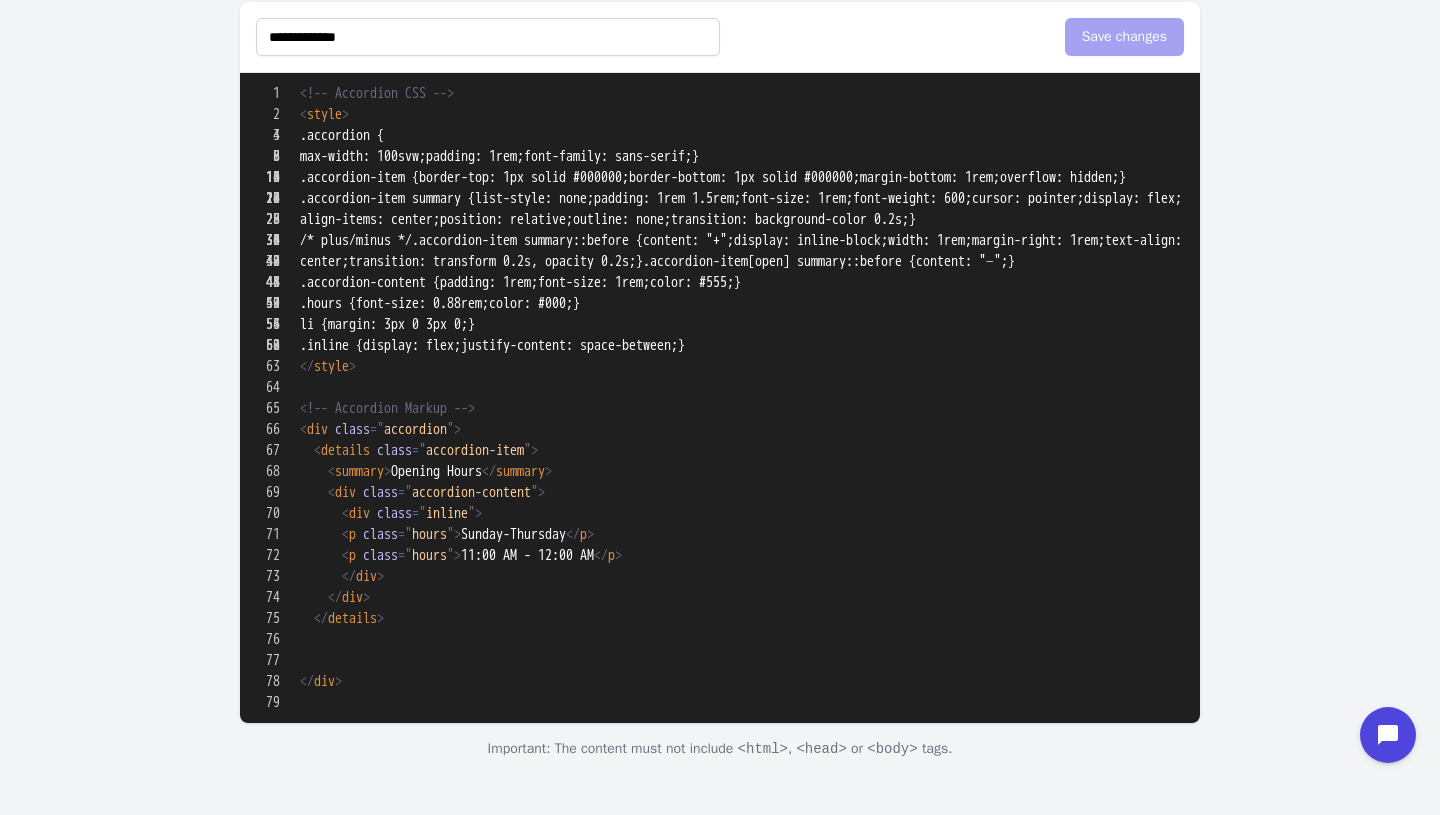 scroll, scrollTop: 1157, scrollLeft: 0, axis: vertical 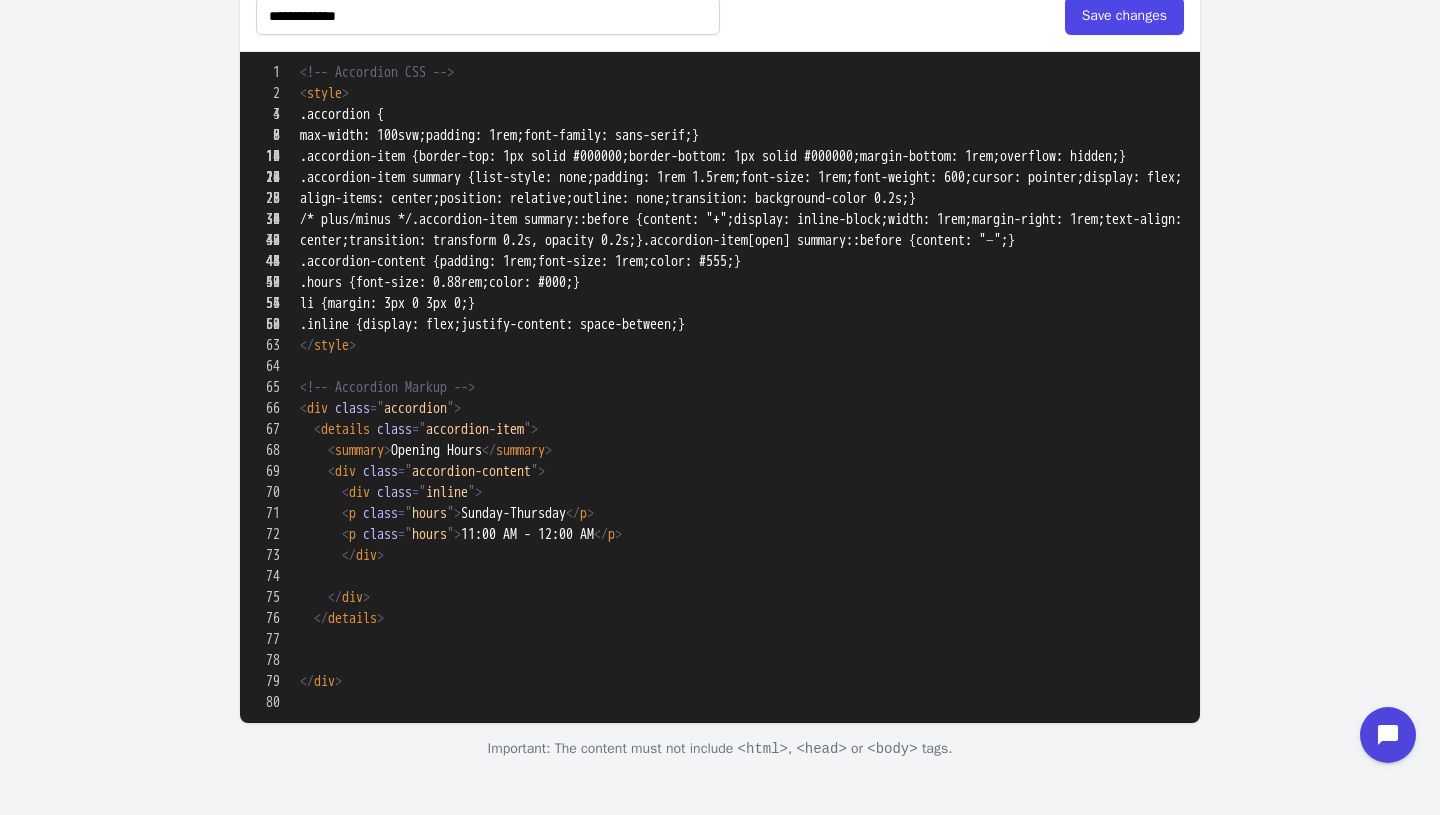 paste on "**********" 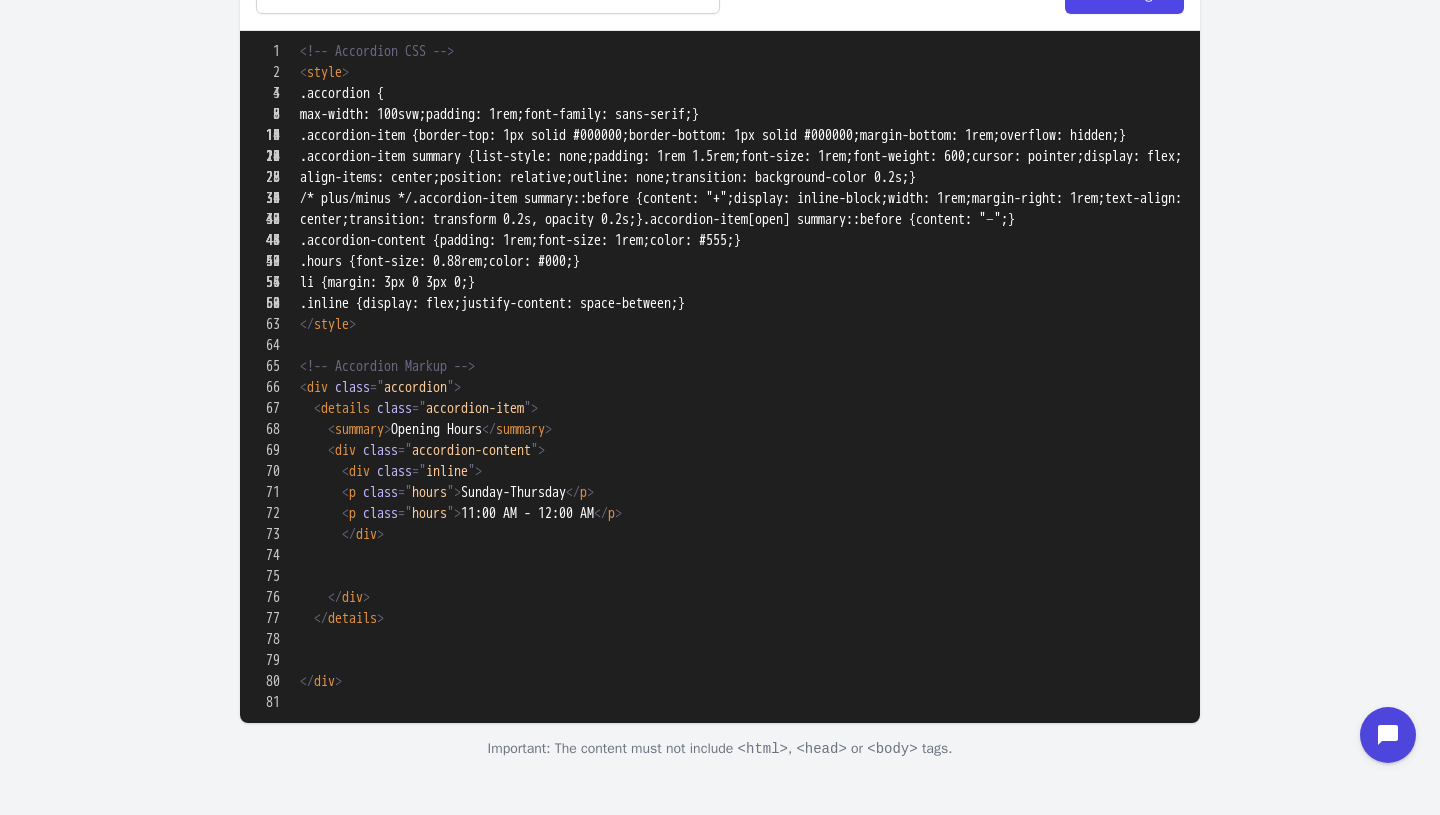 paste on "**********" 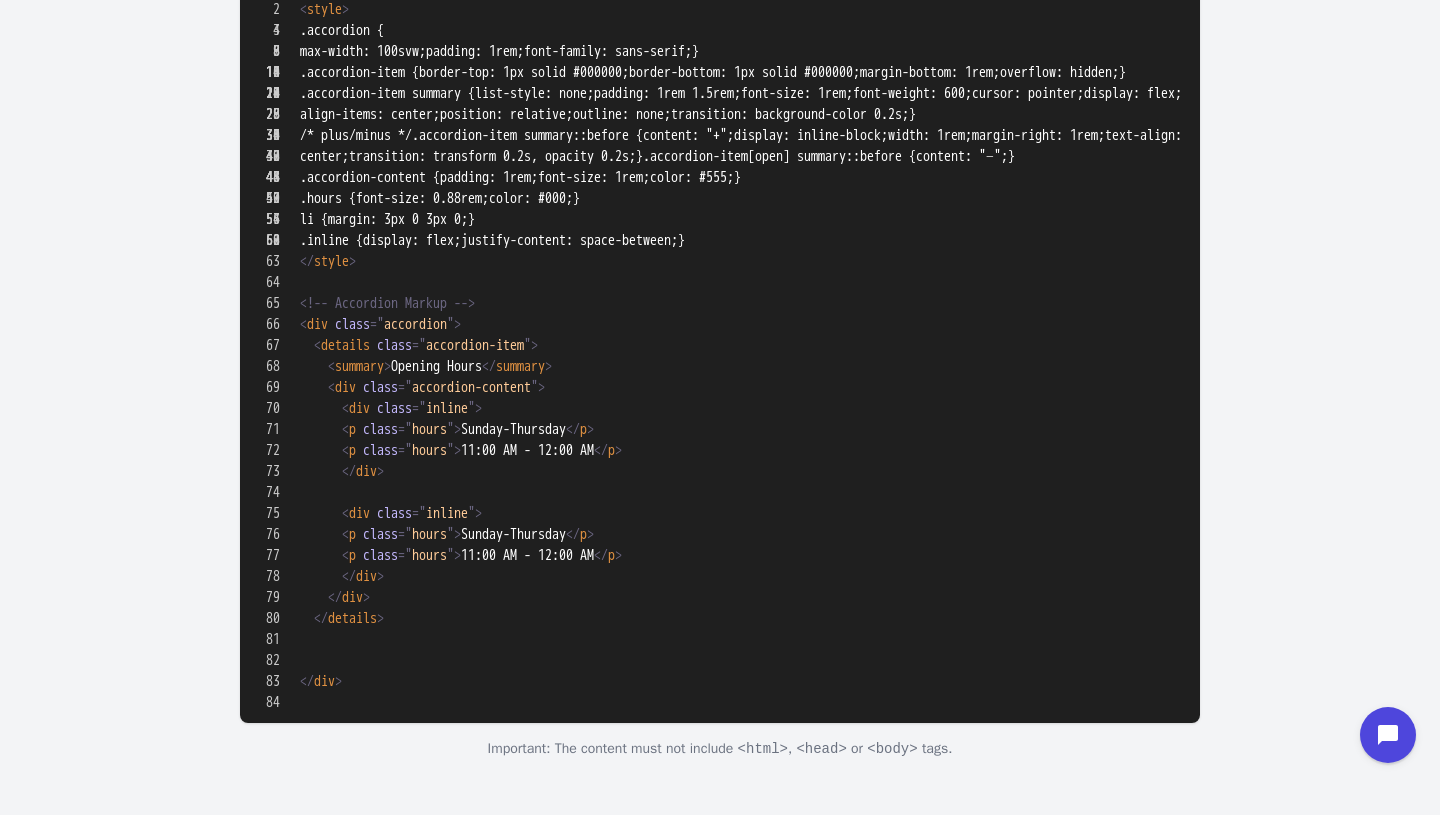 drag, startPoint x: 619, startPoint y: 634, endPoint x: 490, endPoint y: 641, distance: 129.18979 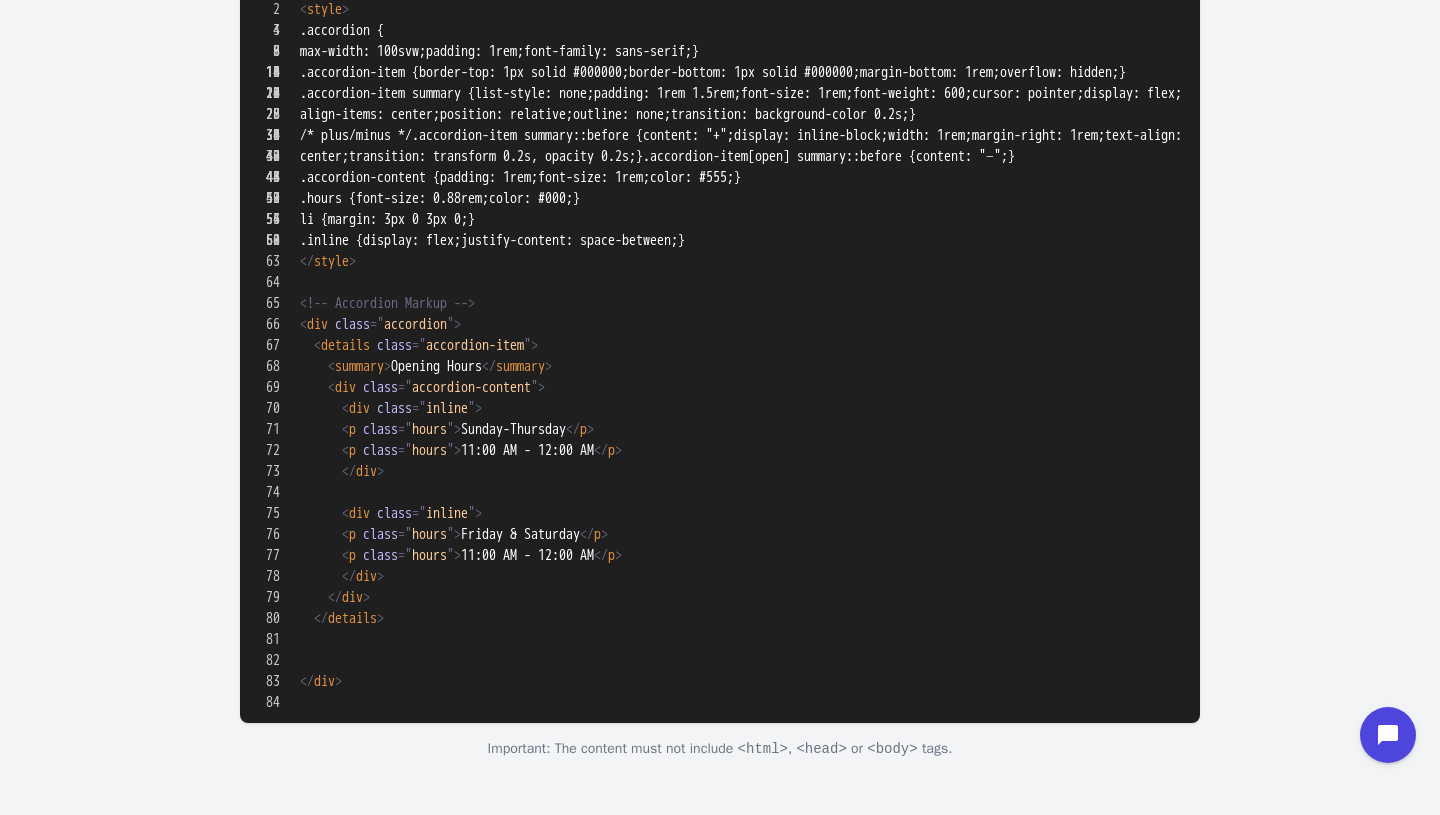 click at bounding box center [720, 860] 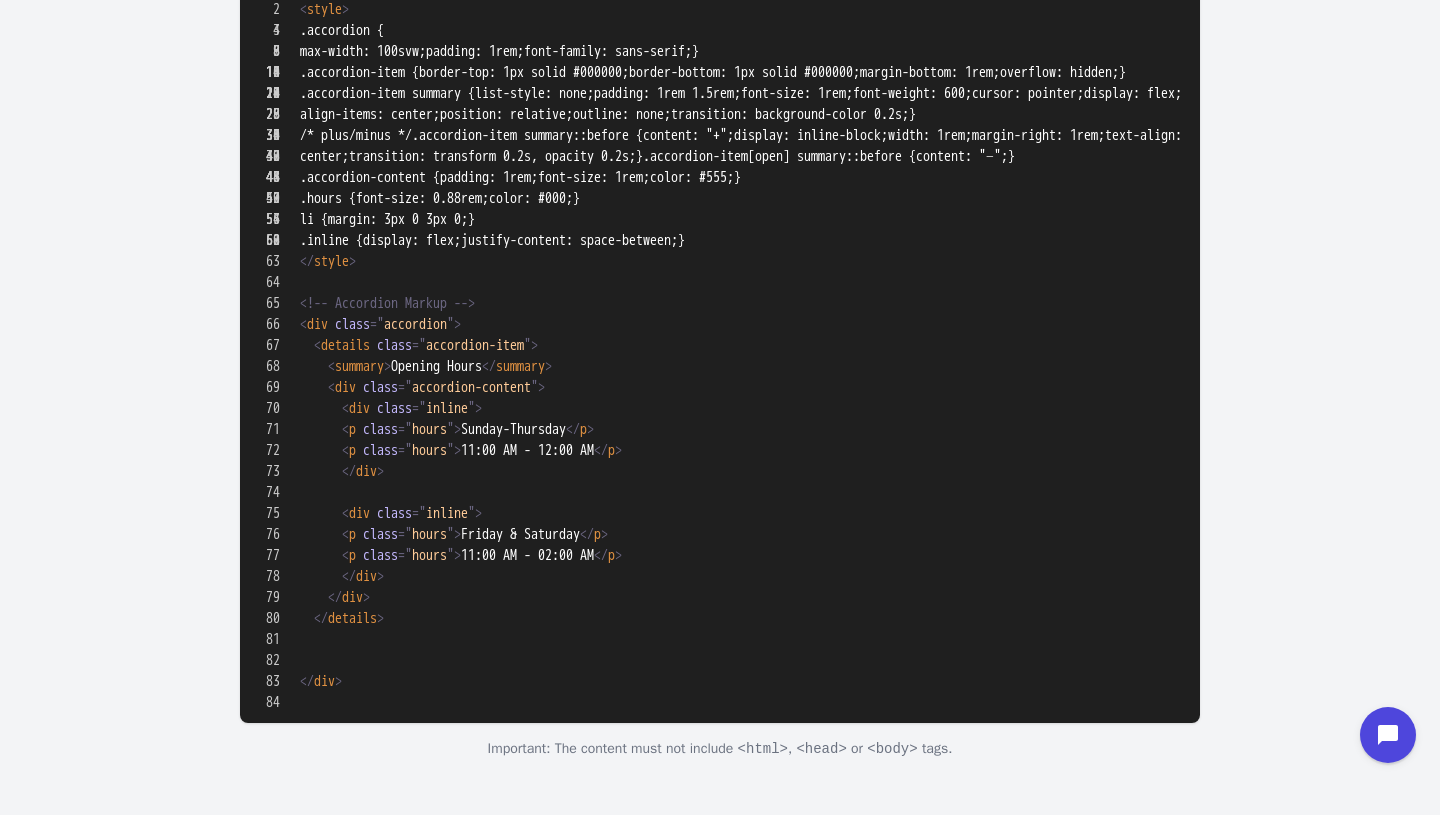 click at bounding box center [720, 860] 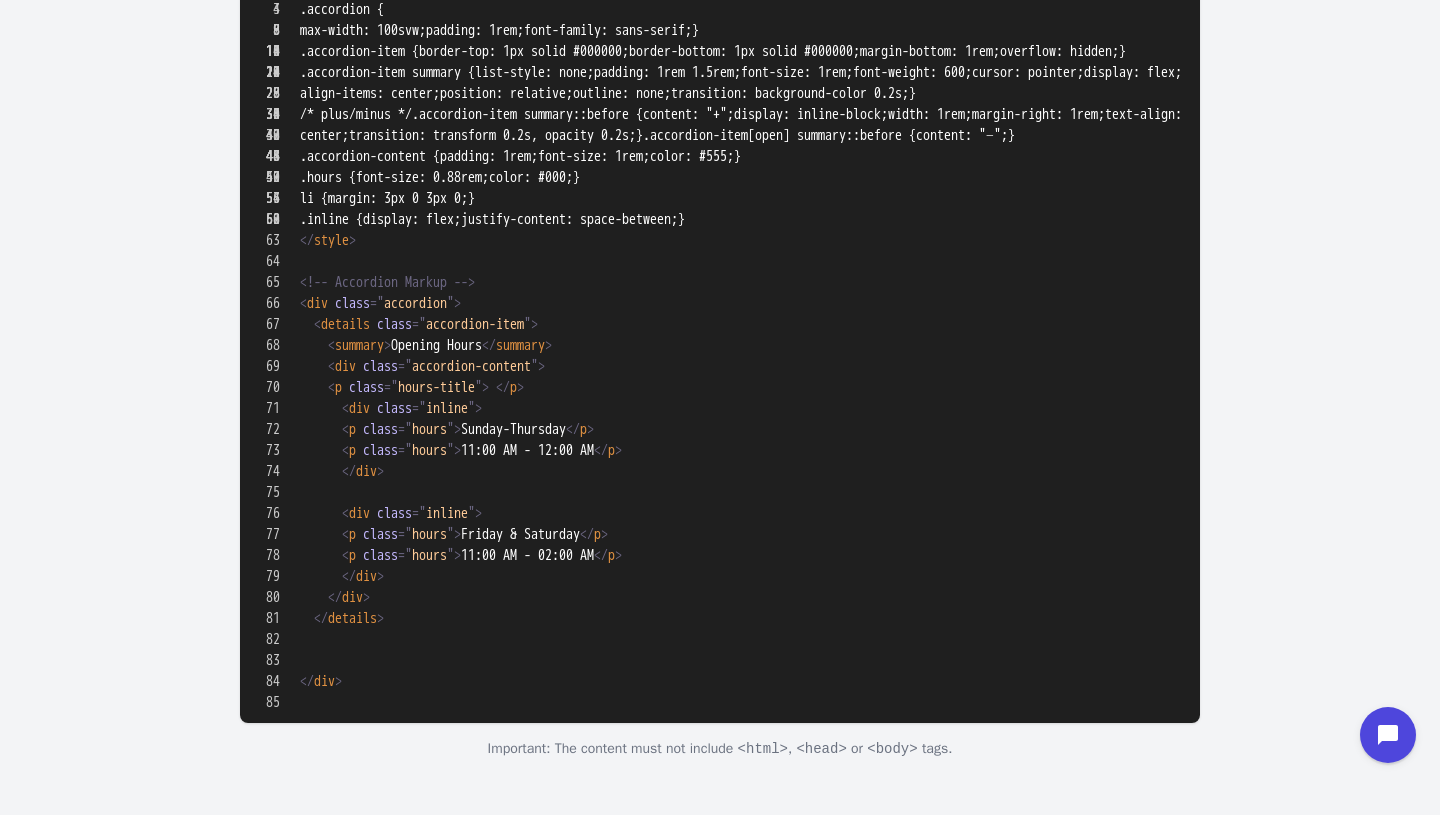 click at bounding box center [720, 849] 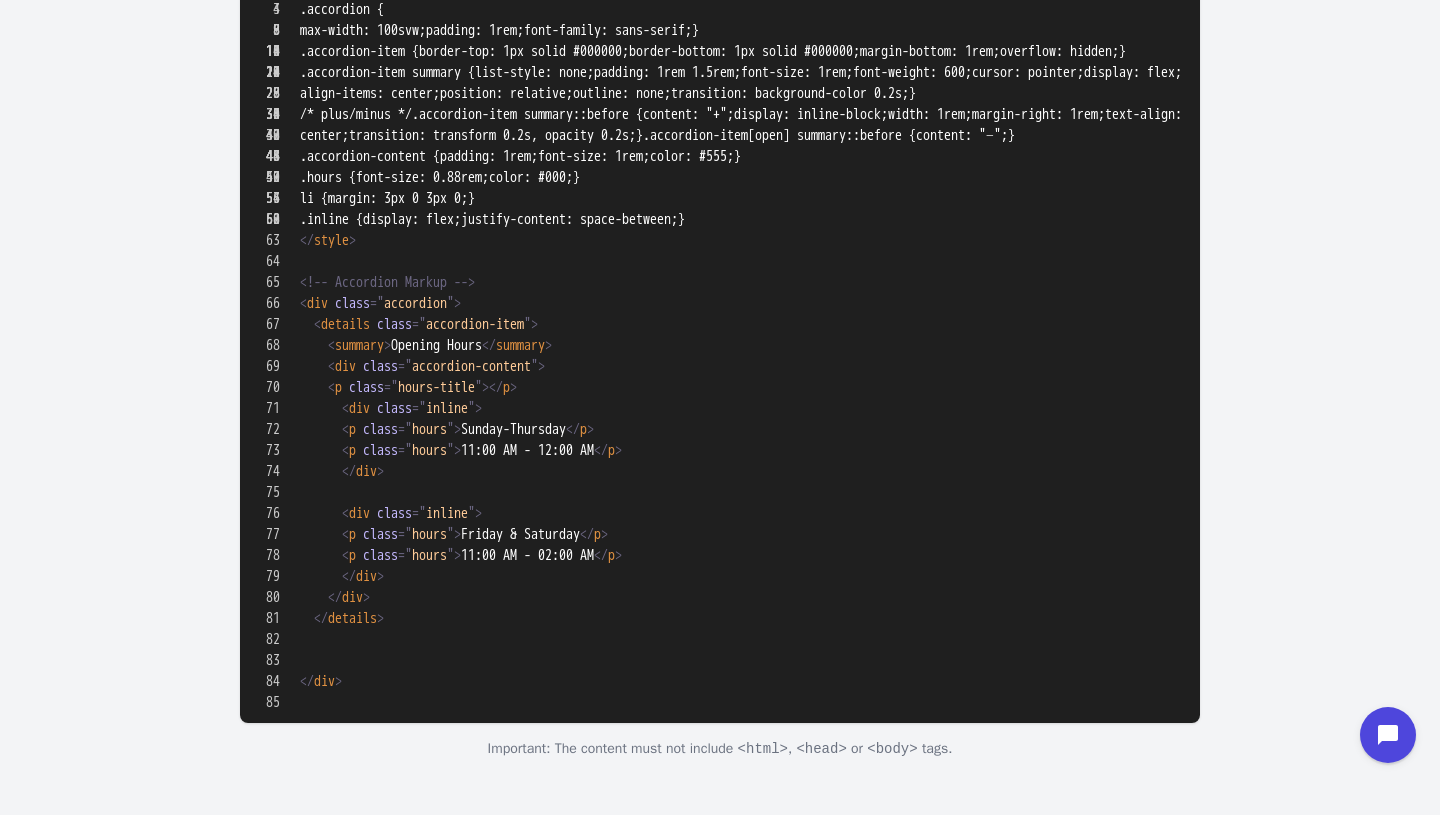 paste on "**********" 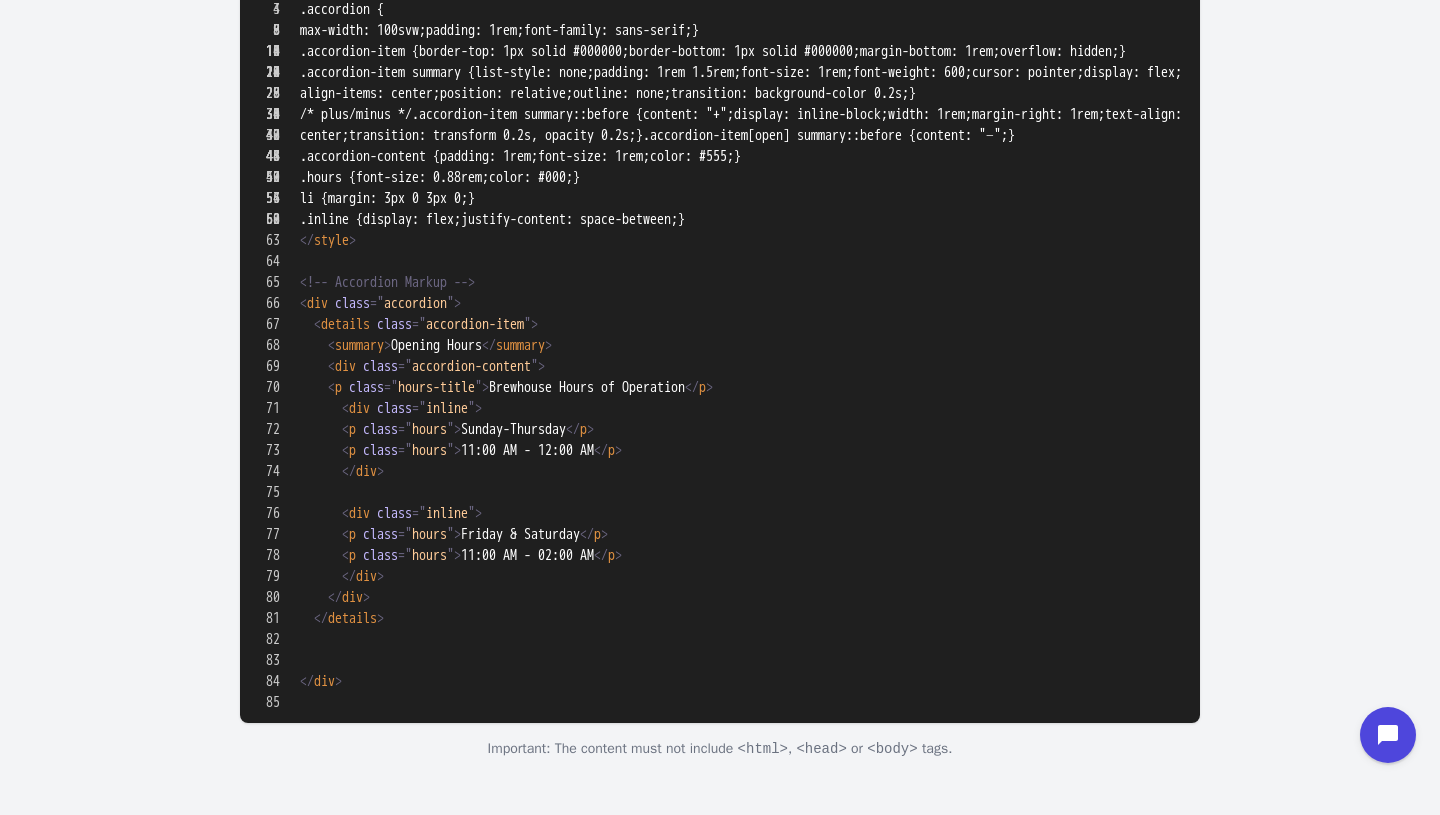 click at bounding box center (720, 849) 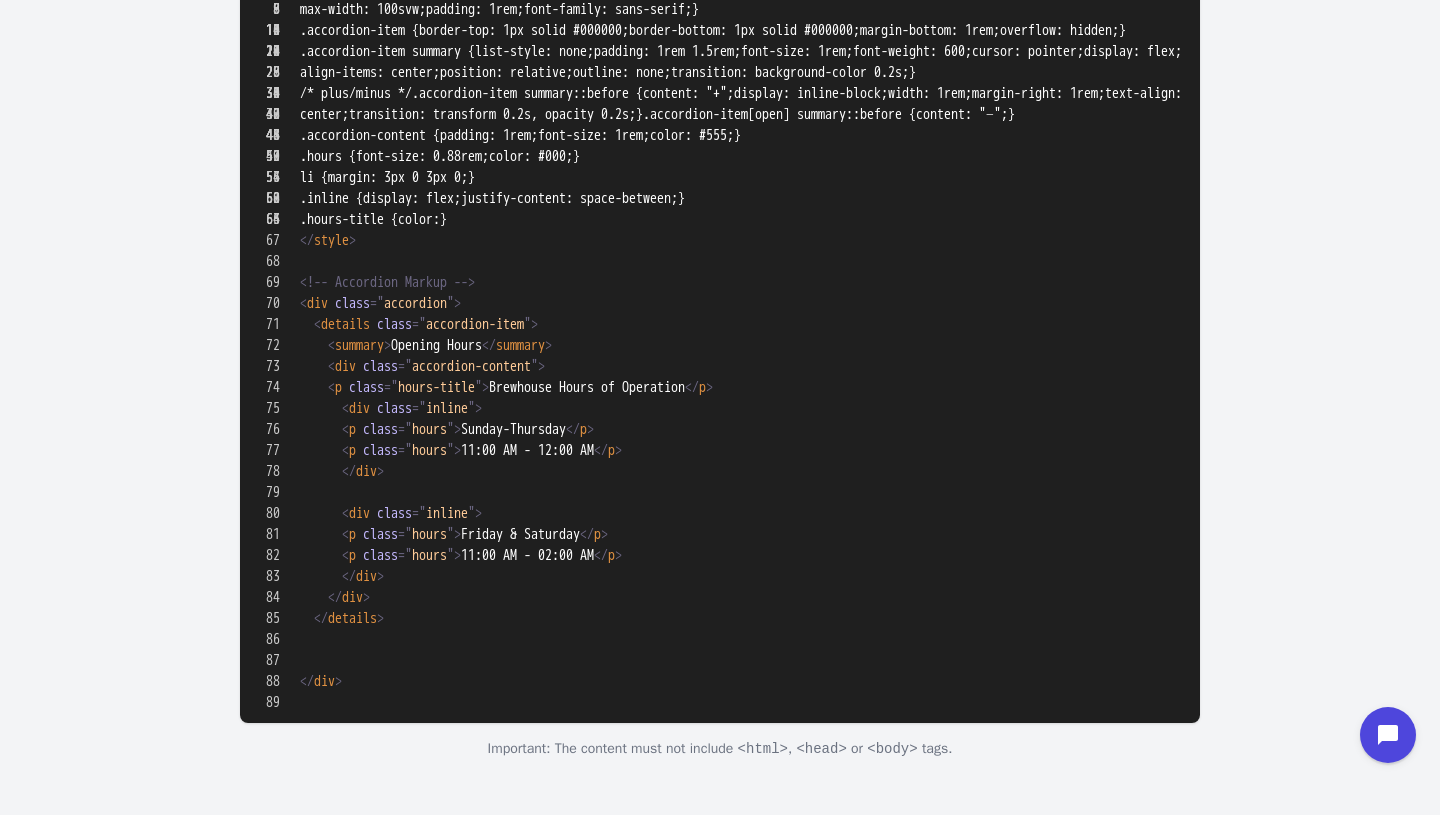 paste on "*******" 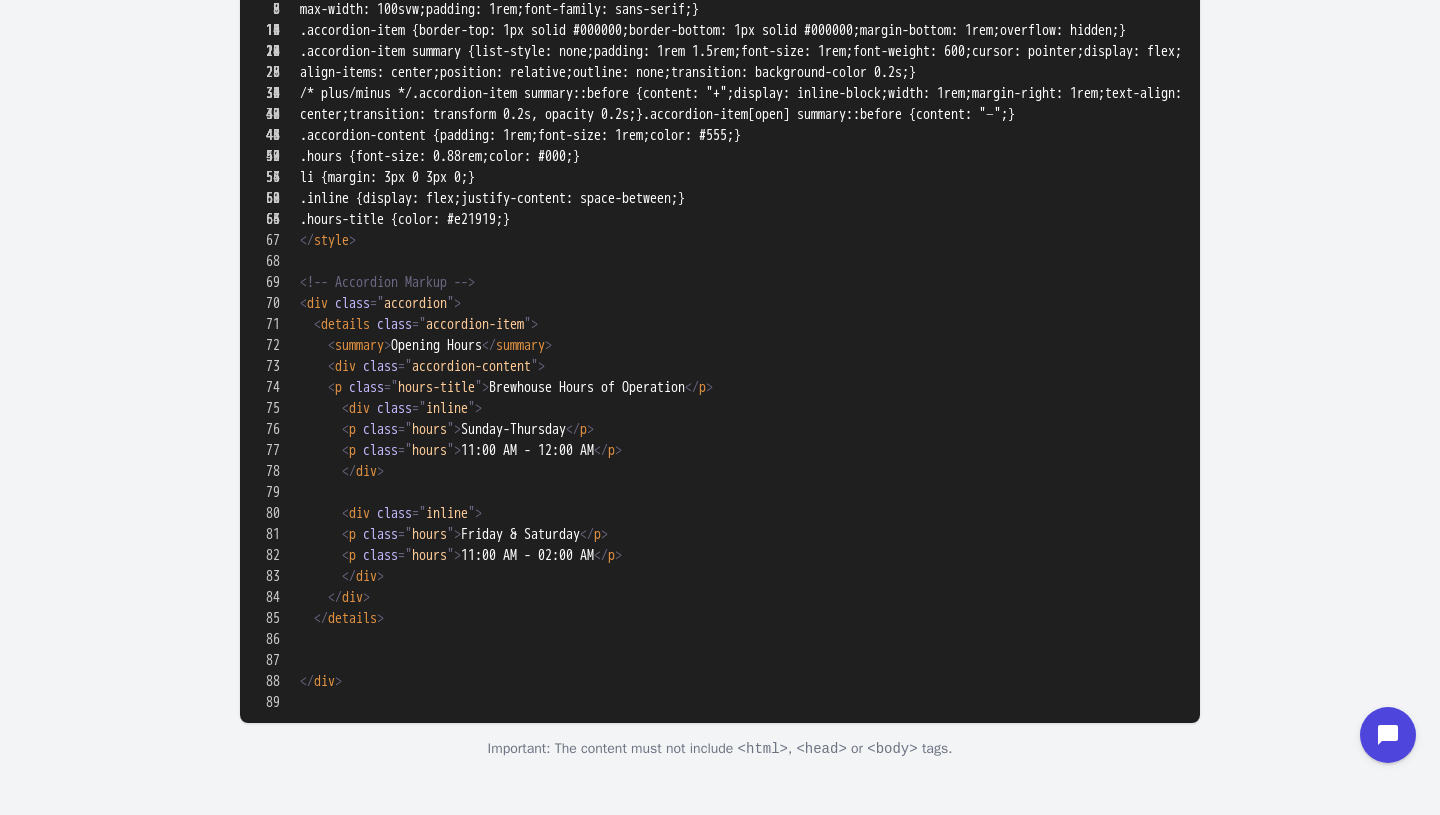 scroll, scrollTop: 0, scrollLeft: 0, axis: both 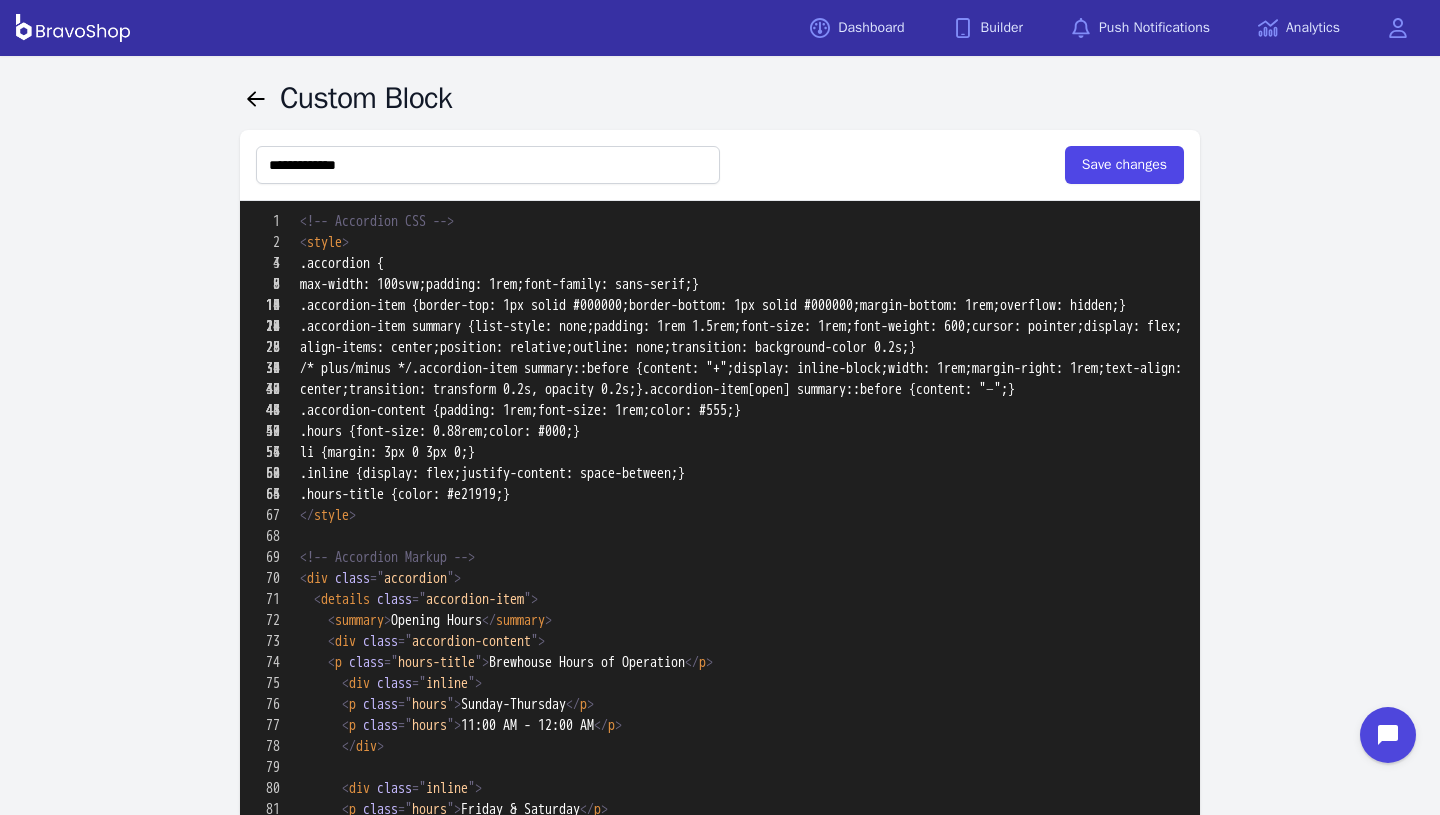 click on "**********" at bounding box center [720, 165] 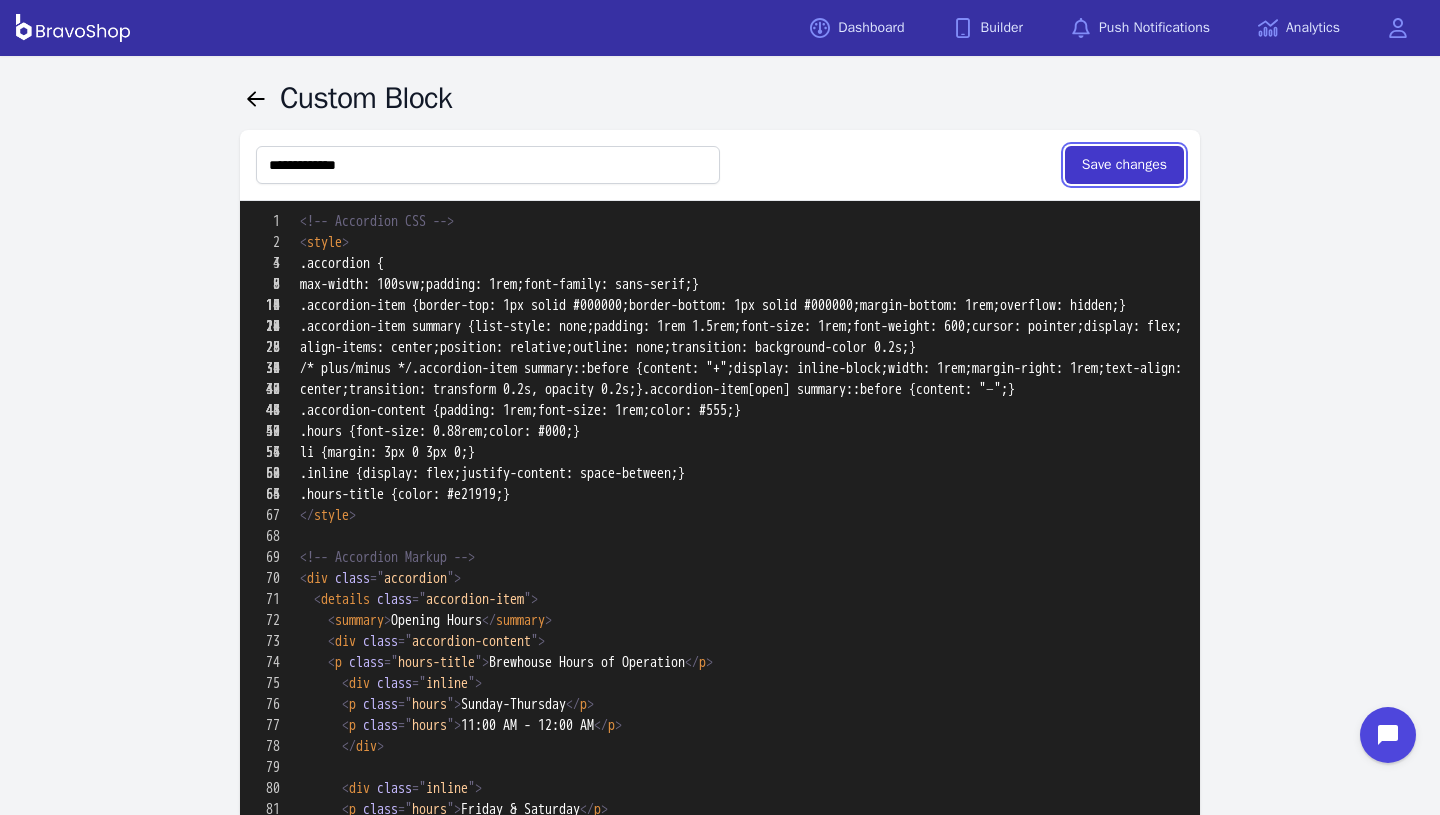 click on "Save changes" at bounding box center [1124, 165] 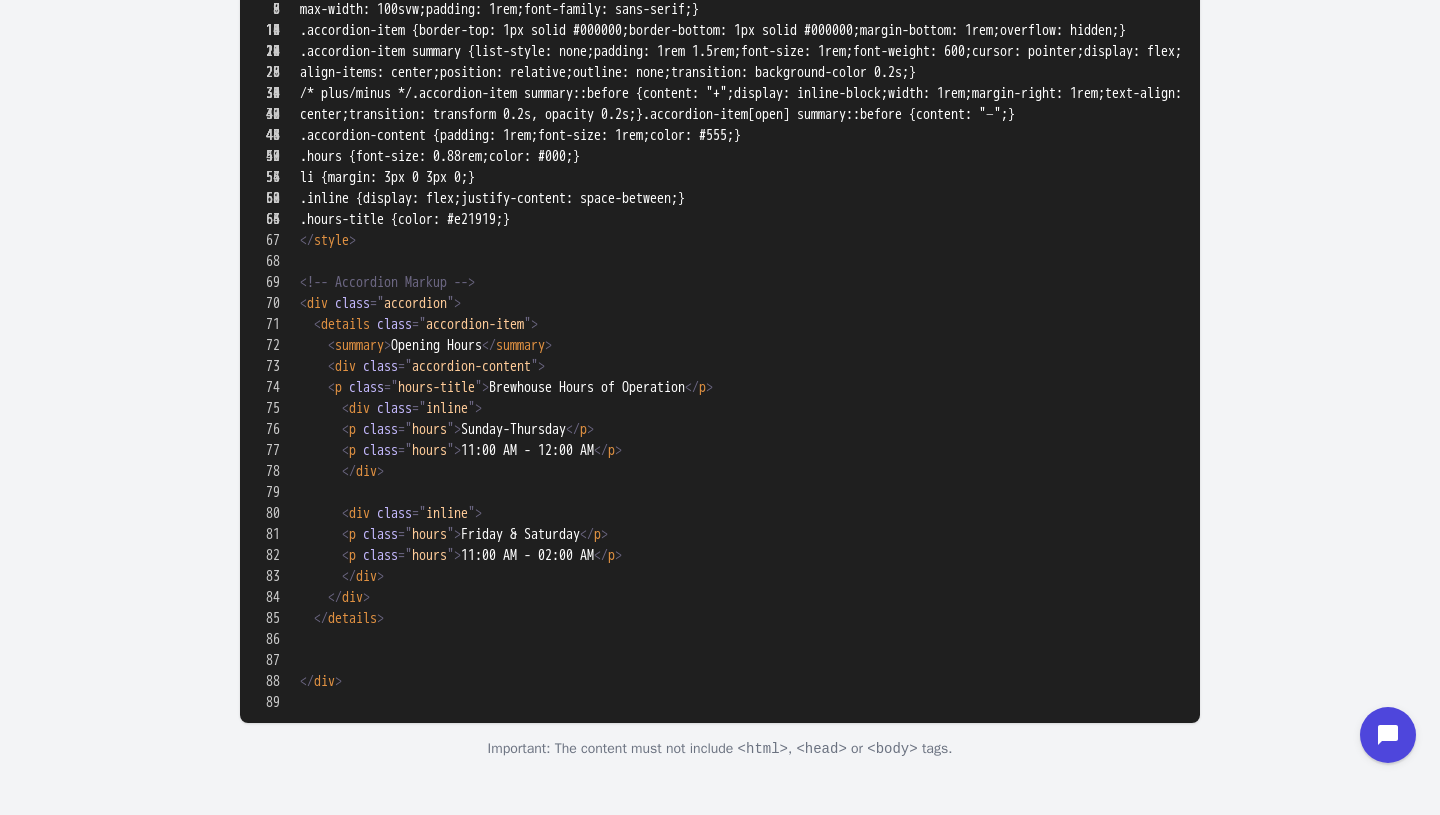 scroll, scrollTop: 1033, scrollLeft: 0, axis: vertical 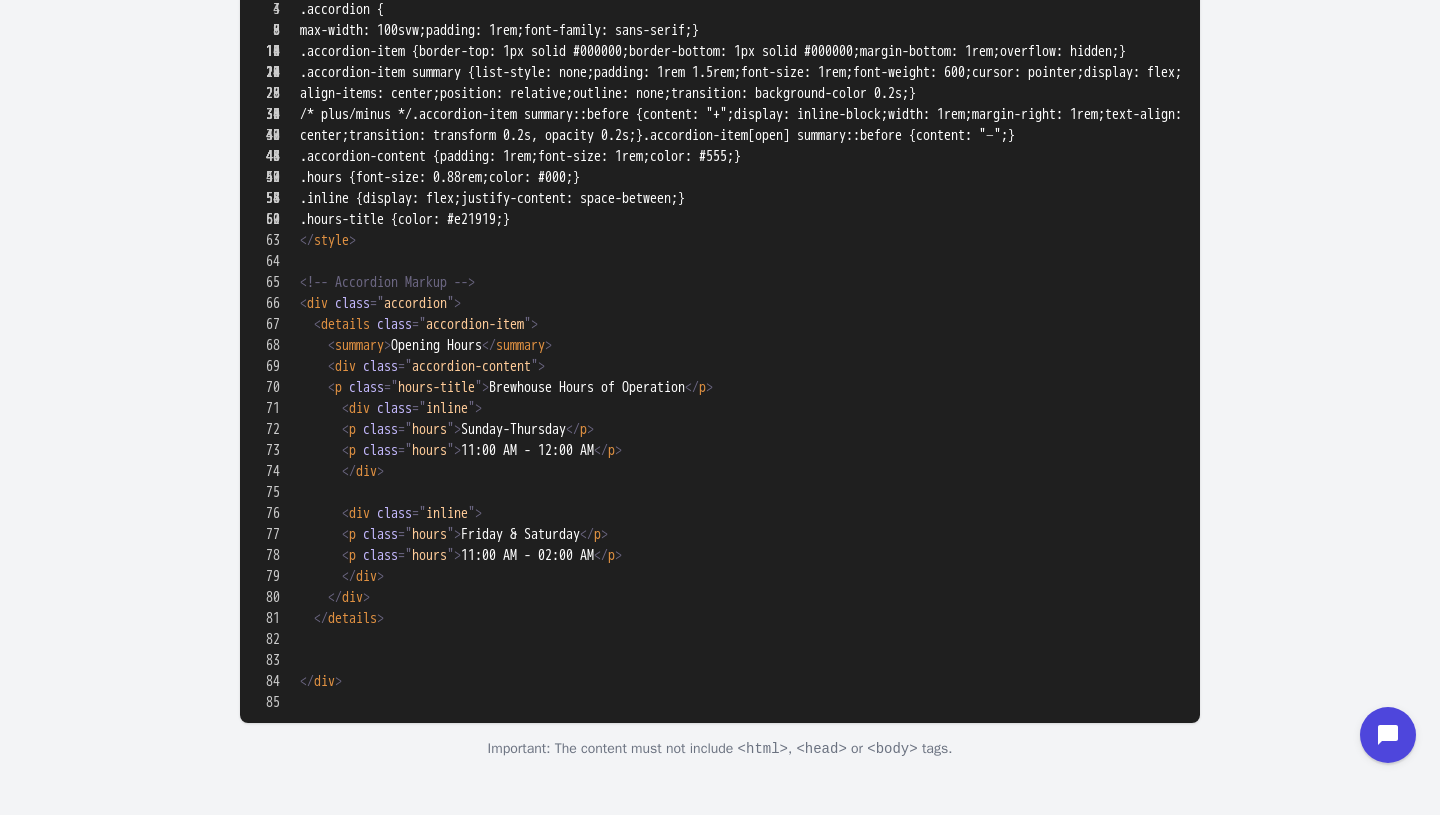 click at bounding box center (720, 849) 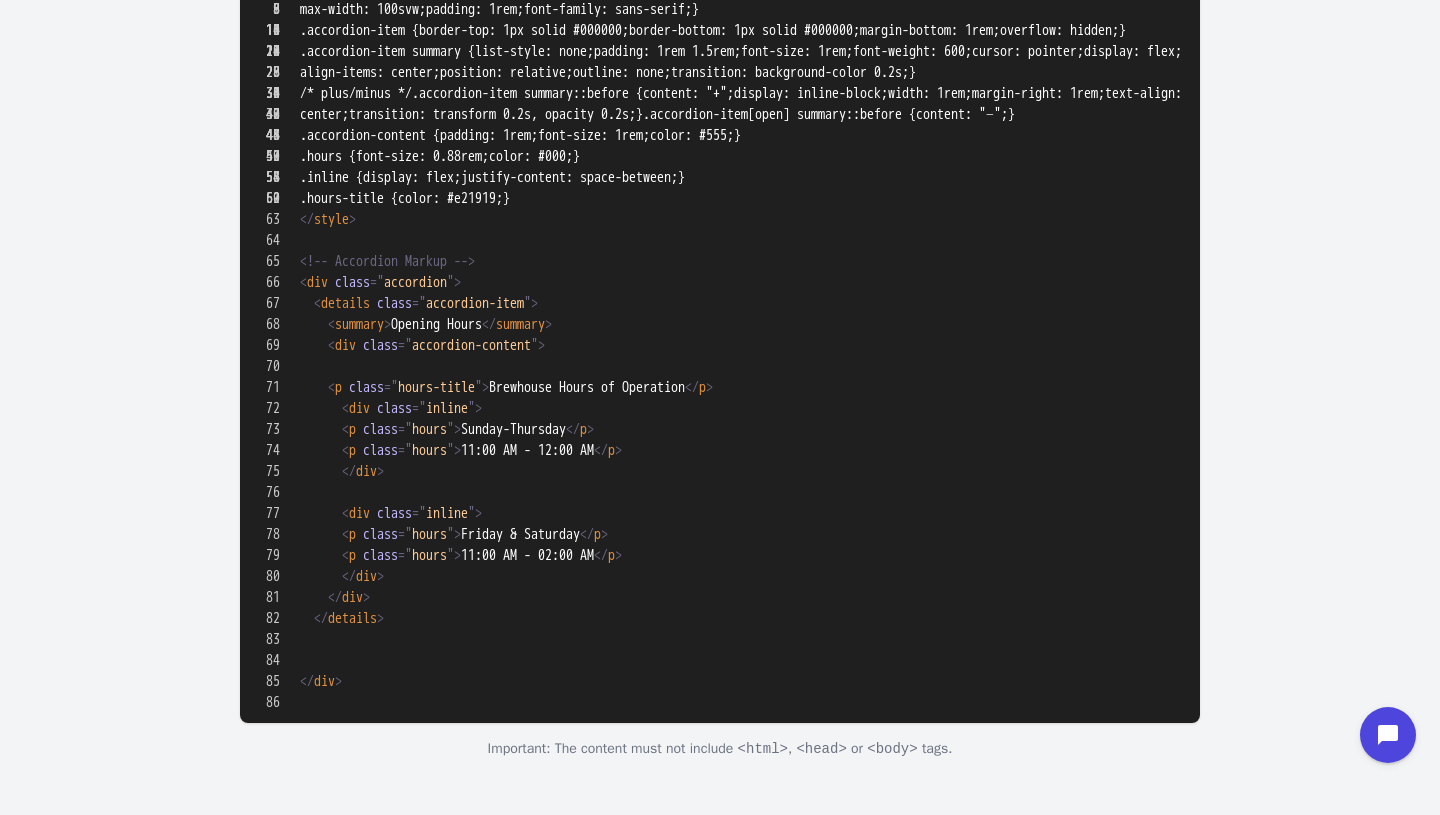 scroll, scrollTop: 290, scrollLeft: 0, axis: vertical 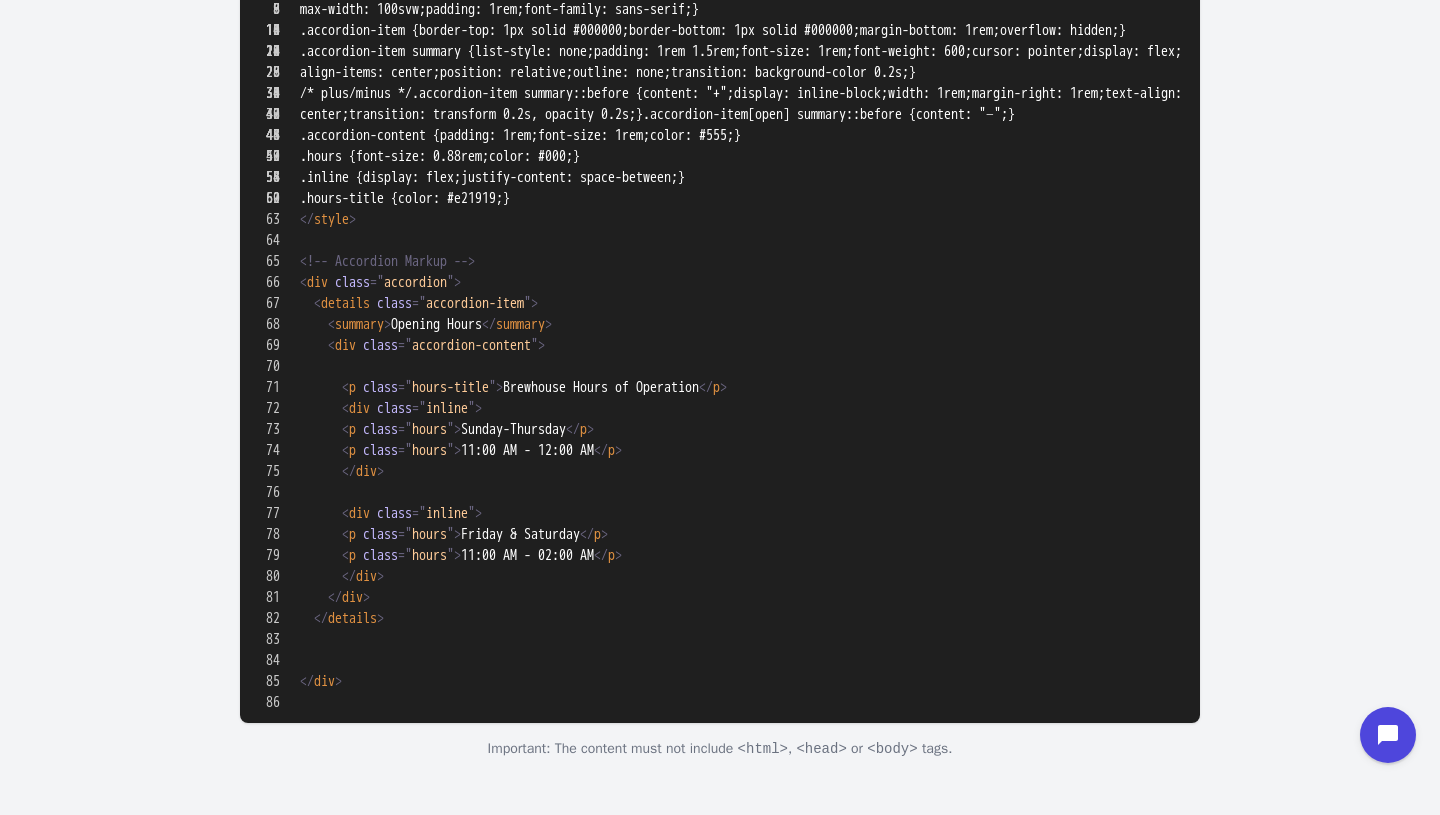 click at bounding box center (720, 839) 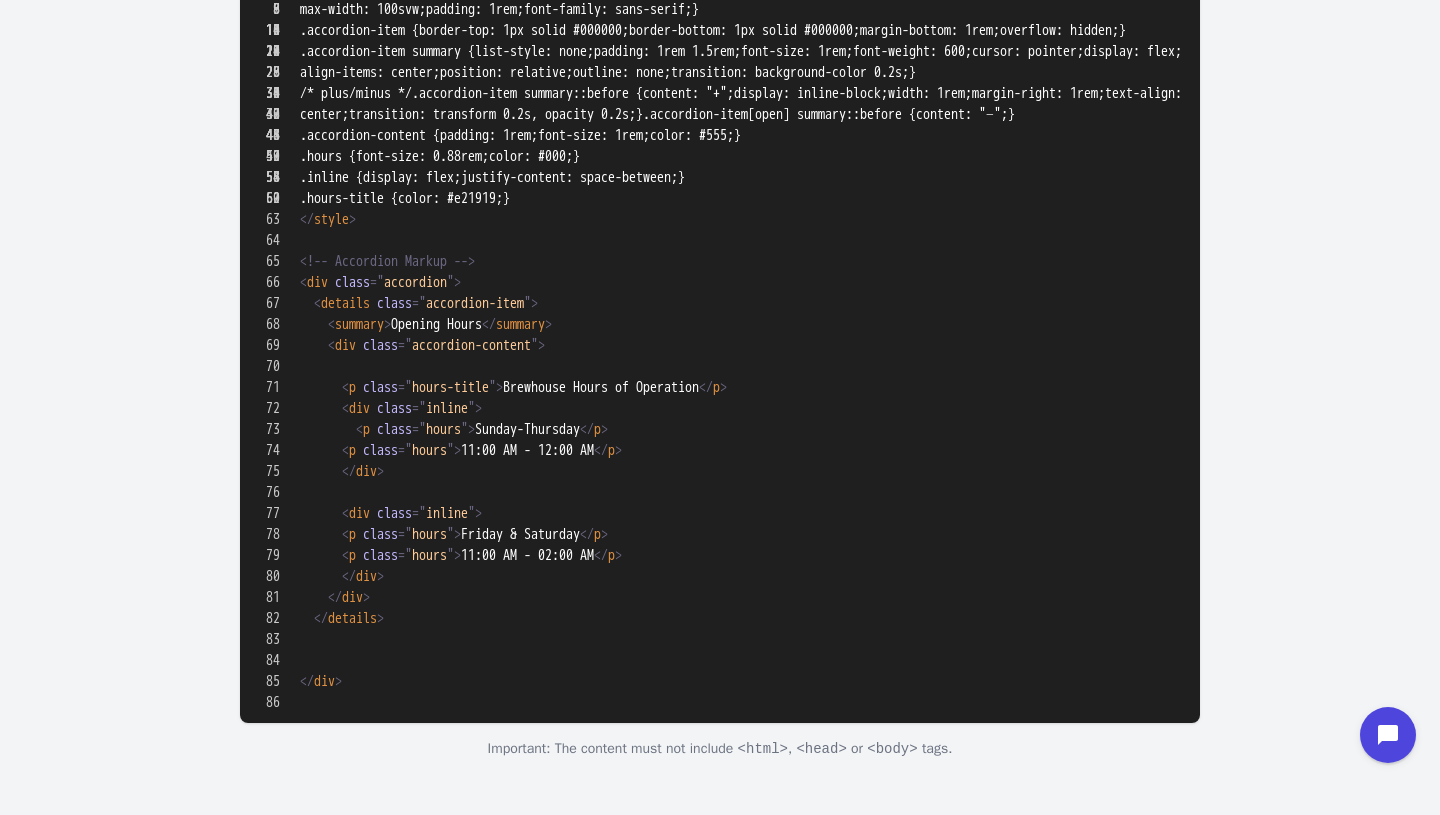 click at bounding box center (720, 839) 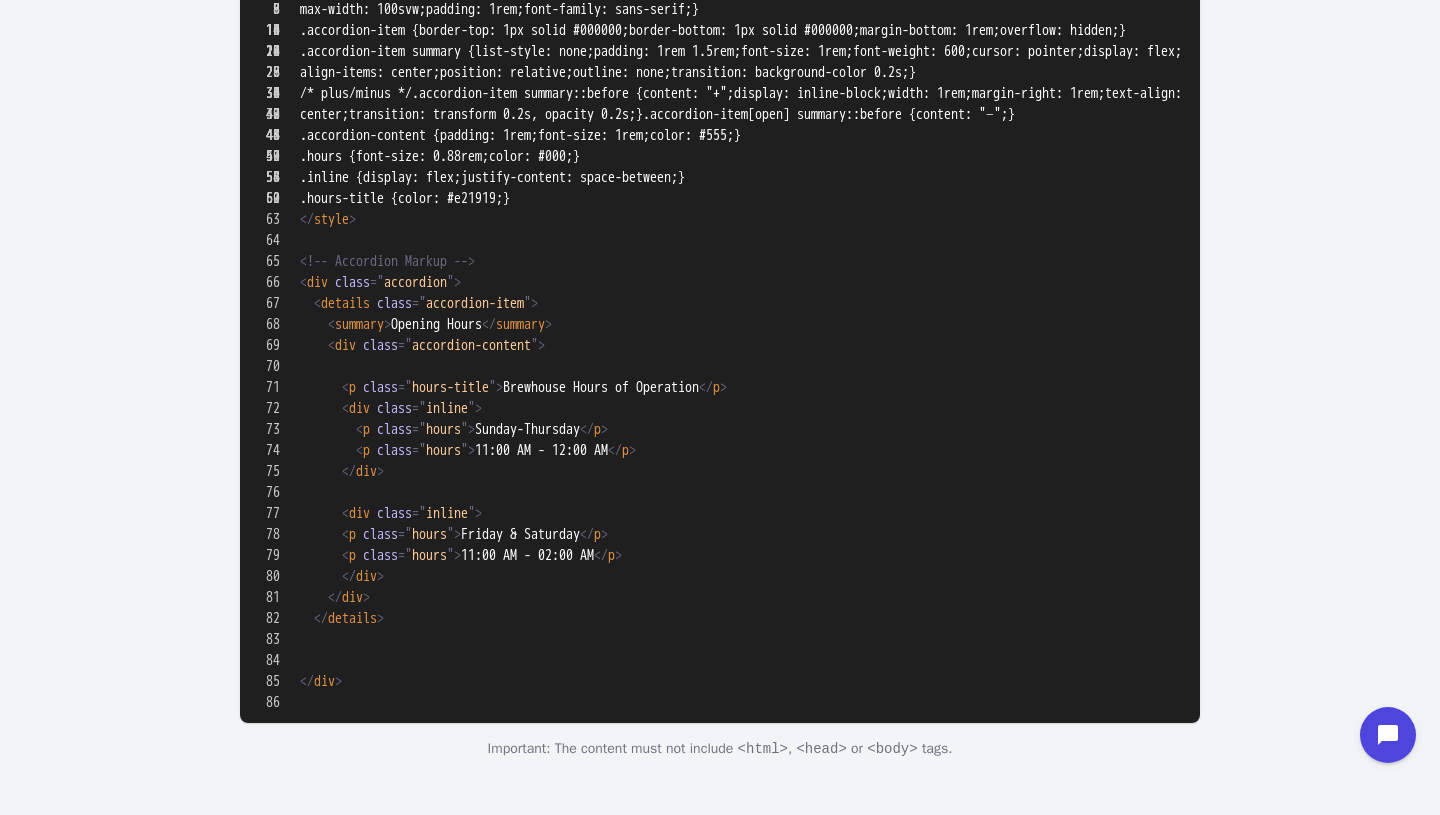 click at bounding box center [720, 839] 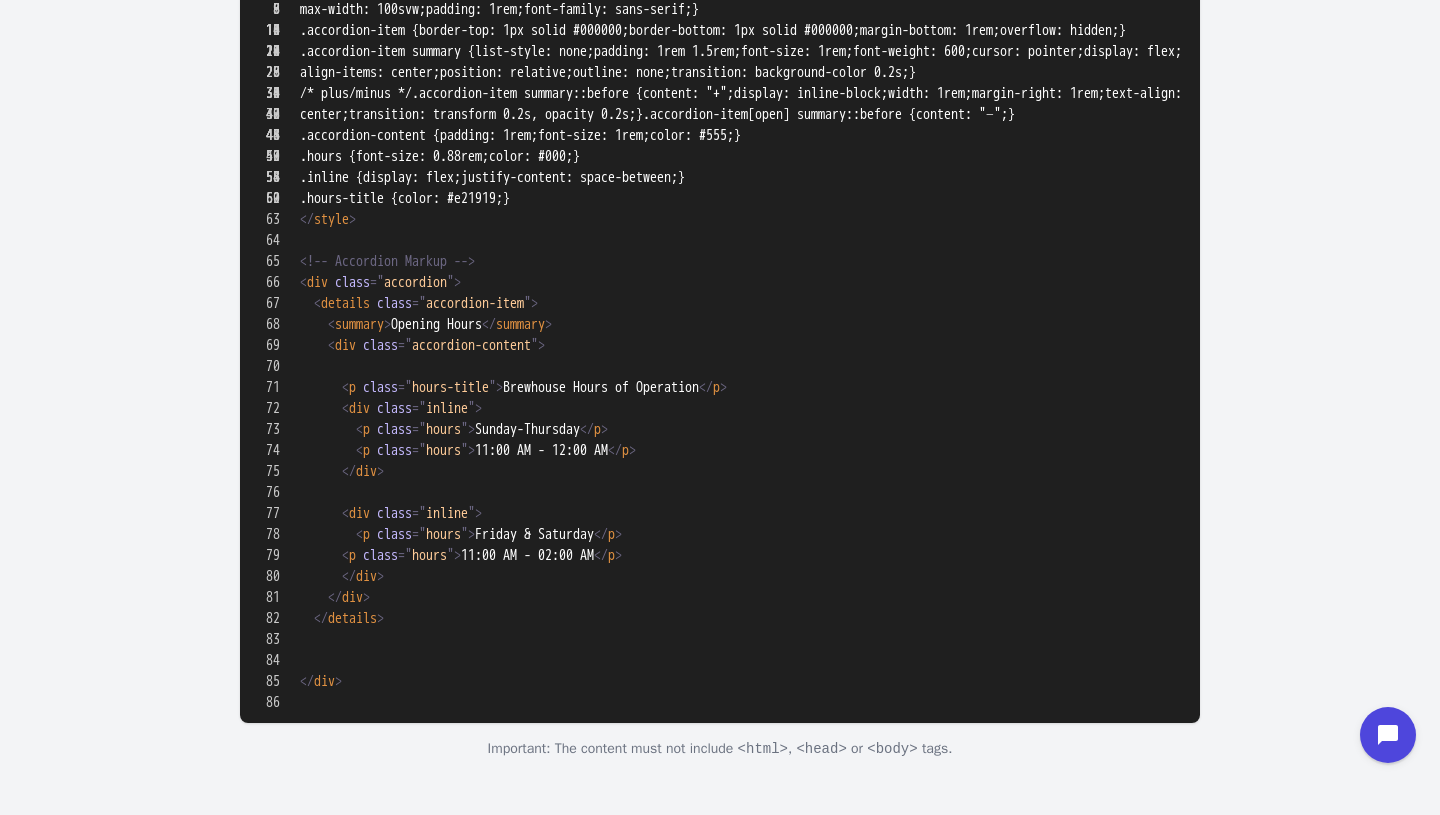 click at bounding box center [720, 839] 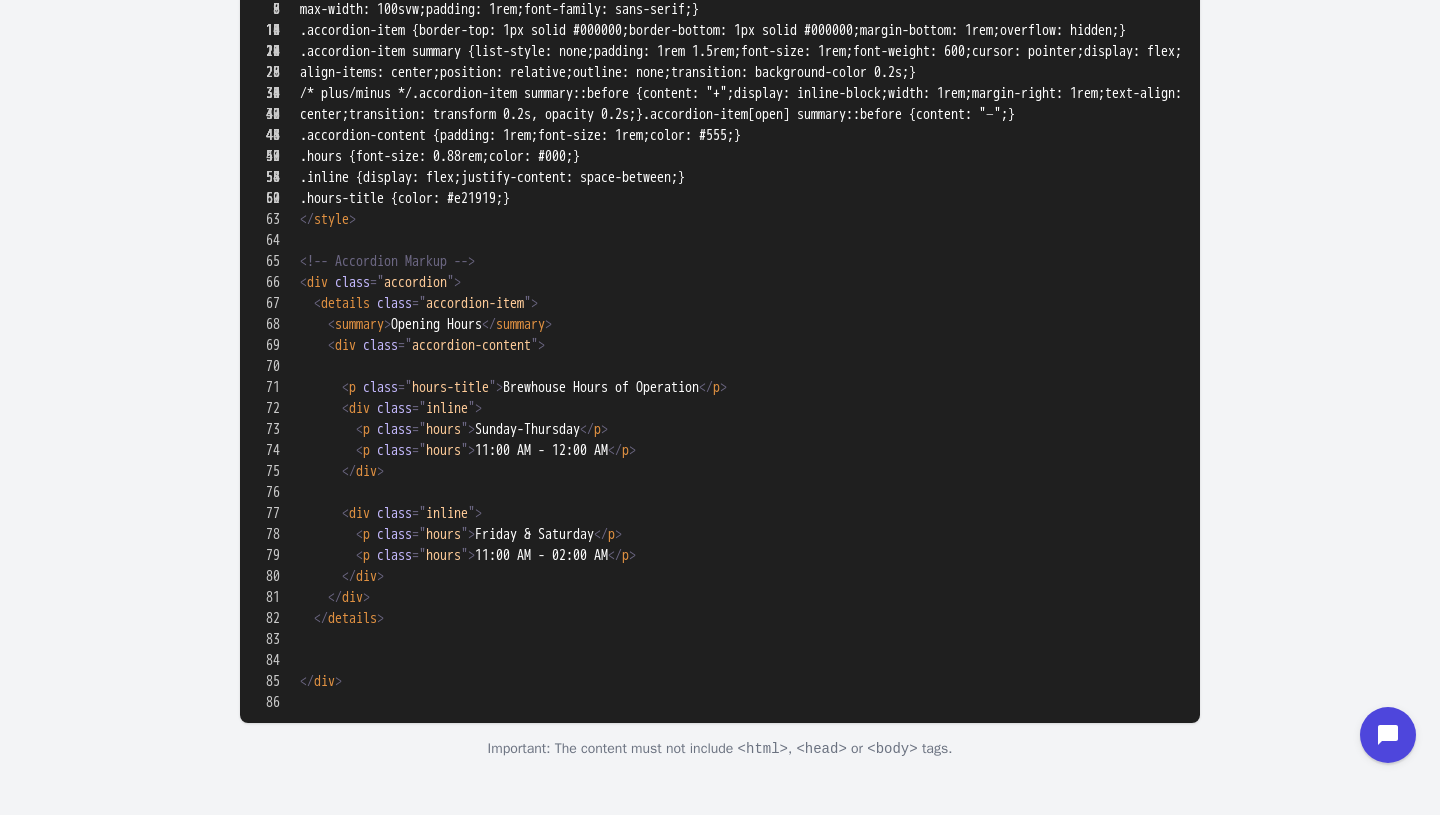 click at bounding box center (720, 839) 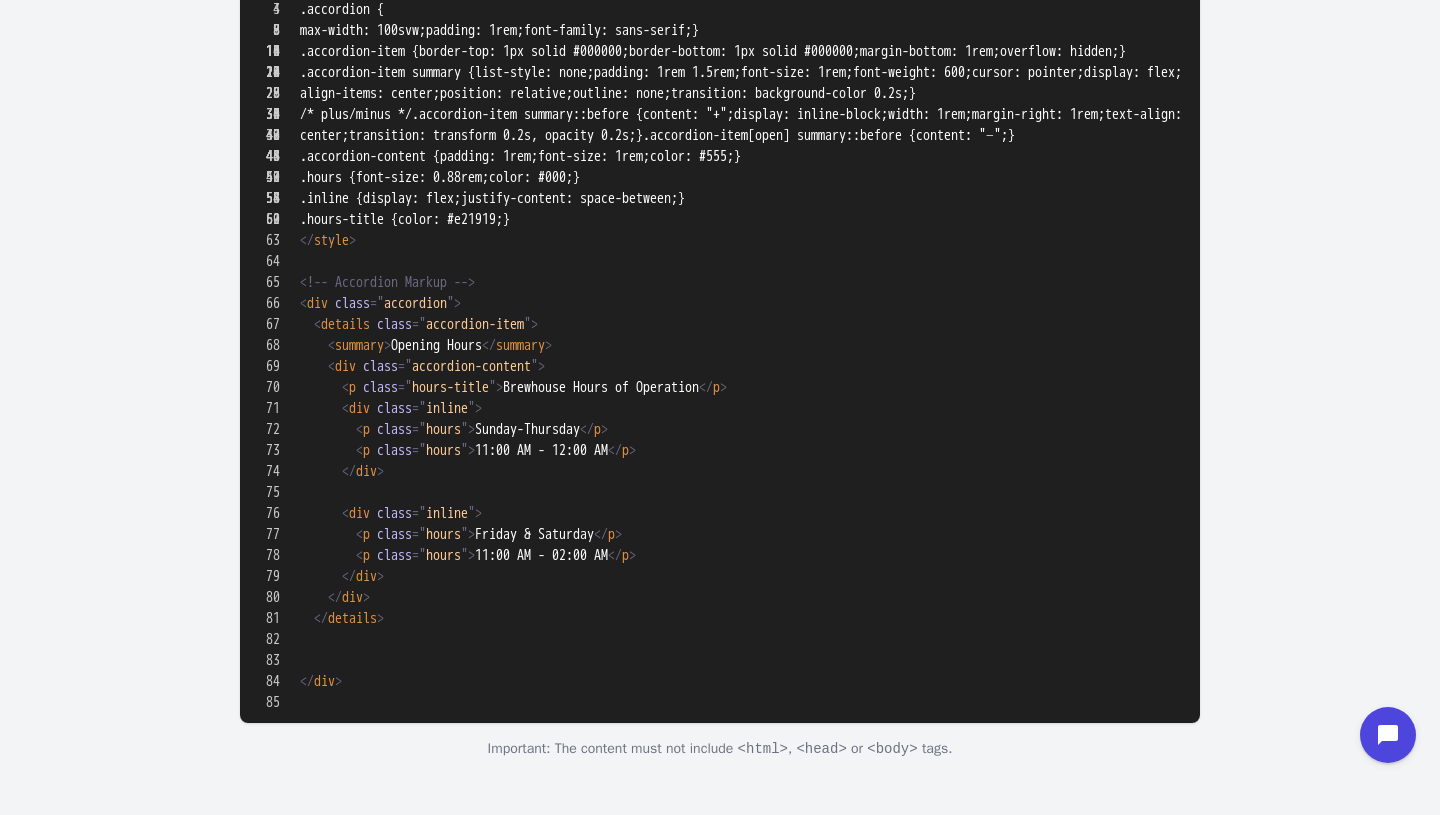 scroll, scrollTop: 411, scrollLeft: 0, axis: vertical 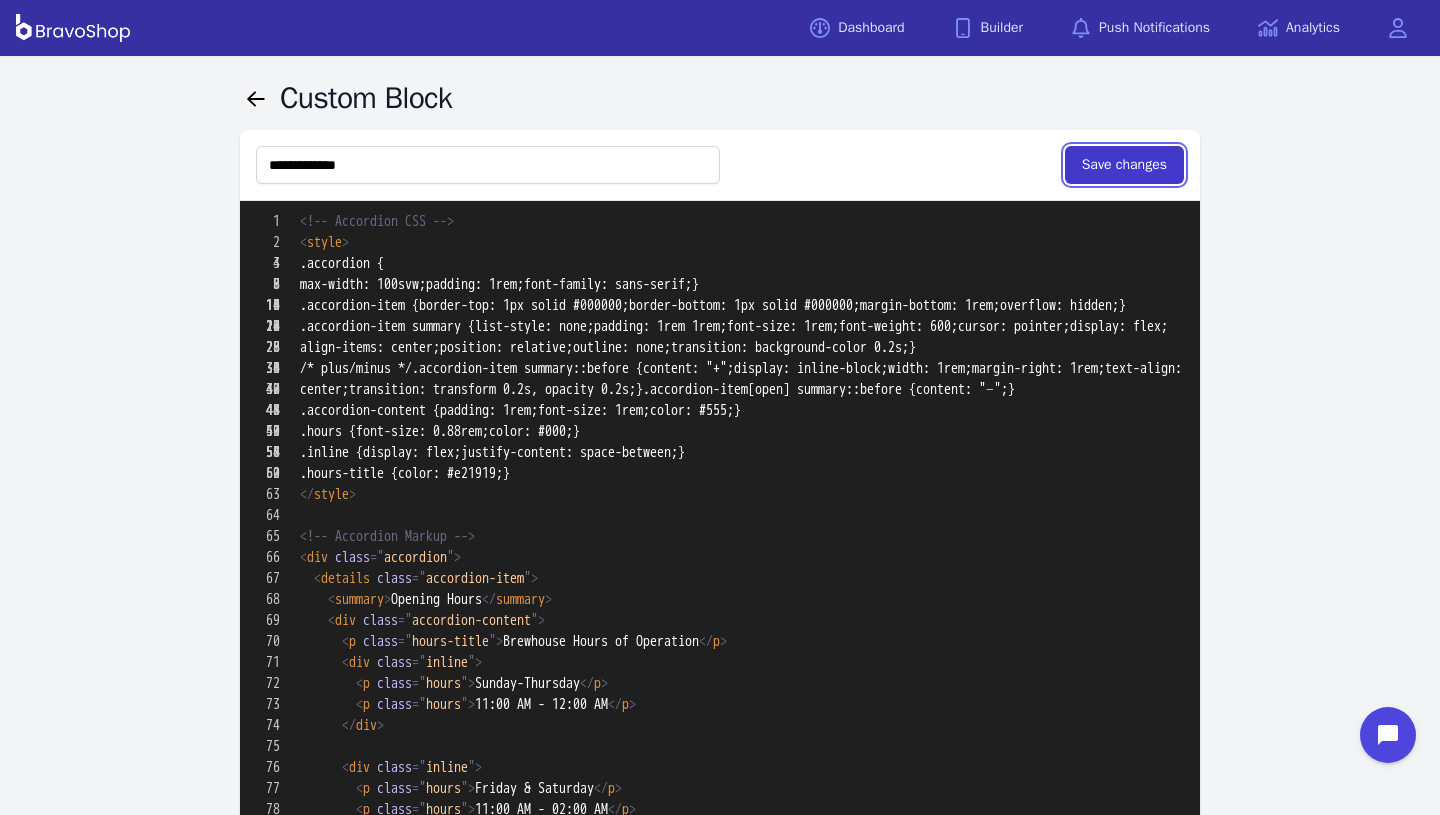 click on "Save changes" at bounding box center (1124, 165) 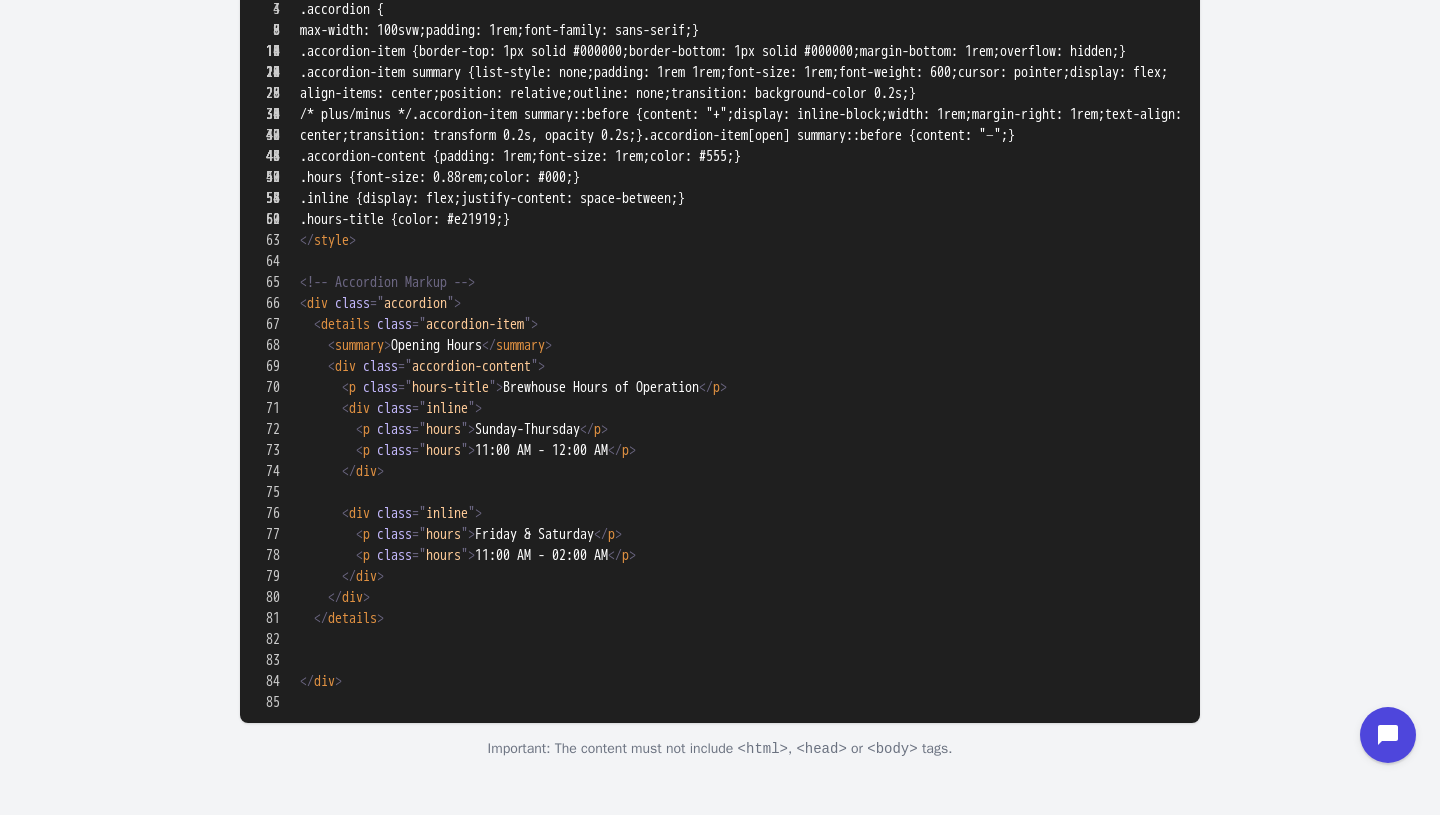 scroll, scrollTop: 1101, scrollLeft: 0, axis: vertical 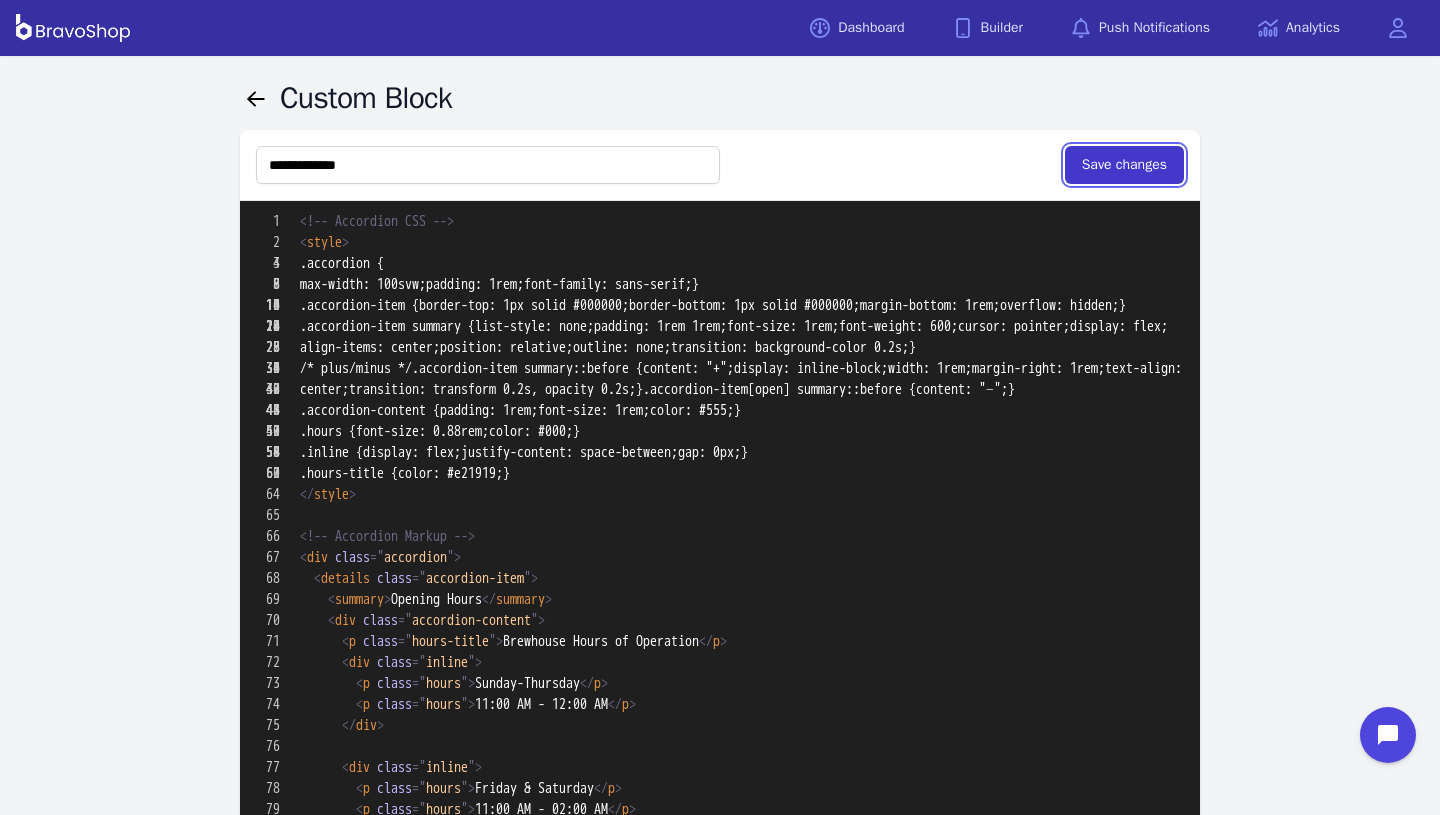 click on "Save changes" at bounding box center (1124, 165) 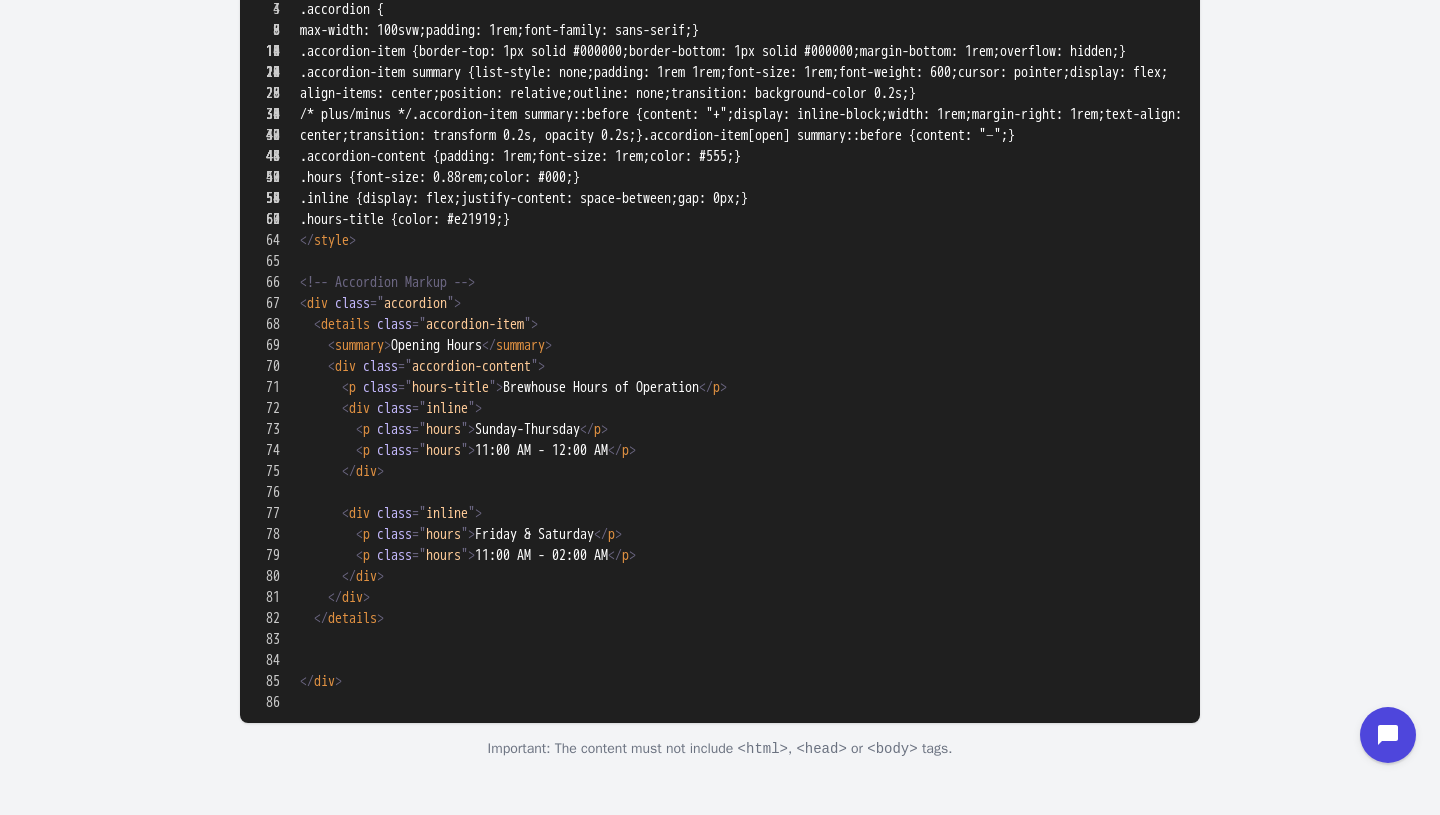 scroll, scrollTop: 1167, scrollLeft: 0, axis: vertical 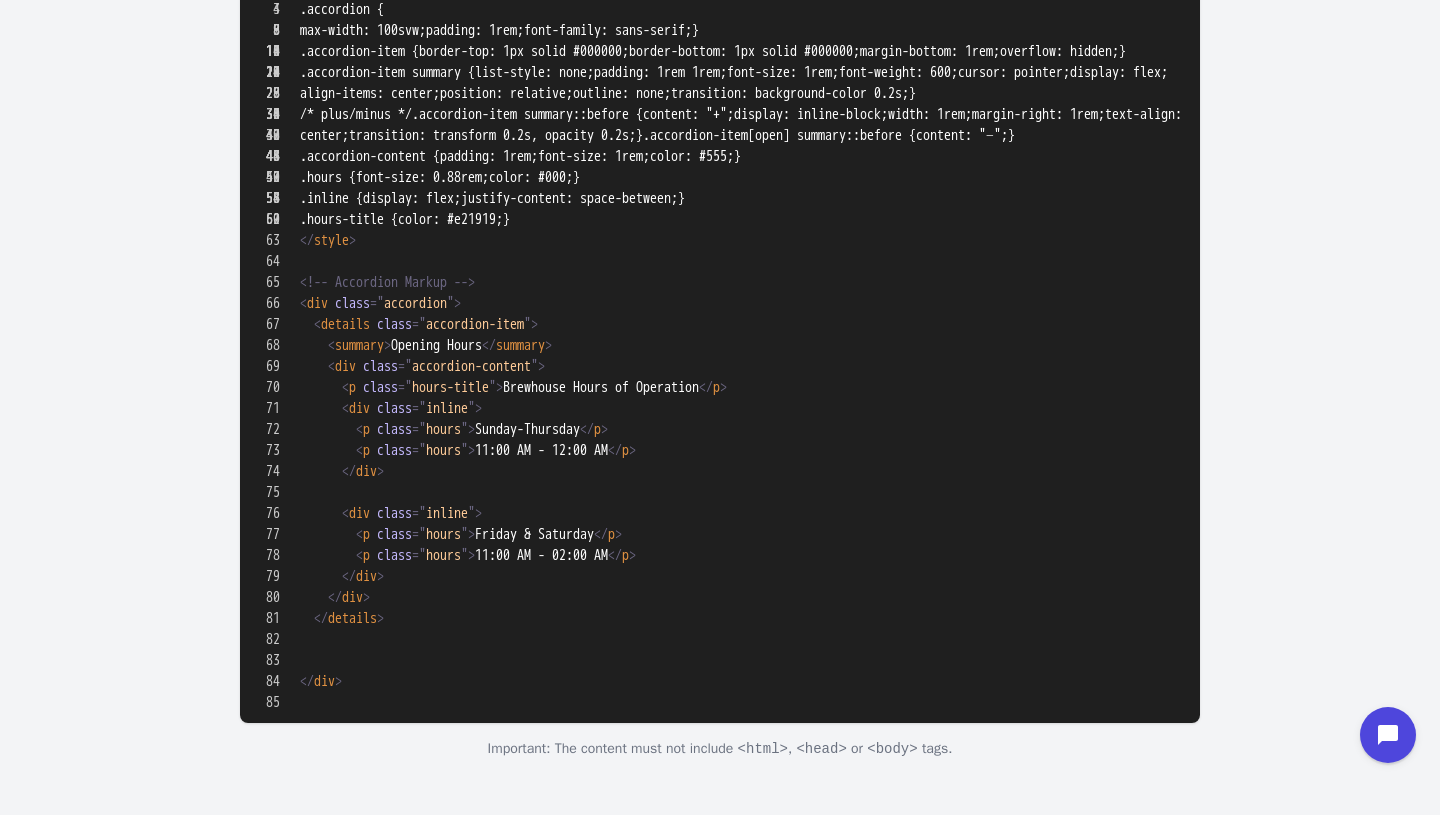 click at bounding box center (720, 849) 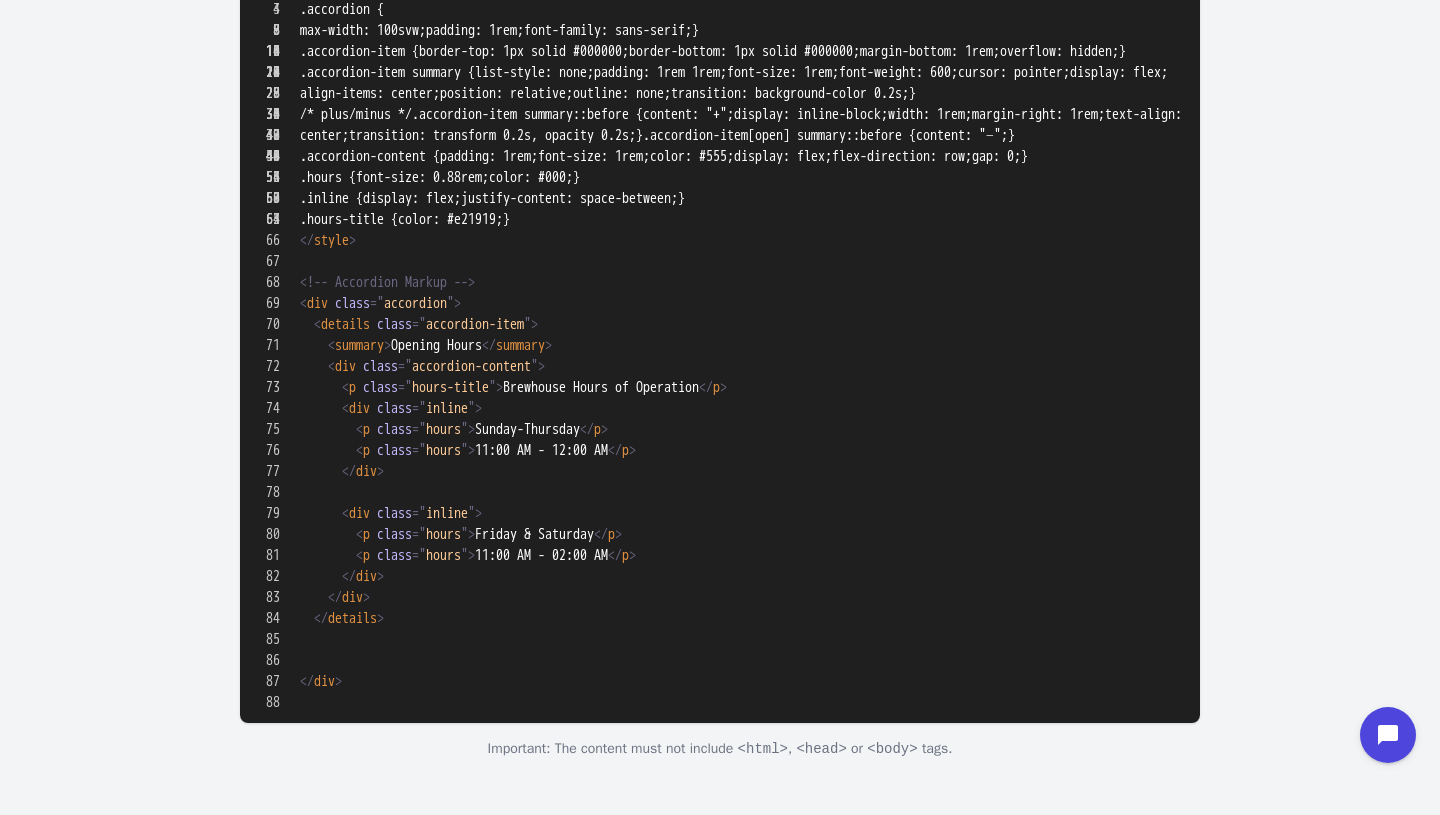 scroll, scrollTop: 0, scrollLeft: 0, axis: both 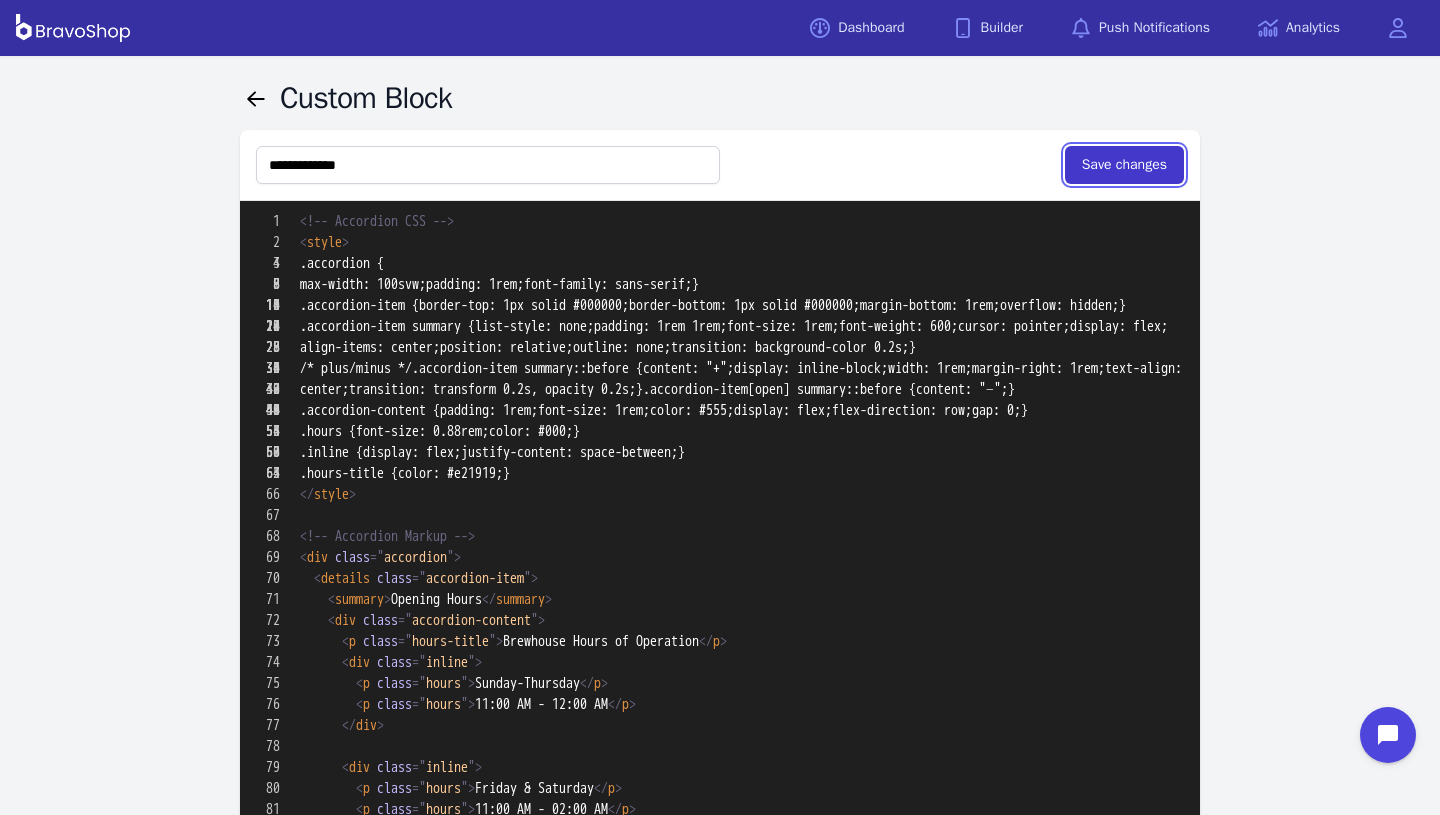 click on "Save changes" at bounding box center (1124, 165) 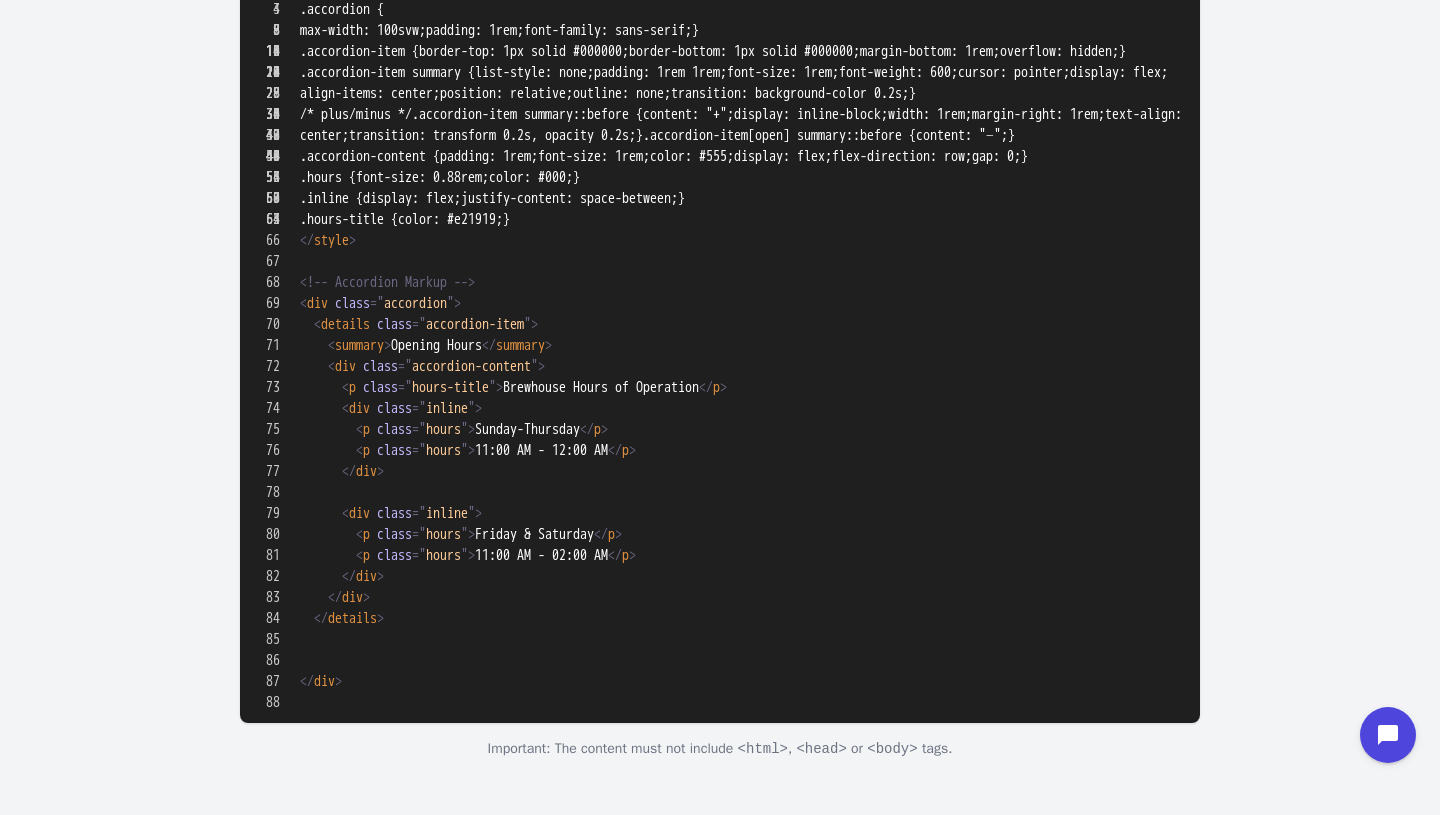 scroll, scrollTop: 957, scrollLeft: 0, axis: vertical 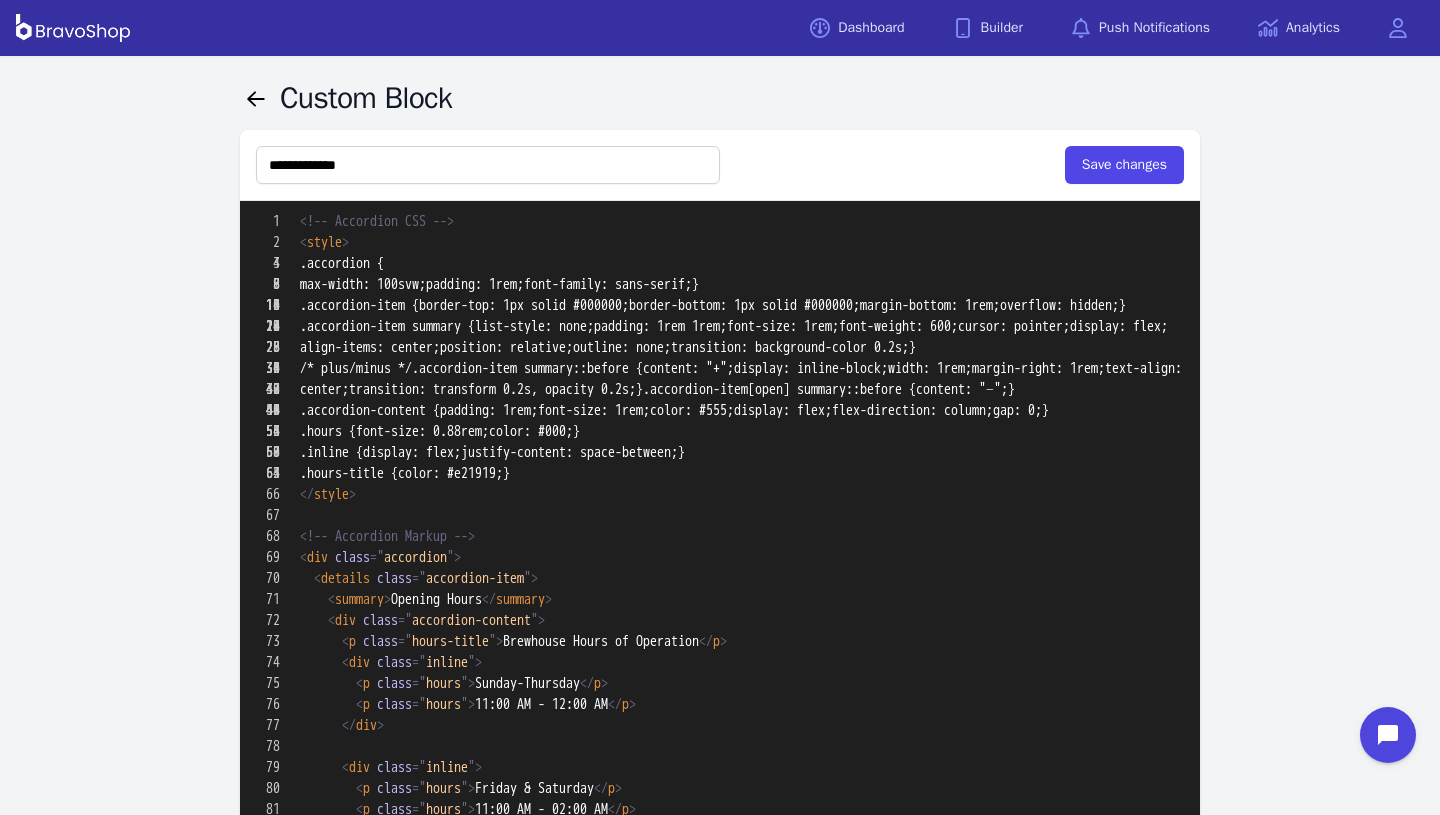 click on "**********" at bounding box center (720, 165) 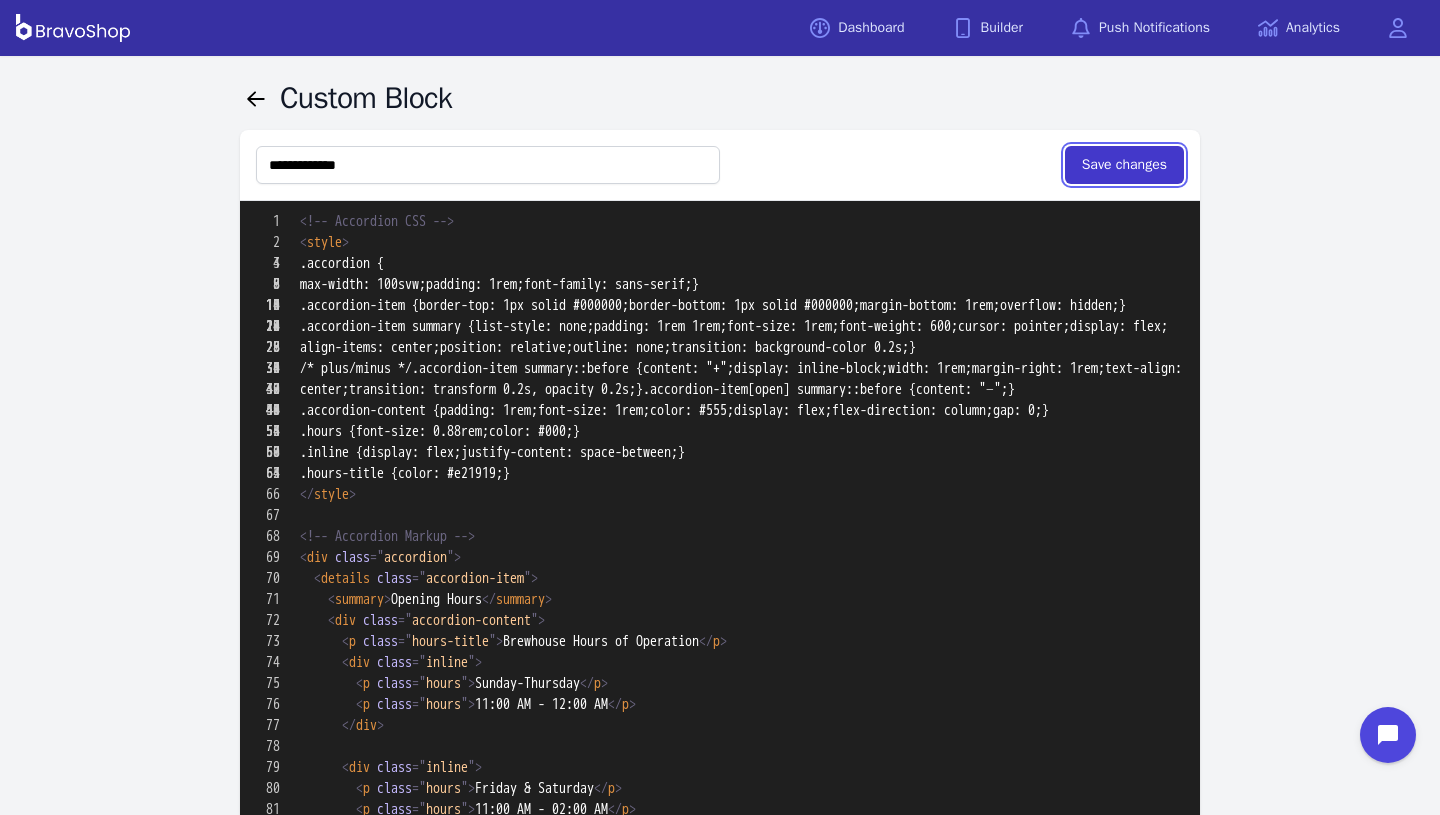 click on "Save changes" at bounding box center [1124, 165] 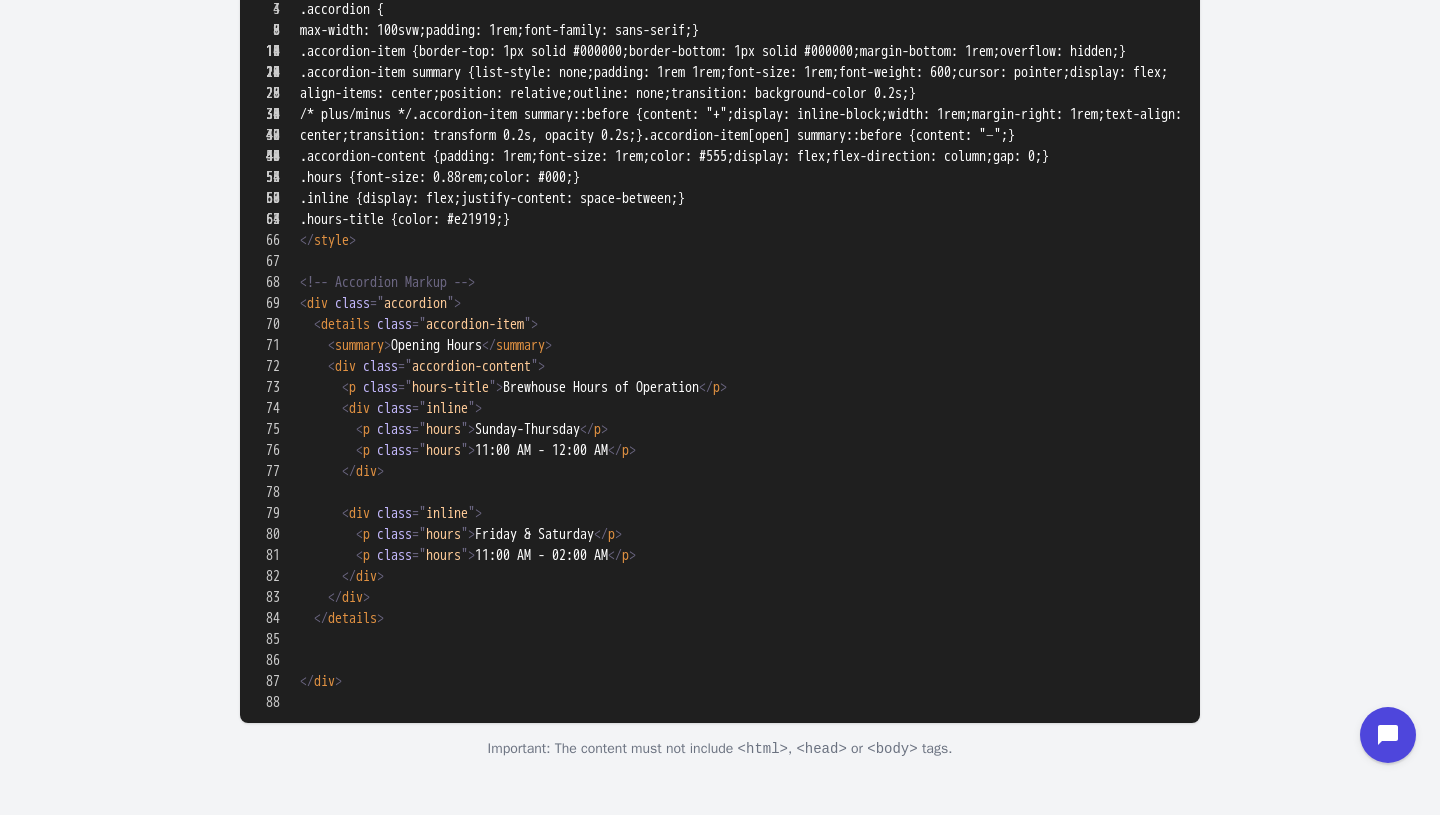 scroll, scrollTop: 1138, scrollLeft: 0, axis: vertical 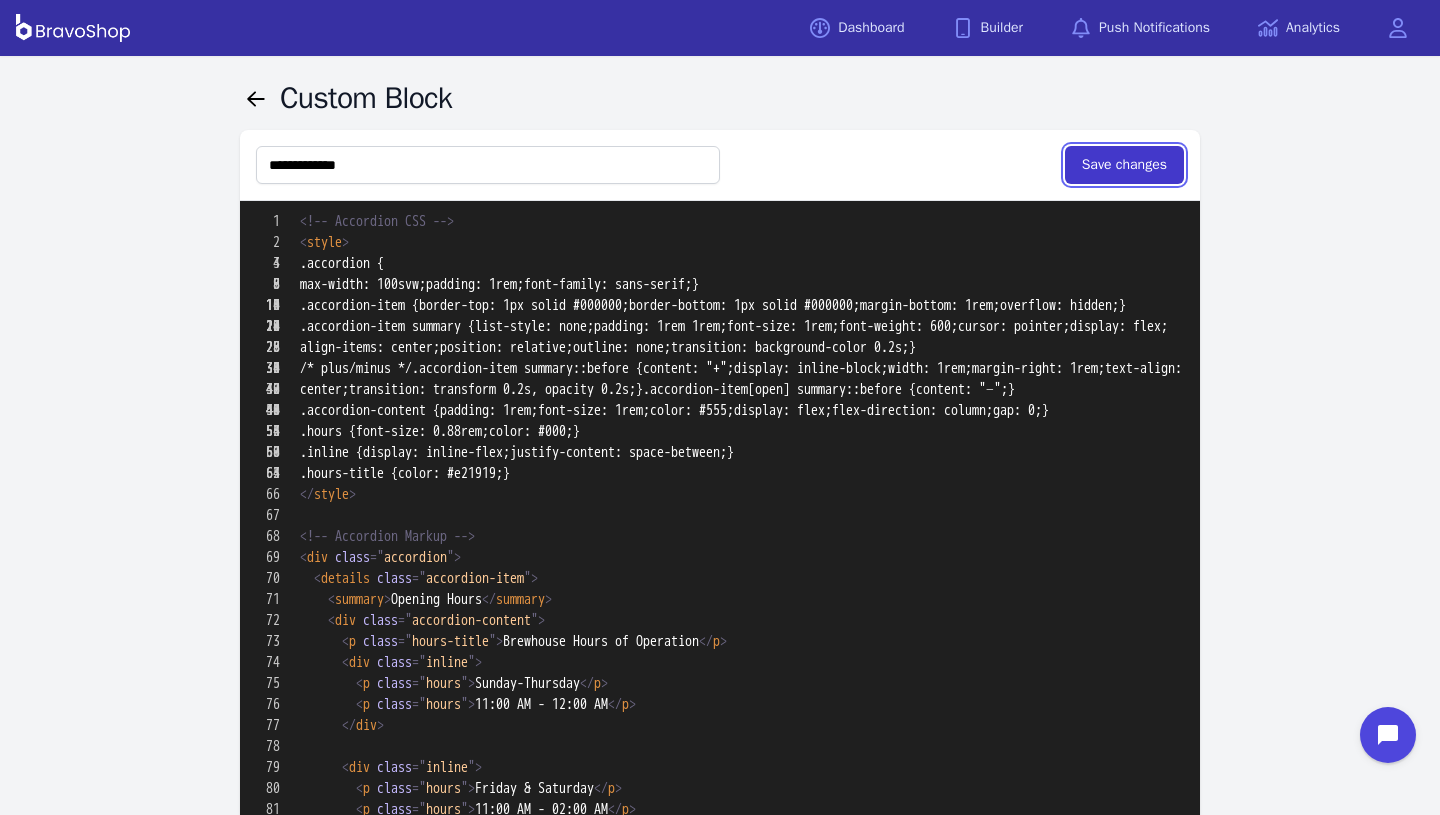 click on "Save changes" at bounding box center (1124, 165) 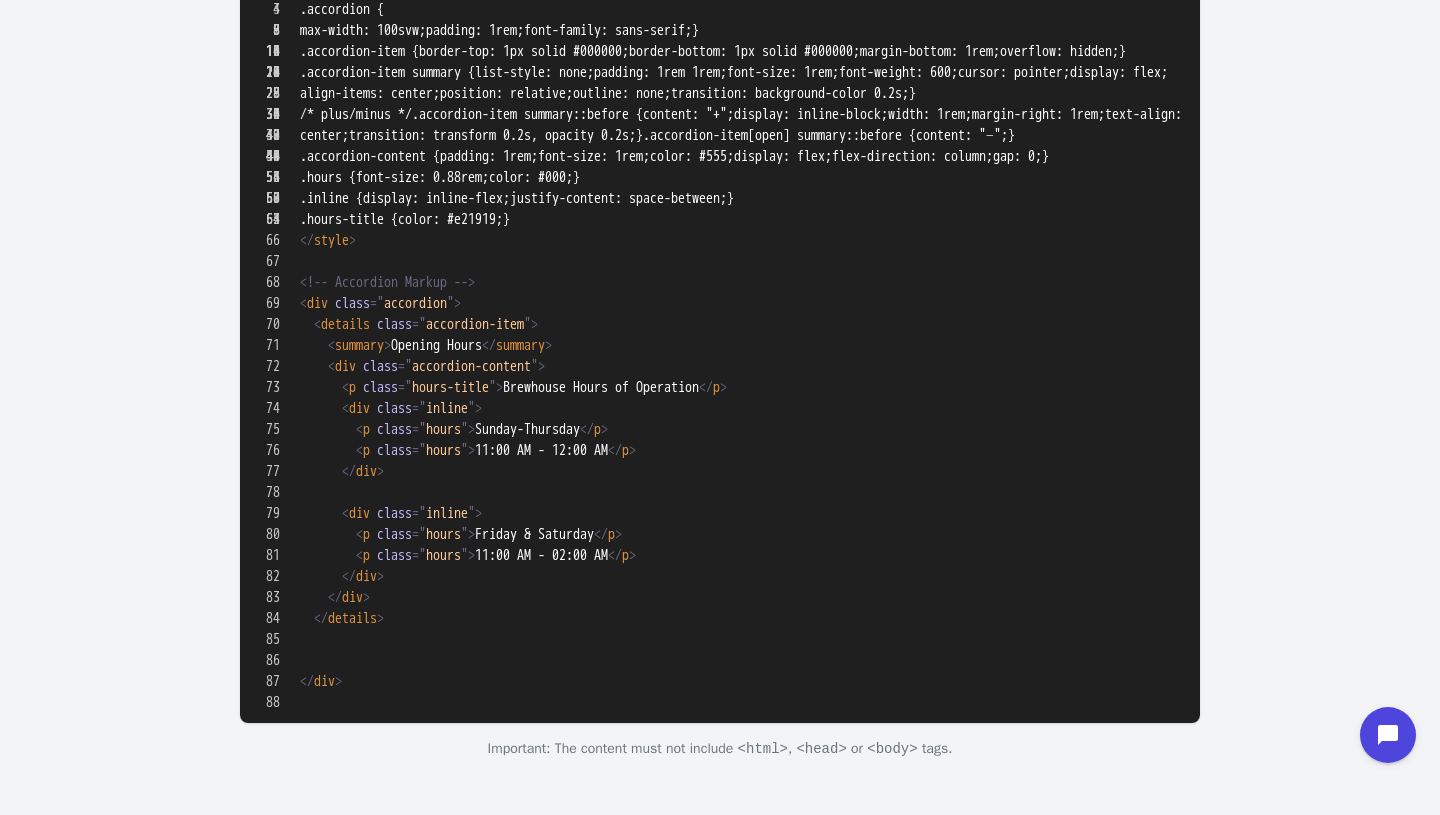 scroll, scrollTop: 1346, scrollLeft: 0, axis: vertical 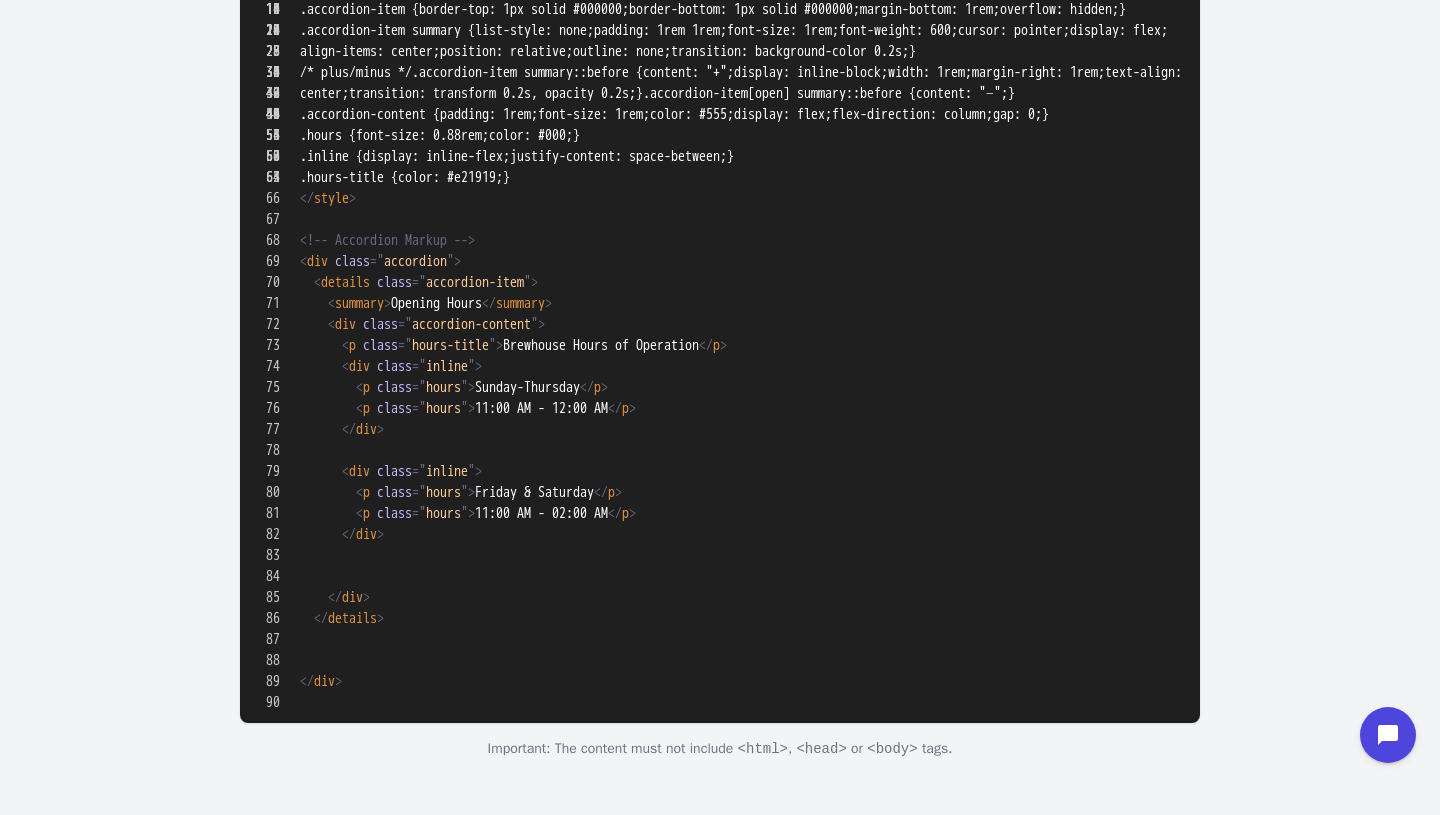paste on "**********" 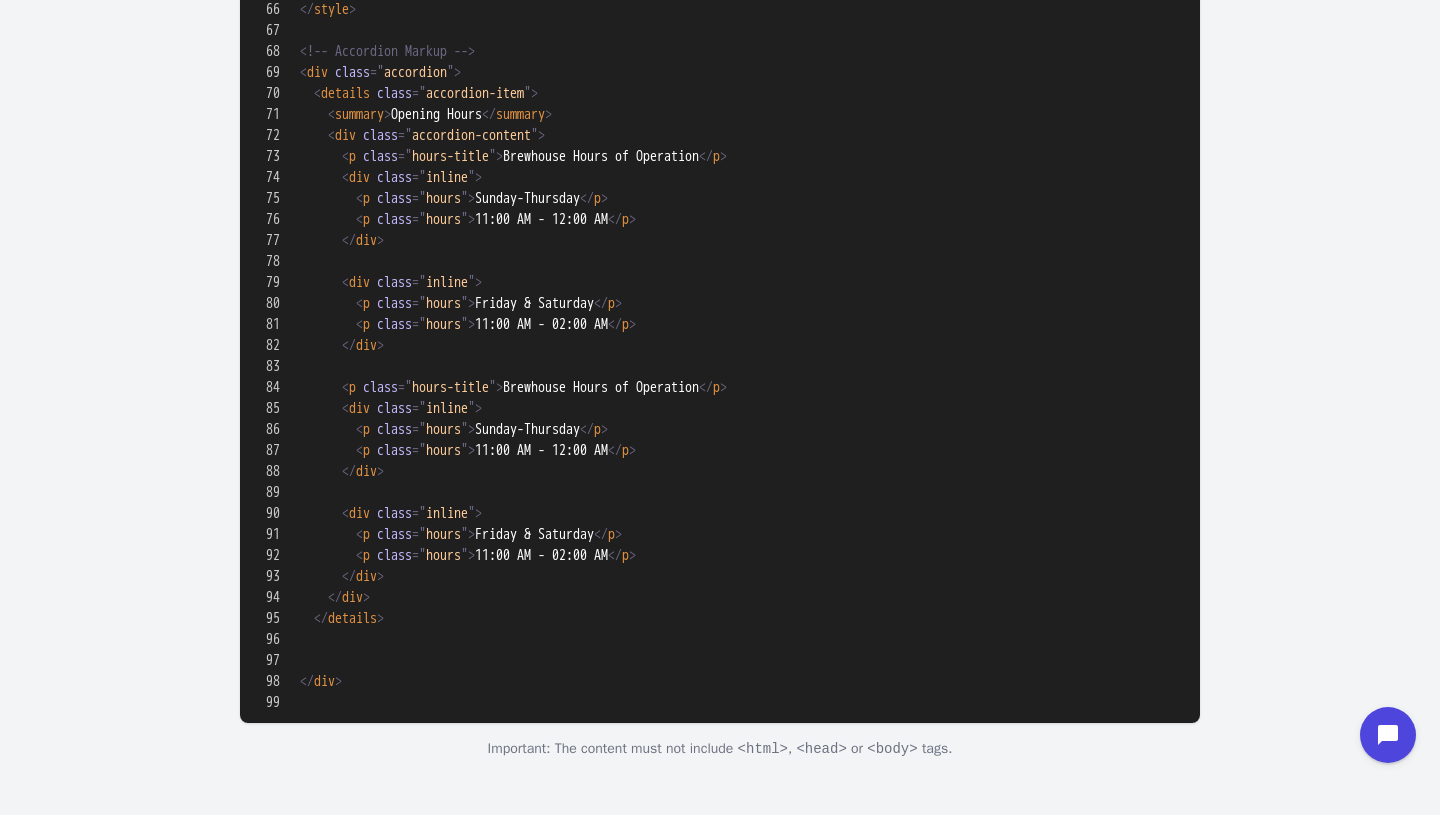 drag, startPoint x: 782, startPoint y: 504, endPoint x: 545, endPoint y: 501, distance: 237.01898 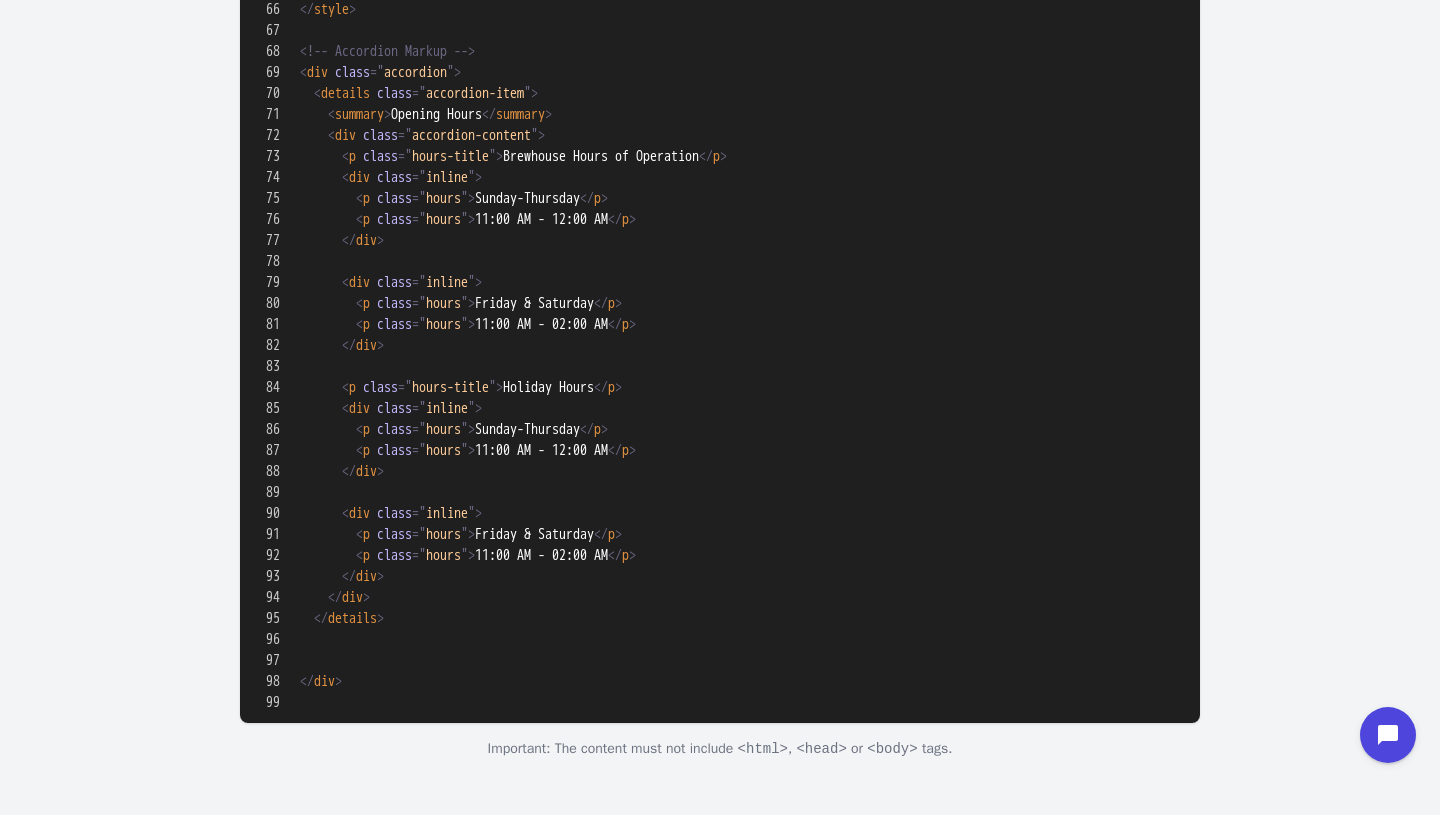 drag, startPoint x: 636, startPoint y: 543, endPoint x: 510, endPoint y: 543, distance: 126 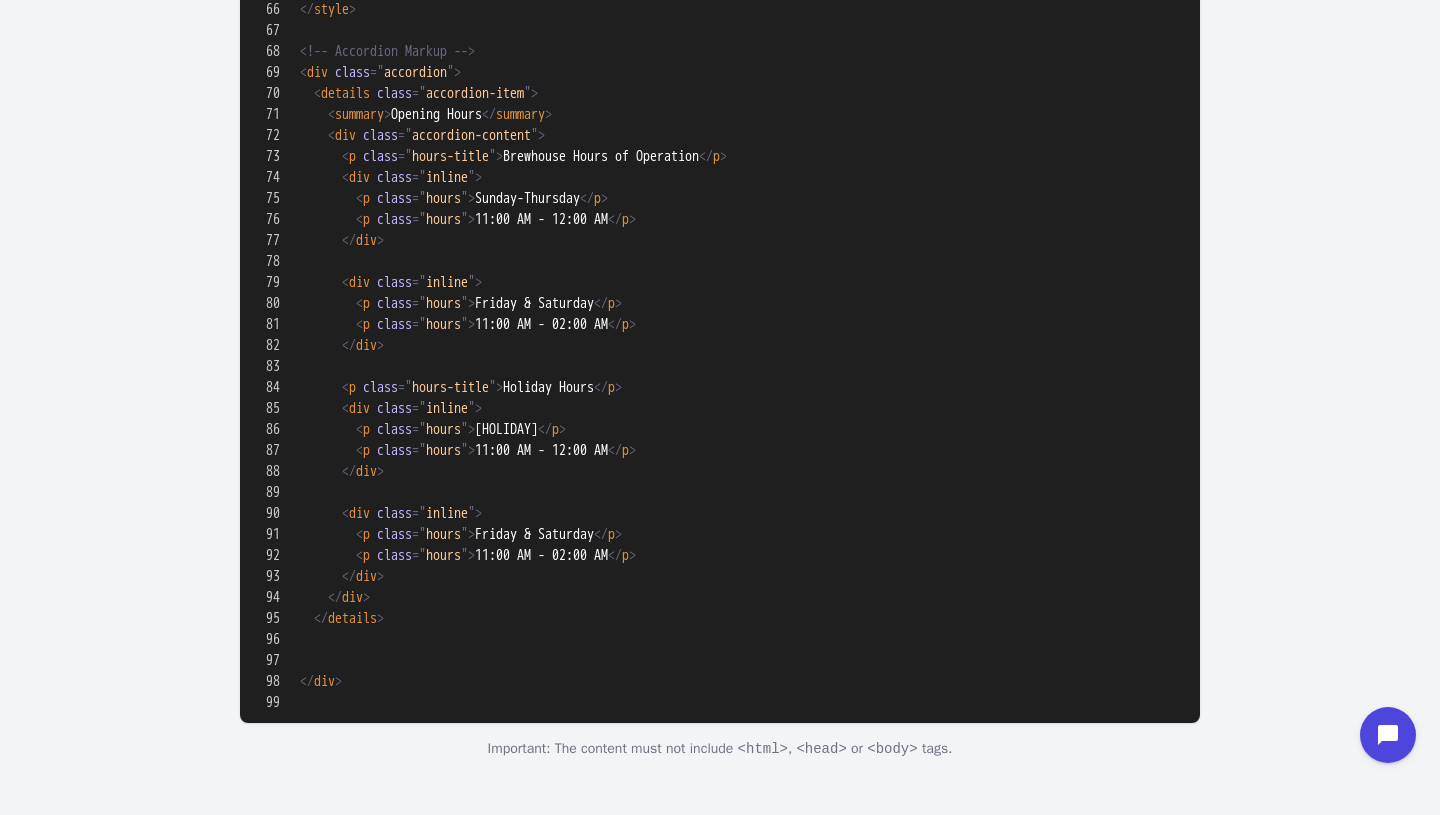 drag, startPoint x: 410, startPoint y: 695, endPoint x: 351, endPoint y: 632, distance: 86.313385 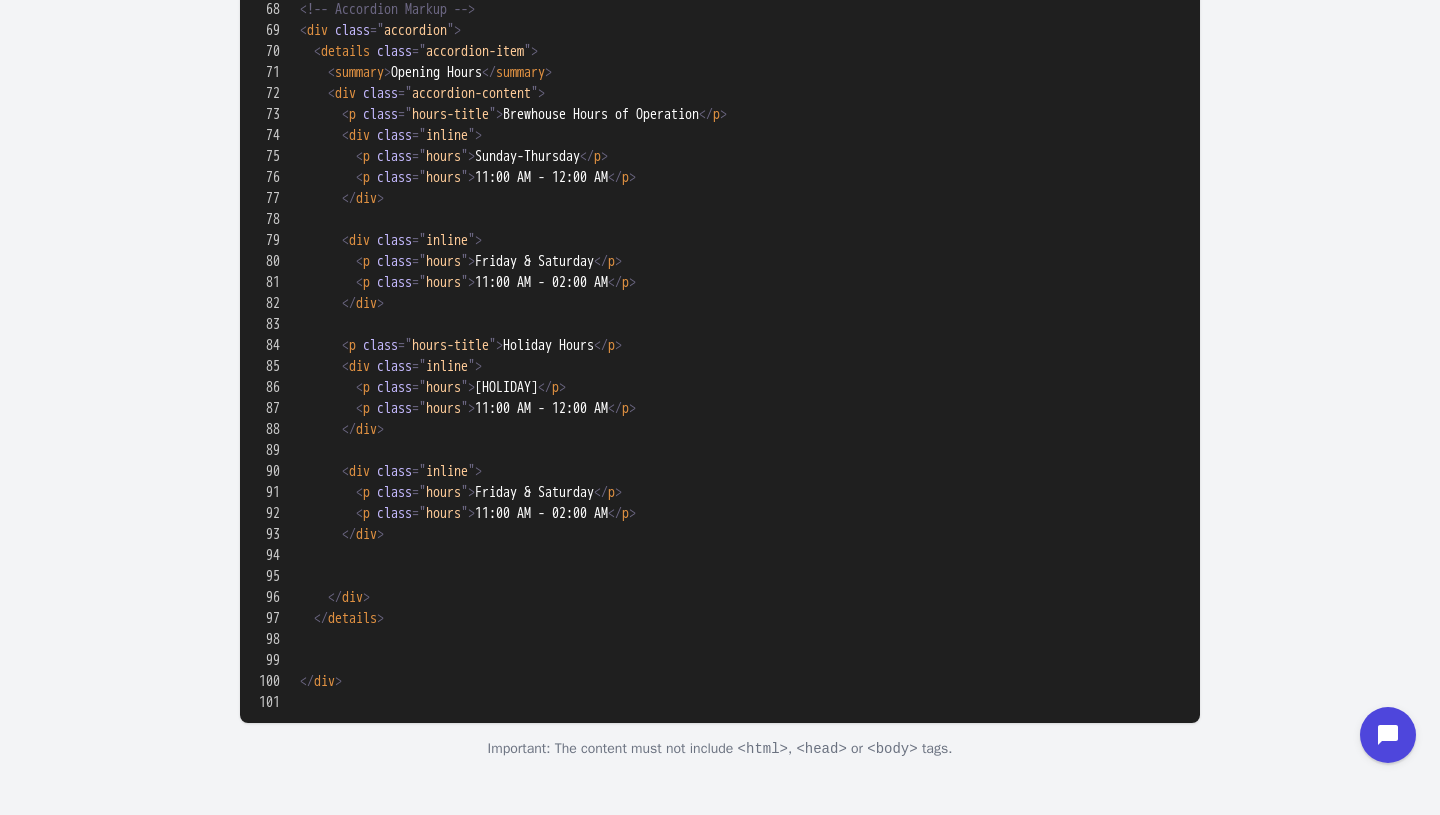 paste on "**********" 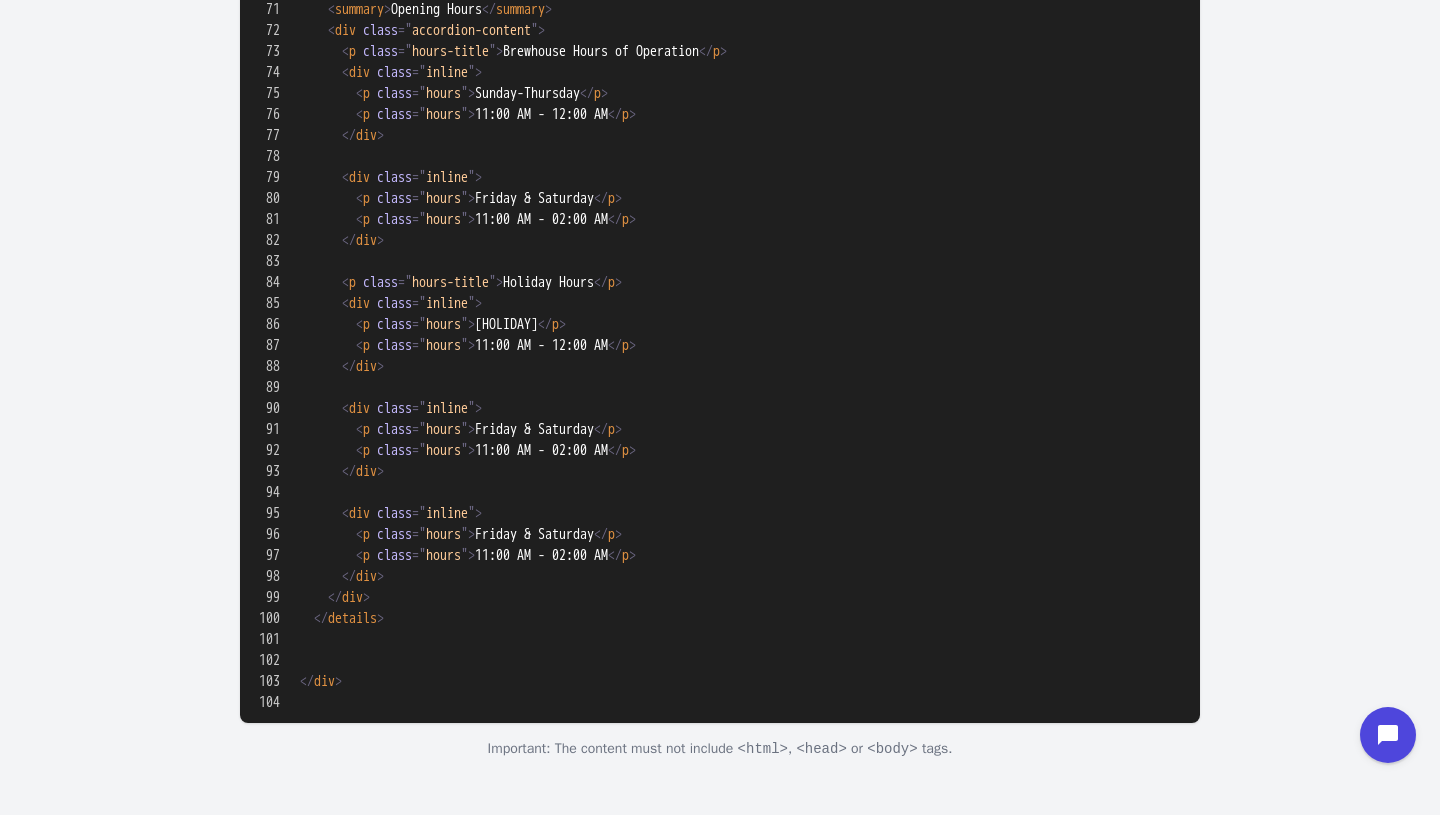 scroll, scrollTop: 1582, scrollLeft: 0, axis: vertical 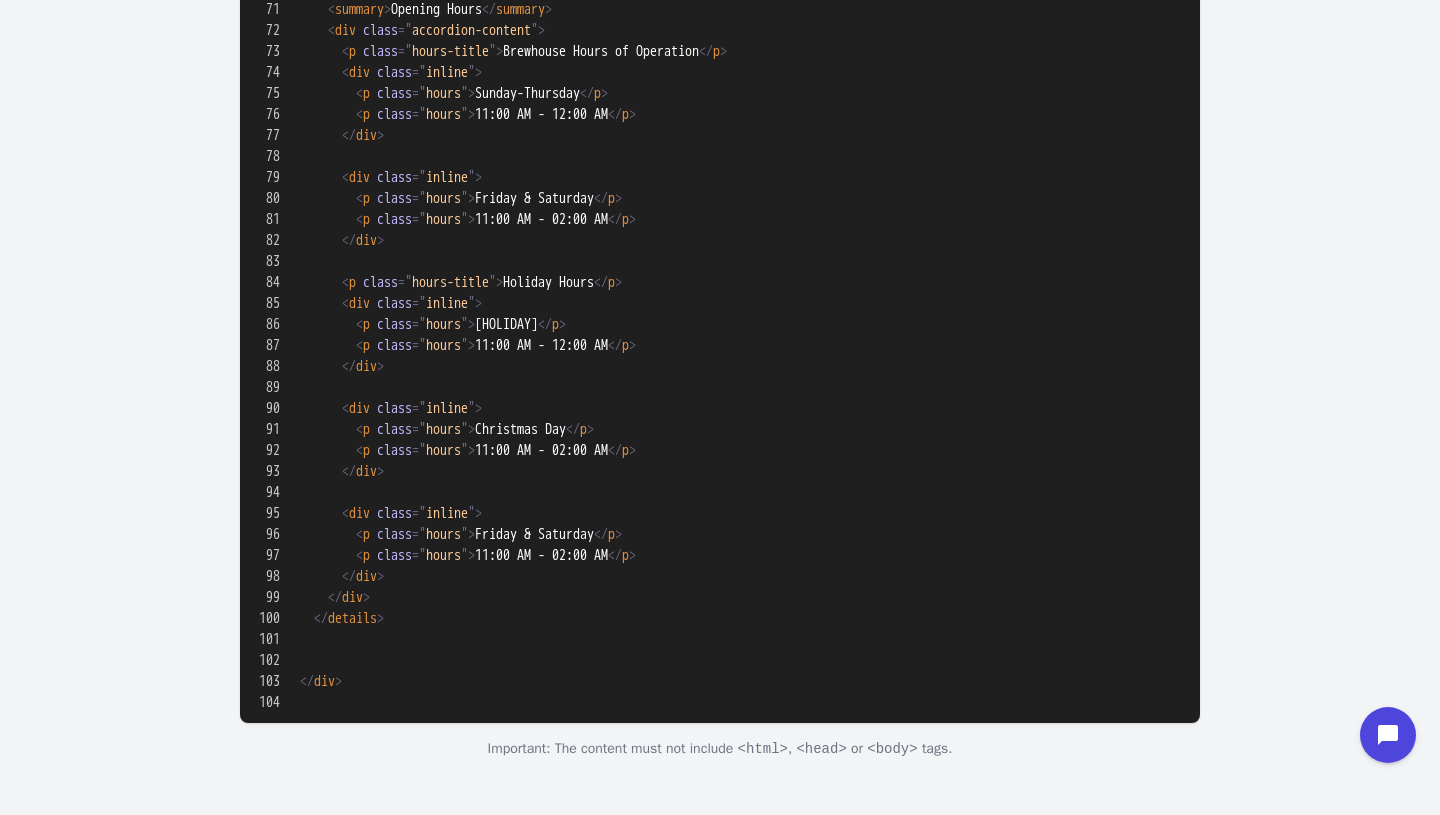 drag, startPoint x: 653, startPoint y: 634, endPoint x: 514, endPoint y: 631, distance: 139.03236 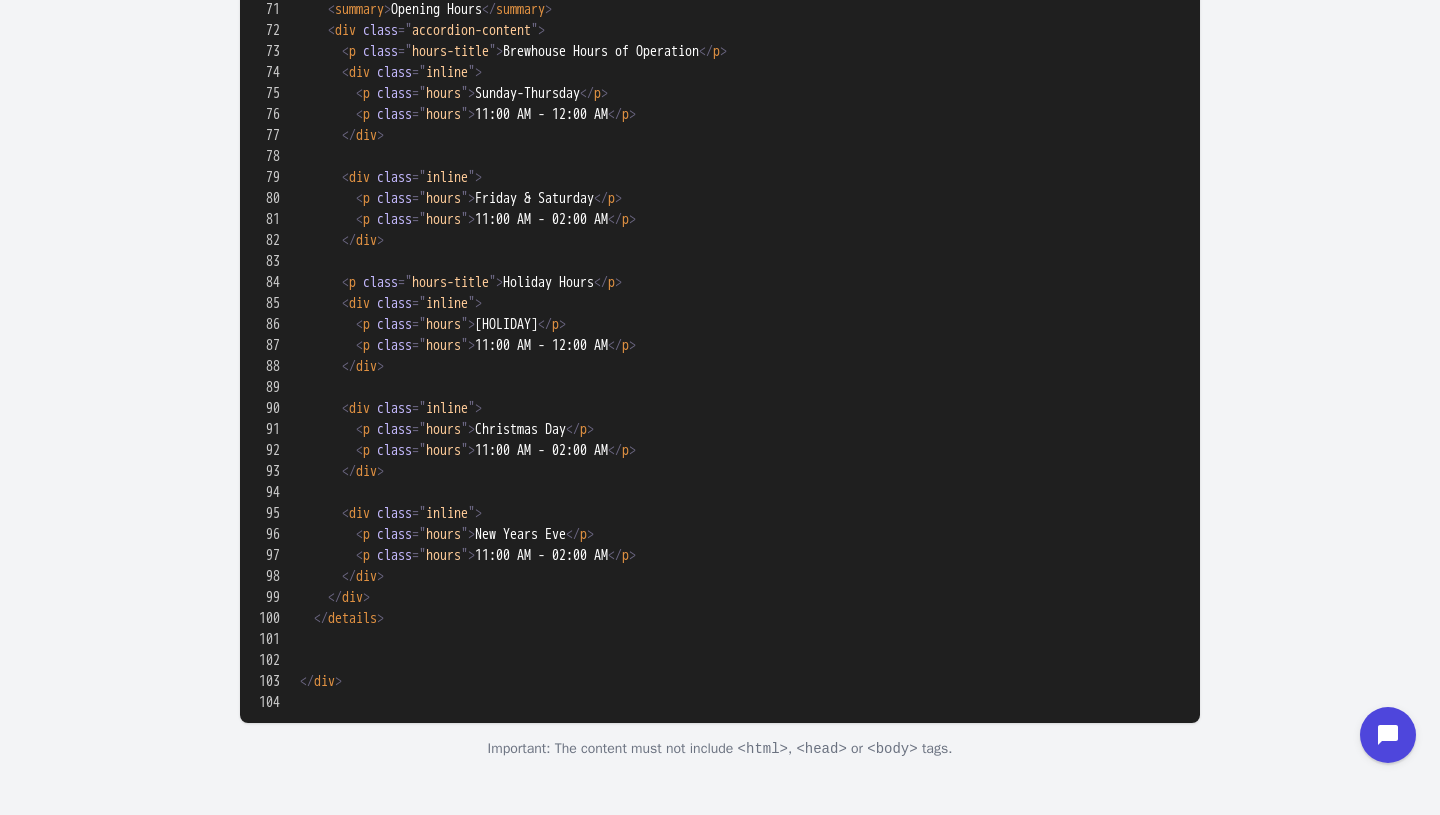 type on "**********" 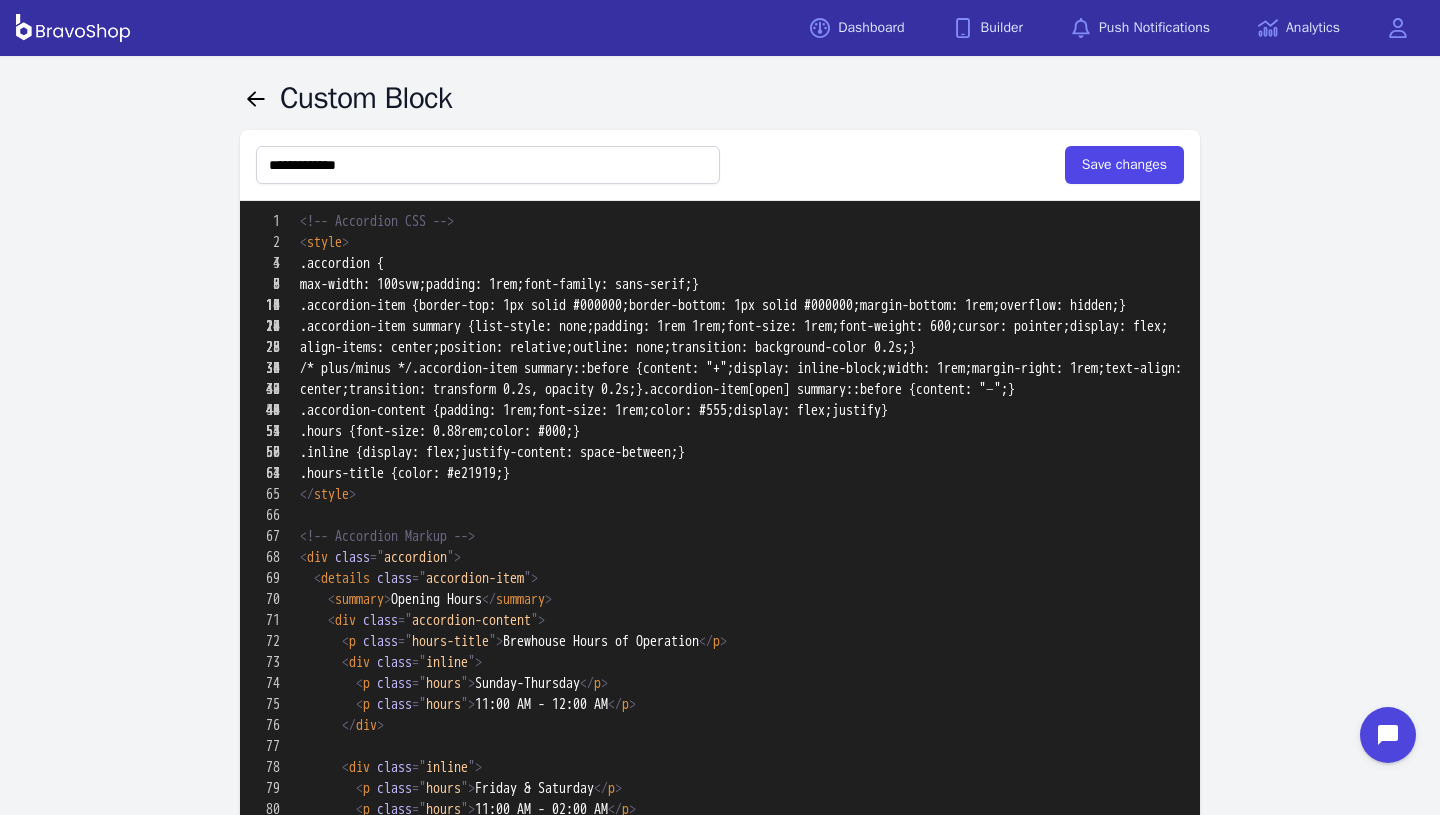 scroll, scrollTop: 669, scrollLeft: 0, axis: vertical 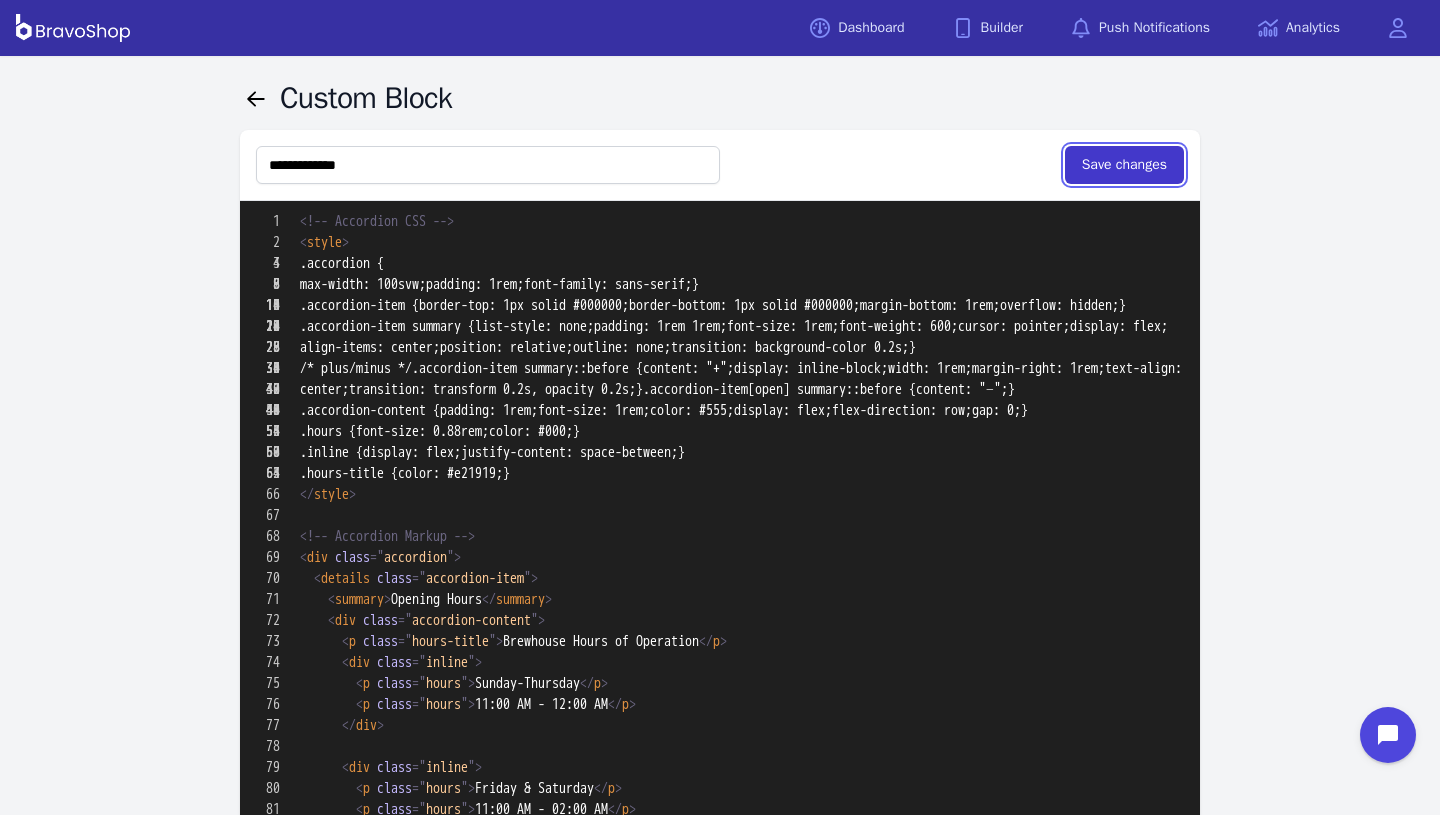 click on "Save changes" at bounding box center (1124, 165) 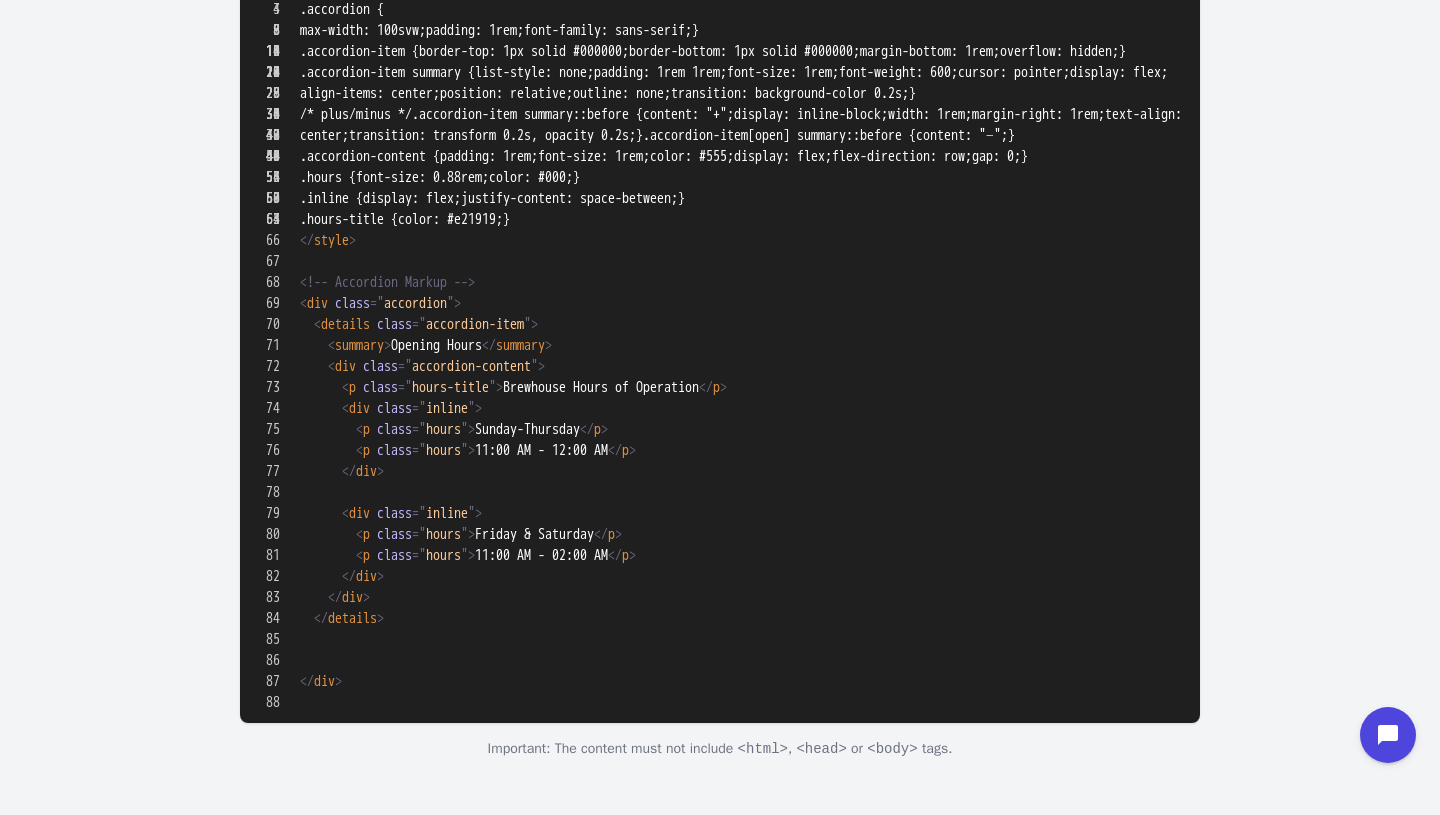 scroll, scrollTop: 957, scrollLeft: 0, axis: vertical 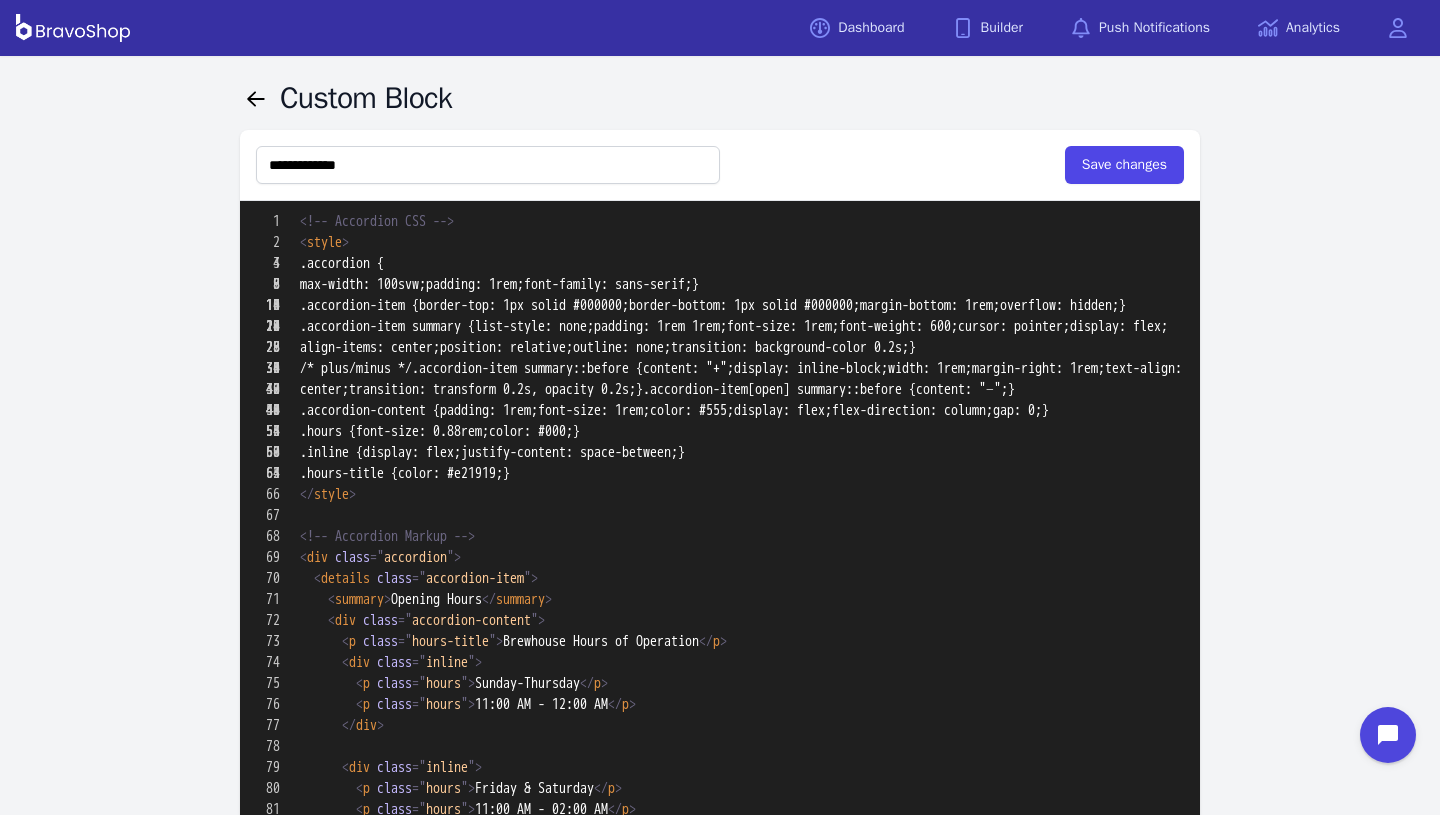 click on "**********" at bounding box center (720, 165) 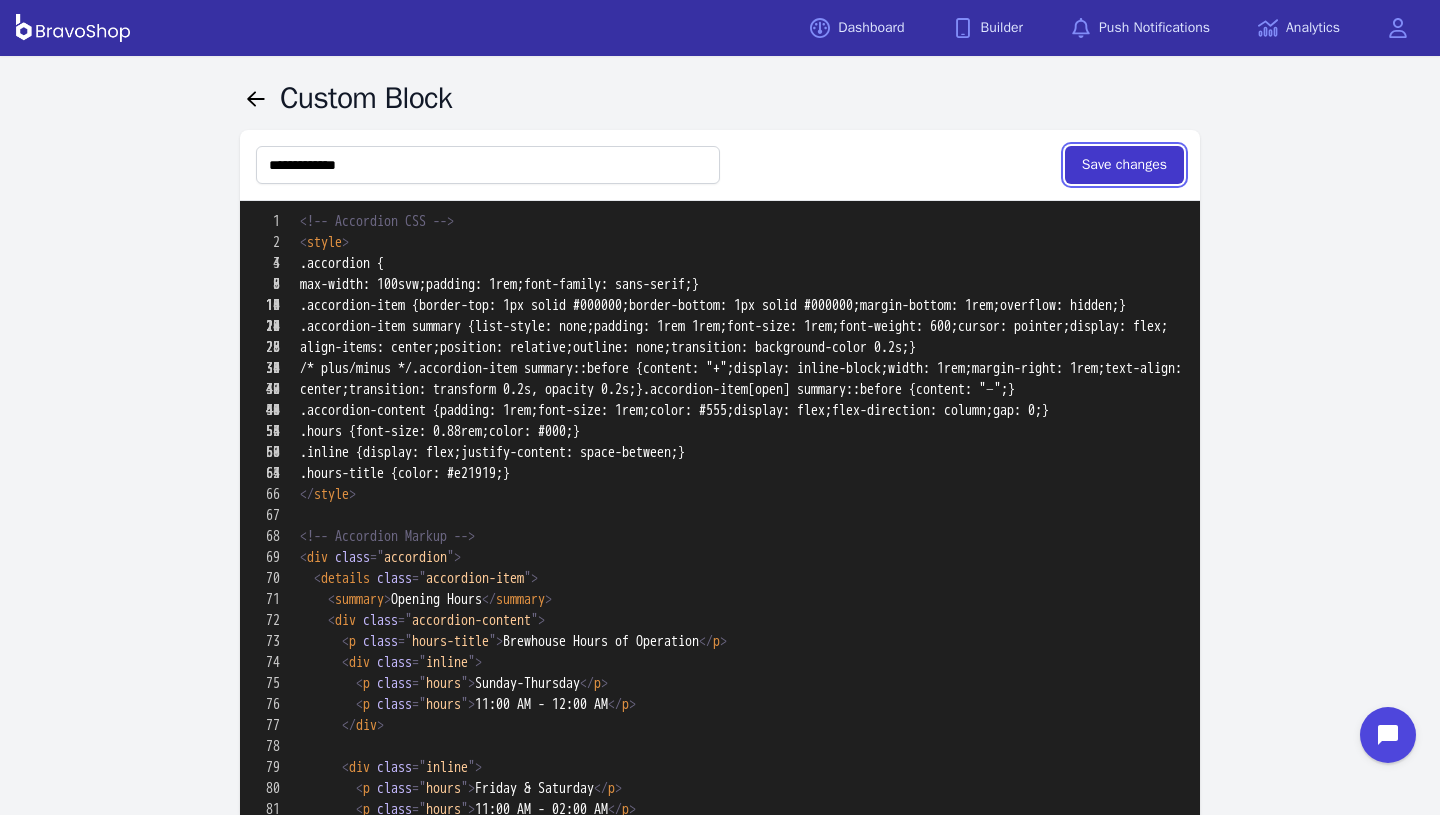 click on "Save changes" at bounding box center [1124, 165] 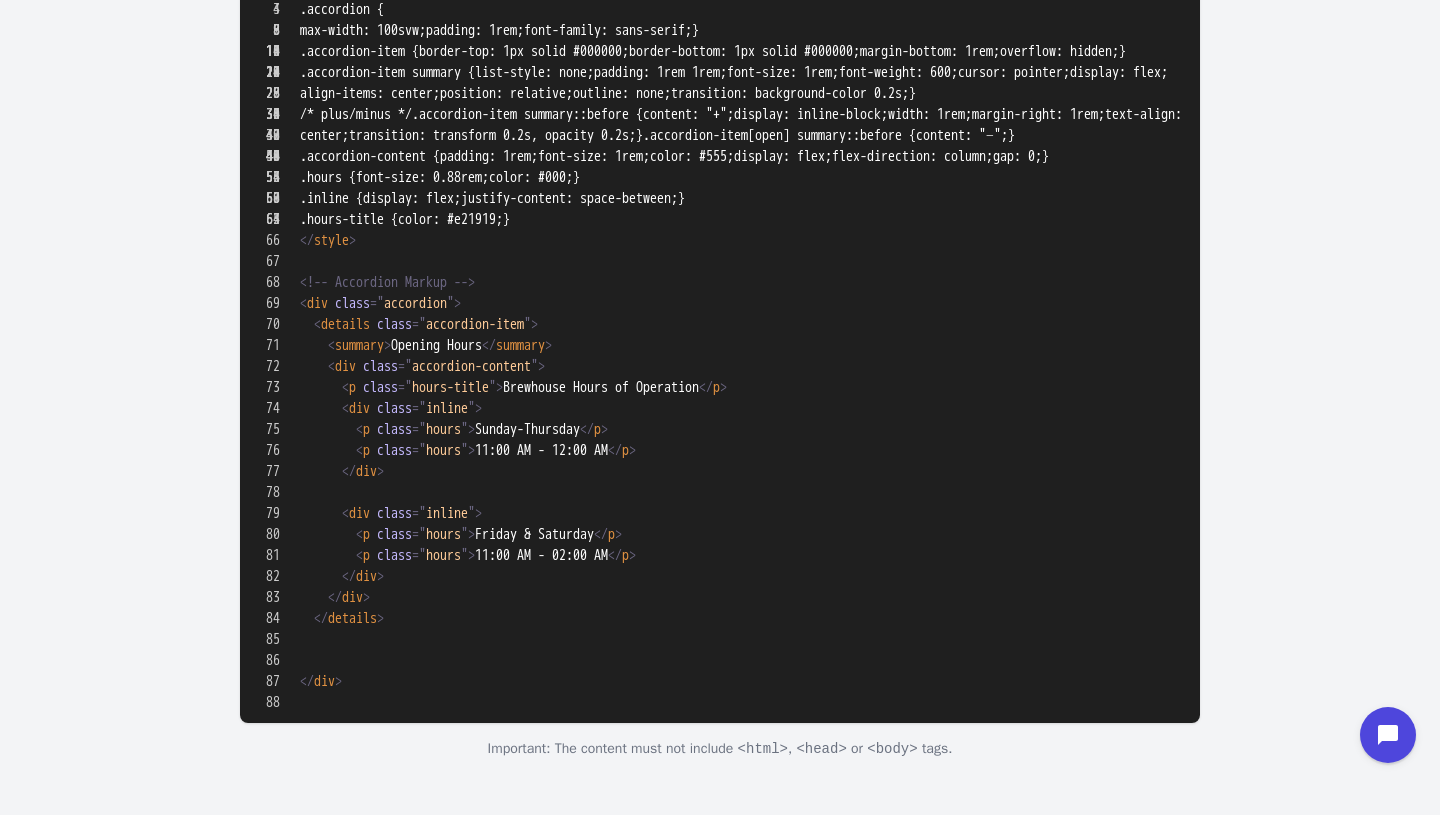 scroll, scrollTop: 1138, scrollLeft: 0, axis: vertical 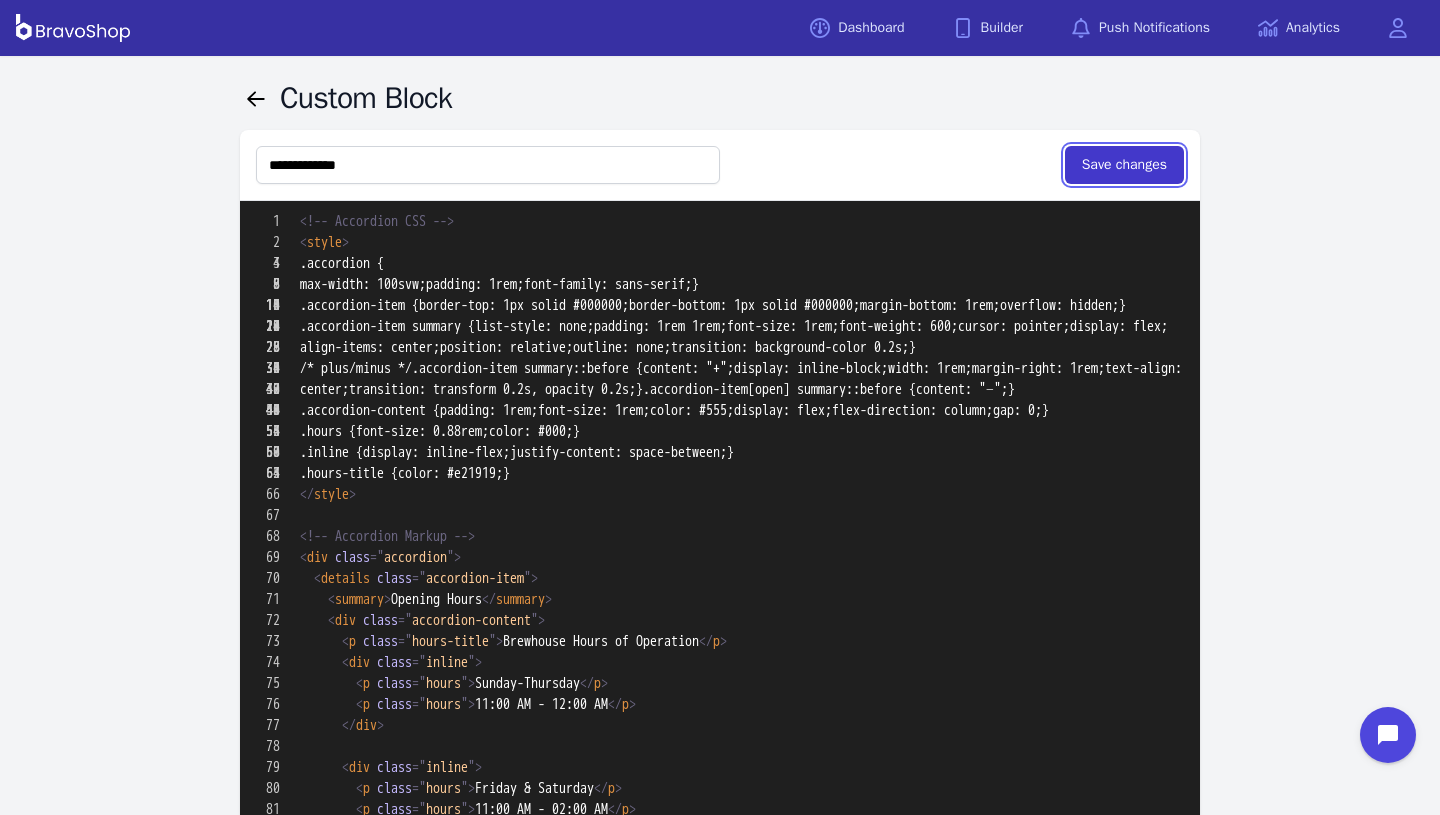 click on "Save changes" at bounding box center [1124, 165] 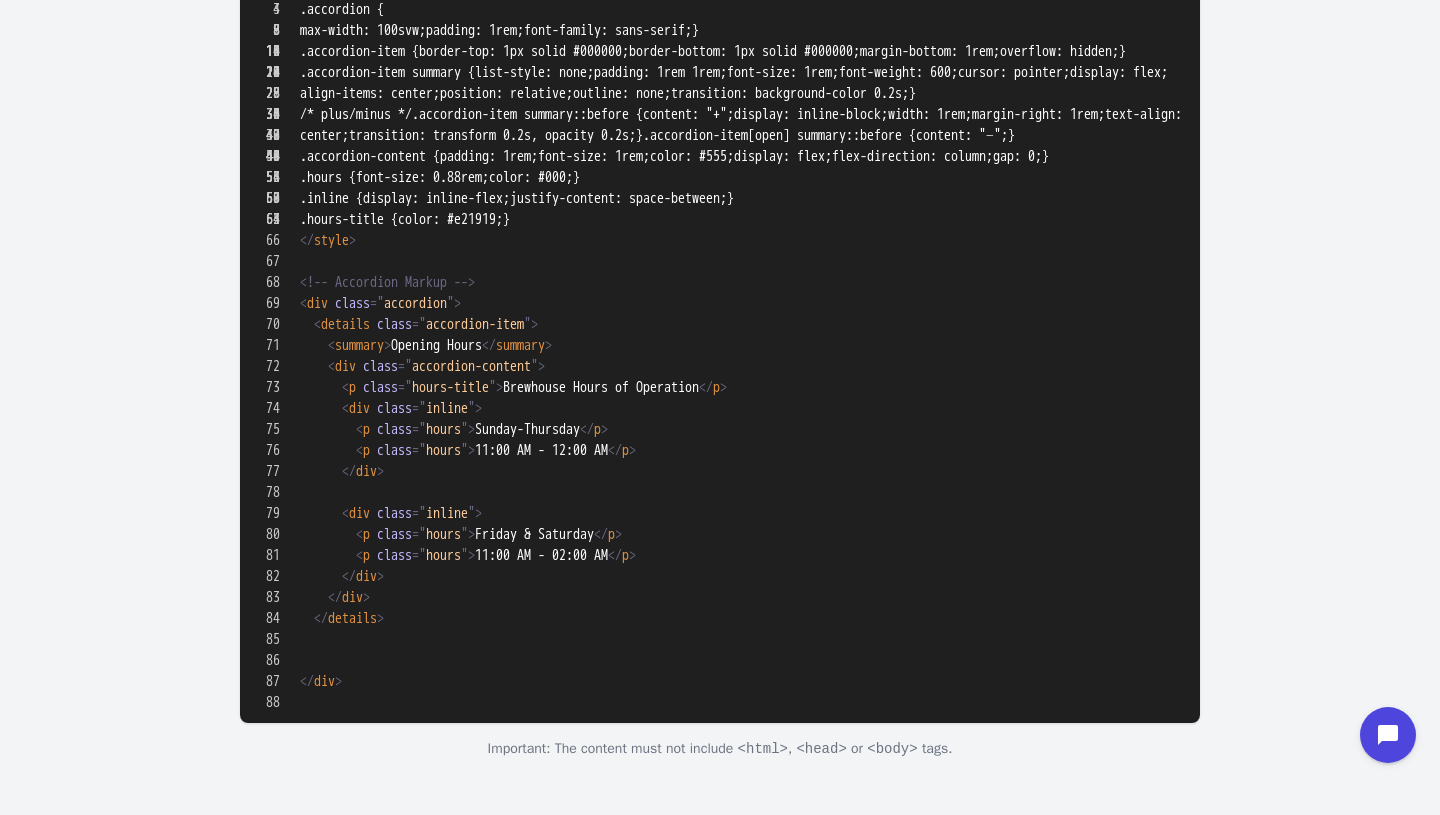 scroll, scrollTop: 1346, scrollLeft: 0, axis: vertical 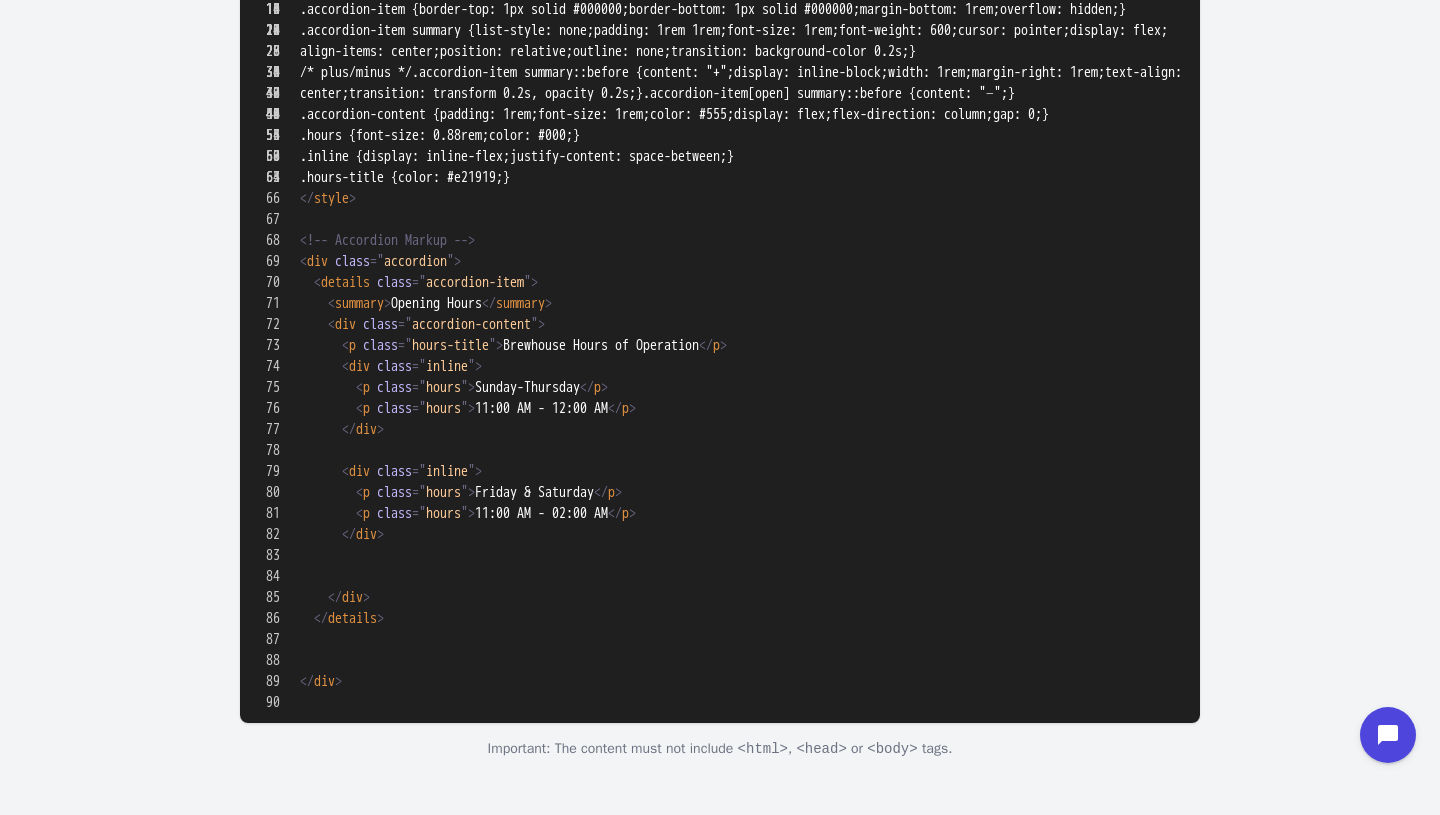 paste on "**********" 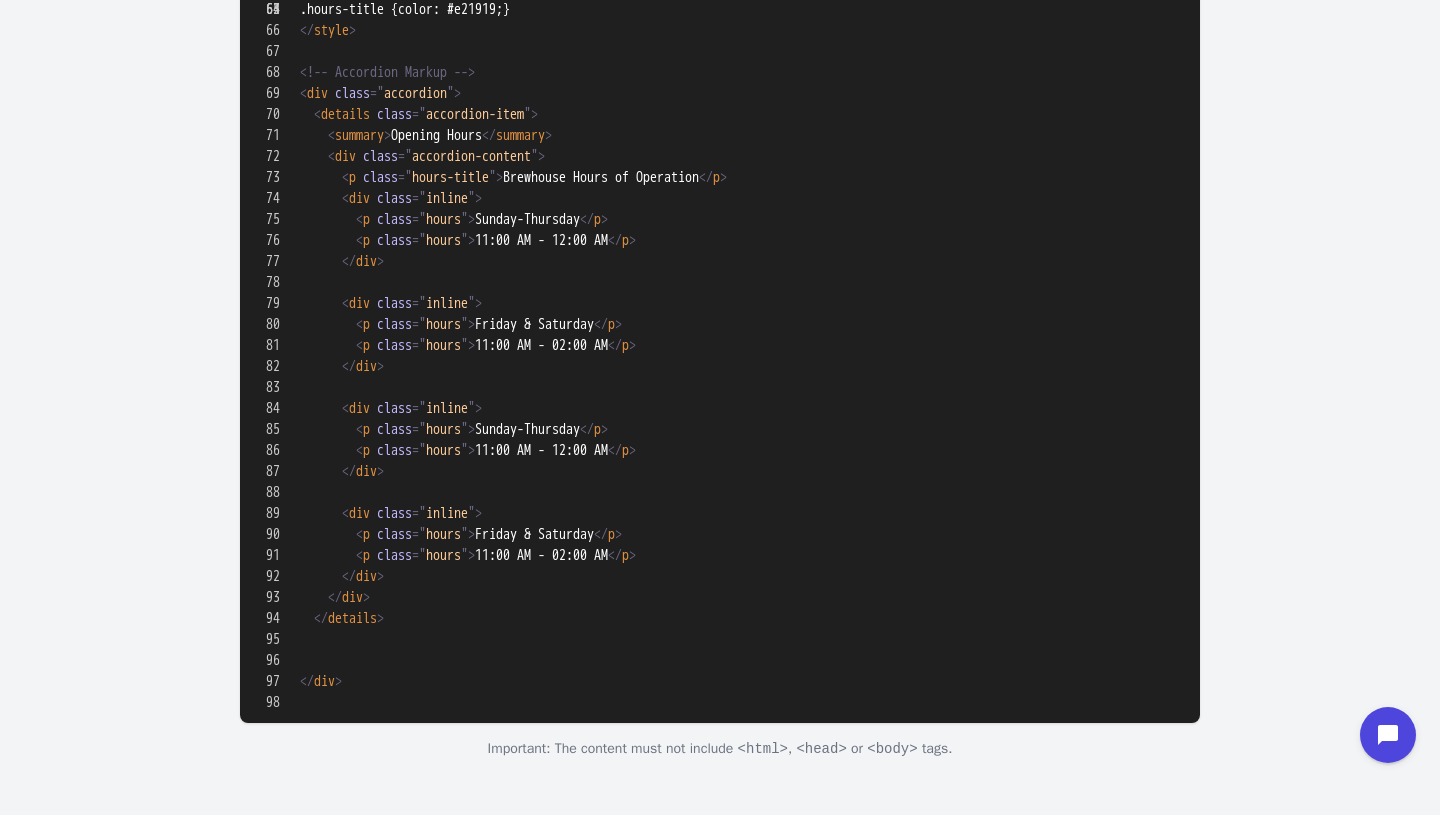 scroll, scrollTop: 1388, scrollLeft: 0, axis: vertical 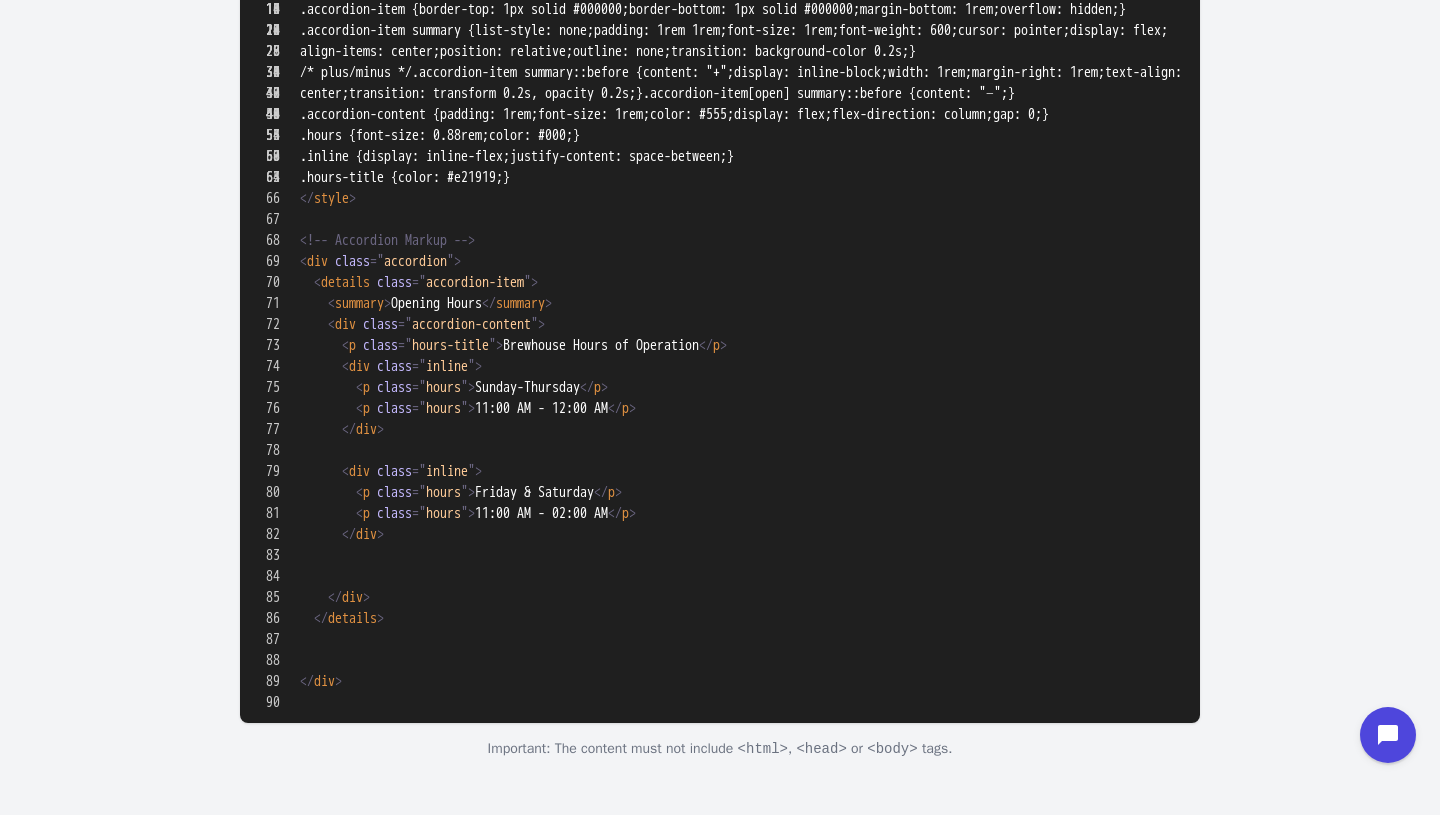 drag, startPoint x: 348, startPoint y: 343, endPoint x: 410, endPoint y: 536, distance: 202.71408 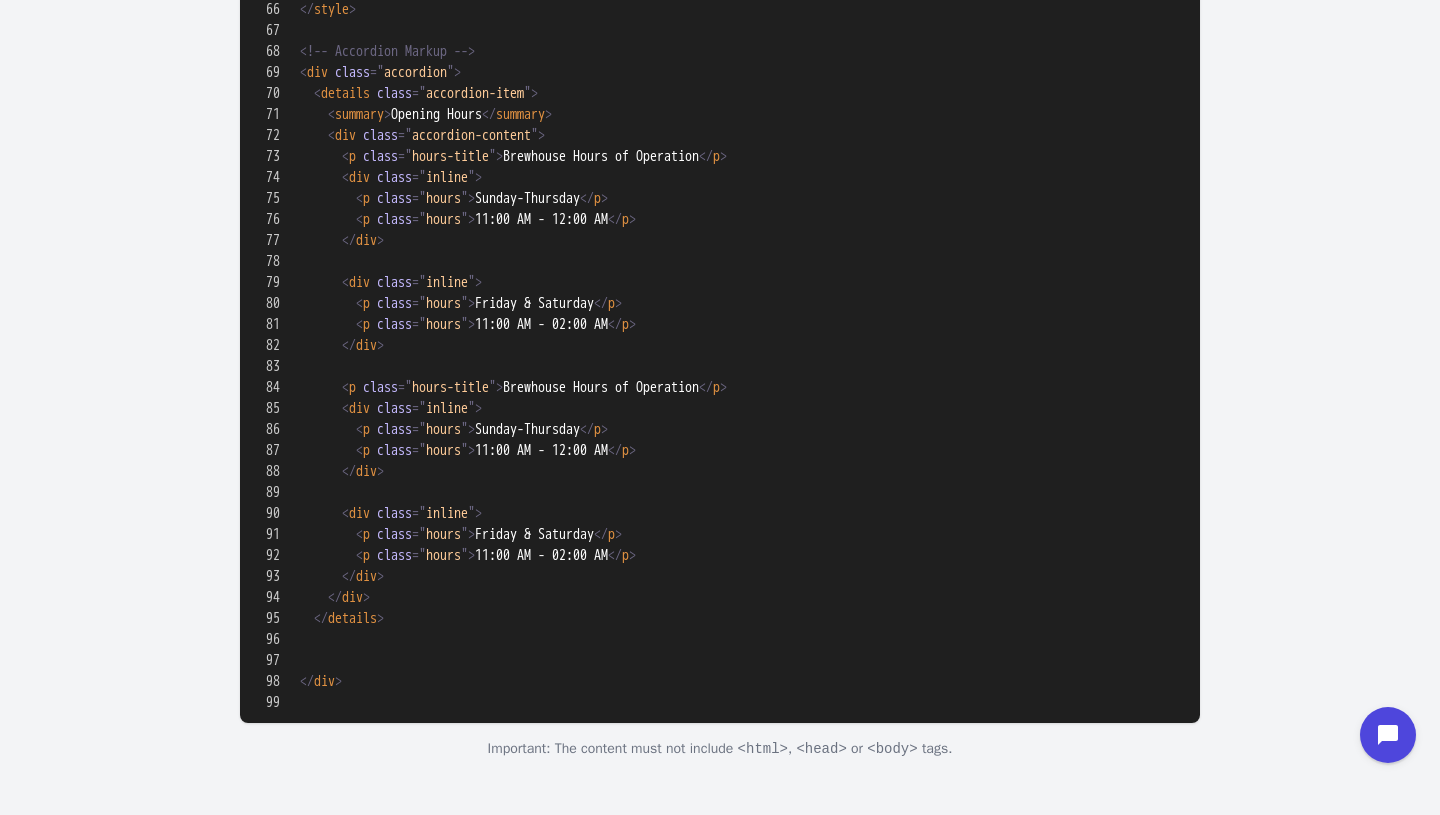 scroll, scrollTop: 1460, scrollLeft: 0, axis: vertical 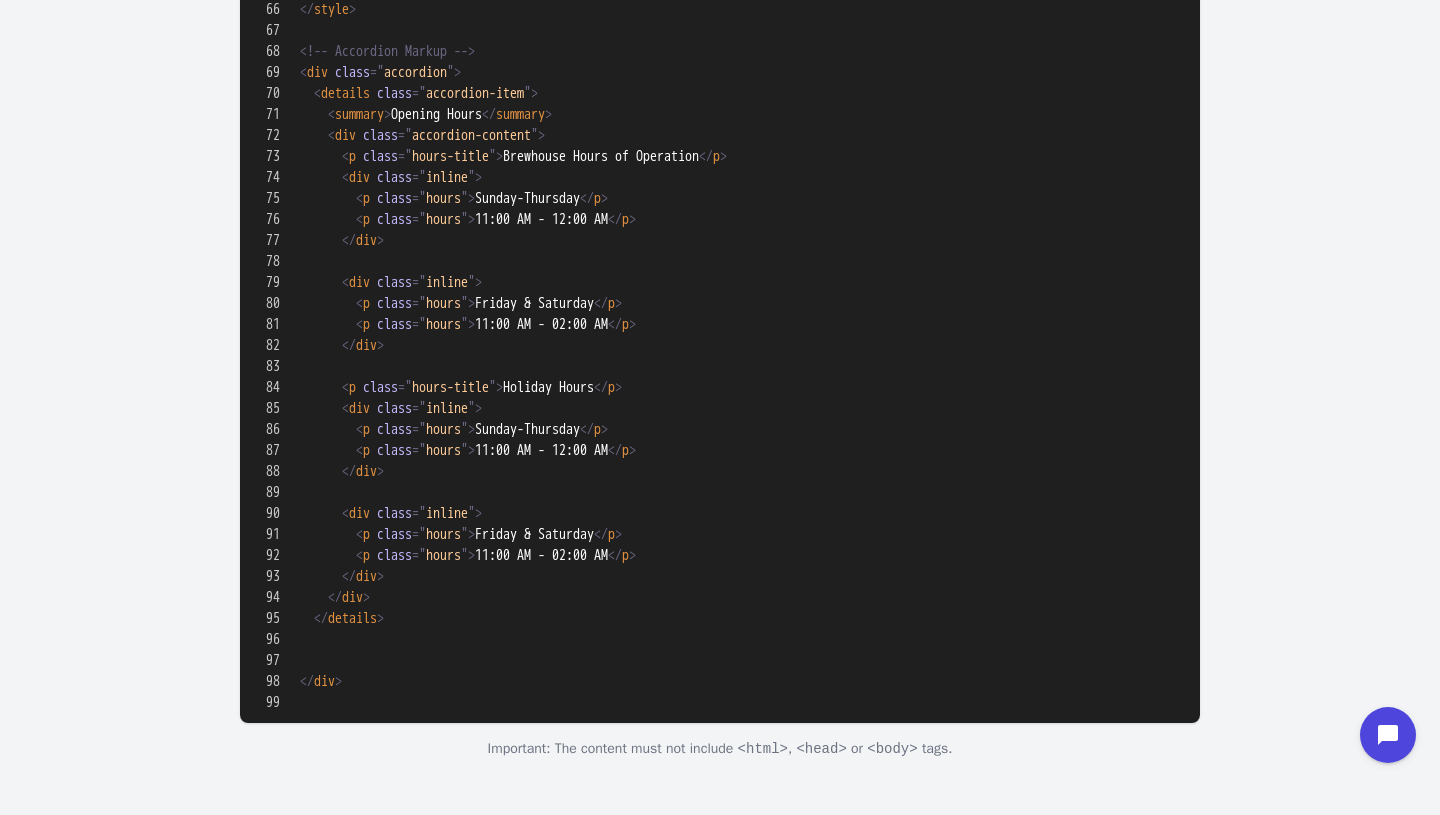 drag, startPoint x: 636, startPoint y: 543, endPoint x: 510, endPoint y: 543, distance: 126 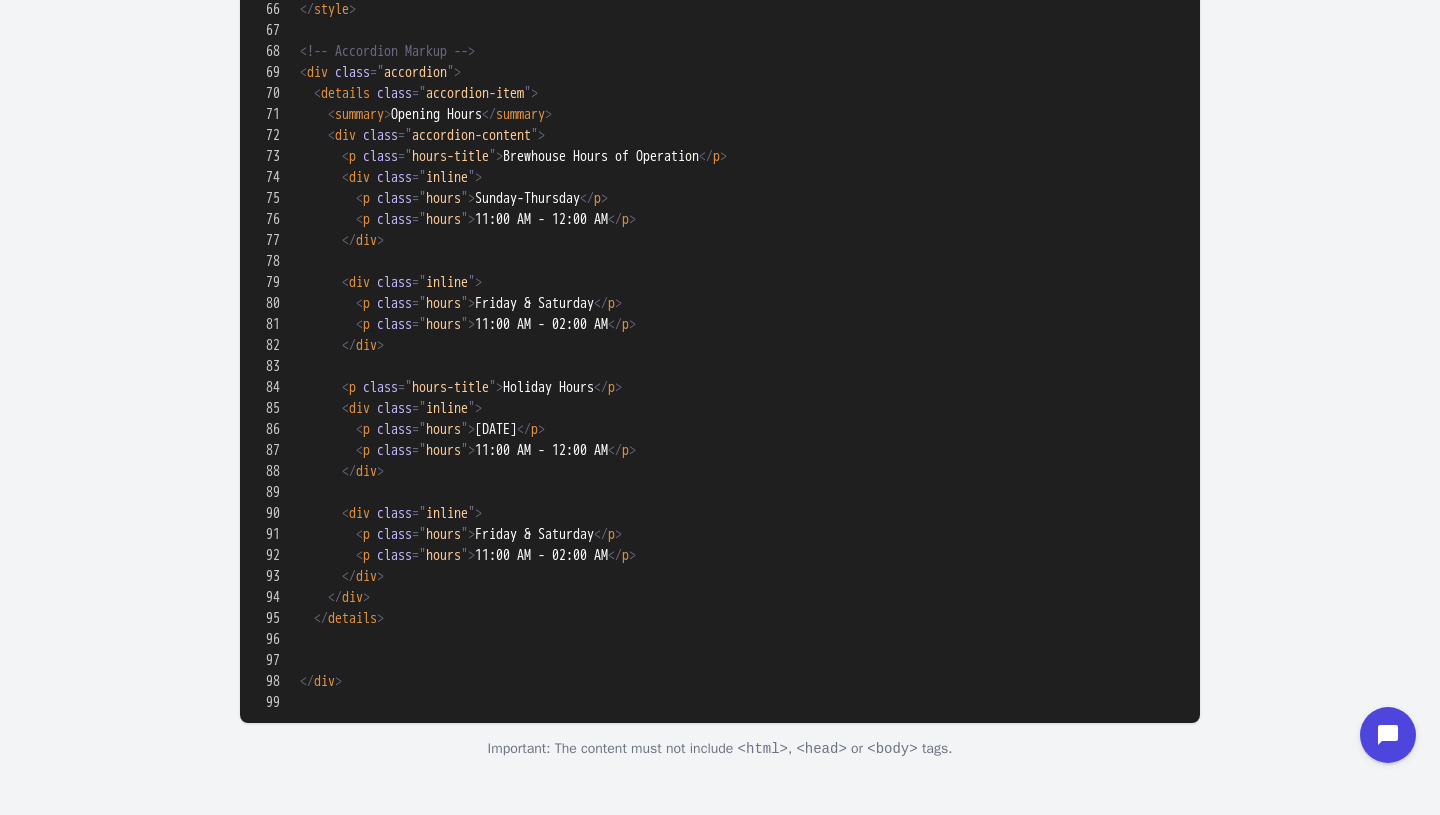 drag, startPoint x: 410, startPoint y: 695, endPoint x: 351, endPoint y: 632, distance: 86.313385 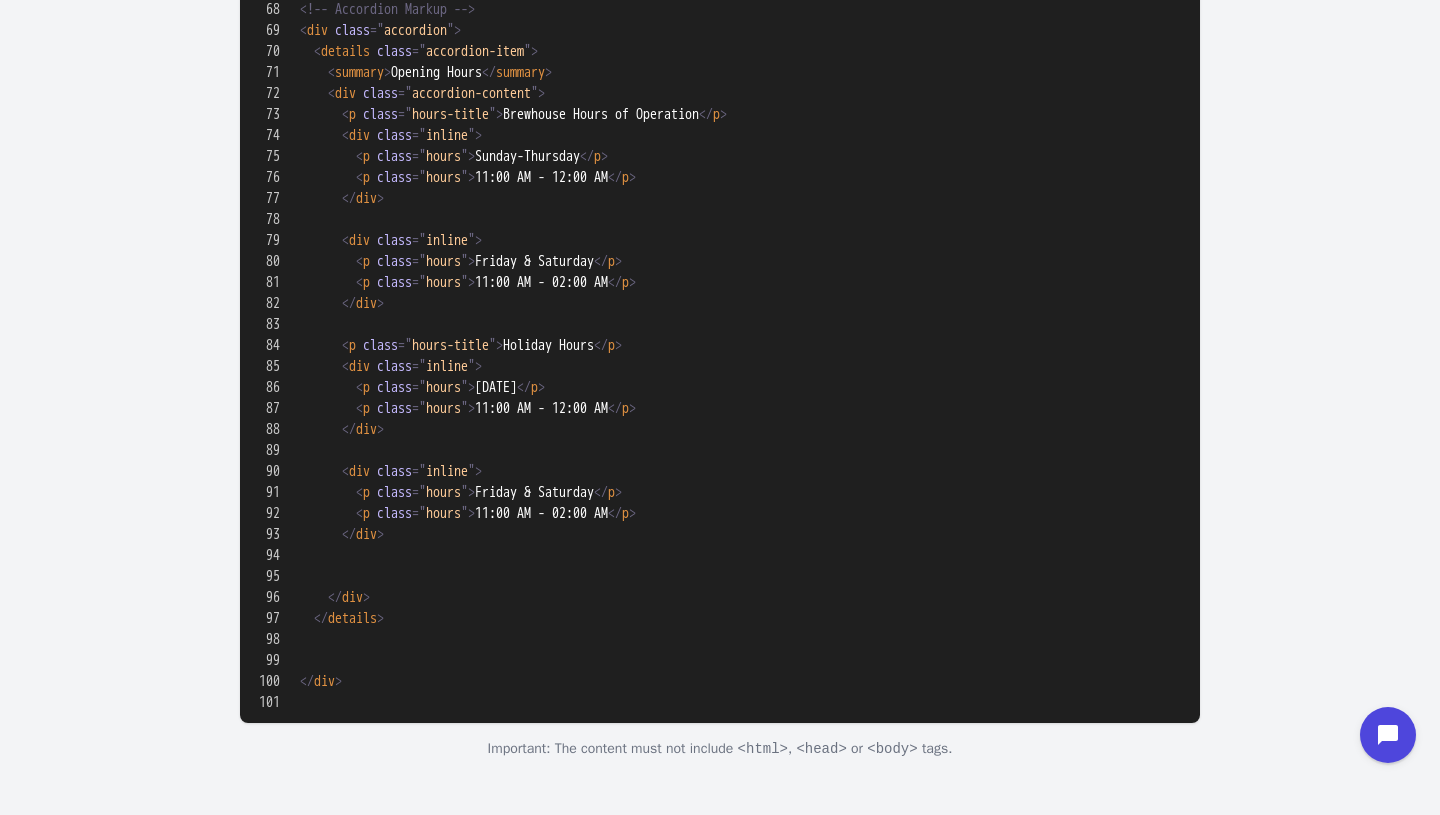 paste on "**********" 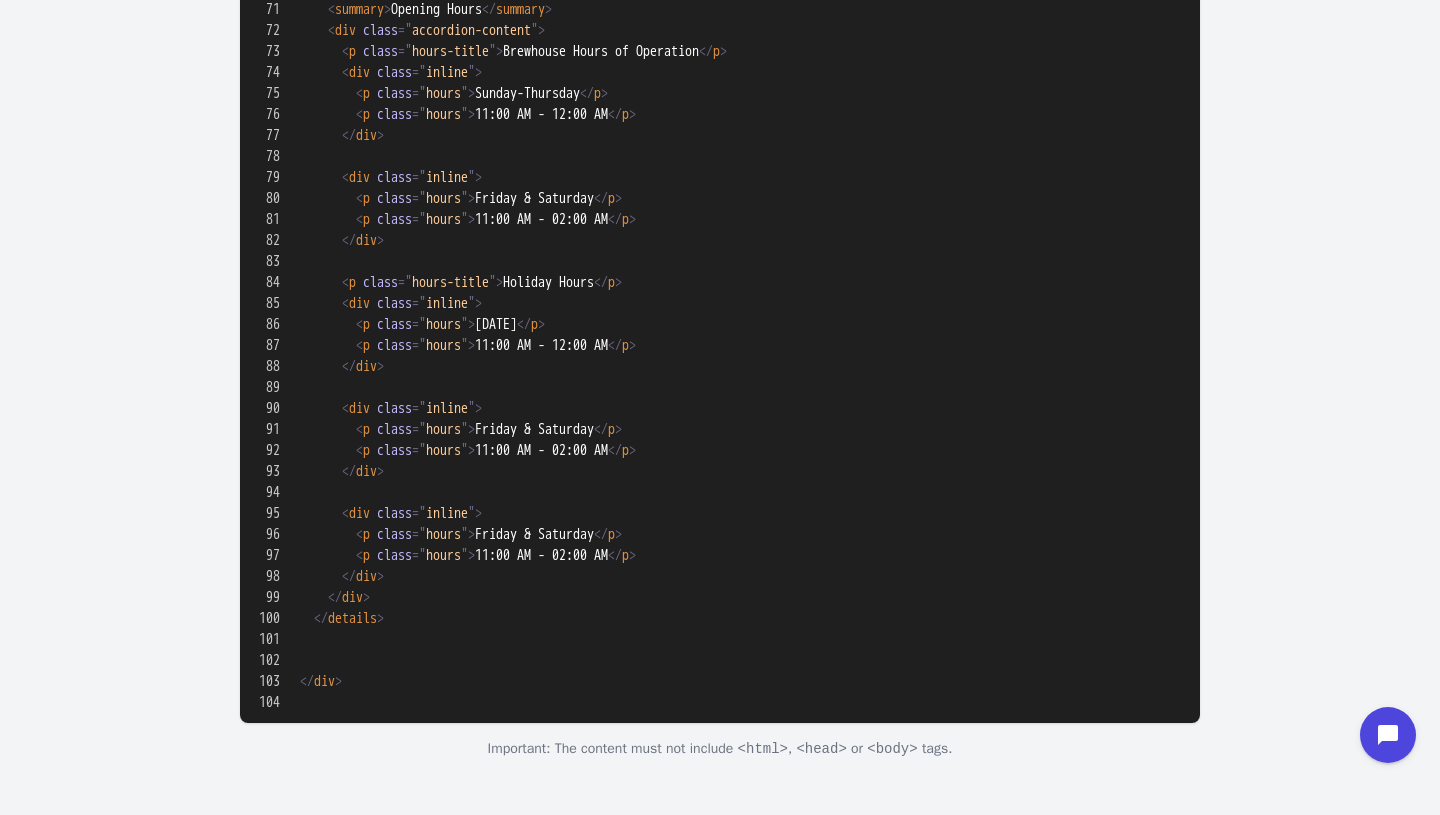 scroll, scrollTop: 1582, scrollLeft: 0, axis: vertical 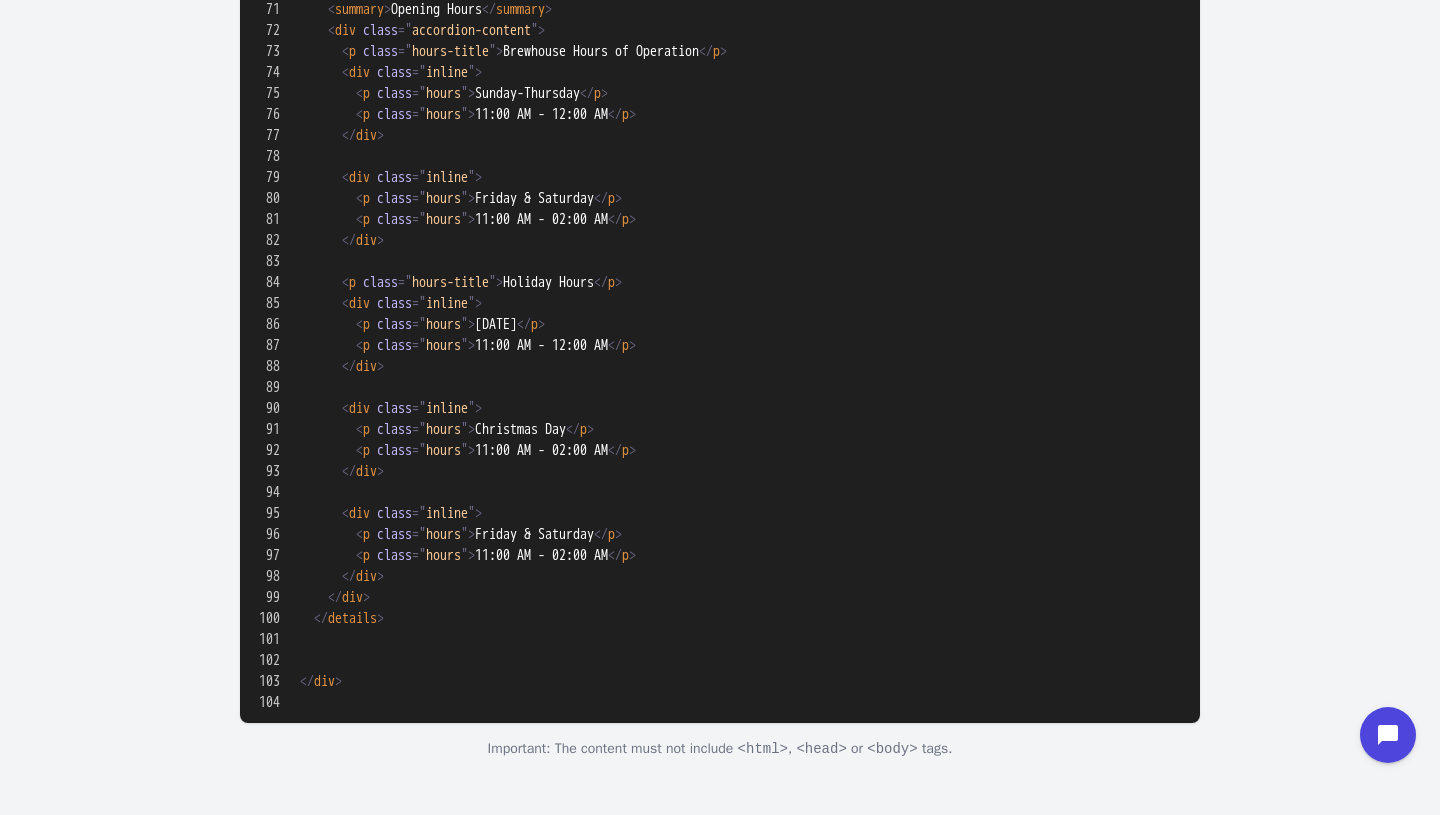 drag, startPoint x: 653, startPoint y: 634, endPoint x: 514, endPoint y: 631, distance: 139.03236 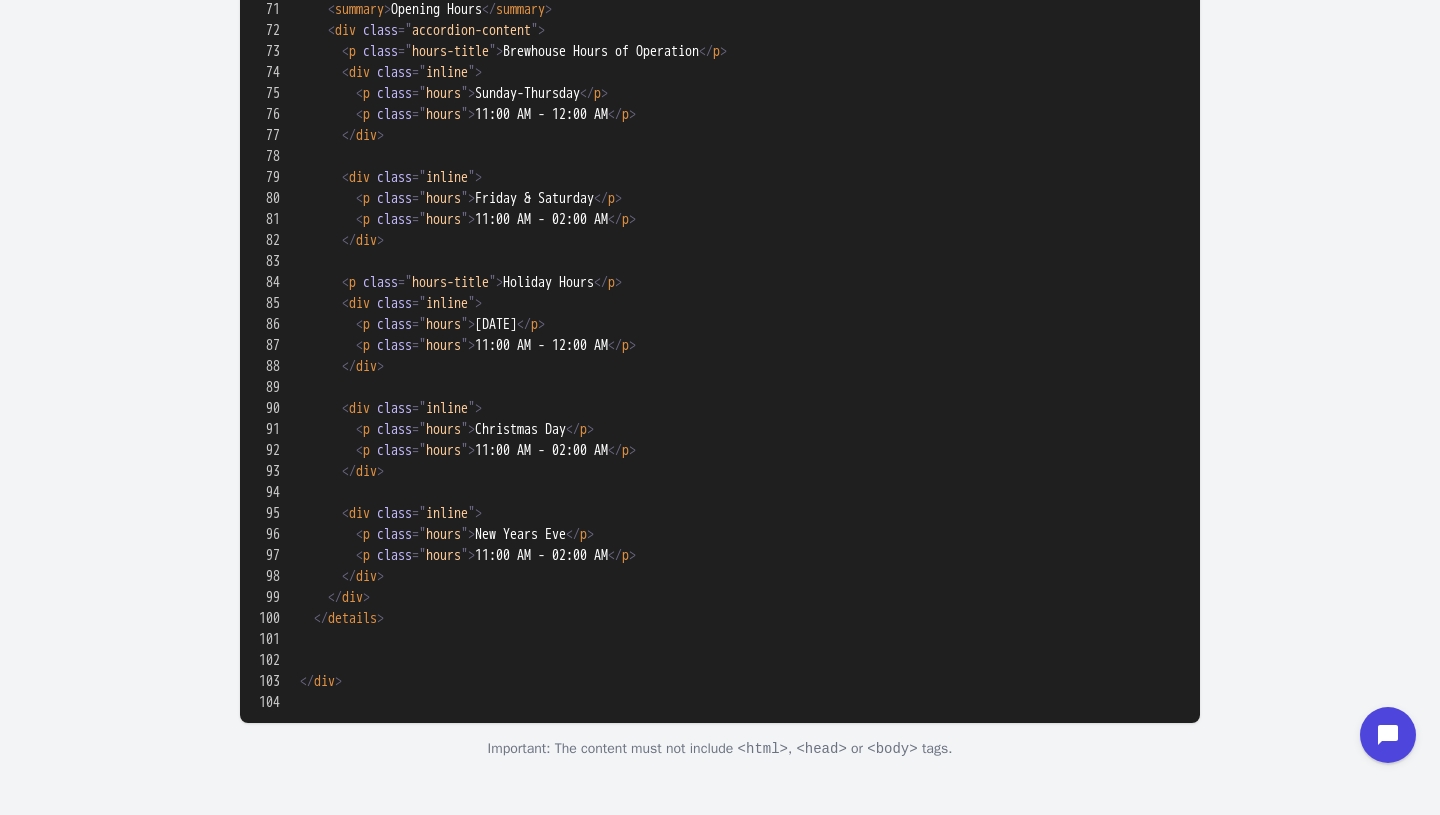 type on "**********" 